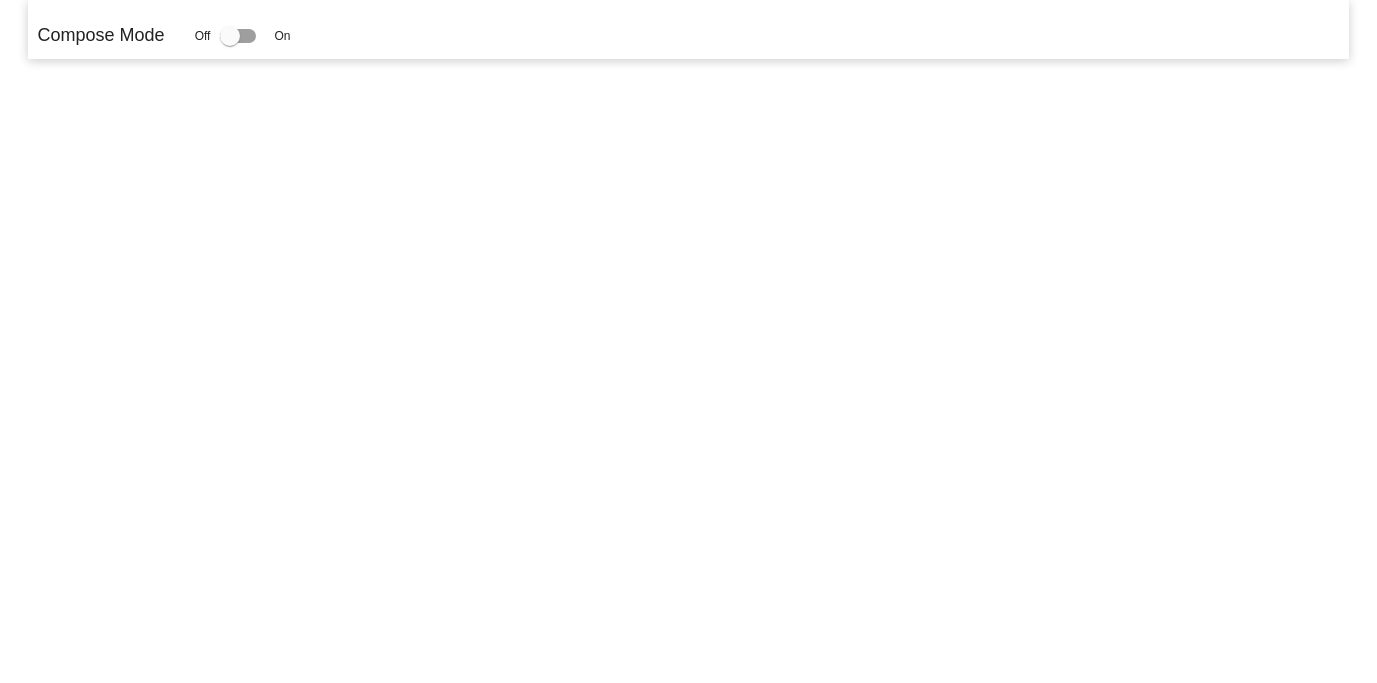 scroll, scrollTop: 0, scrollLeft: 0, axis: both 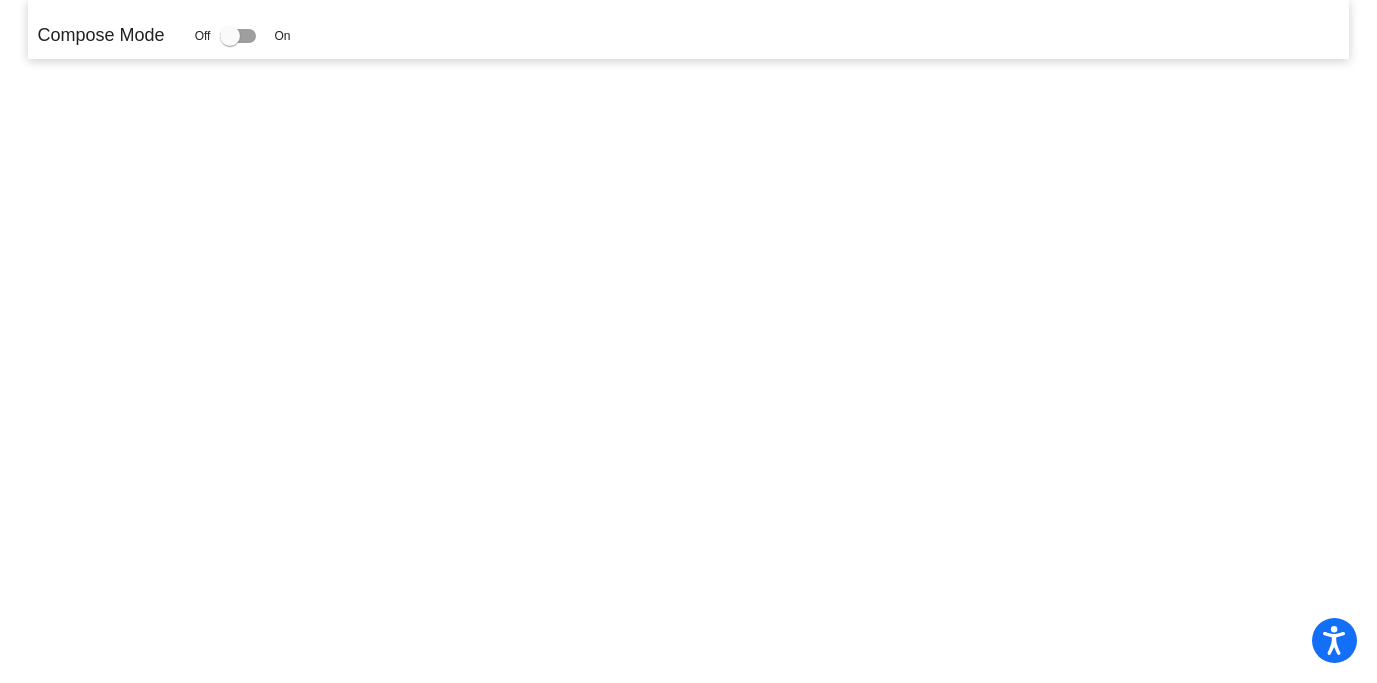 click 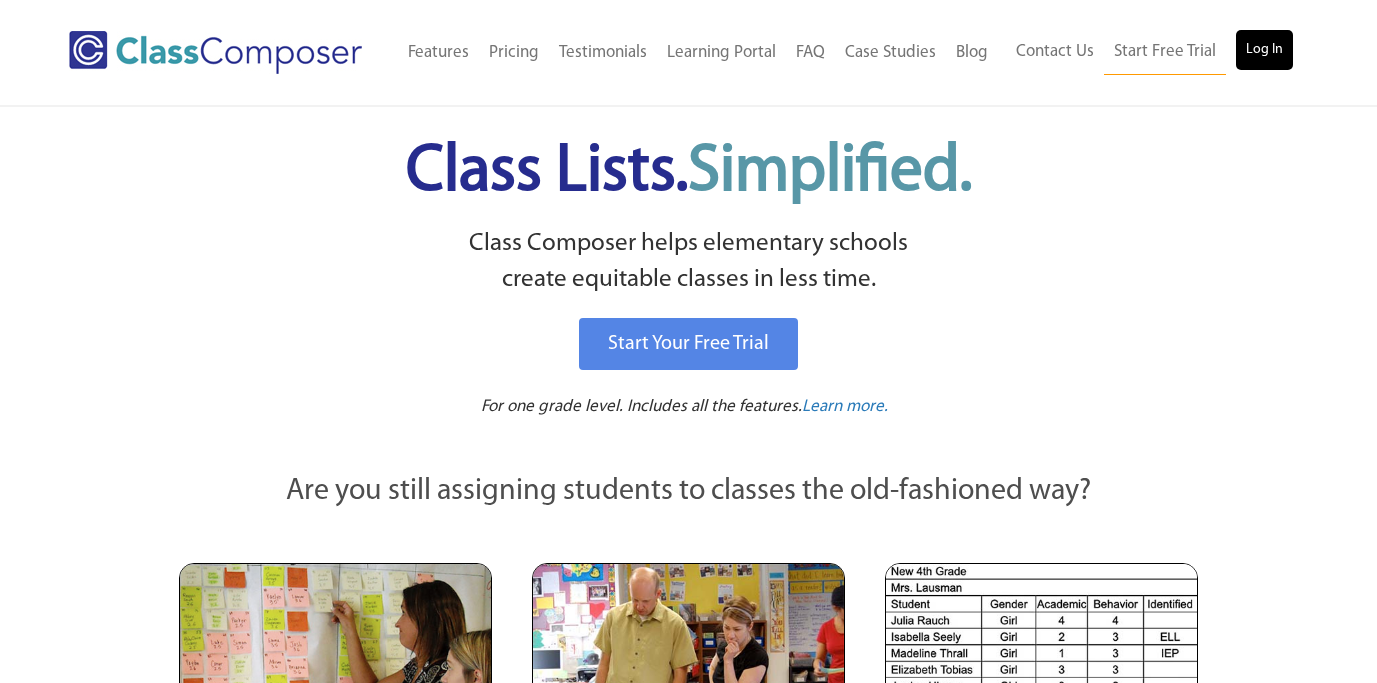 scroll, scrollTop: 0, scrollLeft: 0, axis: both 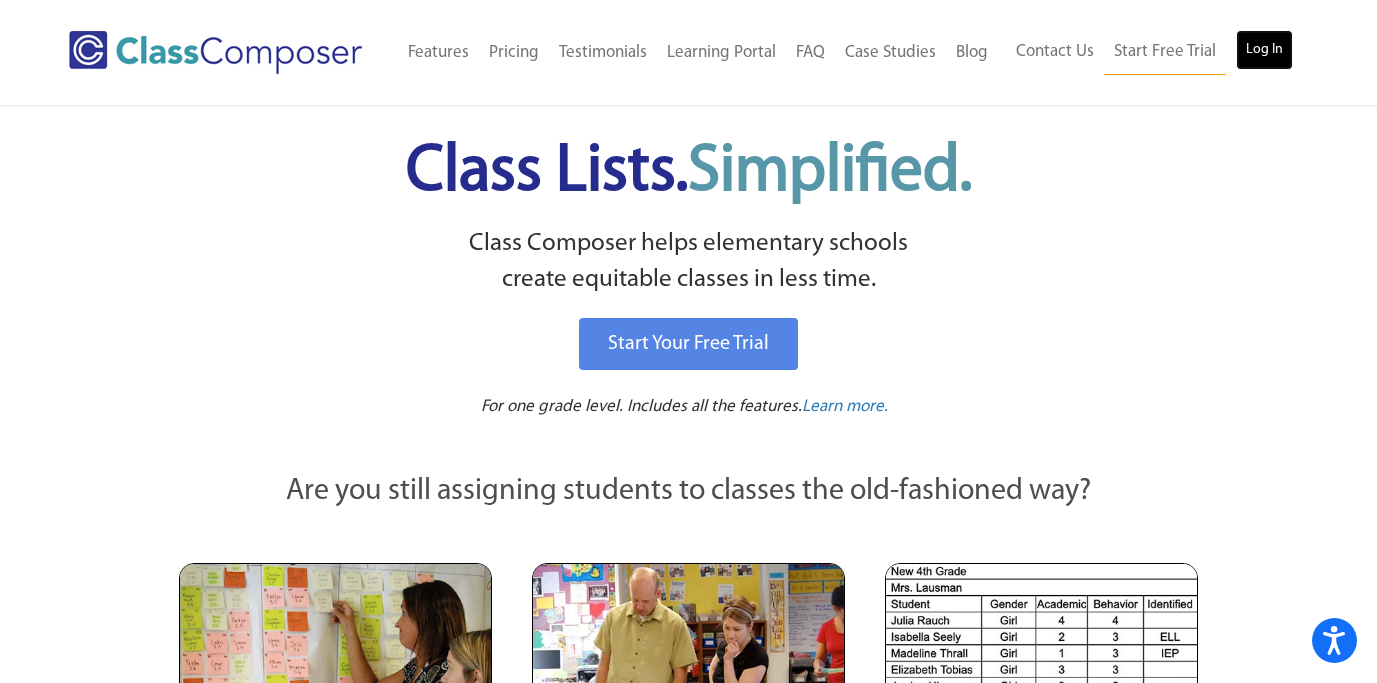 click on "Log In" at bounding box center (1264, 50) 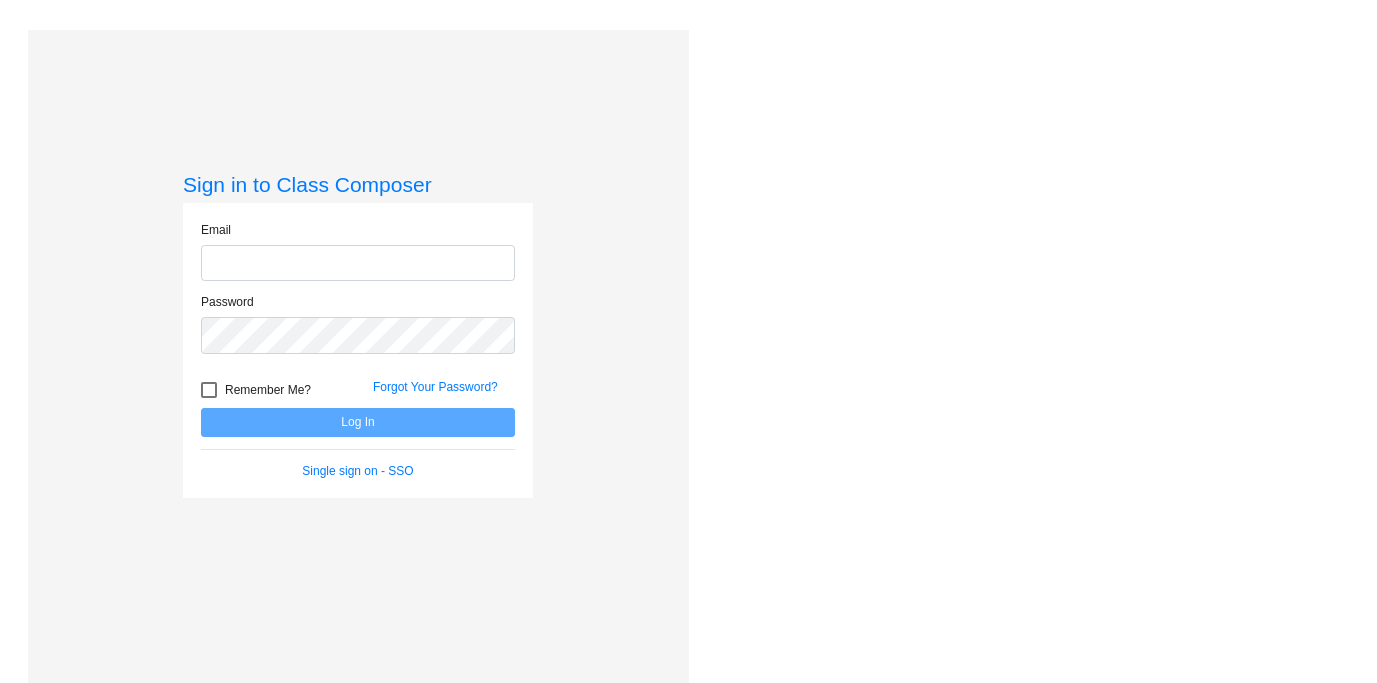scroll, scrollTop: 0, scrollLeft: 0, axis: both 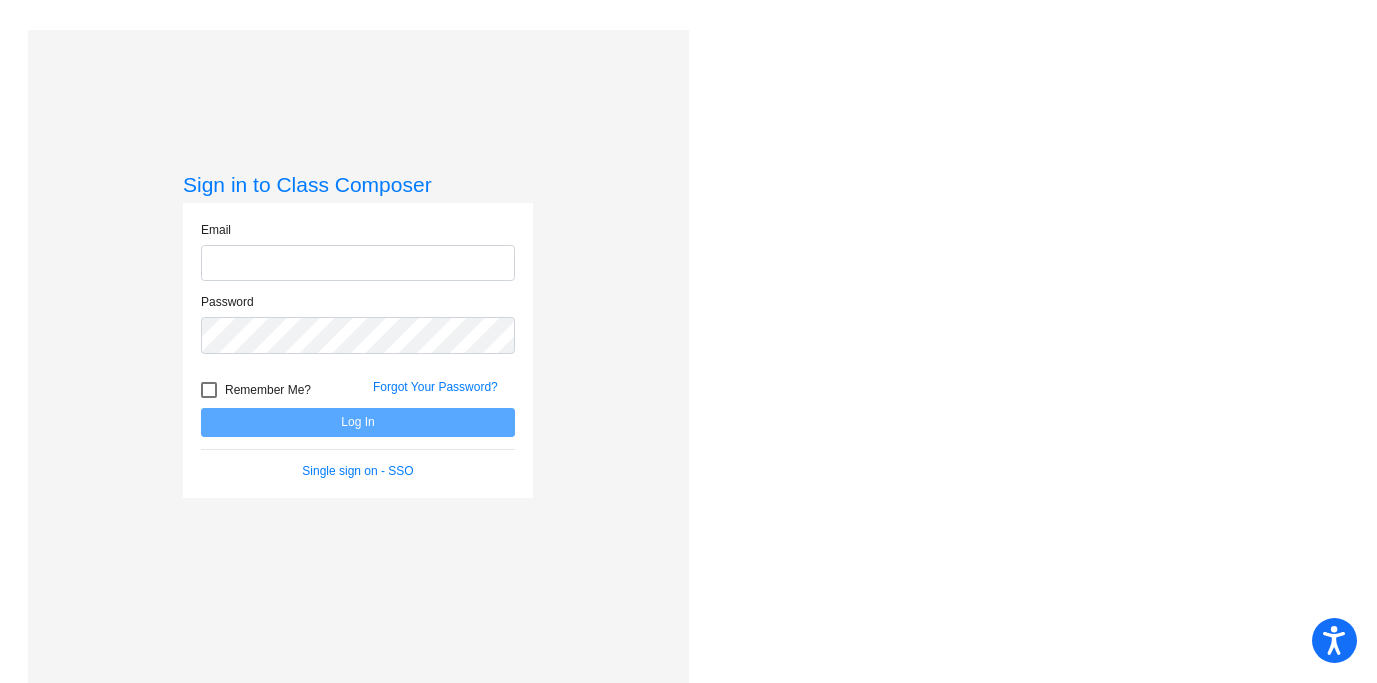 type on "[PERSON_NAME][EMAIL_ADDRESS][PERSON_NAME][DOMAIN_NAME]" 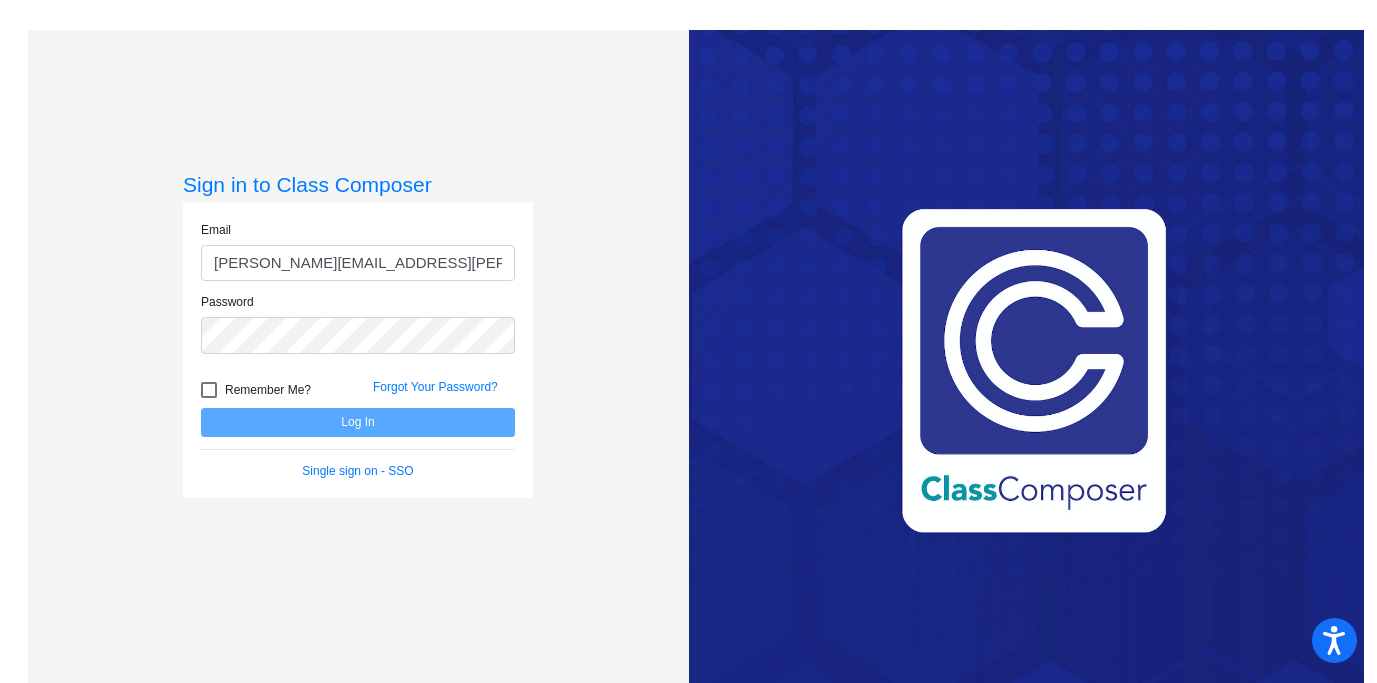 click on "Remember Me?" at bounding box center [268, 390] 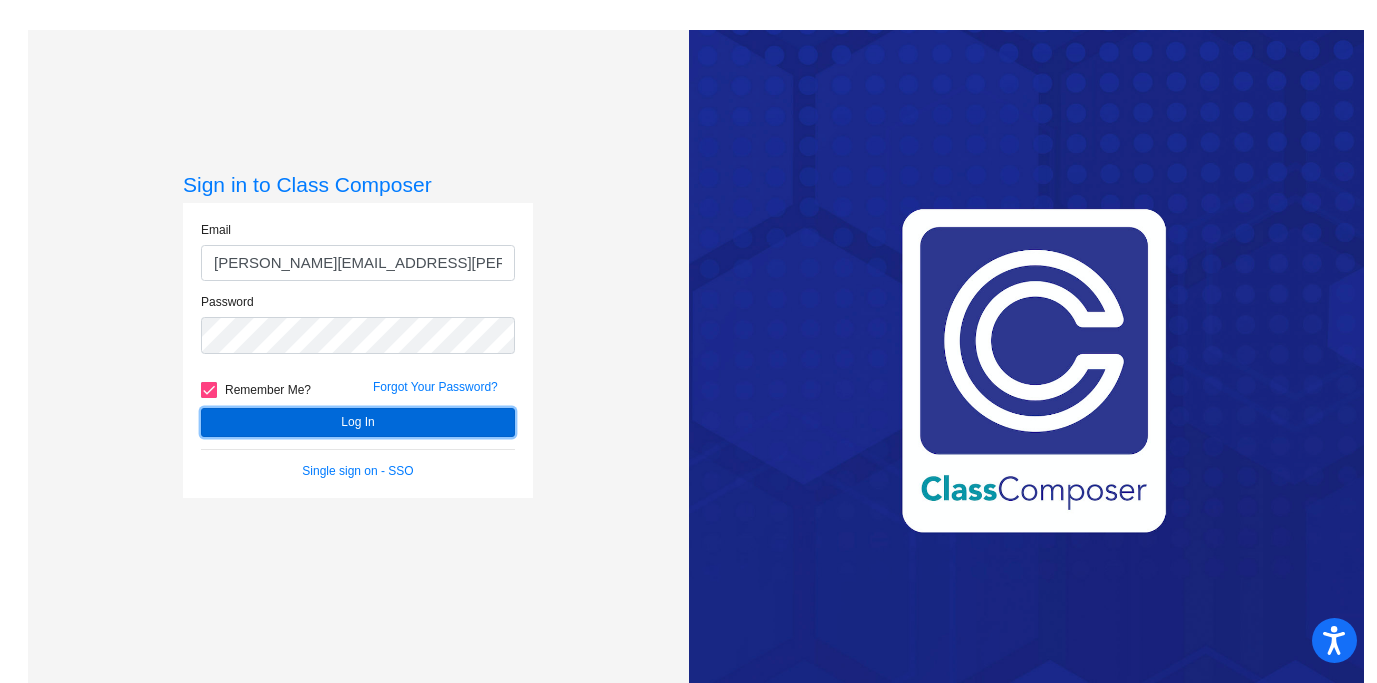 click on "Log In" 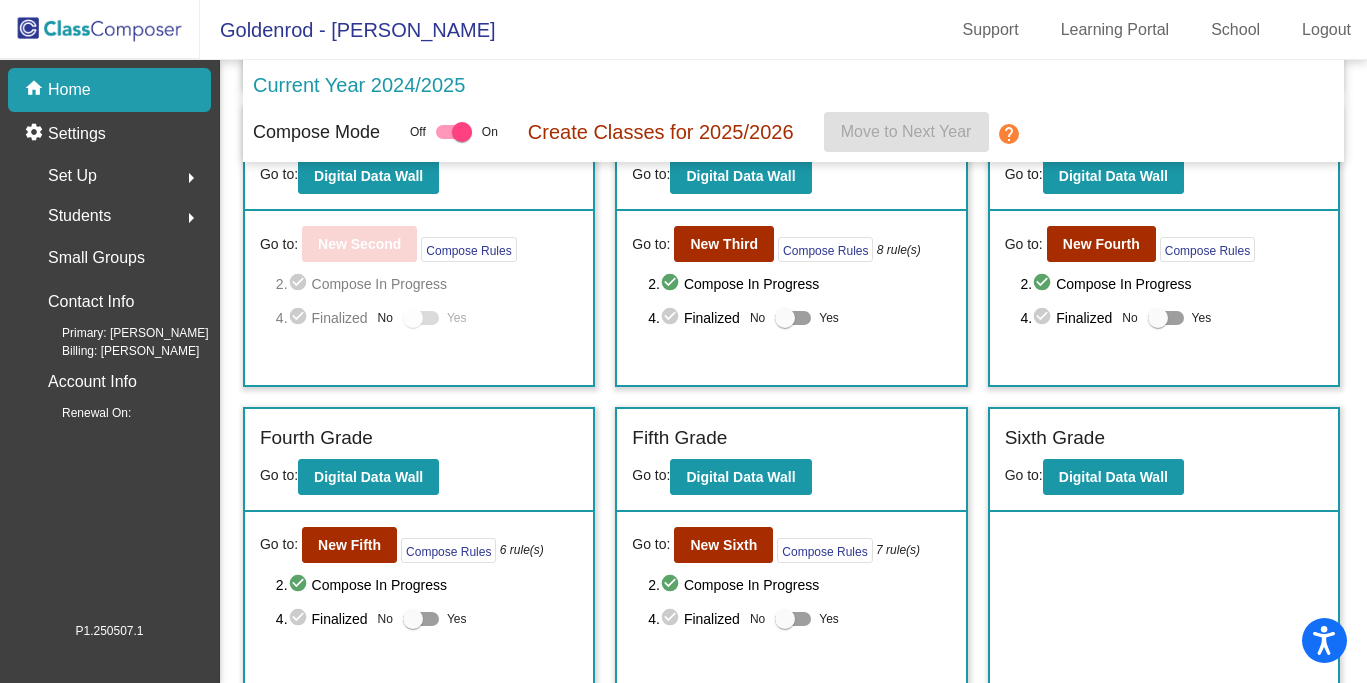 scroll, scrollTop: 405, scrollLeft: 0, axis: vertical 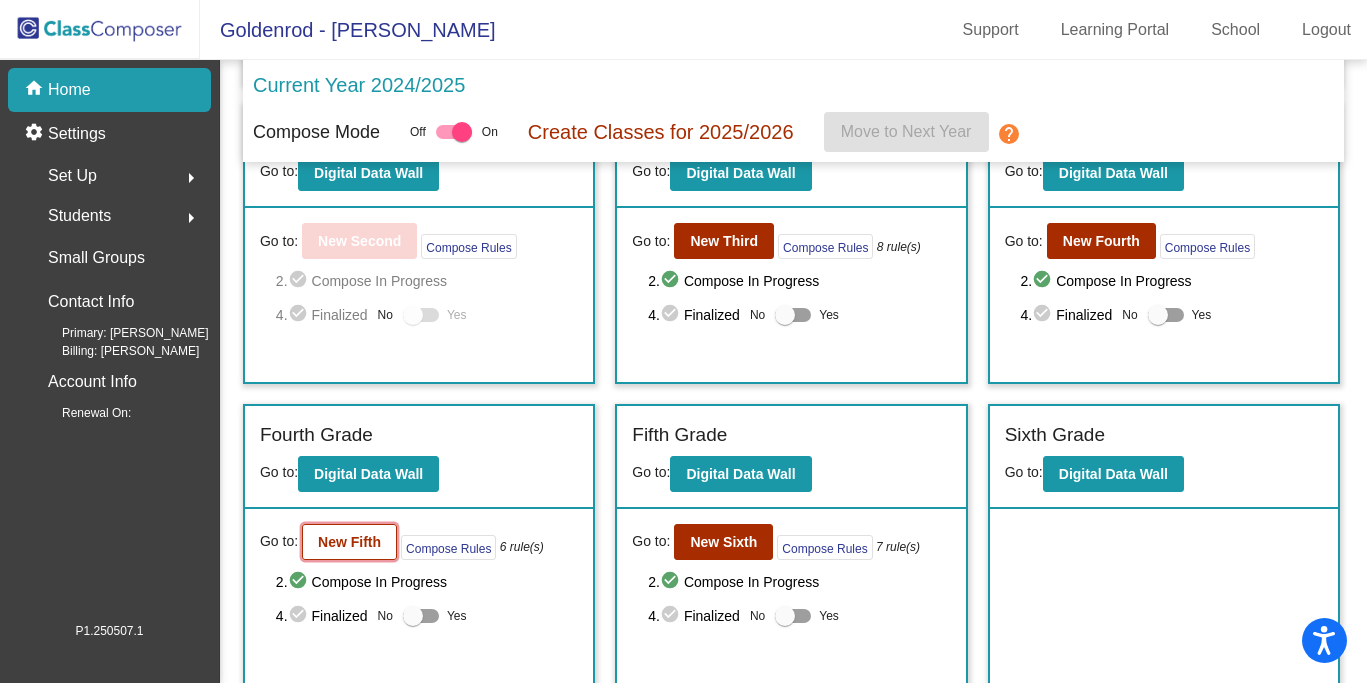 click on "New Fifth" 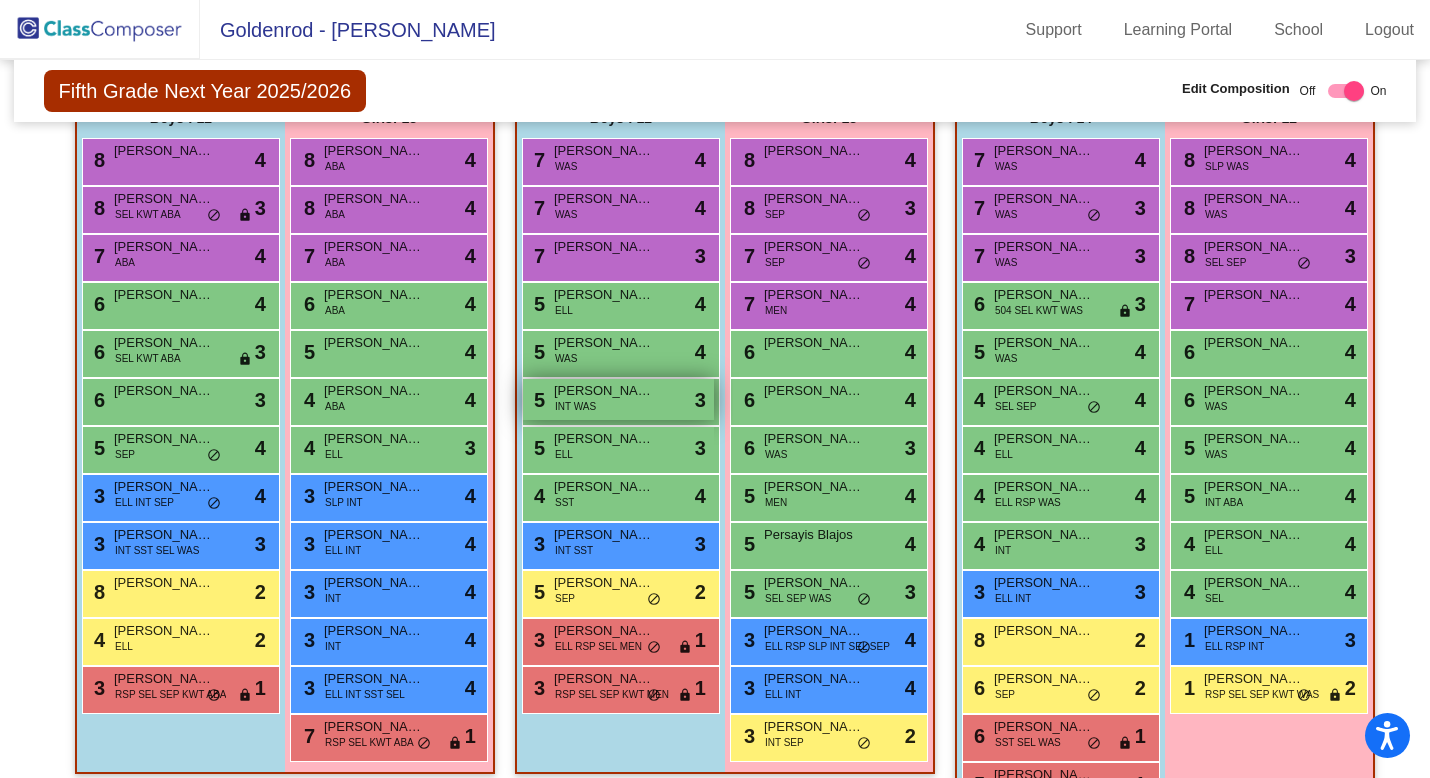 scroll, scrollTop: 480, scrollLeft: 0, axis: vertical 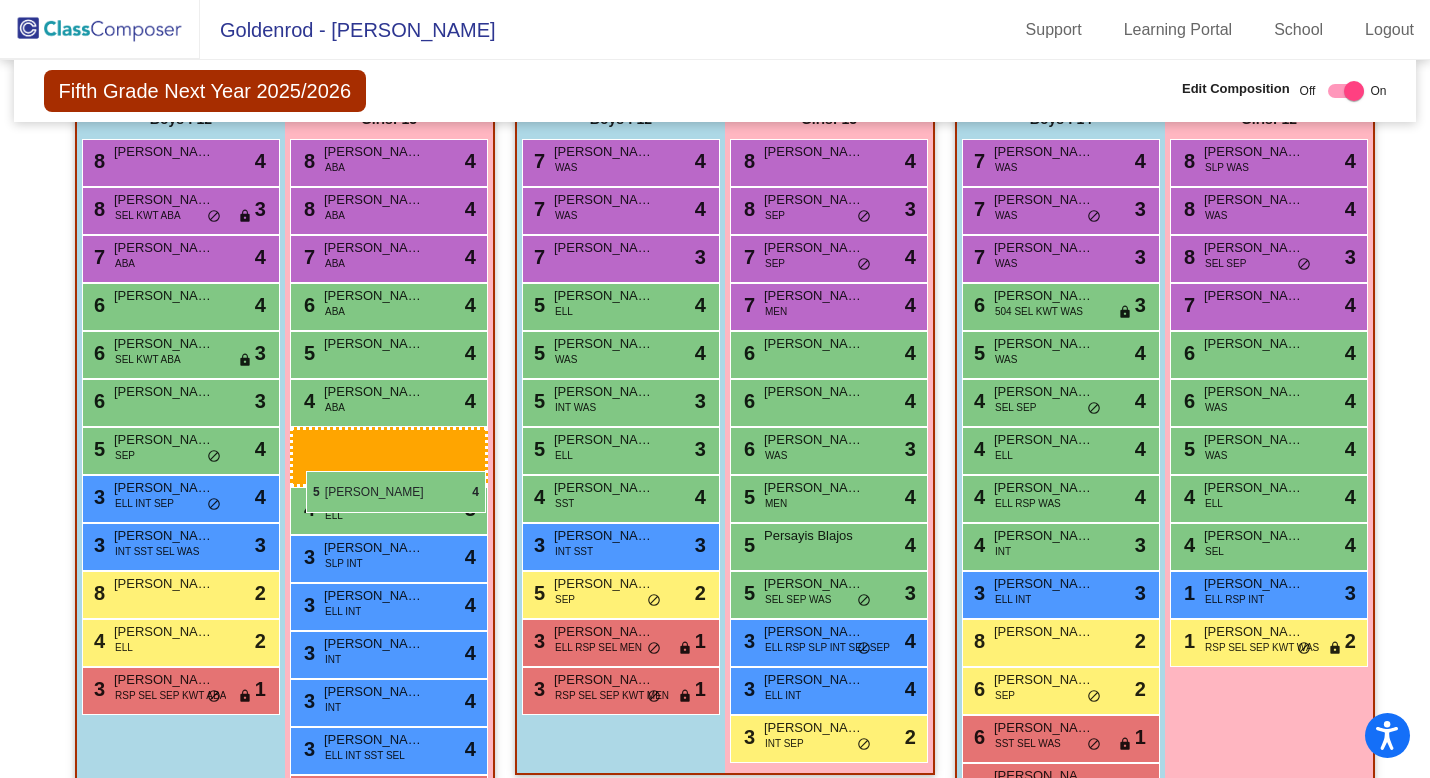 drag, startPoint x: 1244, startPoint y: 507, endPoint x: 306, endPoint y: 470, distance: 938.72943 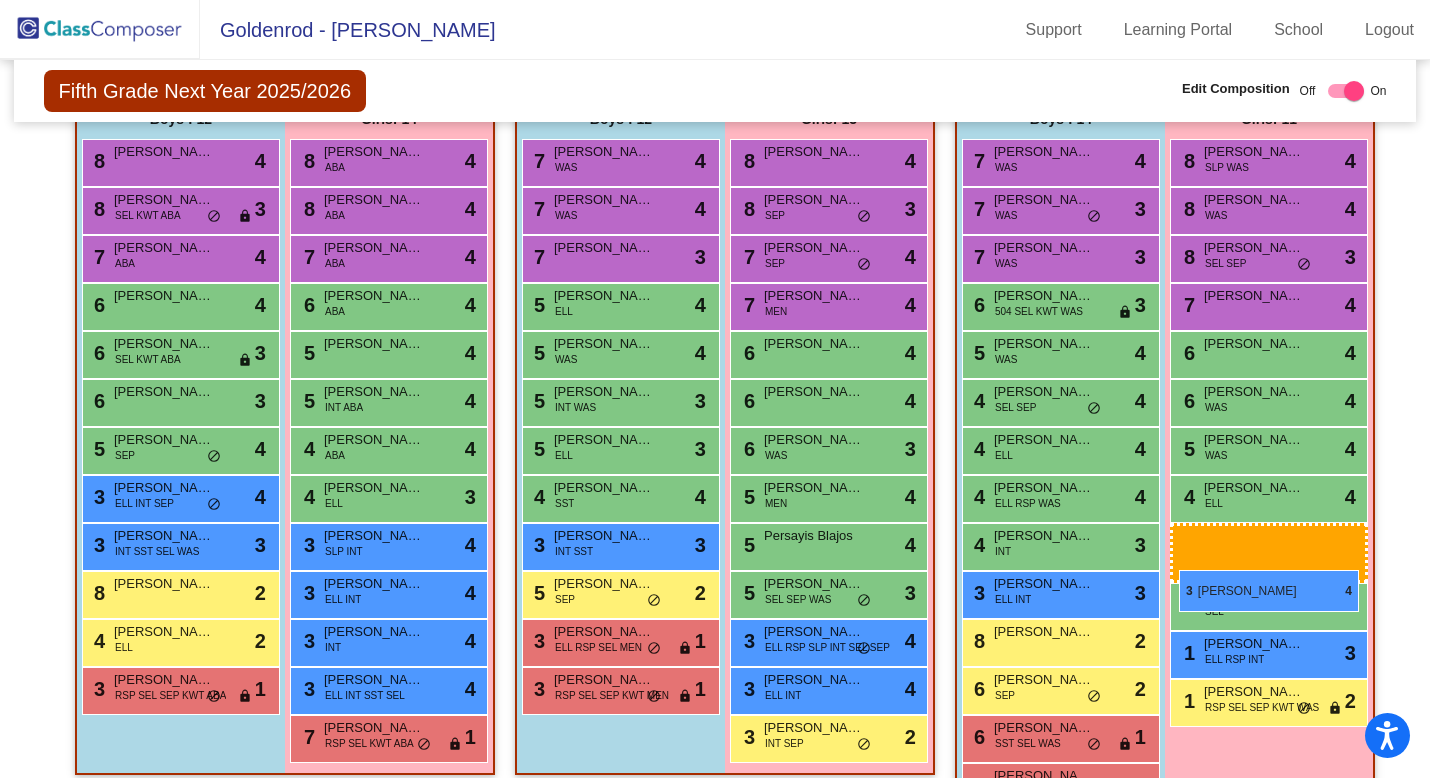 drag, startPoint x: 385, startPoint y: 645, endPoint x: 1179, endPoint y: 570, distance: 797.5343 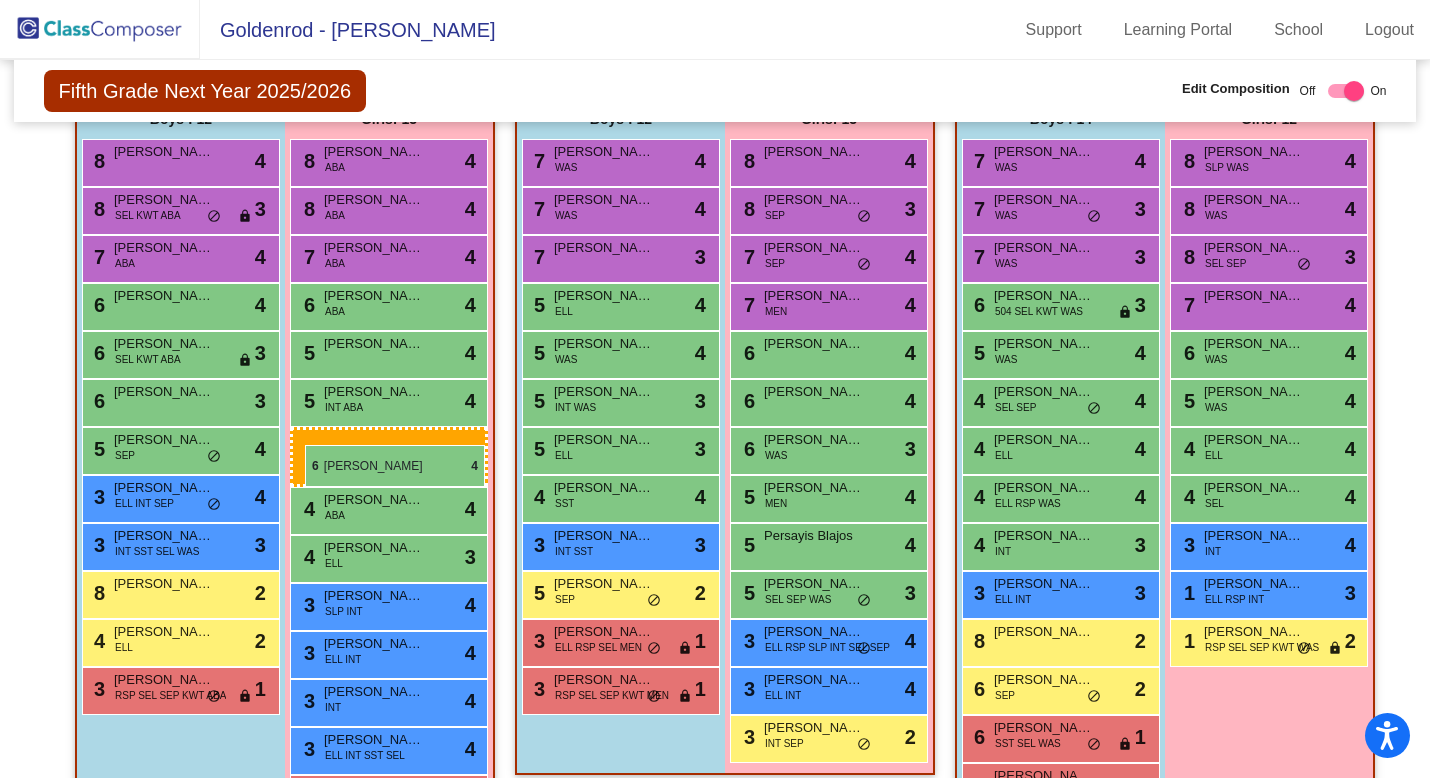 drag, startPoint x: 1271, startPoint y: 363, endPoint x: 304, endPoint y: 445, distance: 970.4705 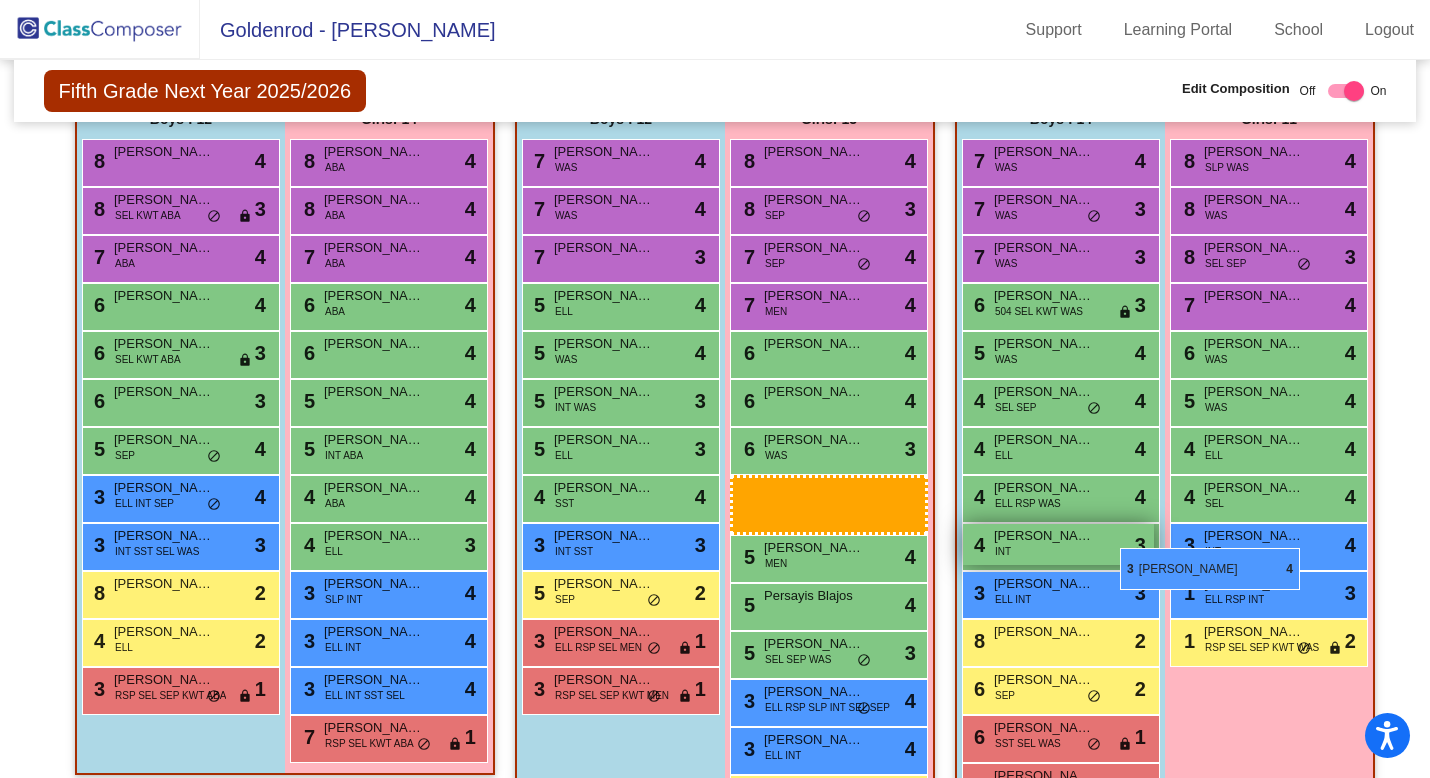 drag, startPoint x: 354, startPoint y: 692, endPoint x: 1120, endPoint y: 549, distance: 779.2336 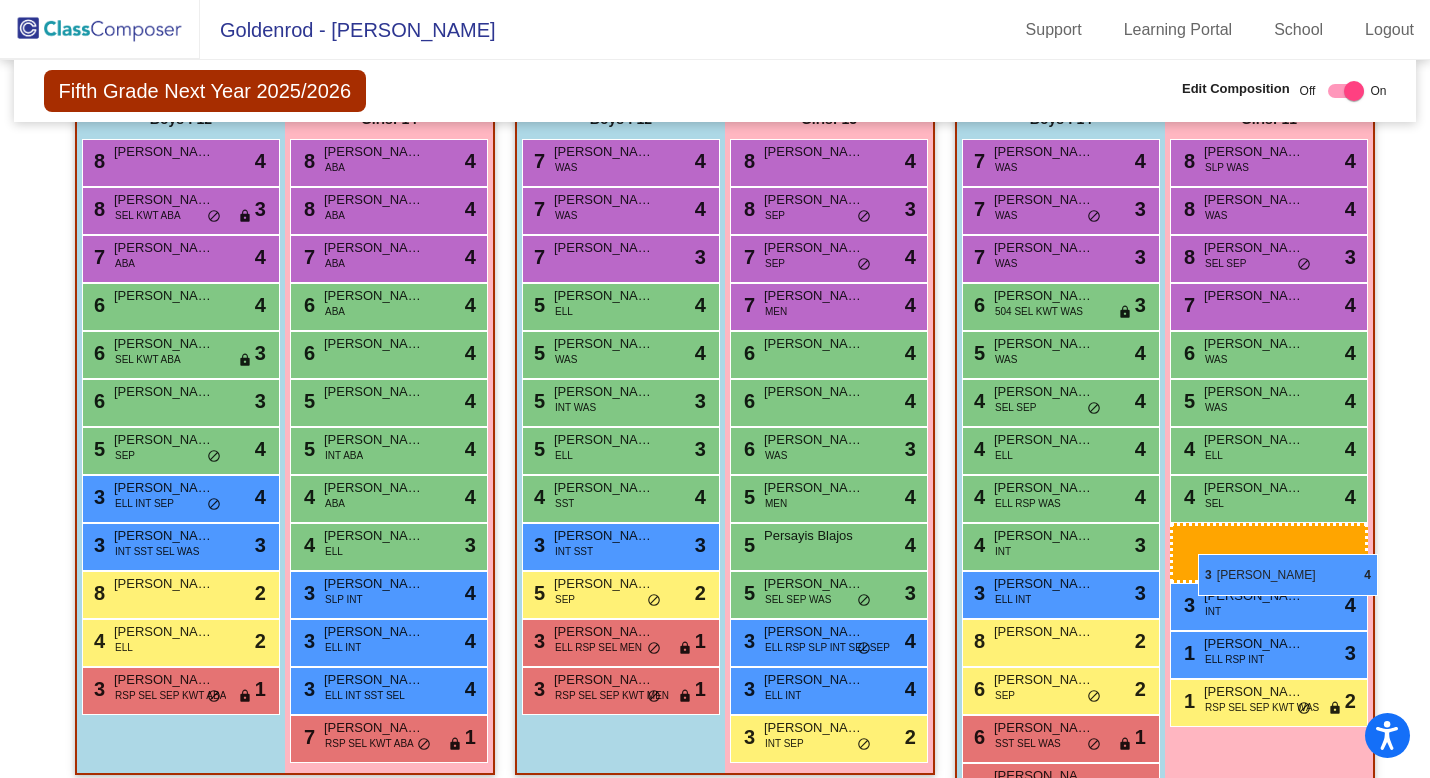 drag, startPoint x: 397, startPoint y: 689, endPoint x: 1197, endPoint y: 554, distance: 811.31067 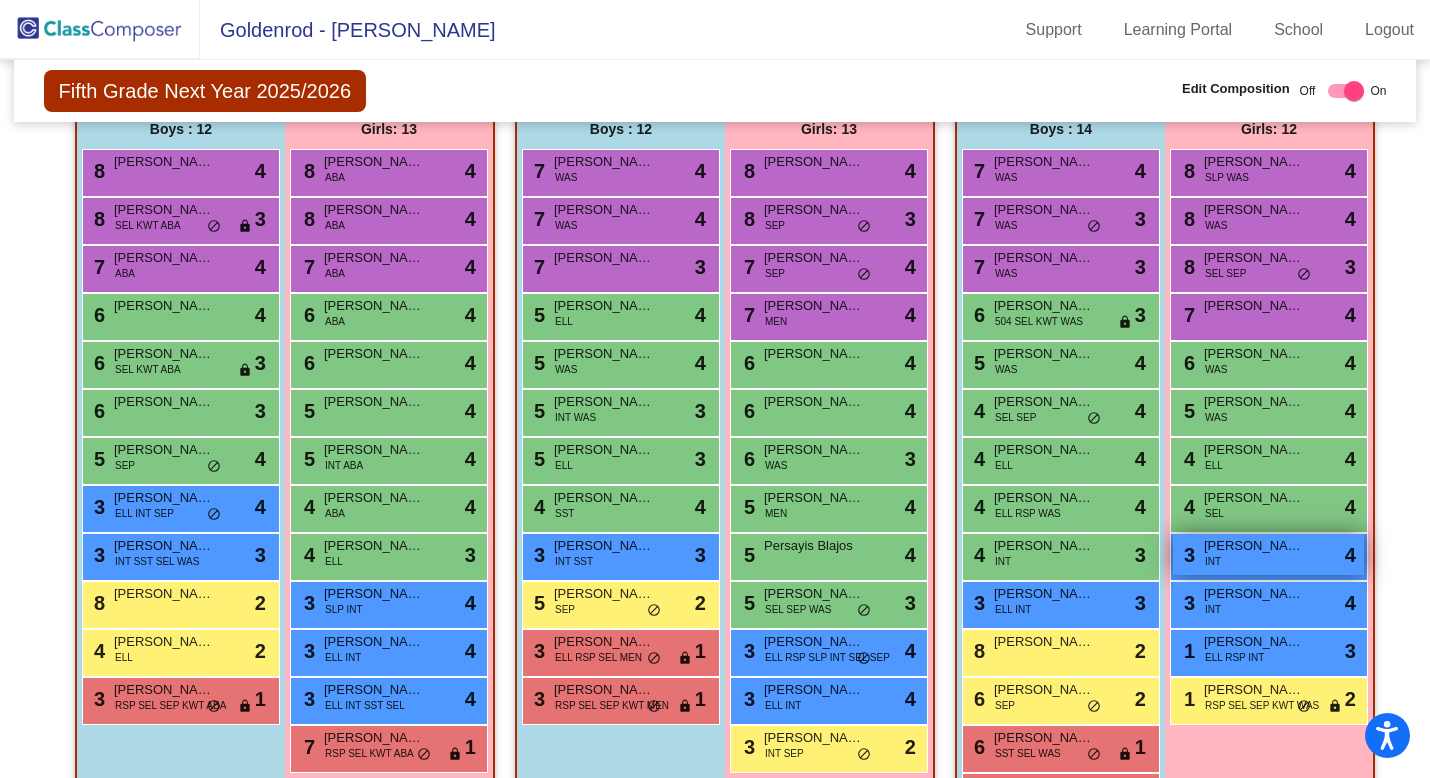 scroll, scrollTop: 0, scrollLeft: 0, axis: both 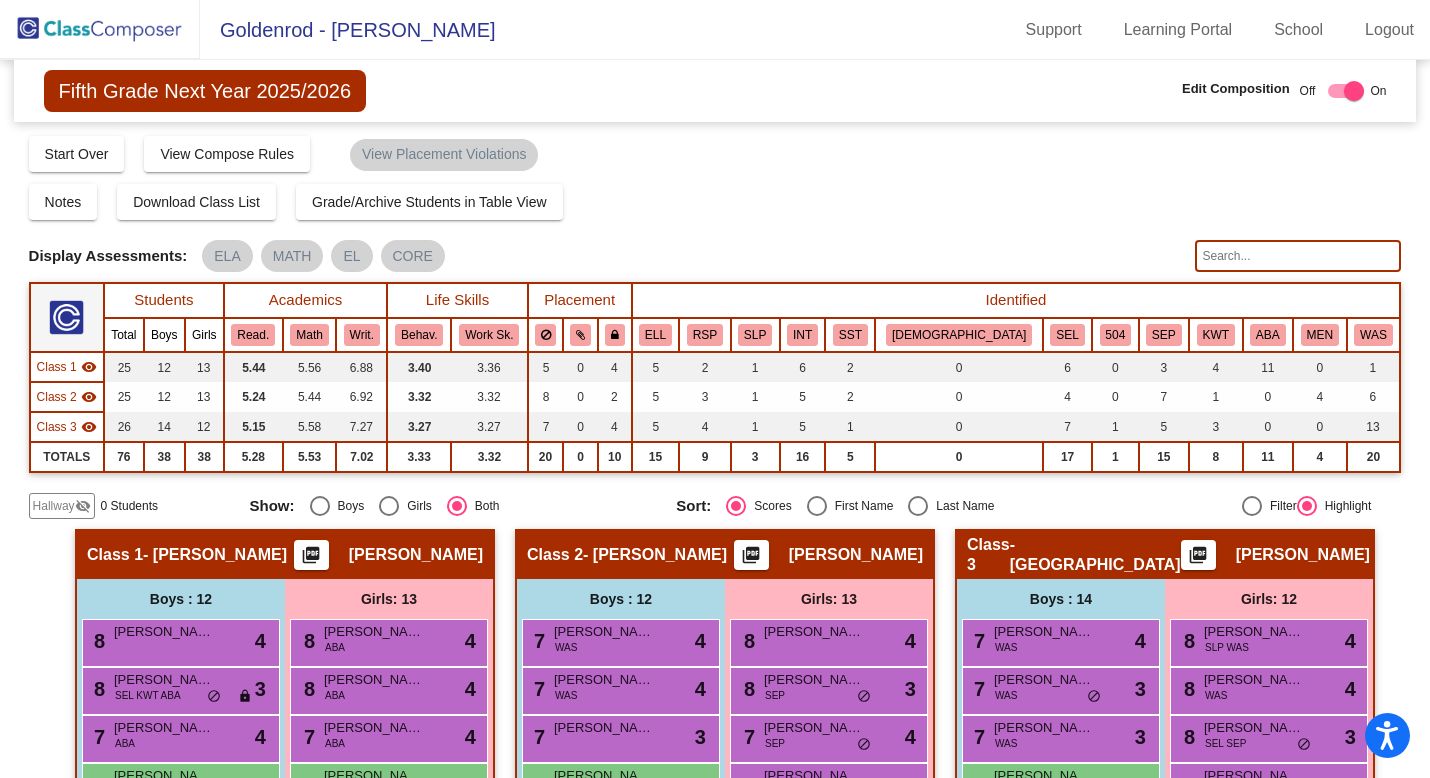 click 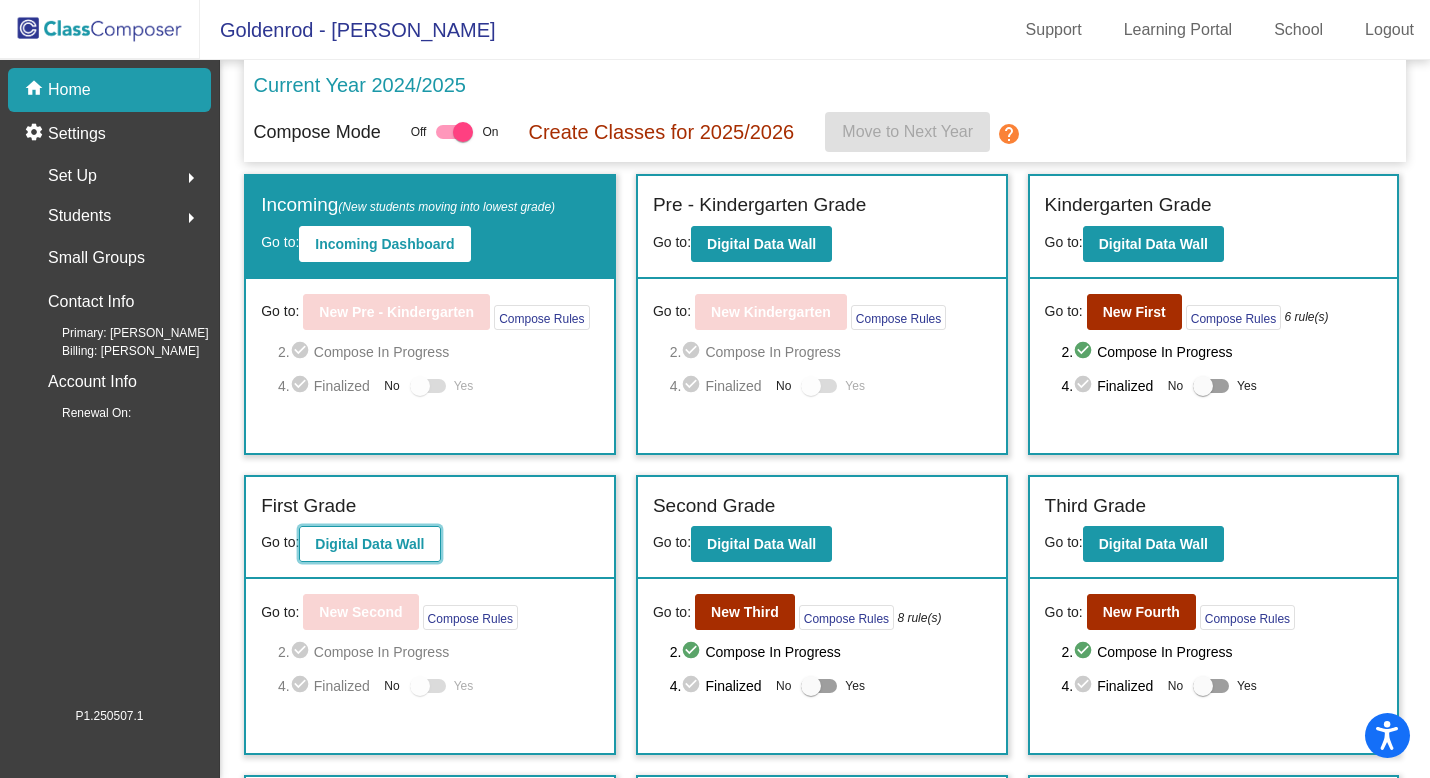 click on "Digital Data Wall" 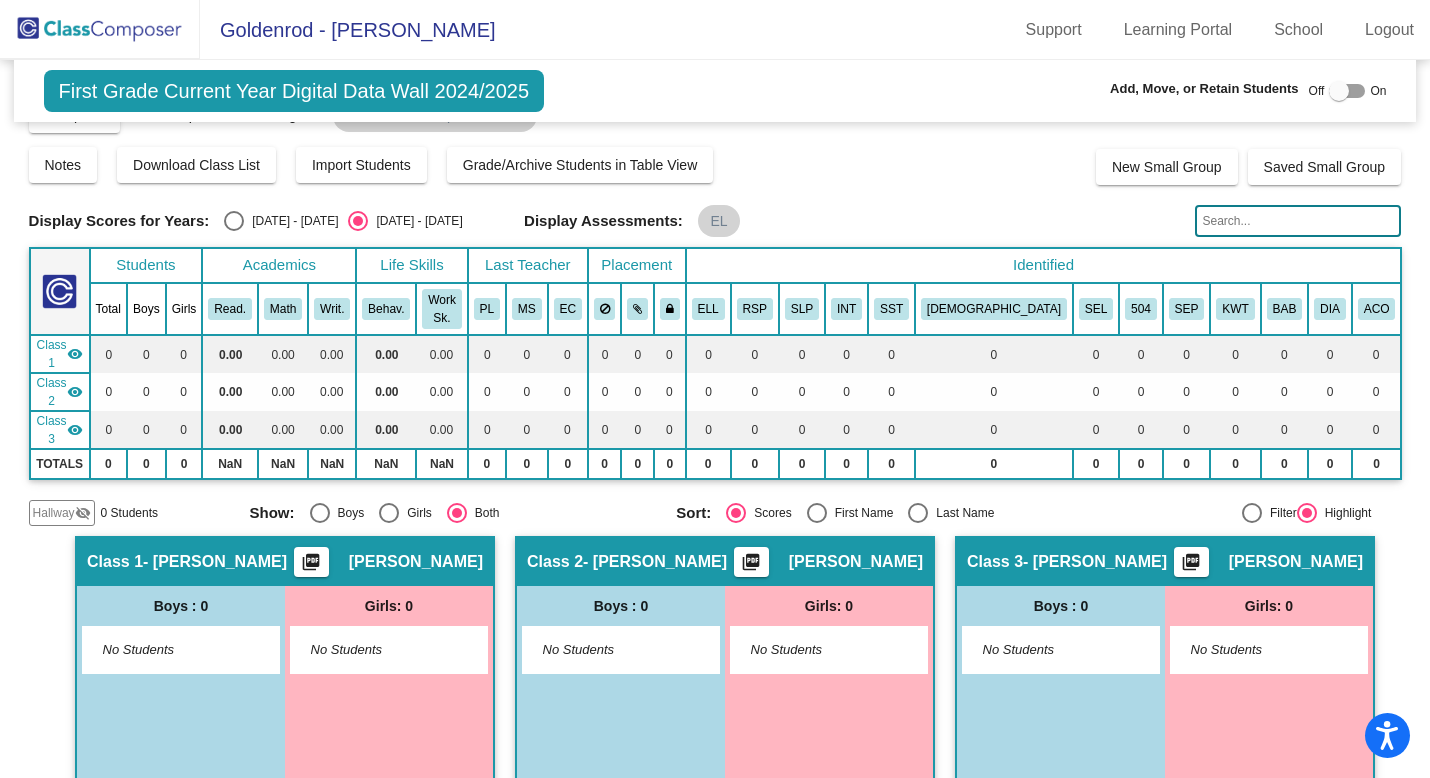scroll, scrollTop: 0, scrollLeft: 0, axis: both 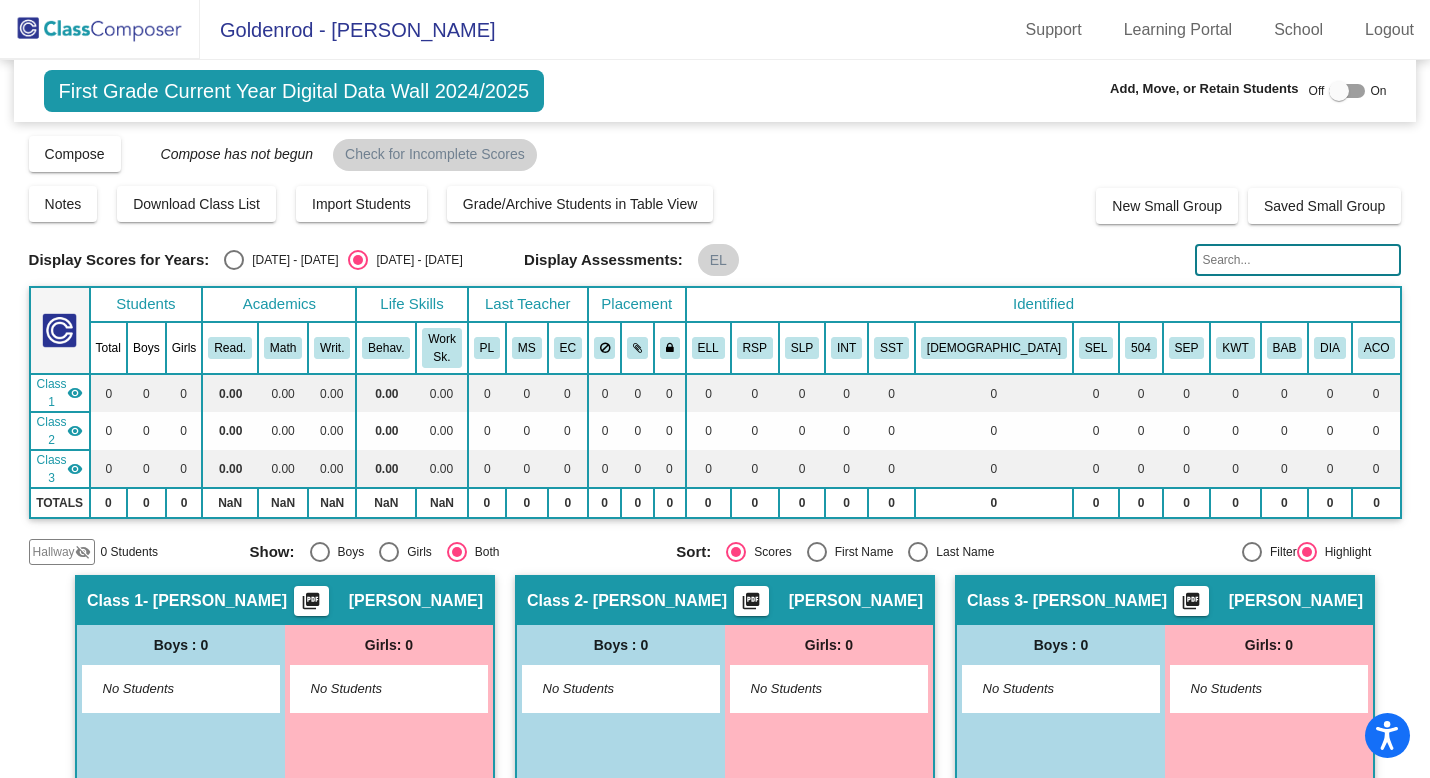 click 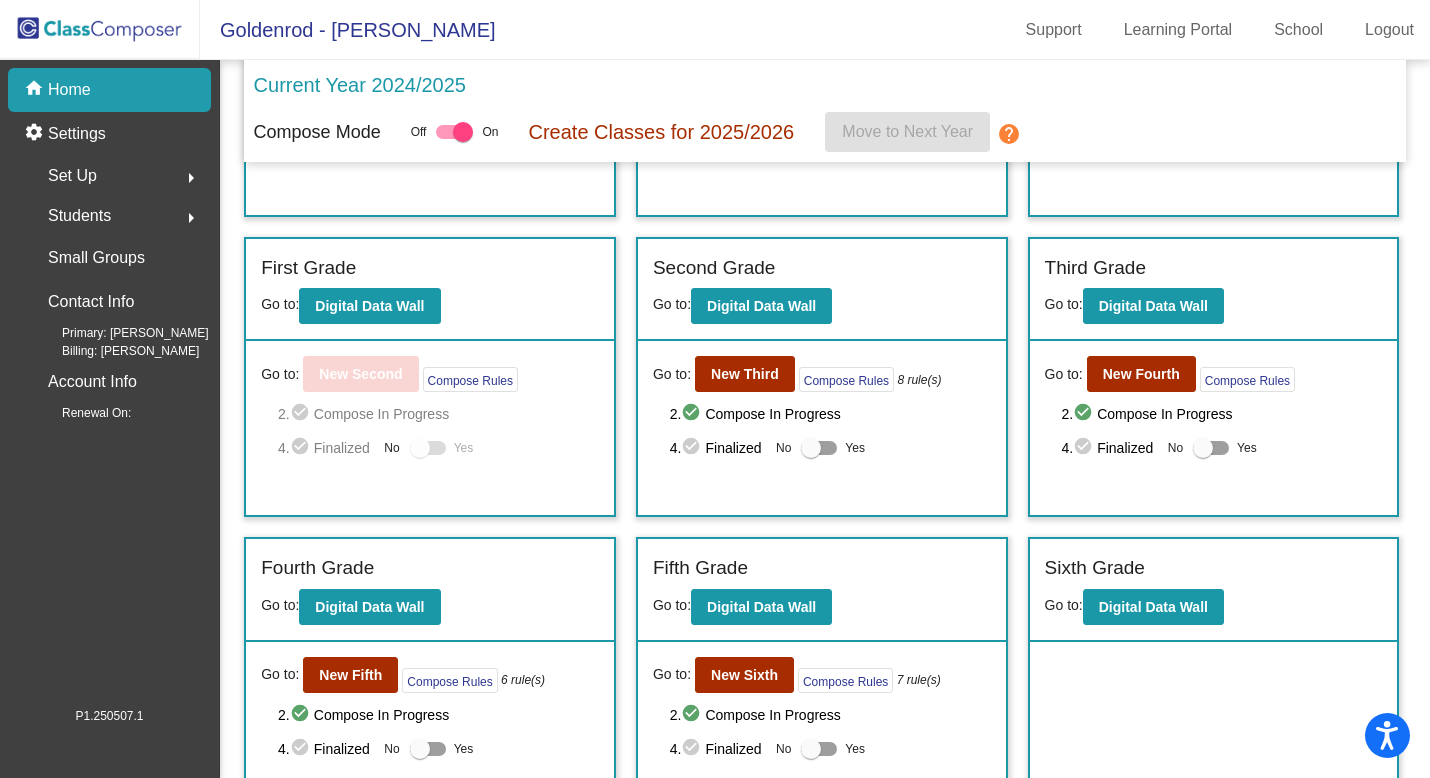 scroll, scrollTop: 256, scrollLeft: 0, axis: vertical 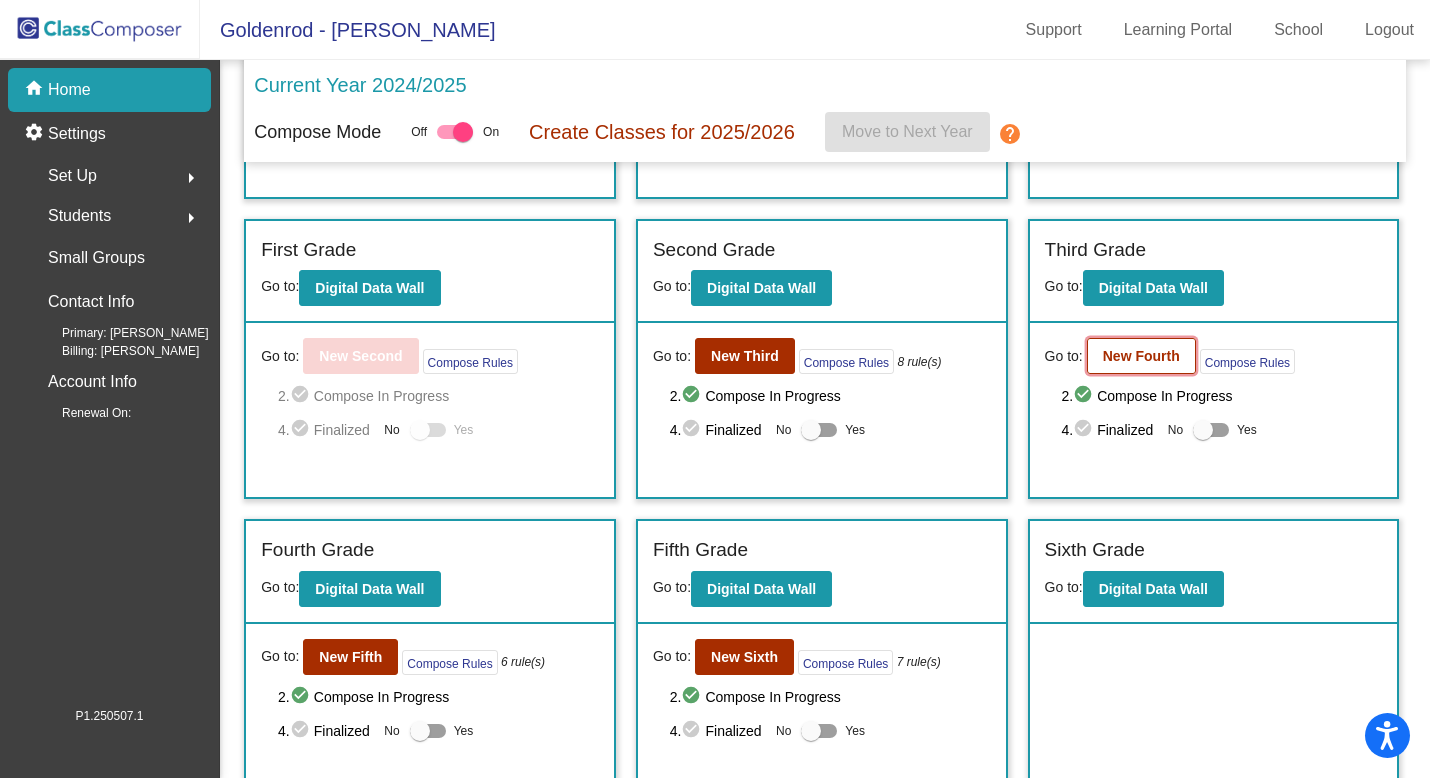 click on "New Fourth" 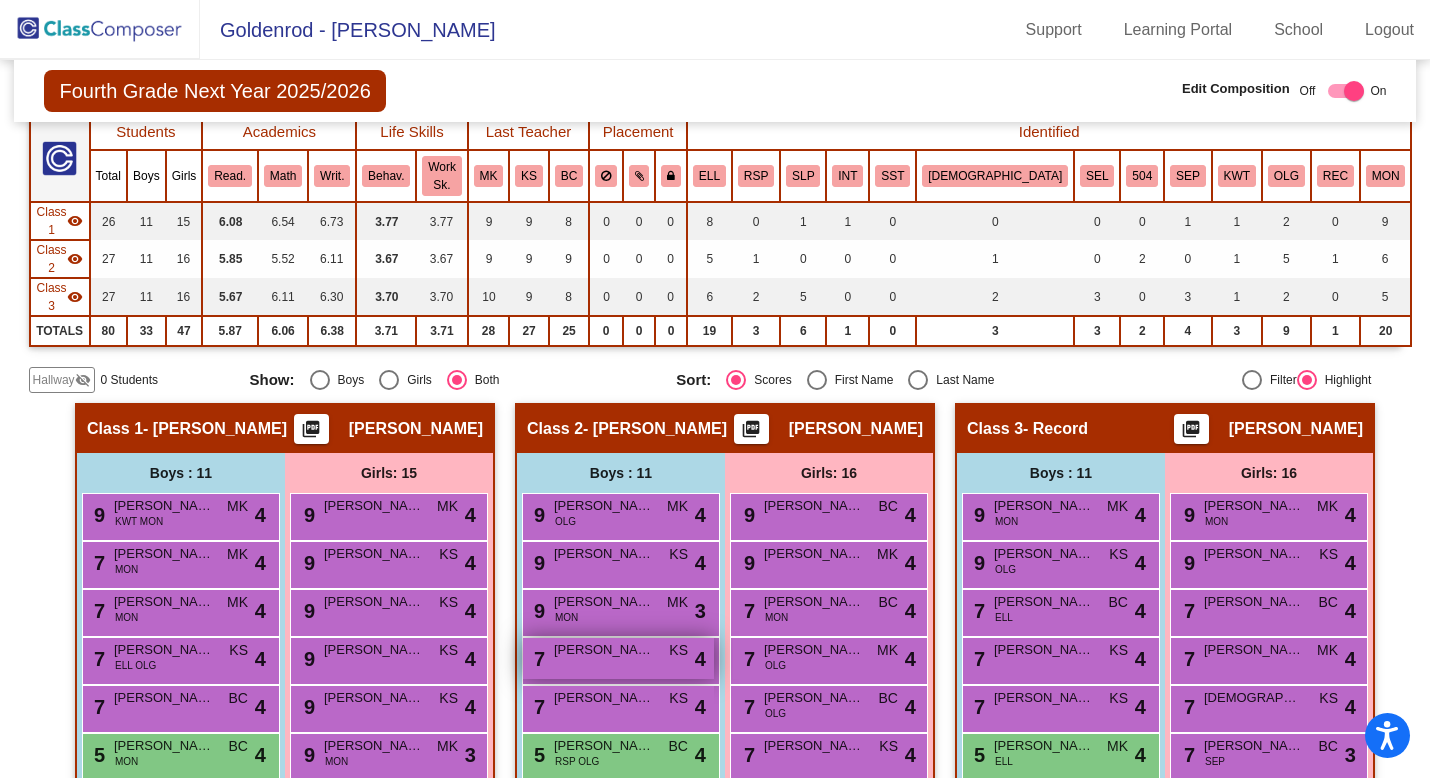 scroll, scrollTop: 0, scrollLeft: 0, axis: both 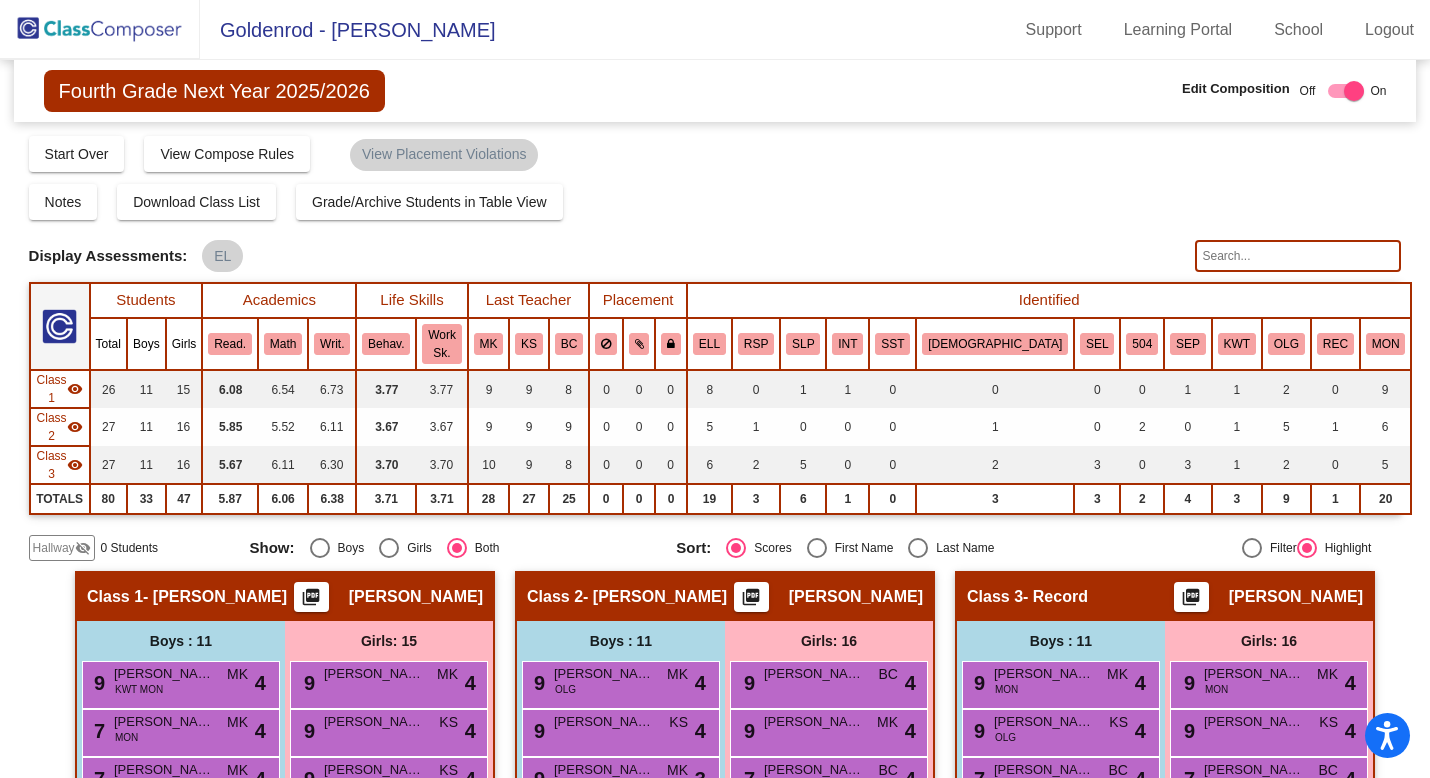 click 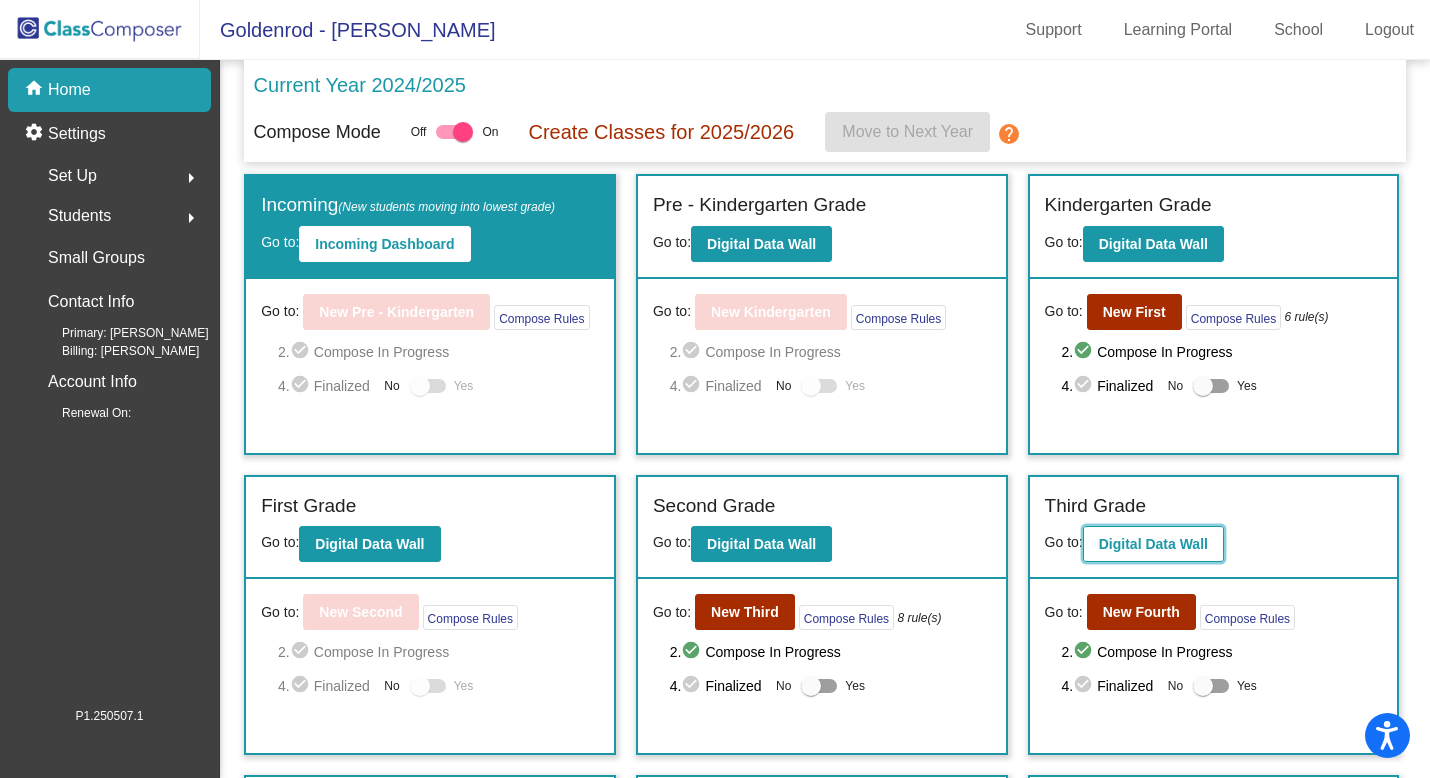 click on "Digital Data Wall" 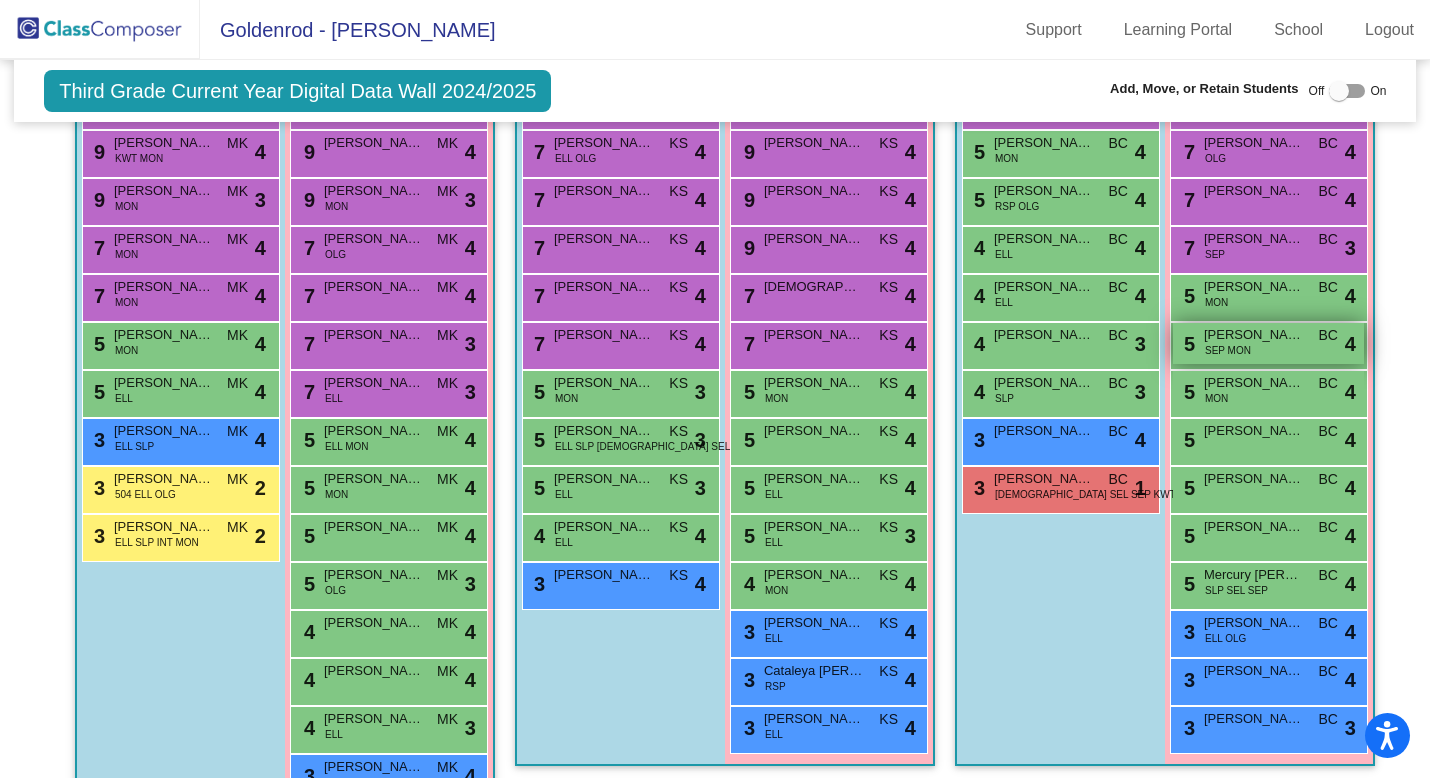 scroll, scrollTop: 617, scrollLeft: 0, axis: vertical 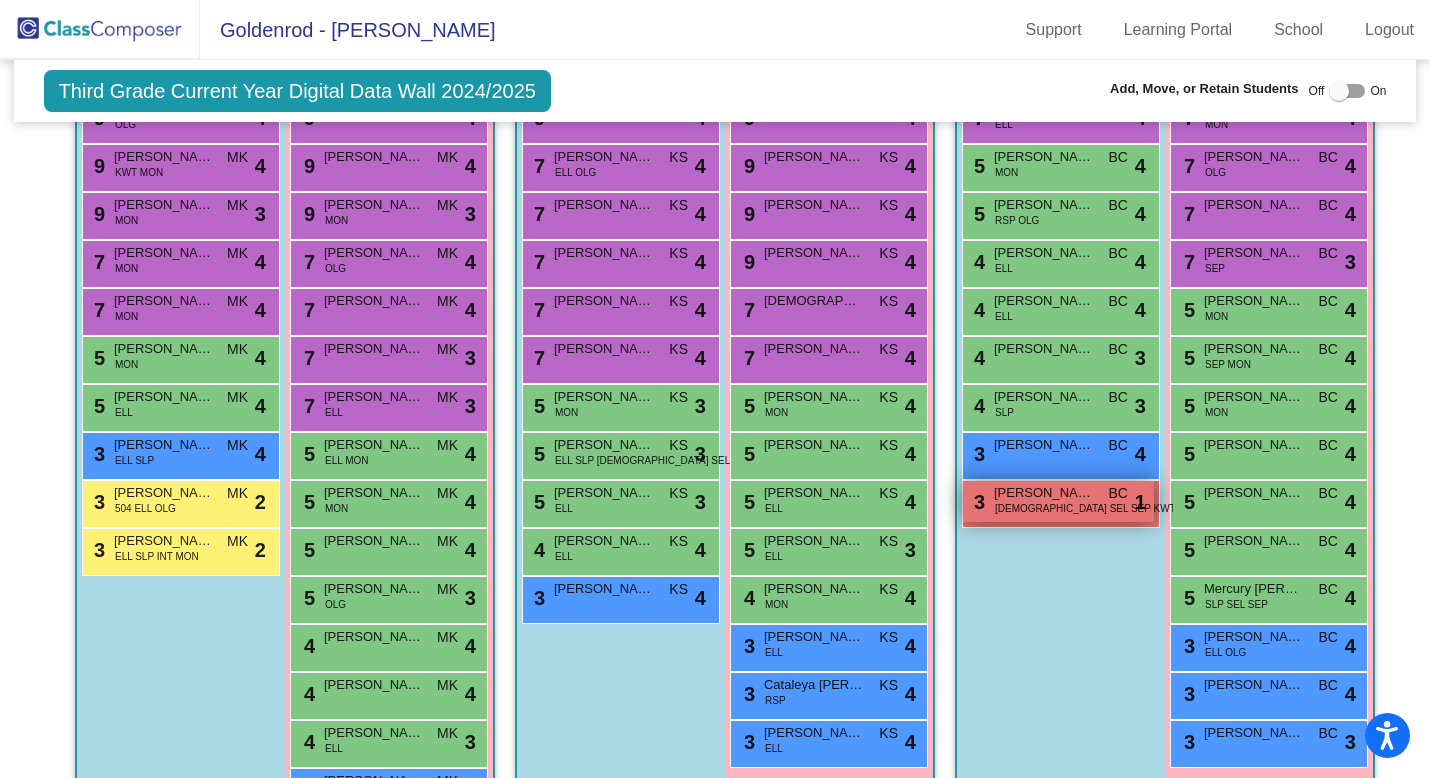 click on "[DEMOGRAPHIC_DATA] SEL SEP KWT MON" at bounding box center [1098, 508] 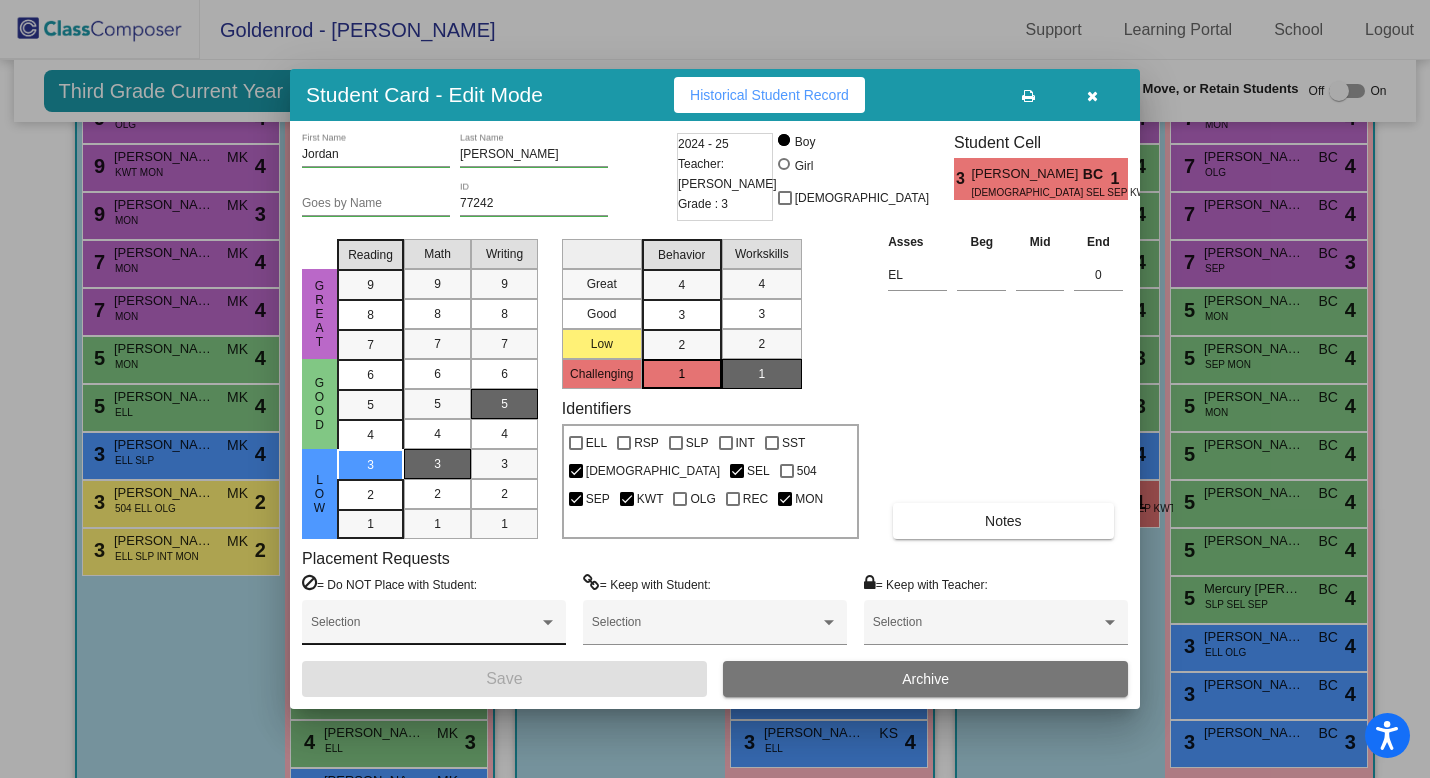click at bounding box center [425, 629] 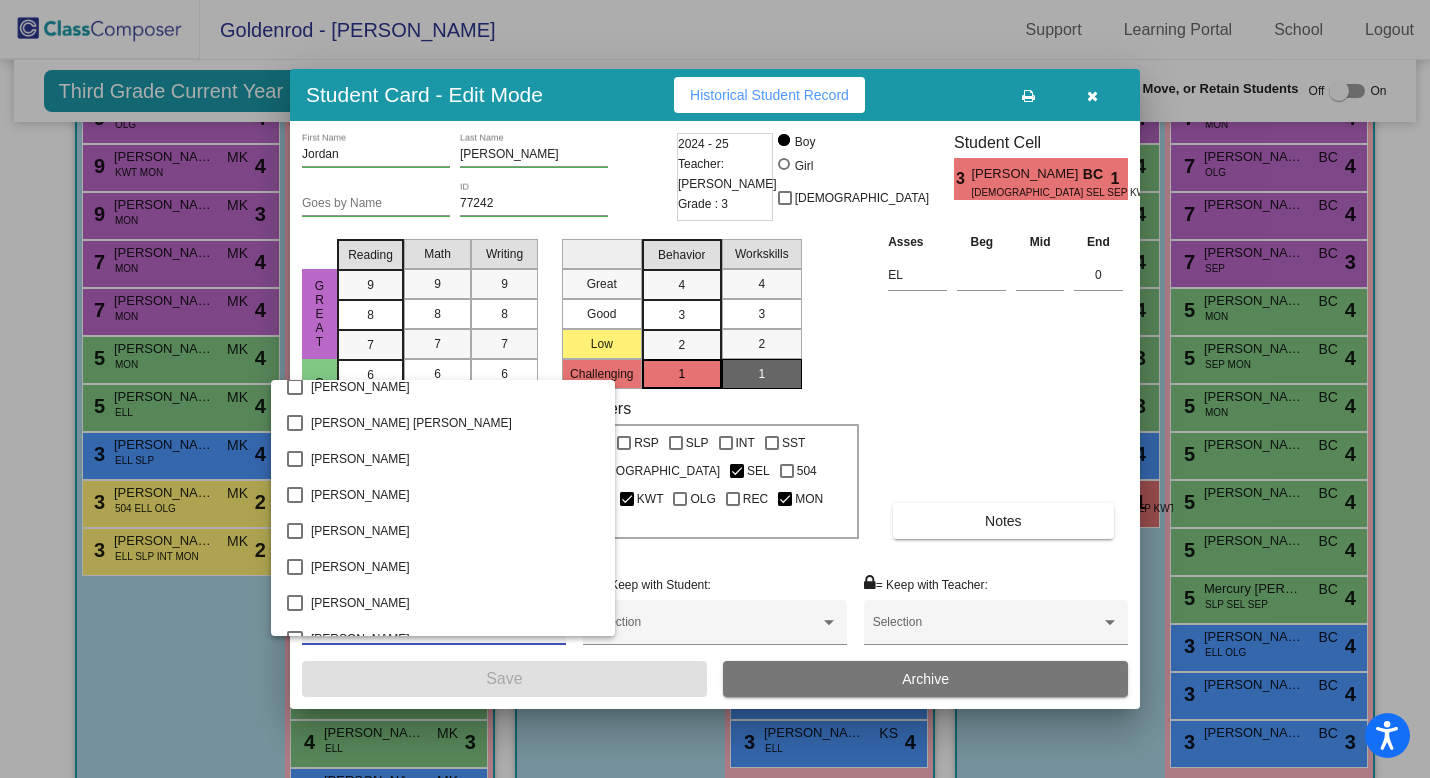 scroll, scrollTop: 990, scrollLeft: 0, axis: vertical 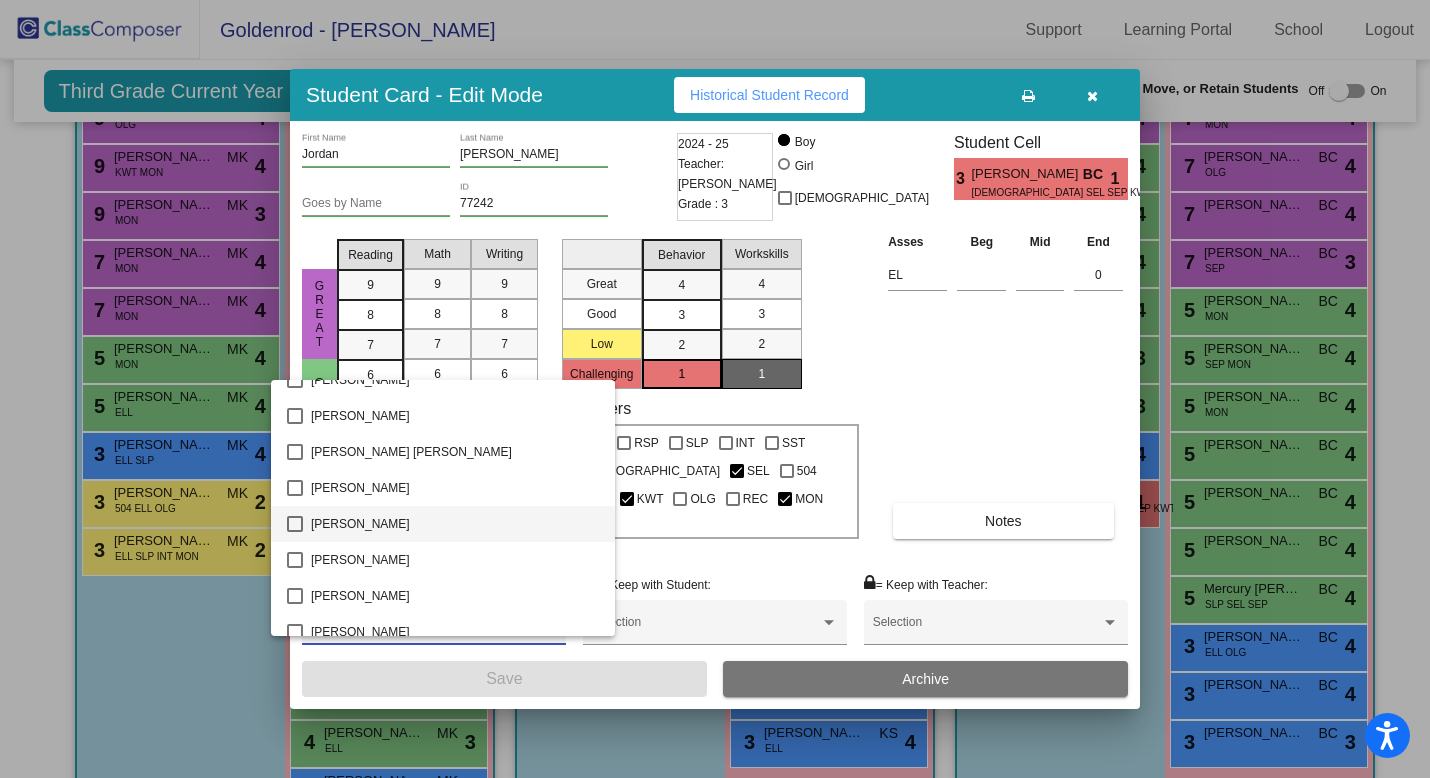 click at bounding box center (295, 524) 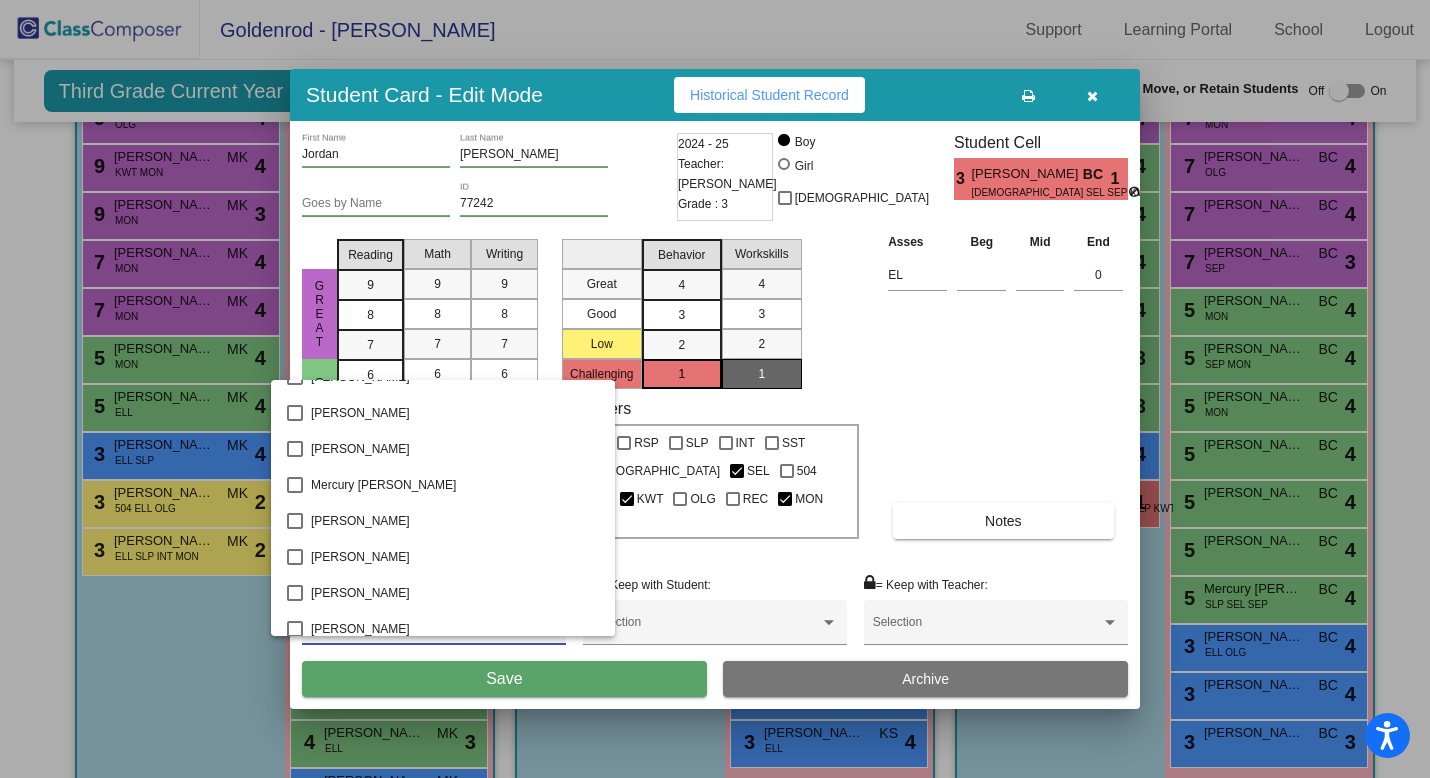 scroll, scrollTop: 2012, scrollLeft: 0, axis: vertical 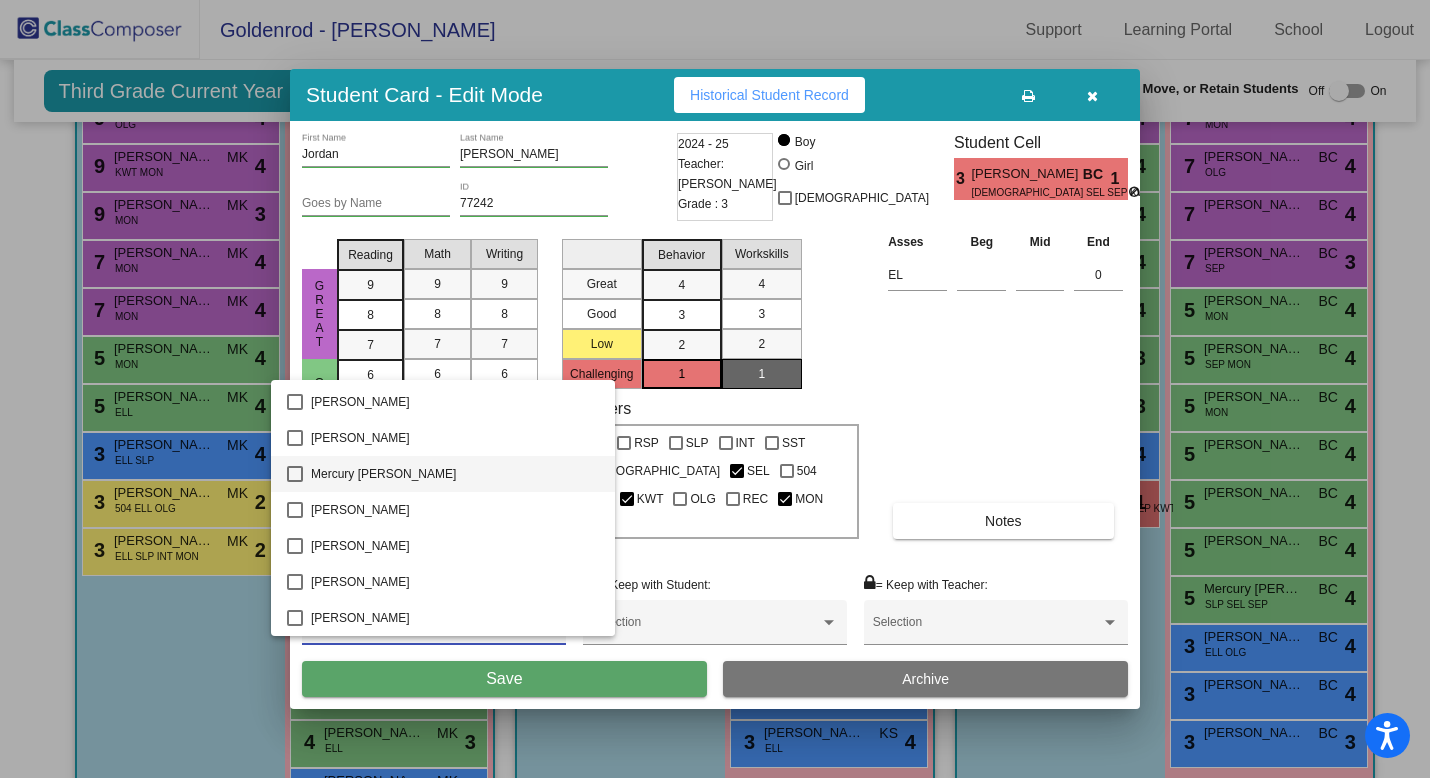 click at bounding box center [295, 474] 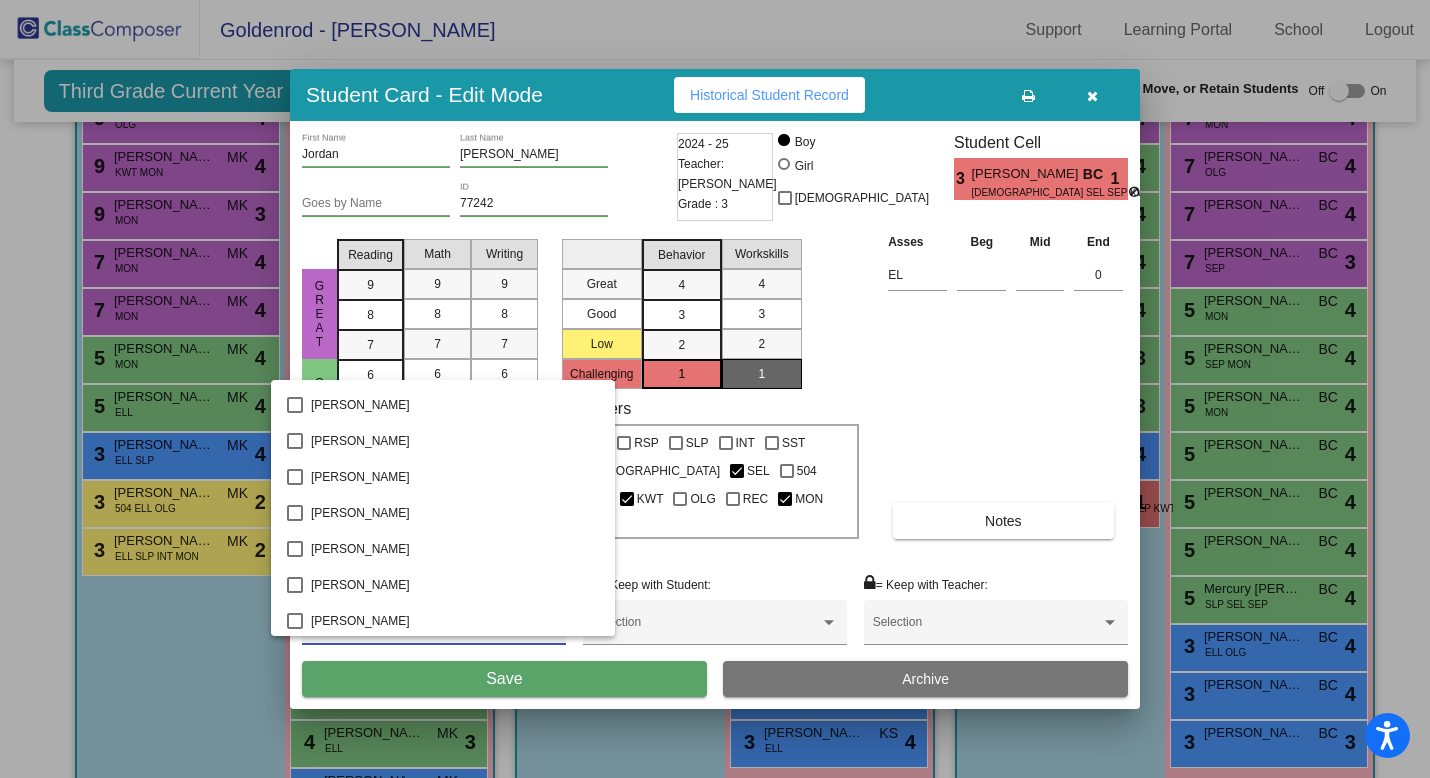 scroll, scrollTop: 2202, scrollLeft: 0, axis: vertical 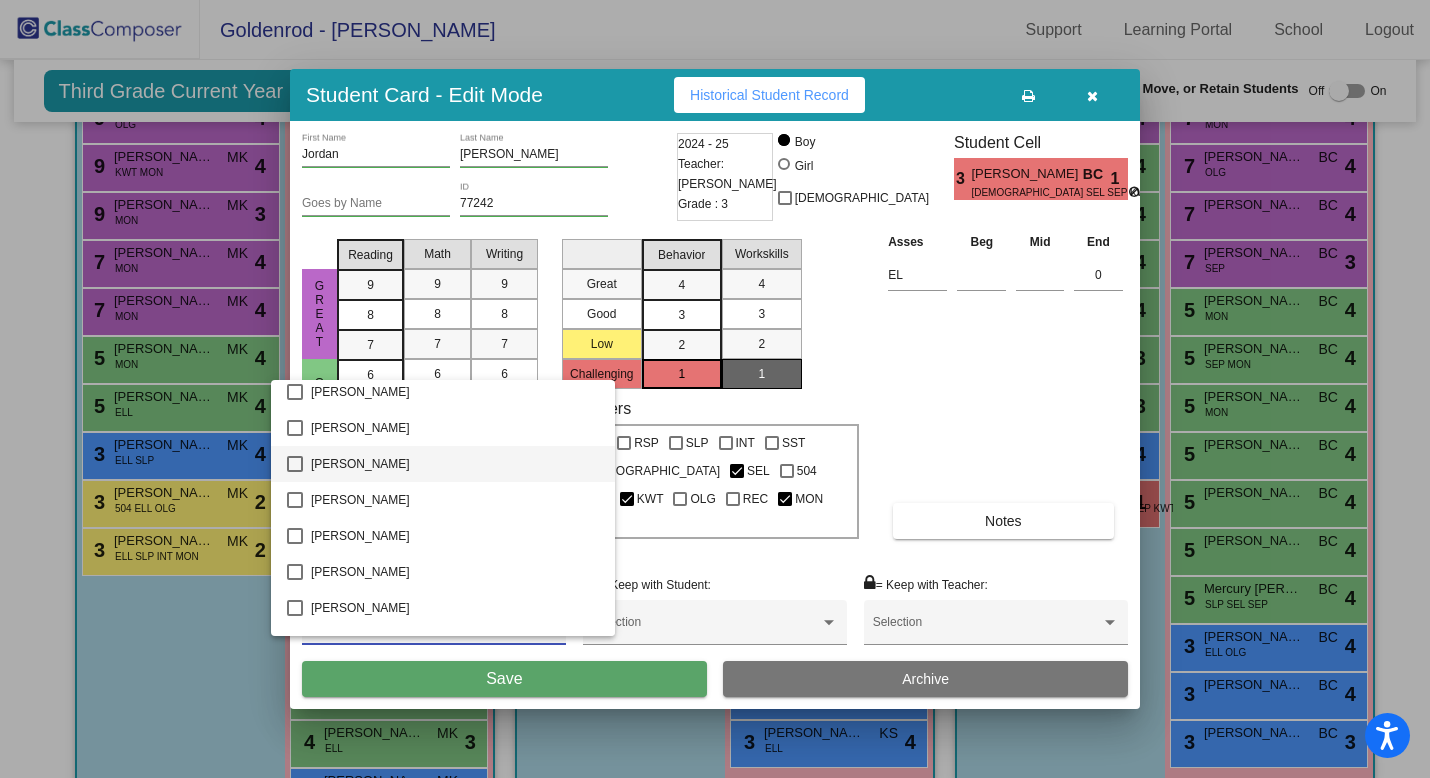click at bounding box center [295, 464] 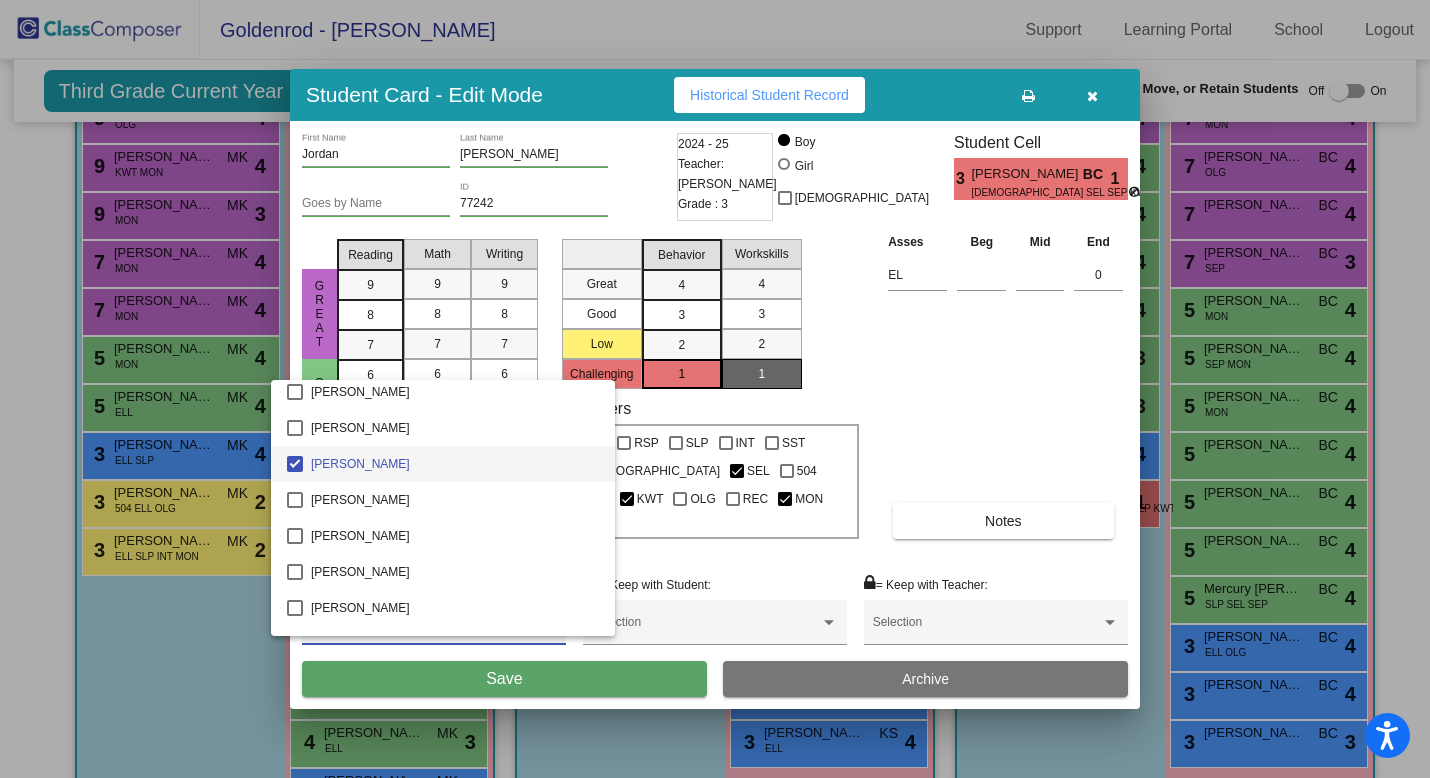 click at bounding box center (715, 389) 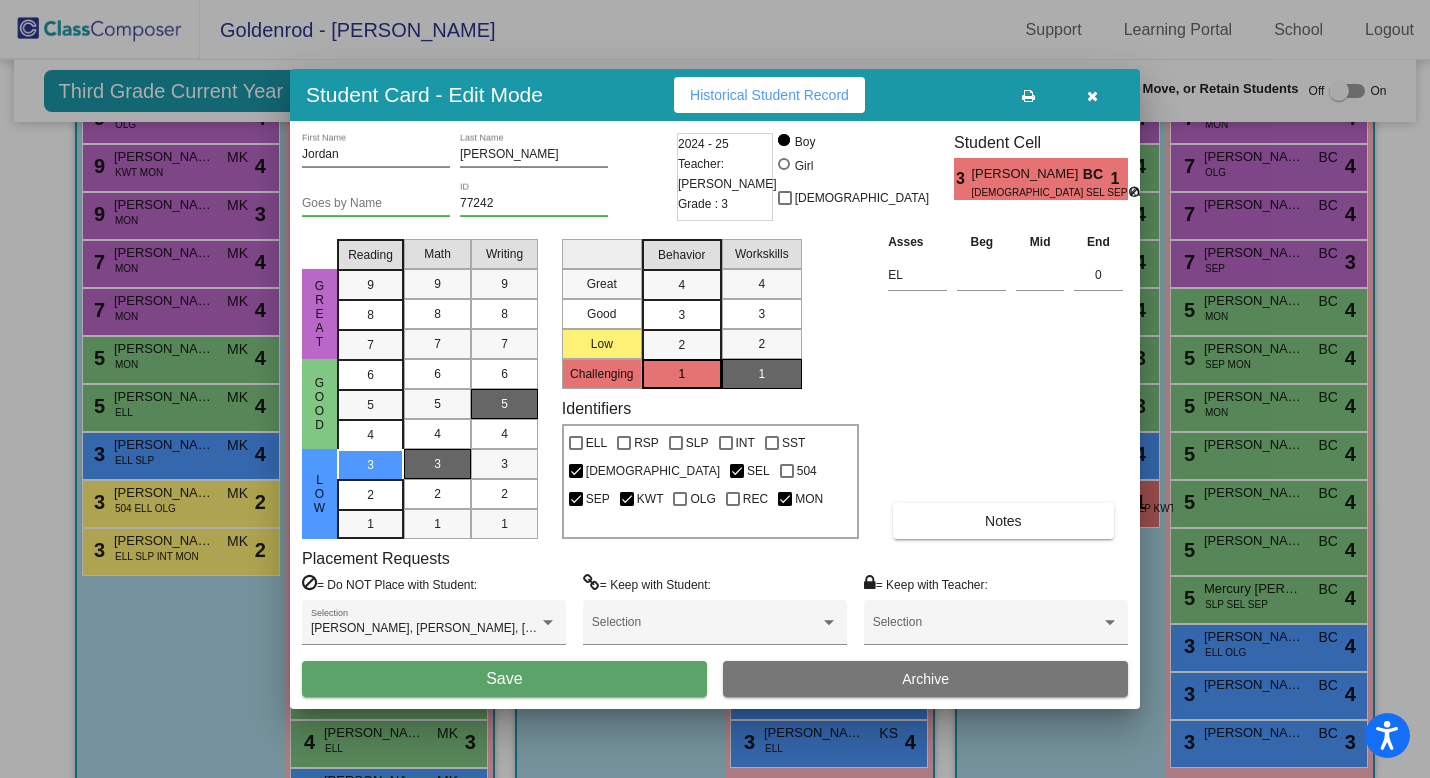 click on "Save" at bounding box center [504, 678] 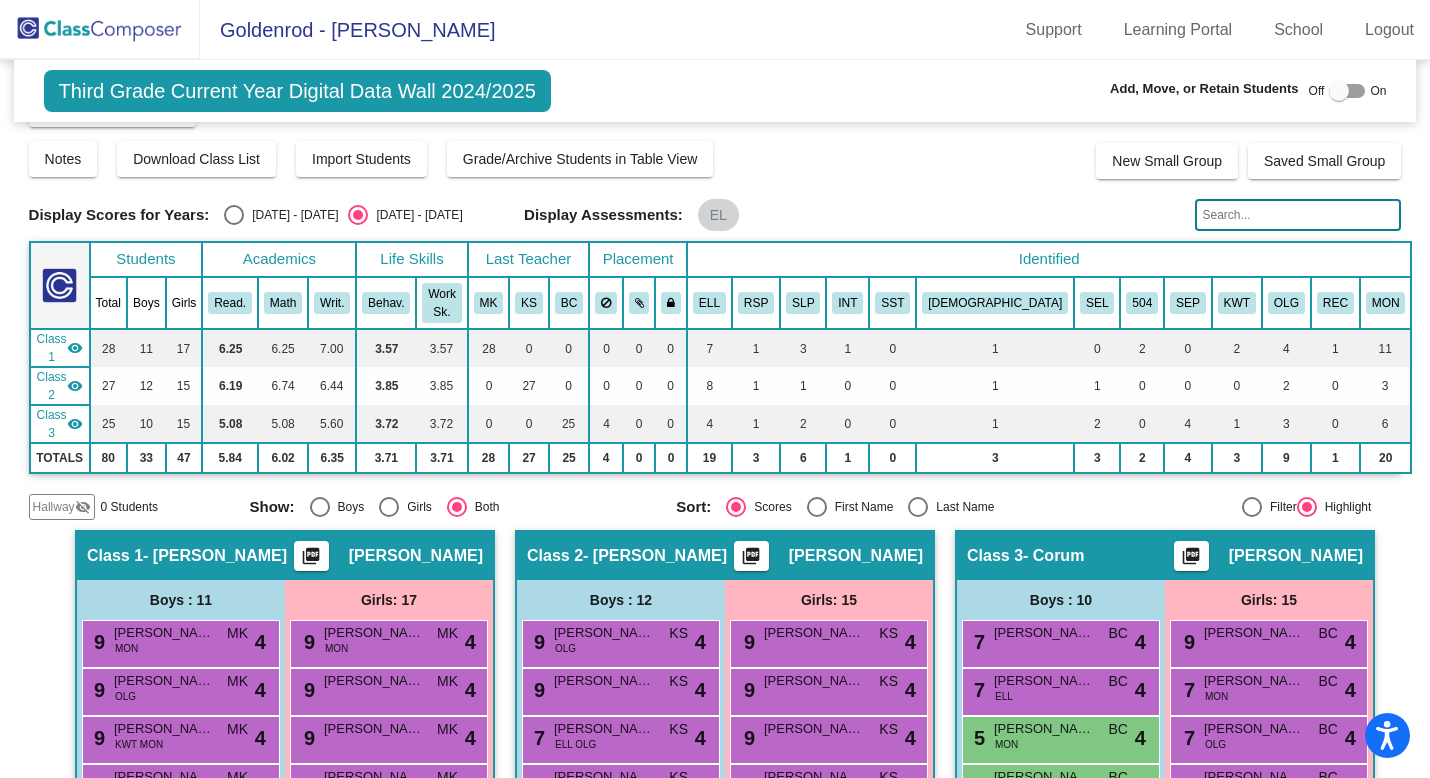 scroll, scrollTop: 0, scrollLeft: 0, axis: both 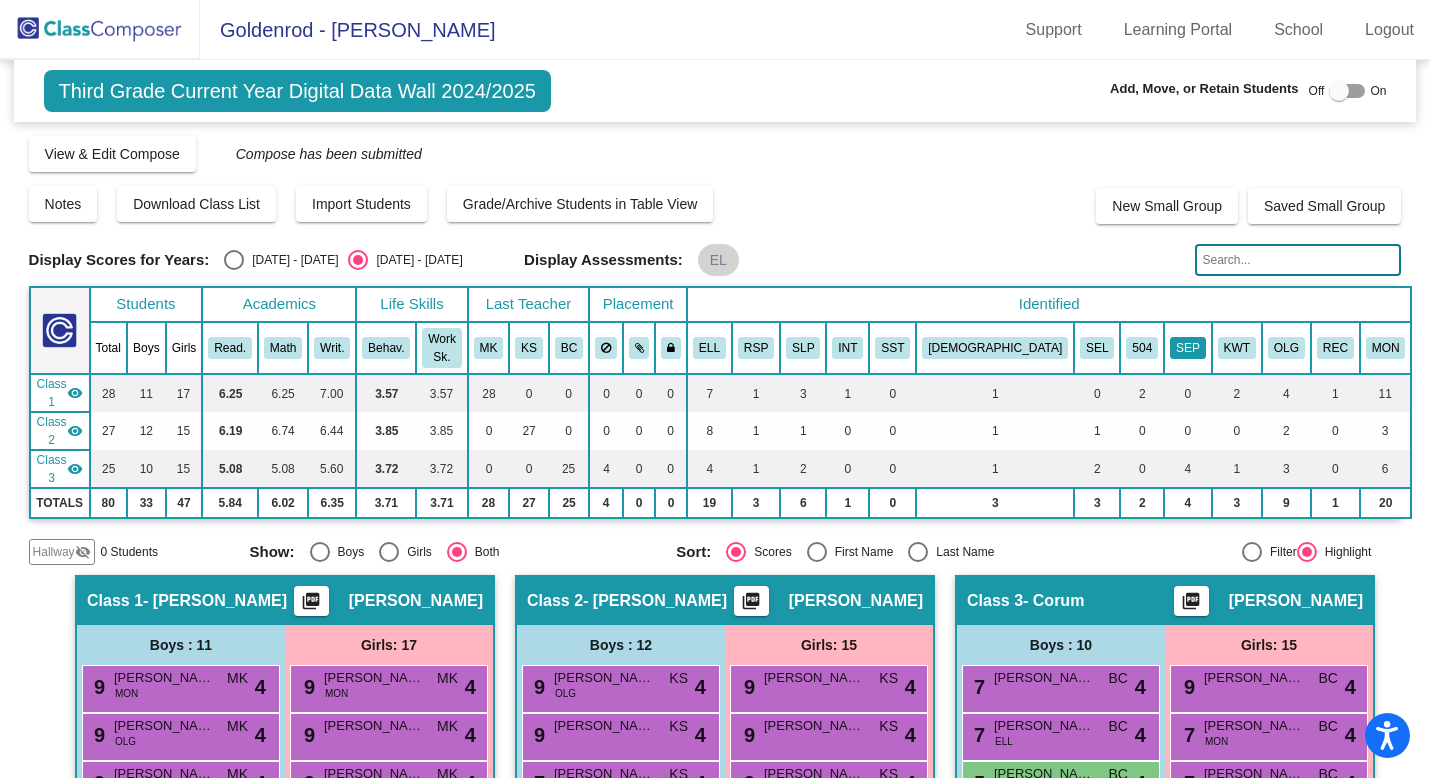click on "SEP" 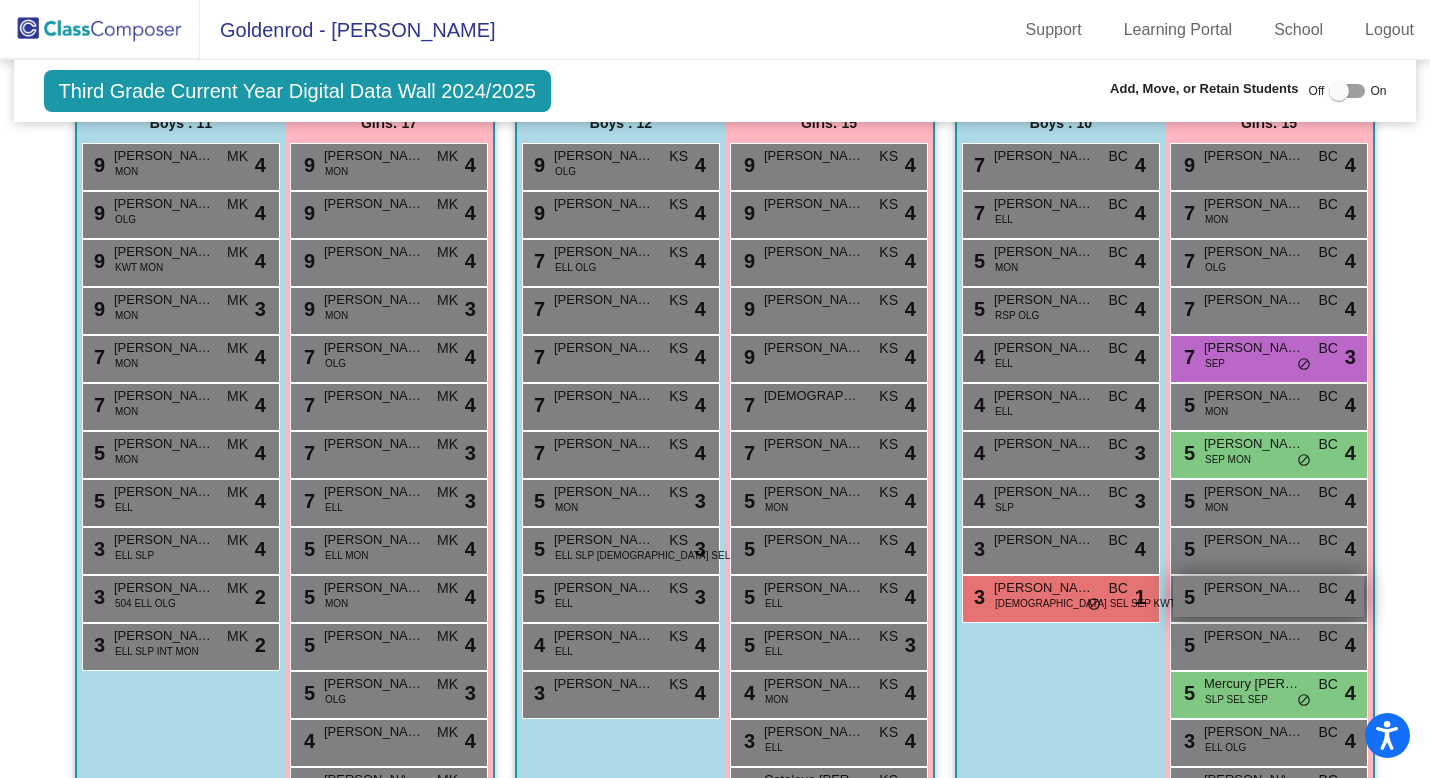 scroll, scrollTop: 529, scrollLeft: 0, axis: vertical 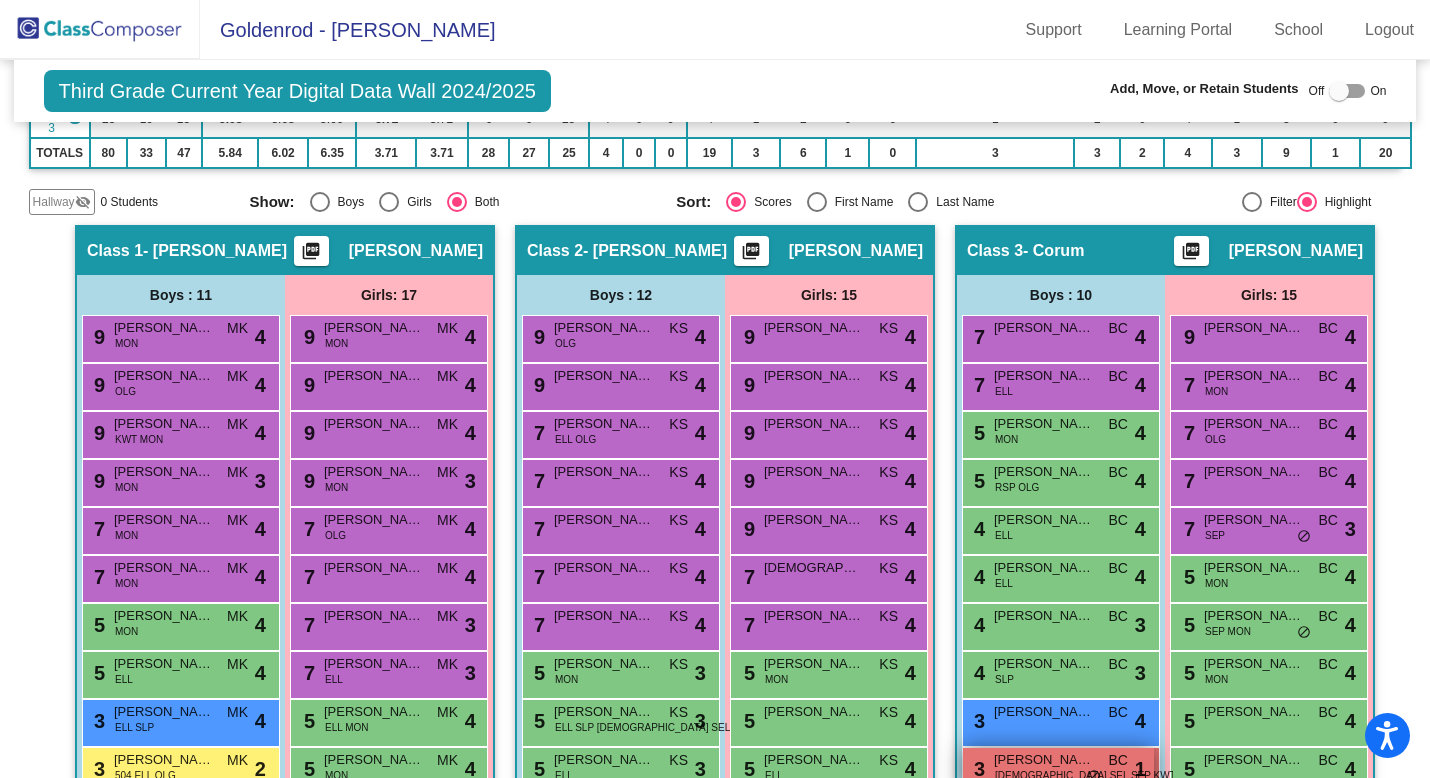 click on "[DEMOGRAPHIC_DATA] SEL SEP KWT MON" at bounding box center [1098, 775] 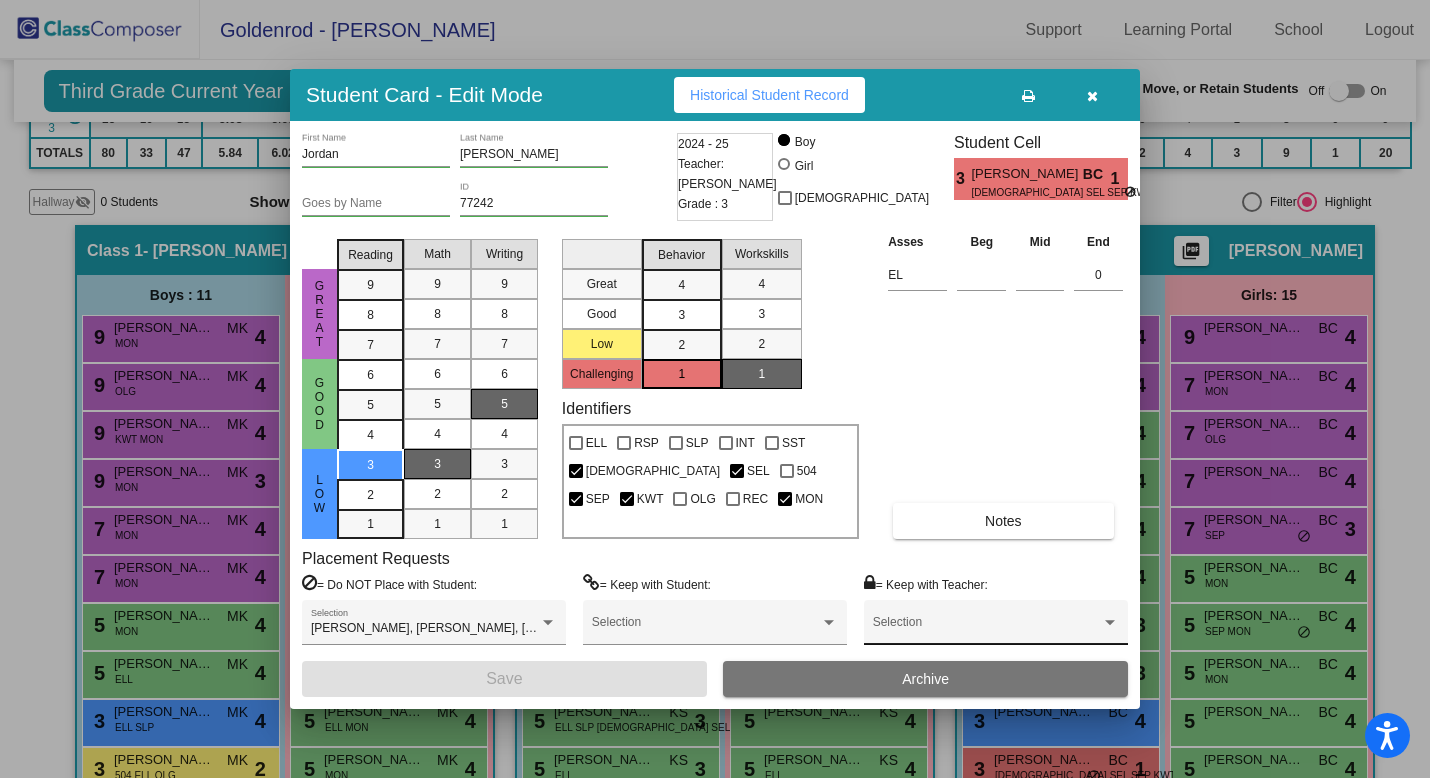 click at bounding box center (987, 629) 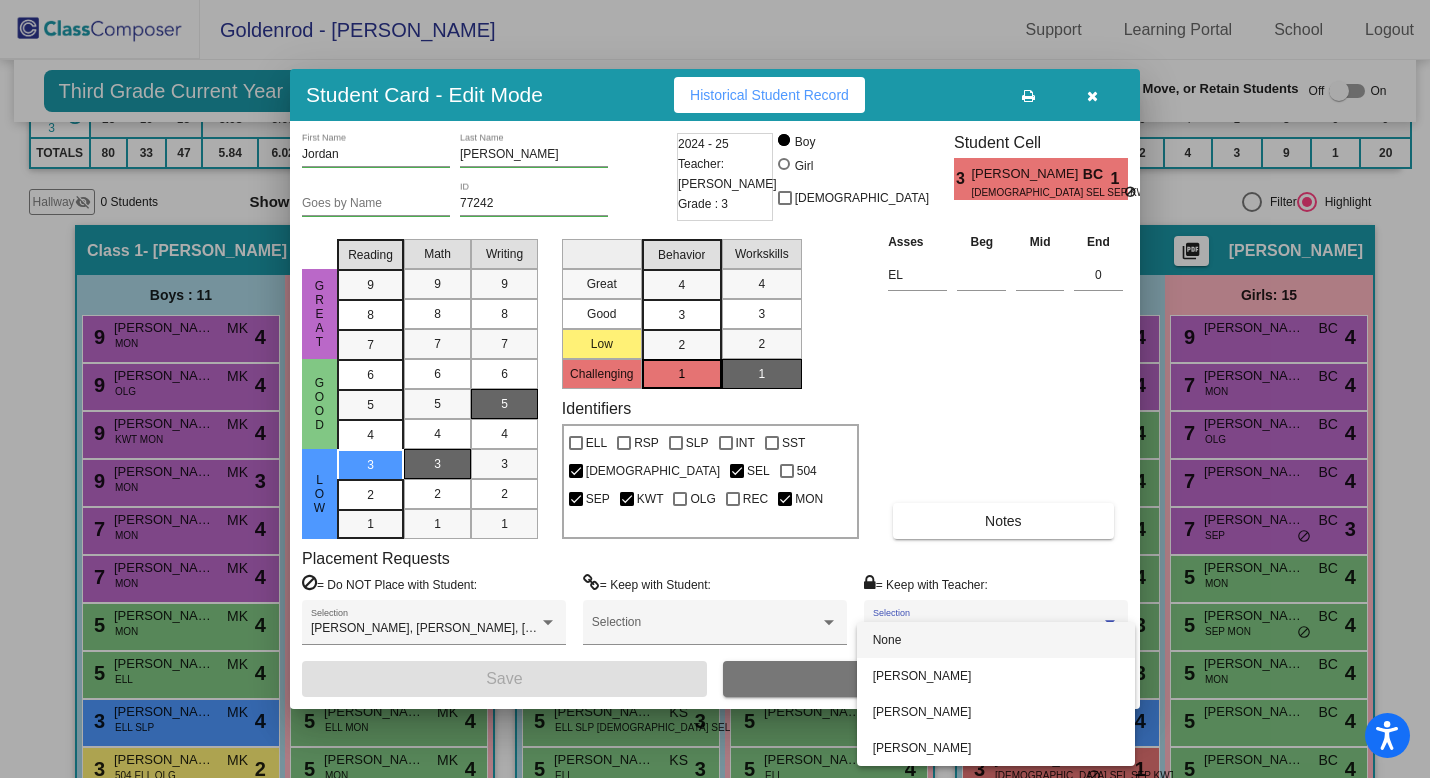 click at bounding box center (715, 389) 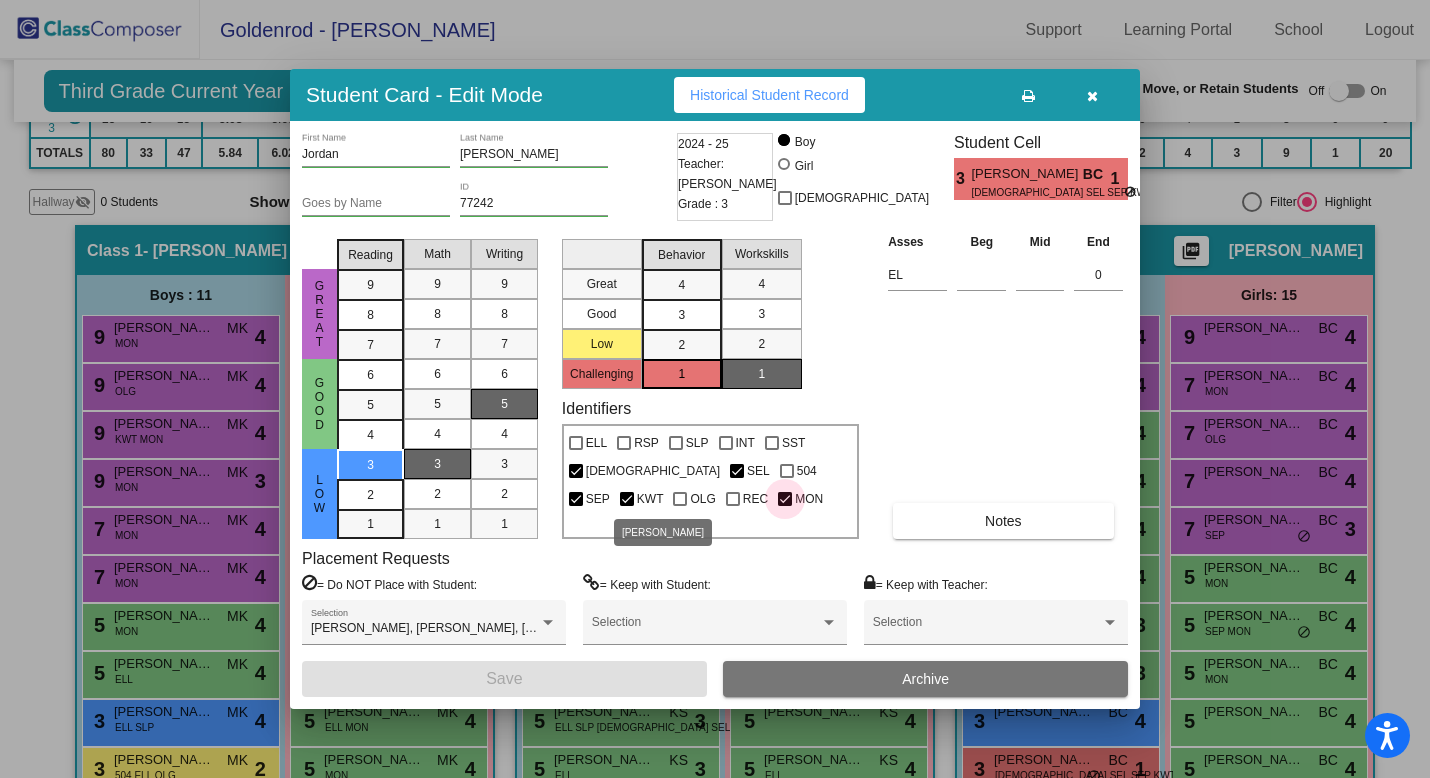 click at bounding box center (785, 499) 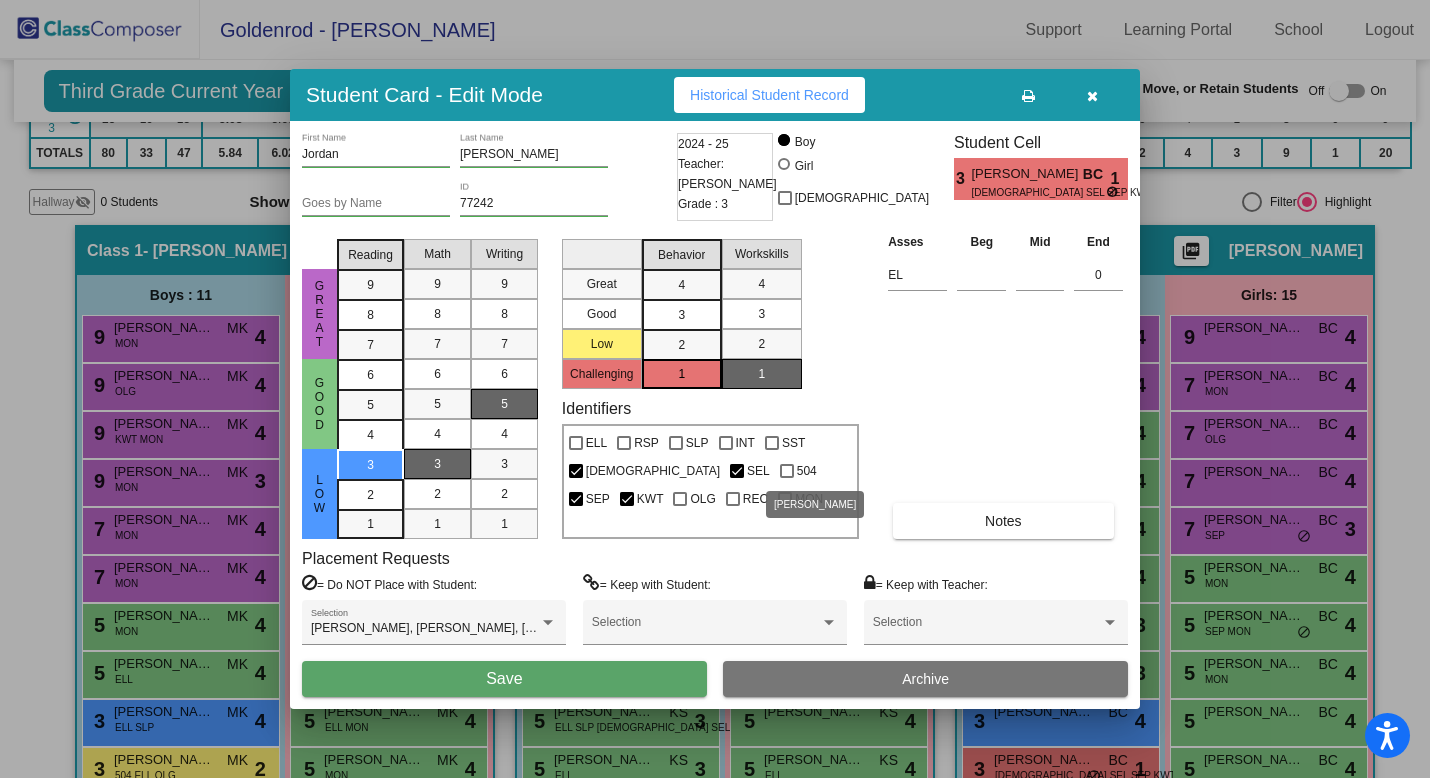 click at bounding box center (680, 499) 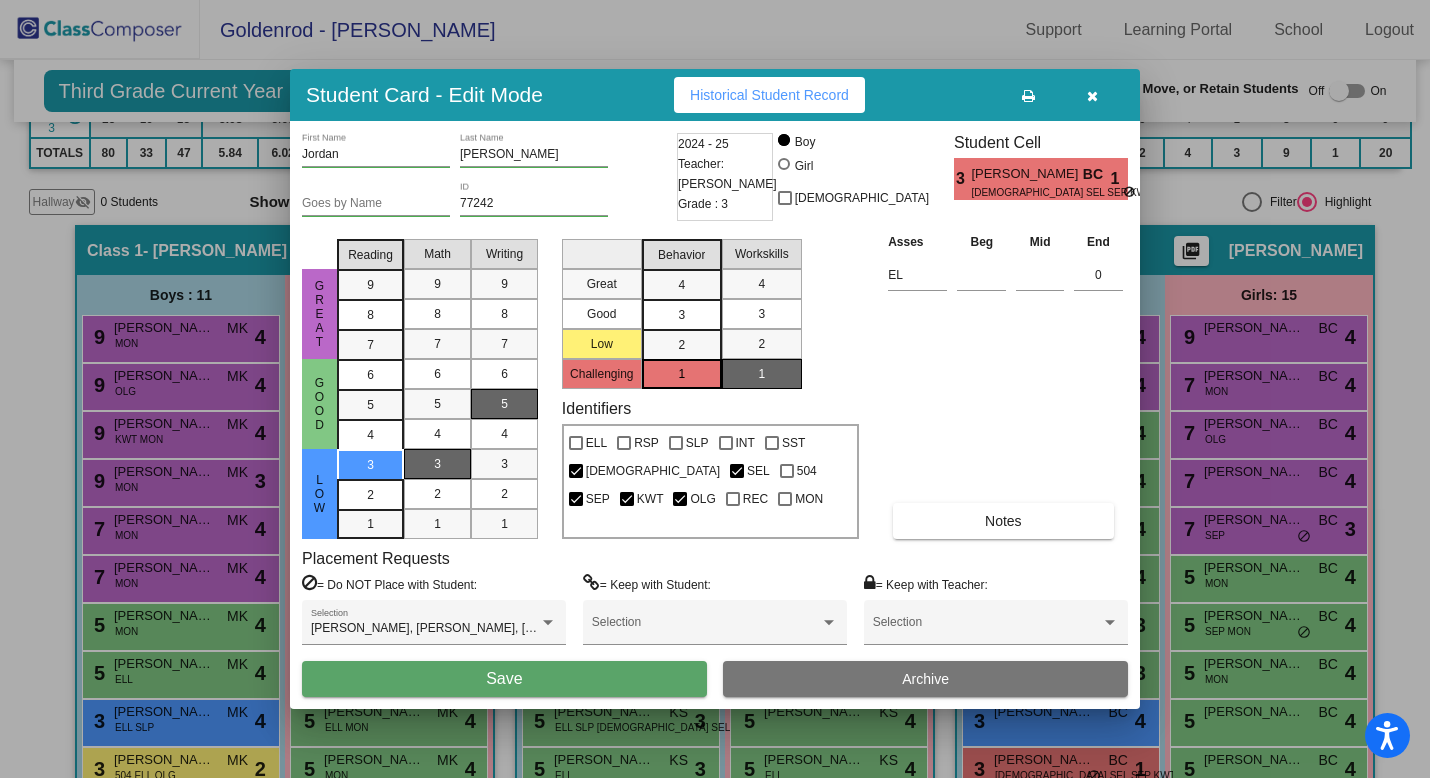 click on "Save" at bounding box center (504, 679) 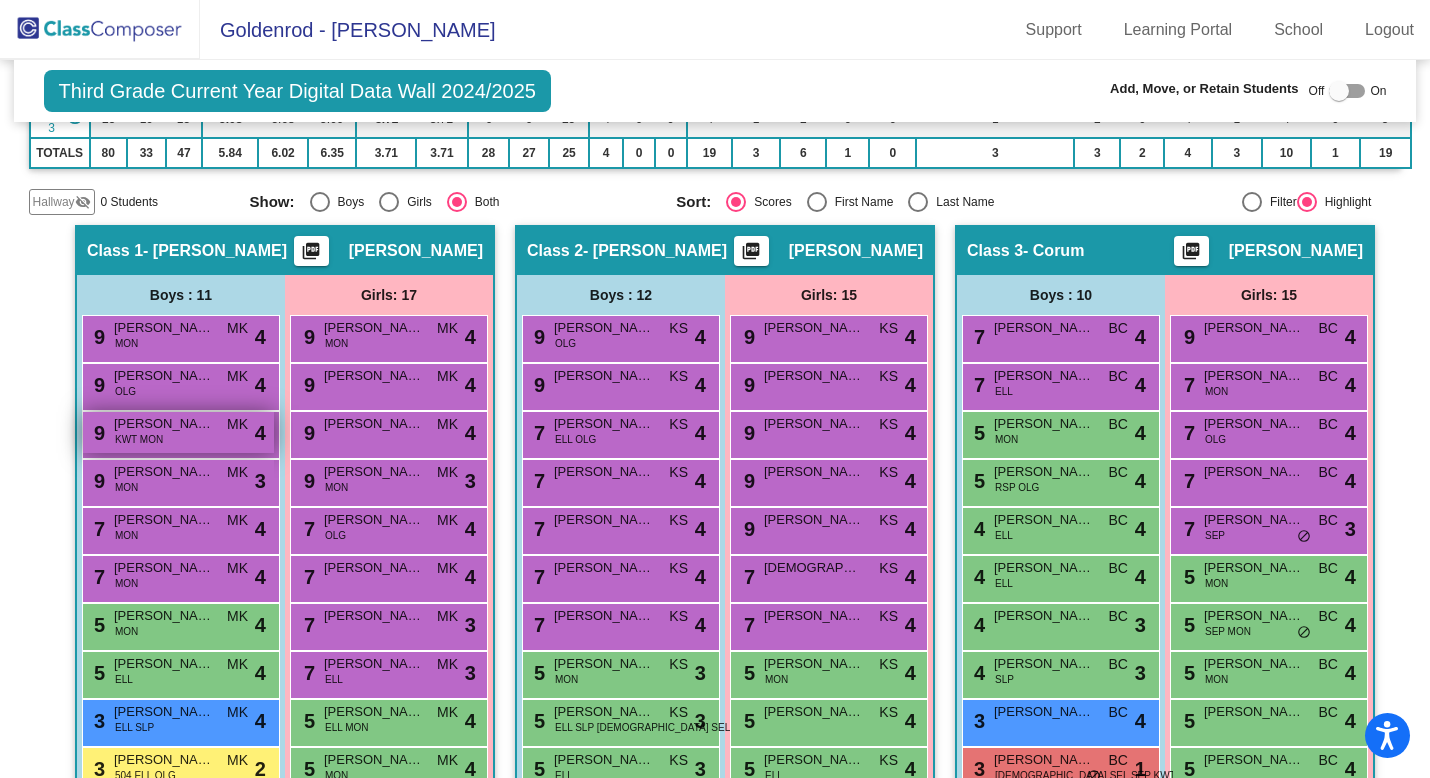 click on "[PERSON_NAME]" at bounding box center (164, 424) 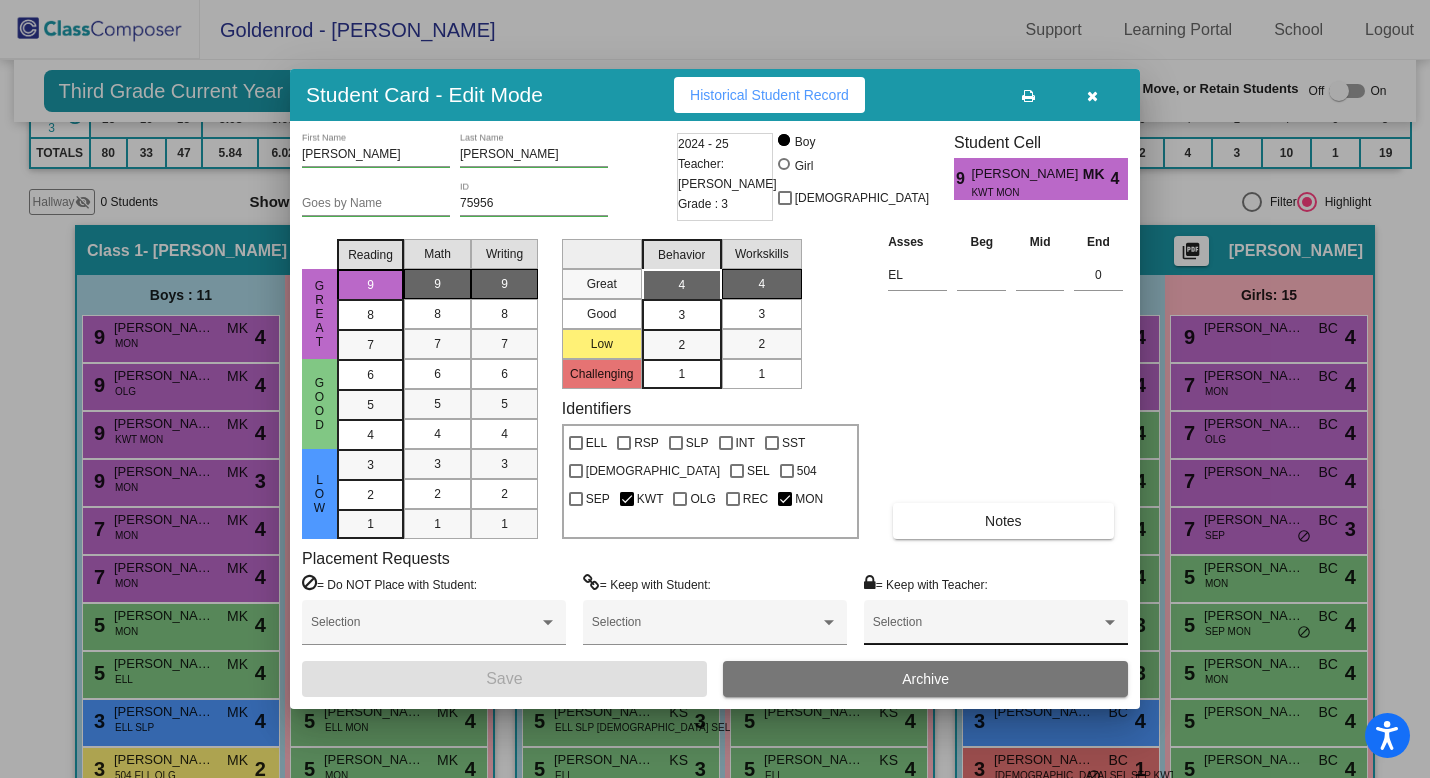click on "Selection" at bounding box center (996, 627) 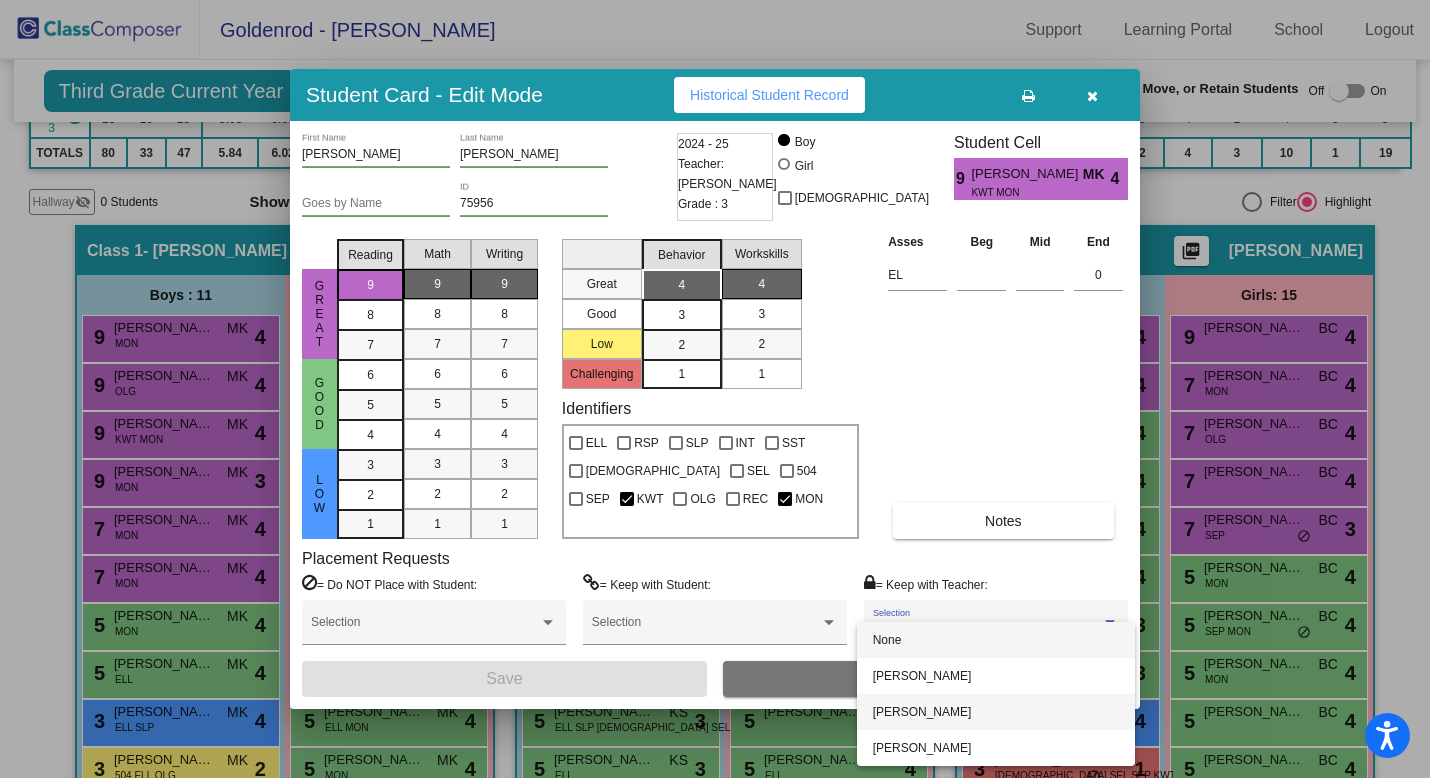 click on "[PERSON_NAME]" at bounding box center [996, 712] 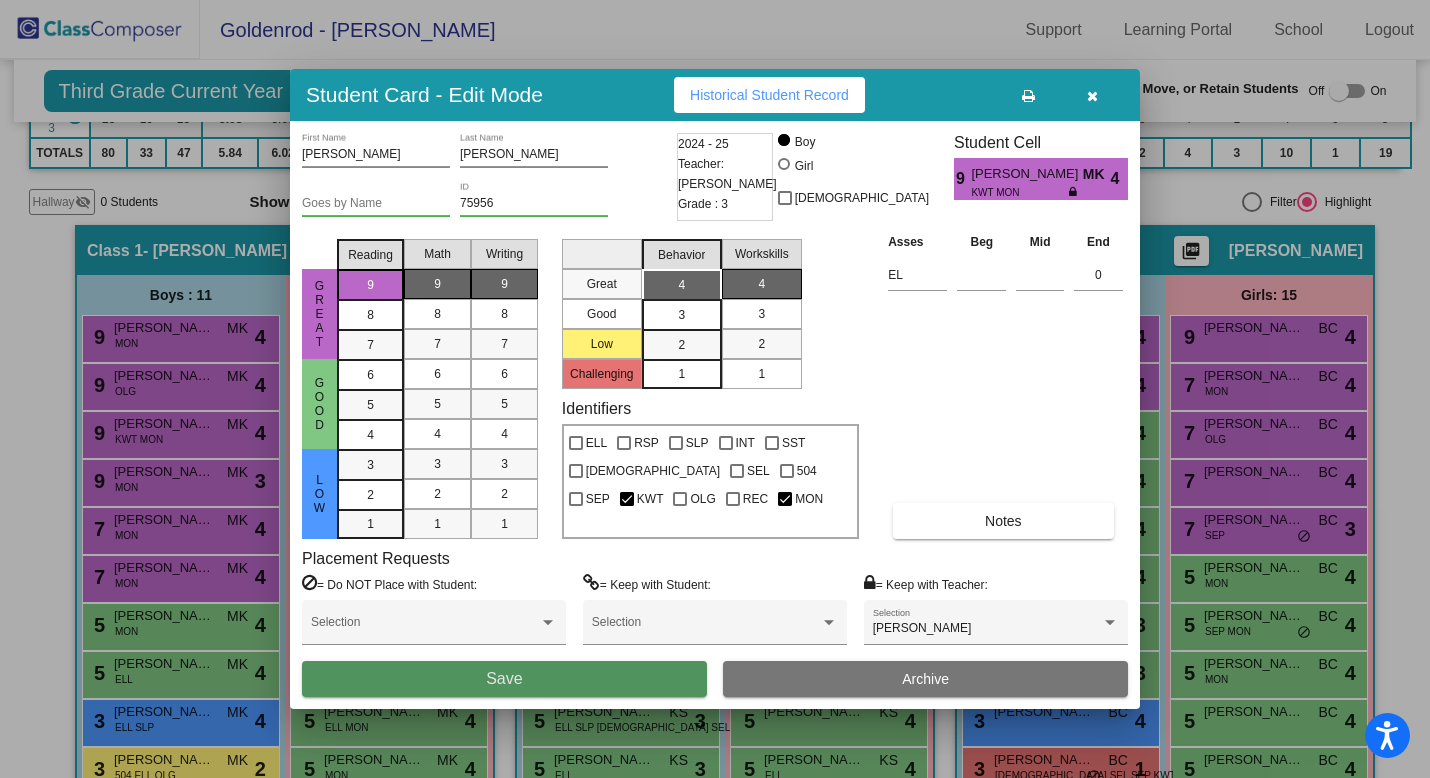 click on "Save" at bounding box center [504, 679] 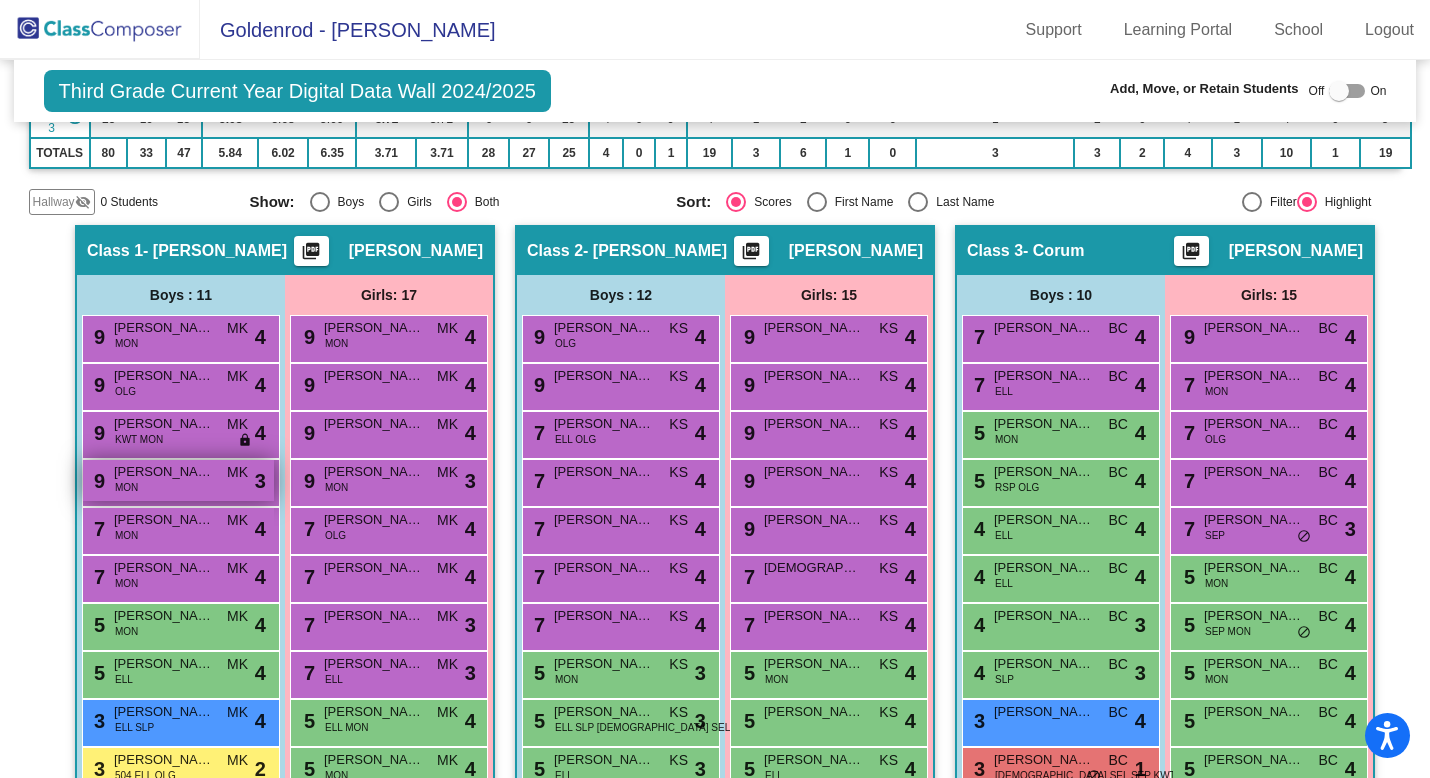 click on "9 [PERSON_NAME] MON MK lock do_not_disturb_alt 3" at bounding box center (178, 480) 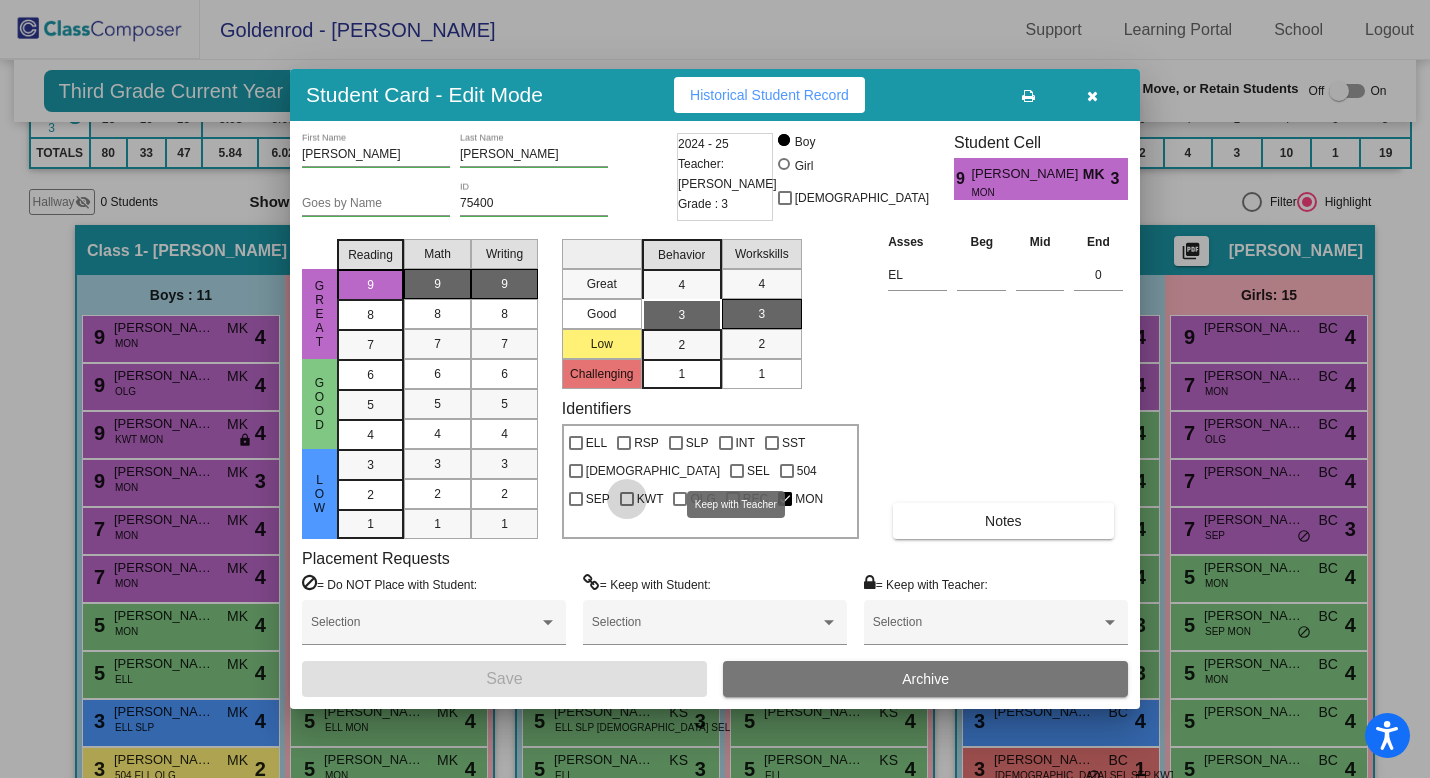 click at bounding box center (627, 499) 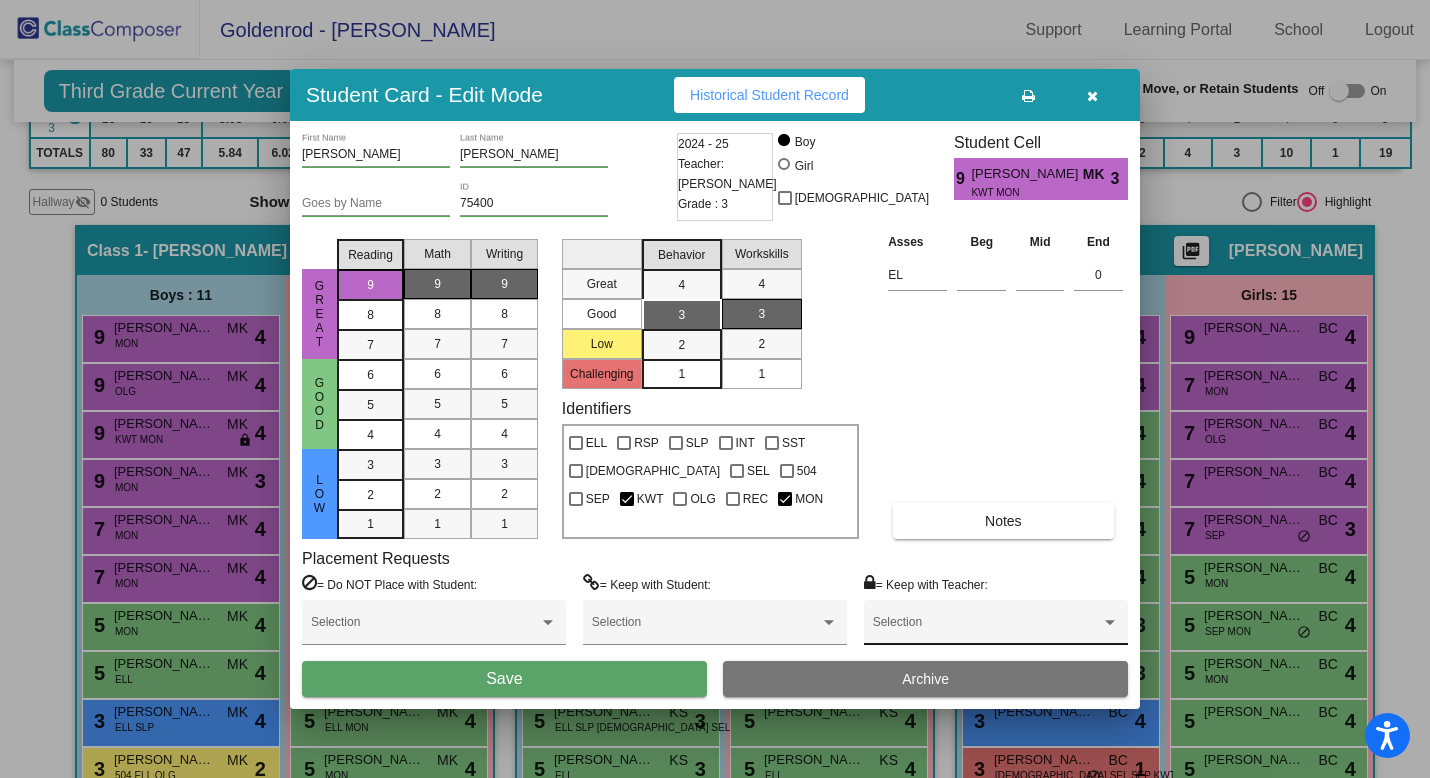 click on "Selection" at bounding box center (996, 622) 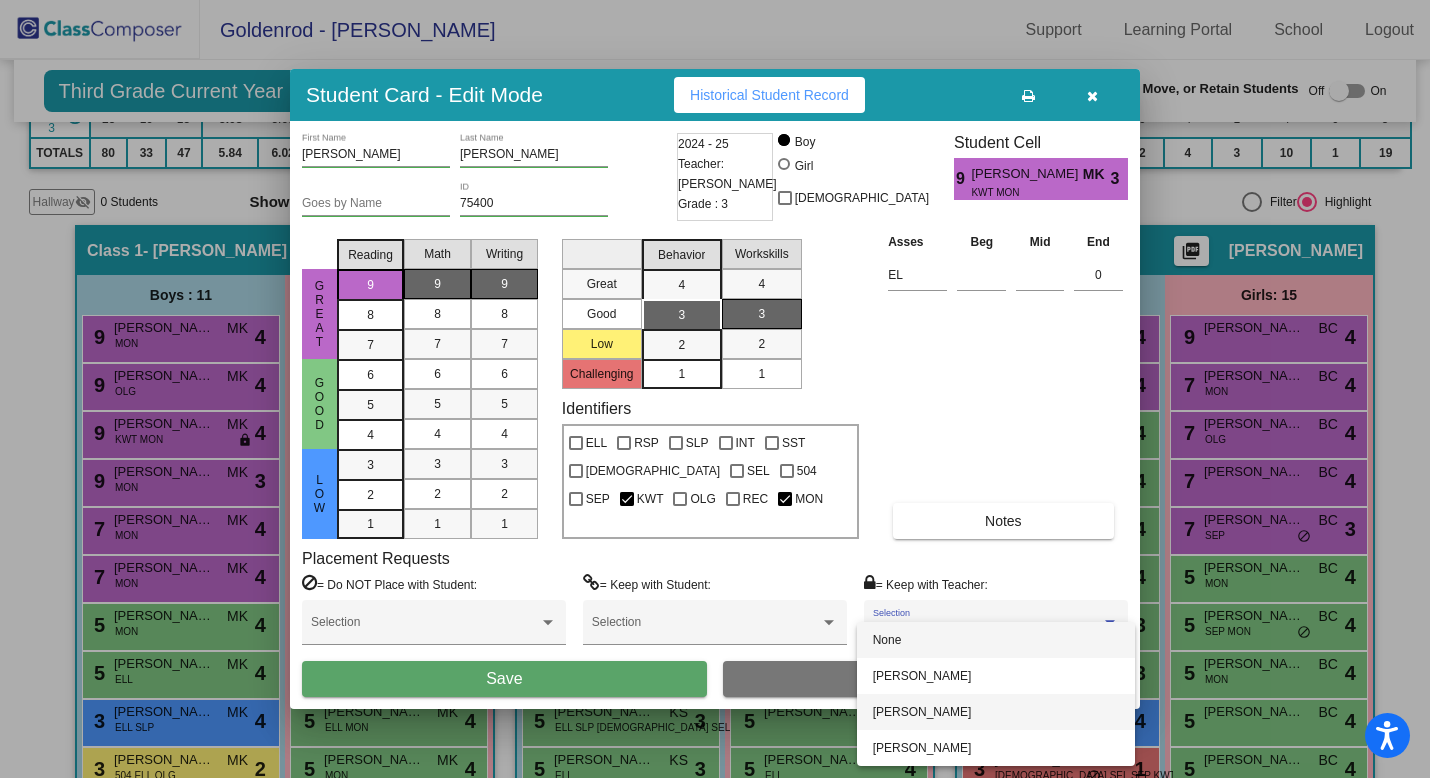 click on "[PERSON_NAME]" at bounding box center (996, 712) 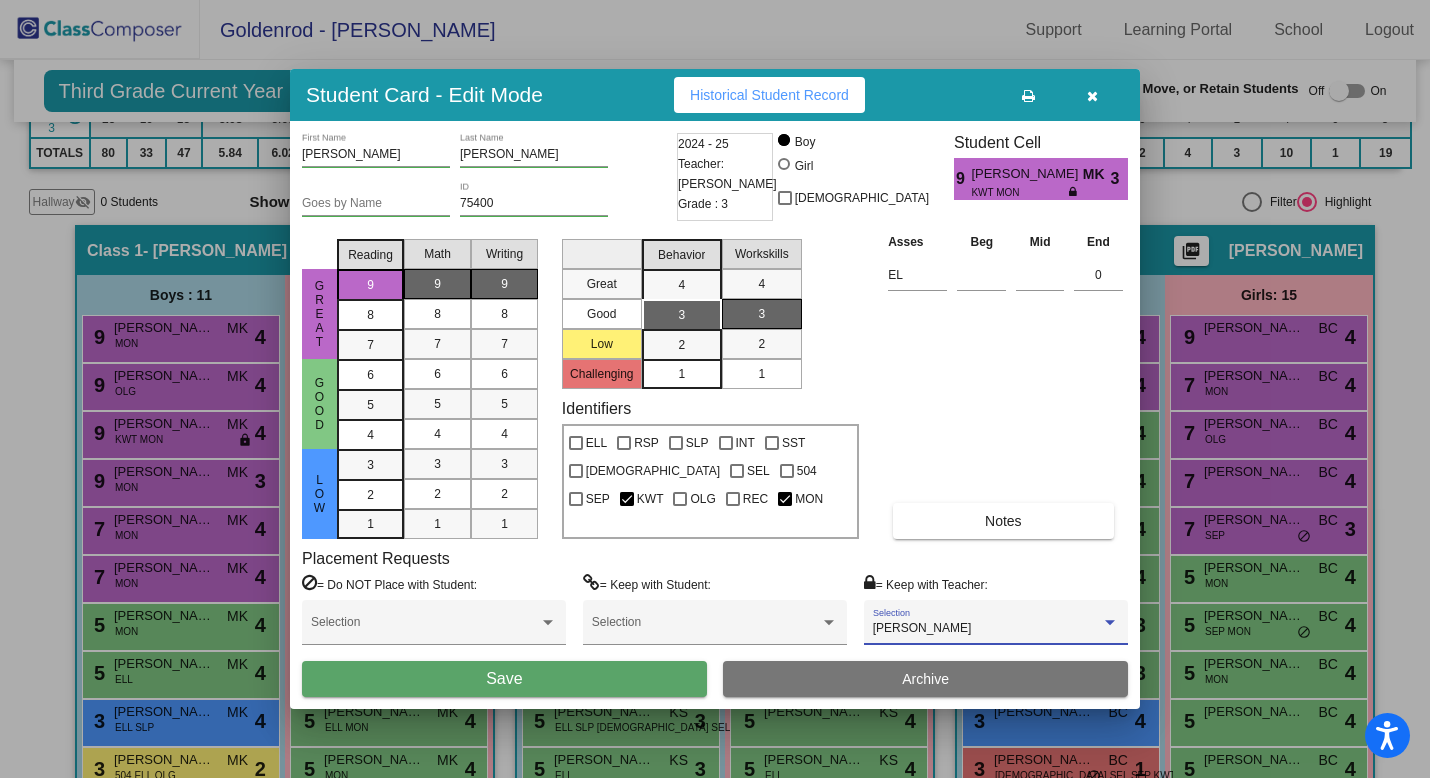 click on "Save" at bounding box center (504, 678) 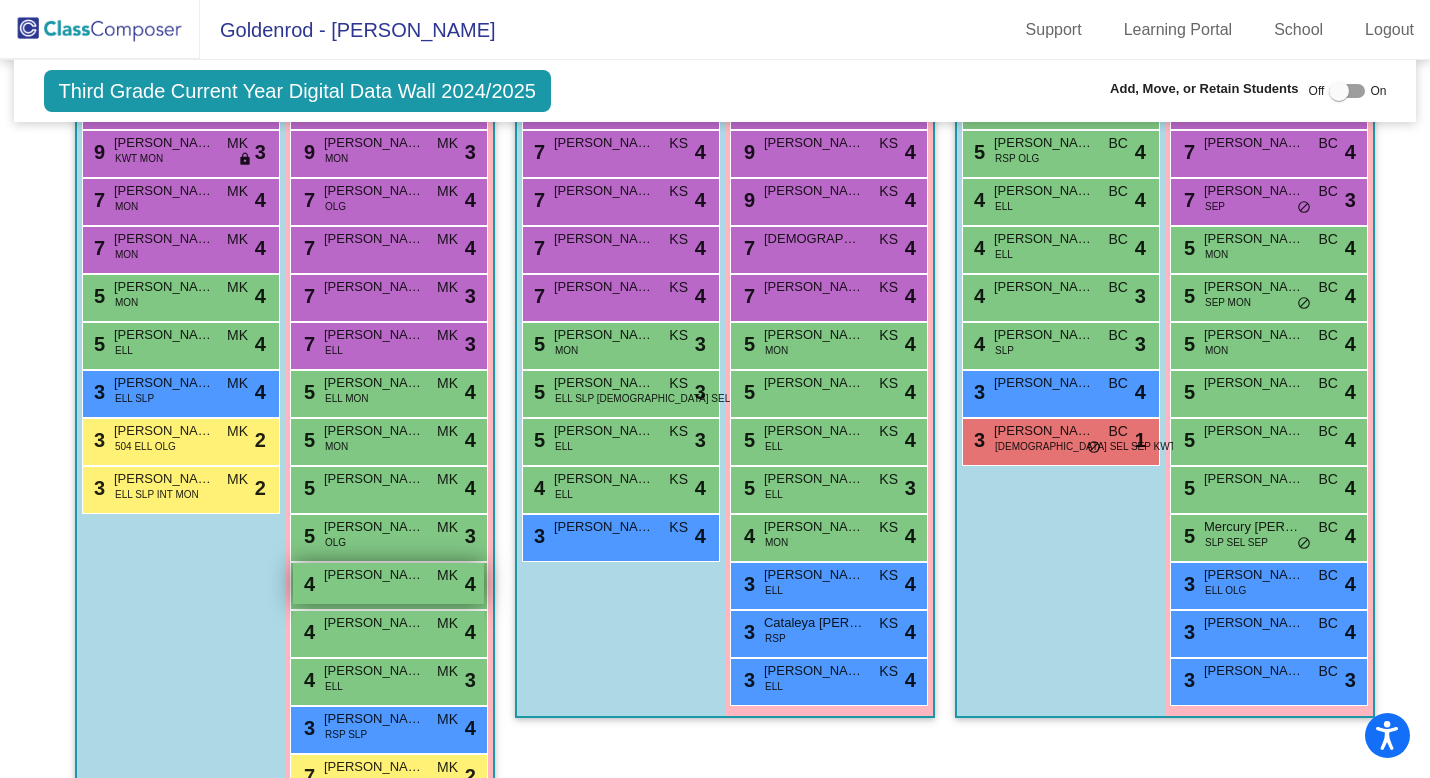 scroll, scrollTop: 682, scrollLeft: 0, axis: vertical 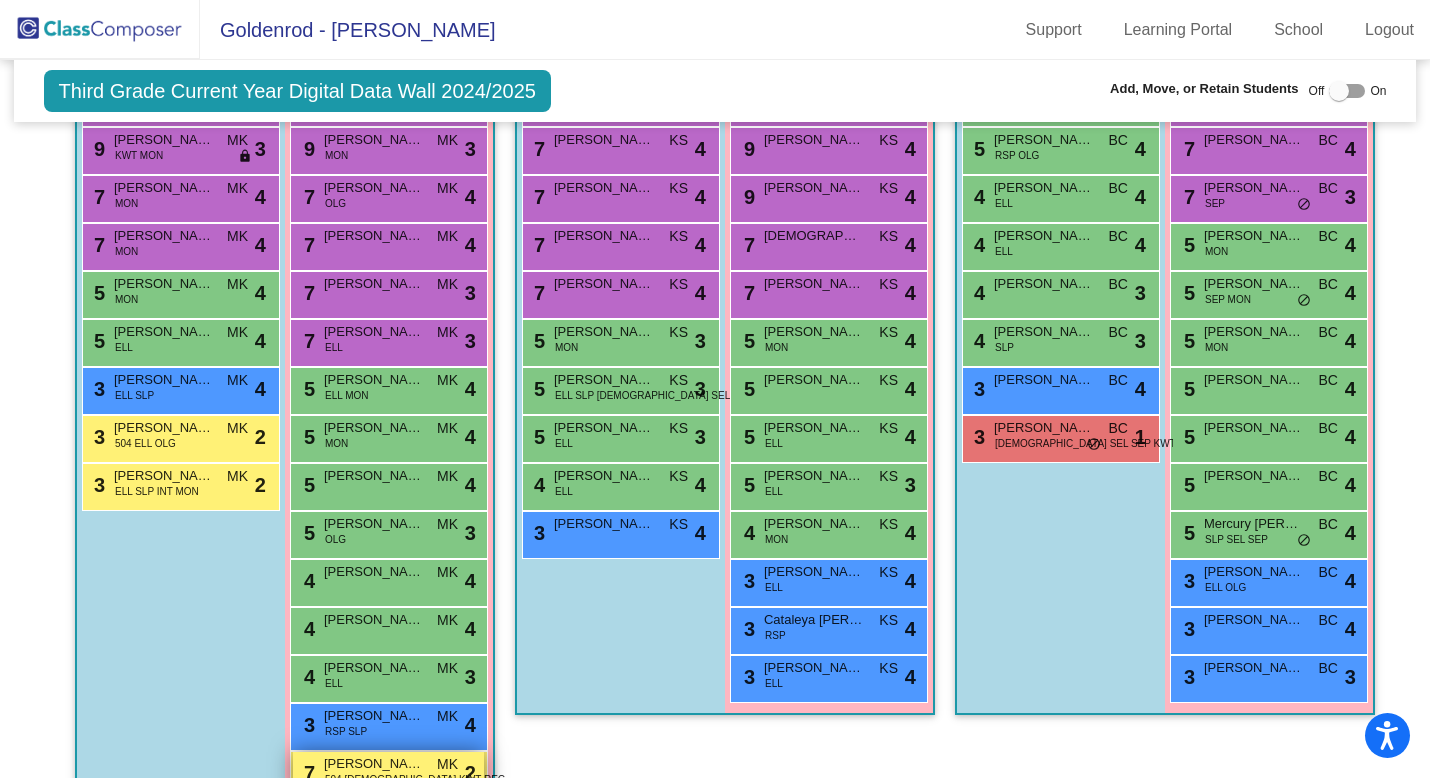 click on "504 [DEMOGRAPHIC_DATA] KWT REC" at bounding box center [415, 779] 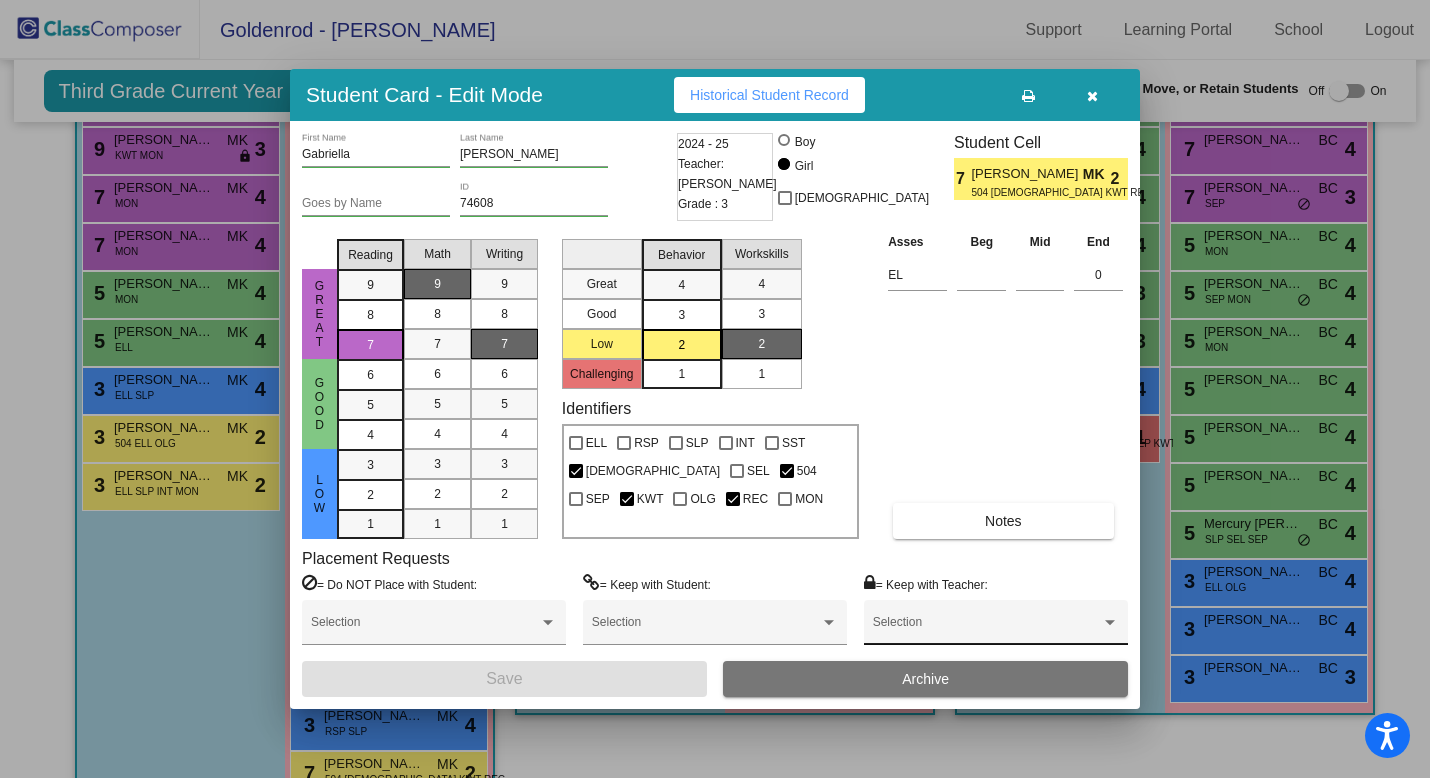 click on "Selection" at bounding box center [996, 627] 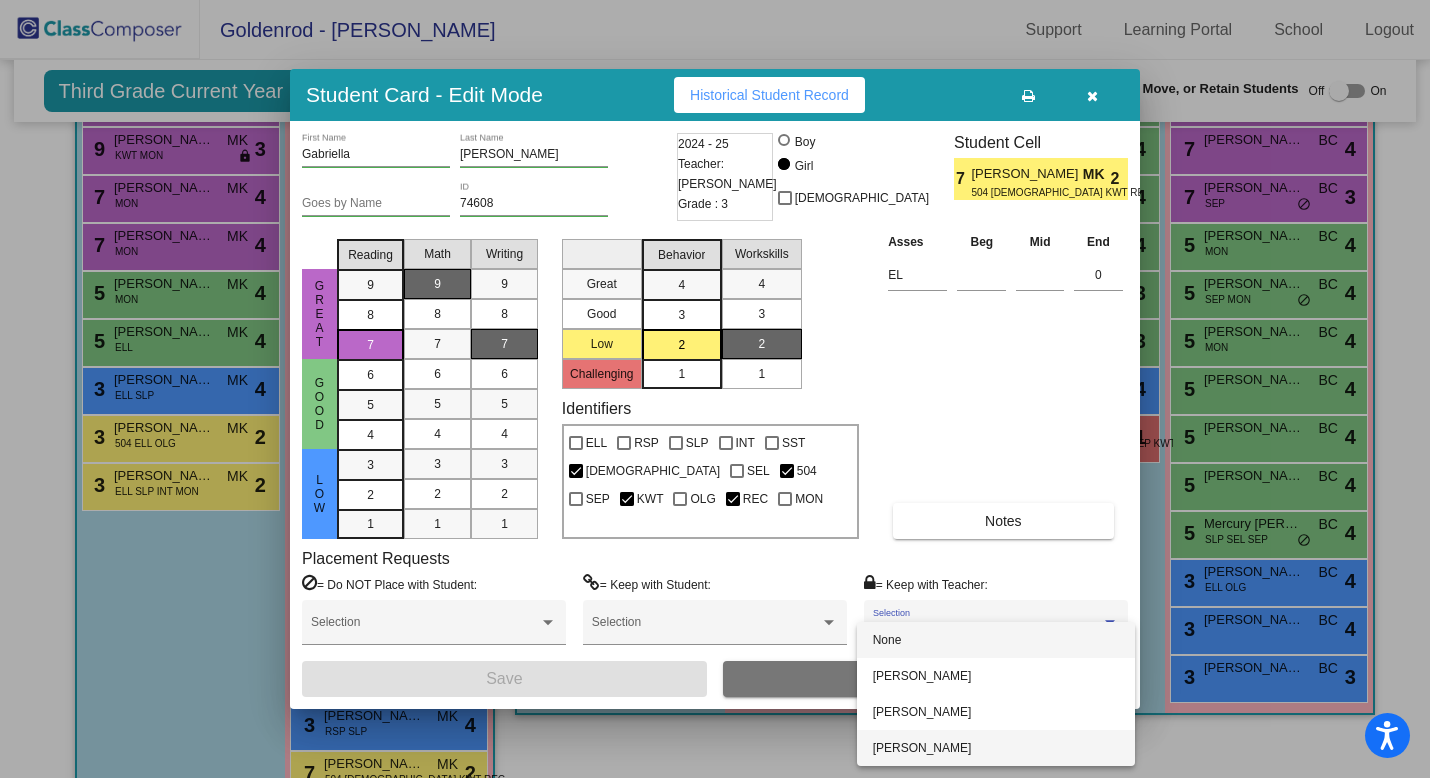 click on "[PERSON_NAME]" at bounding box center [996, 748] 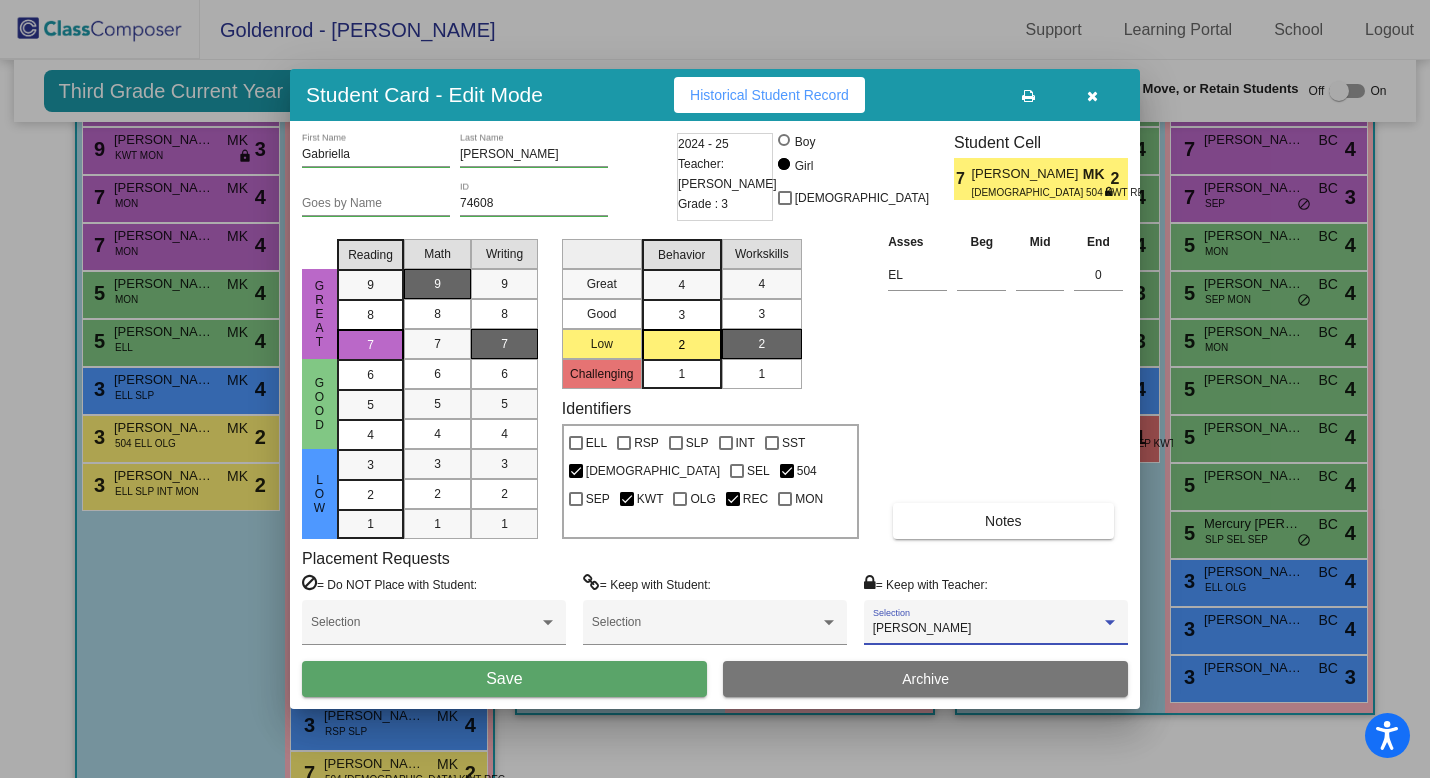 click on "Save" at bounding box center [504, 679] 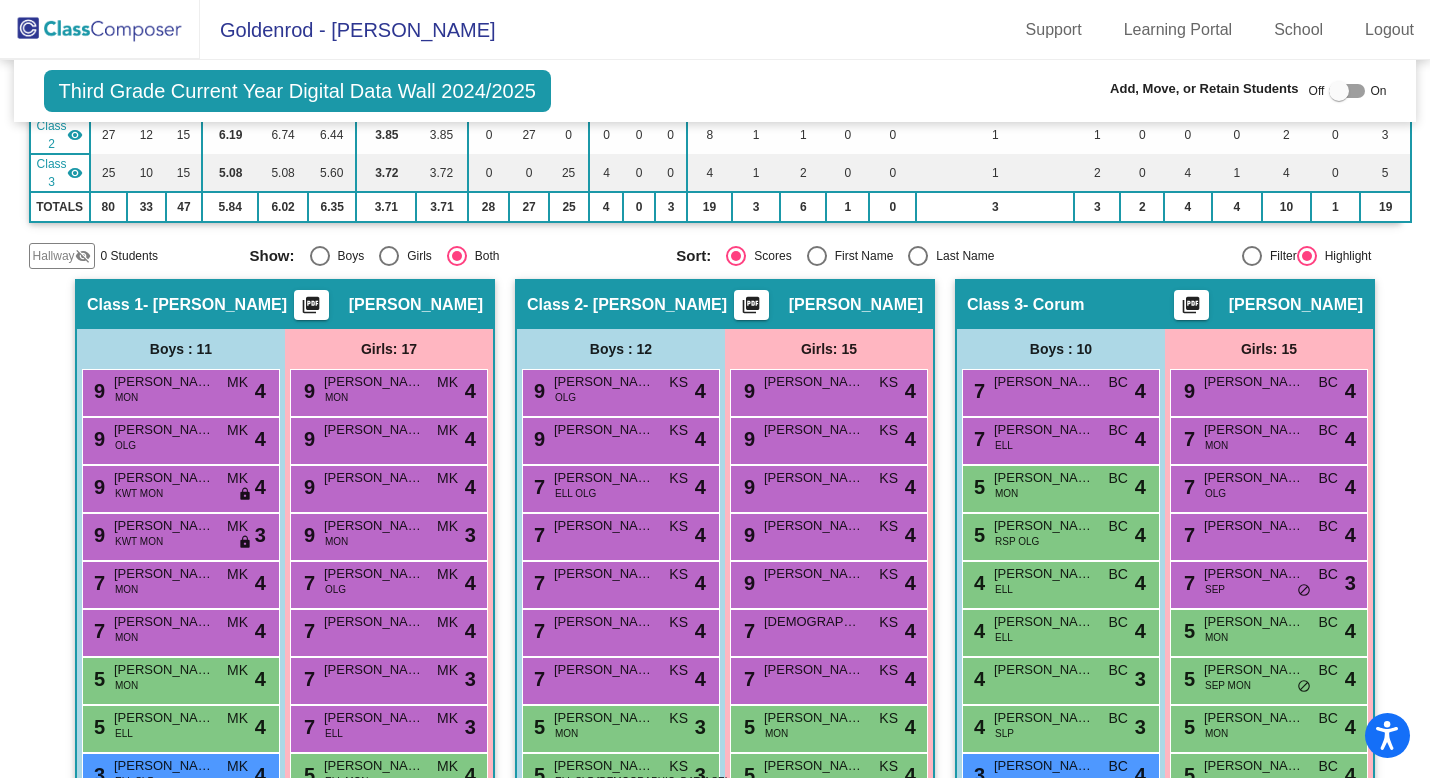 scroll, scrollTop: 0, scrollLeft: 0, axis: both 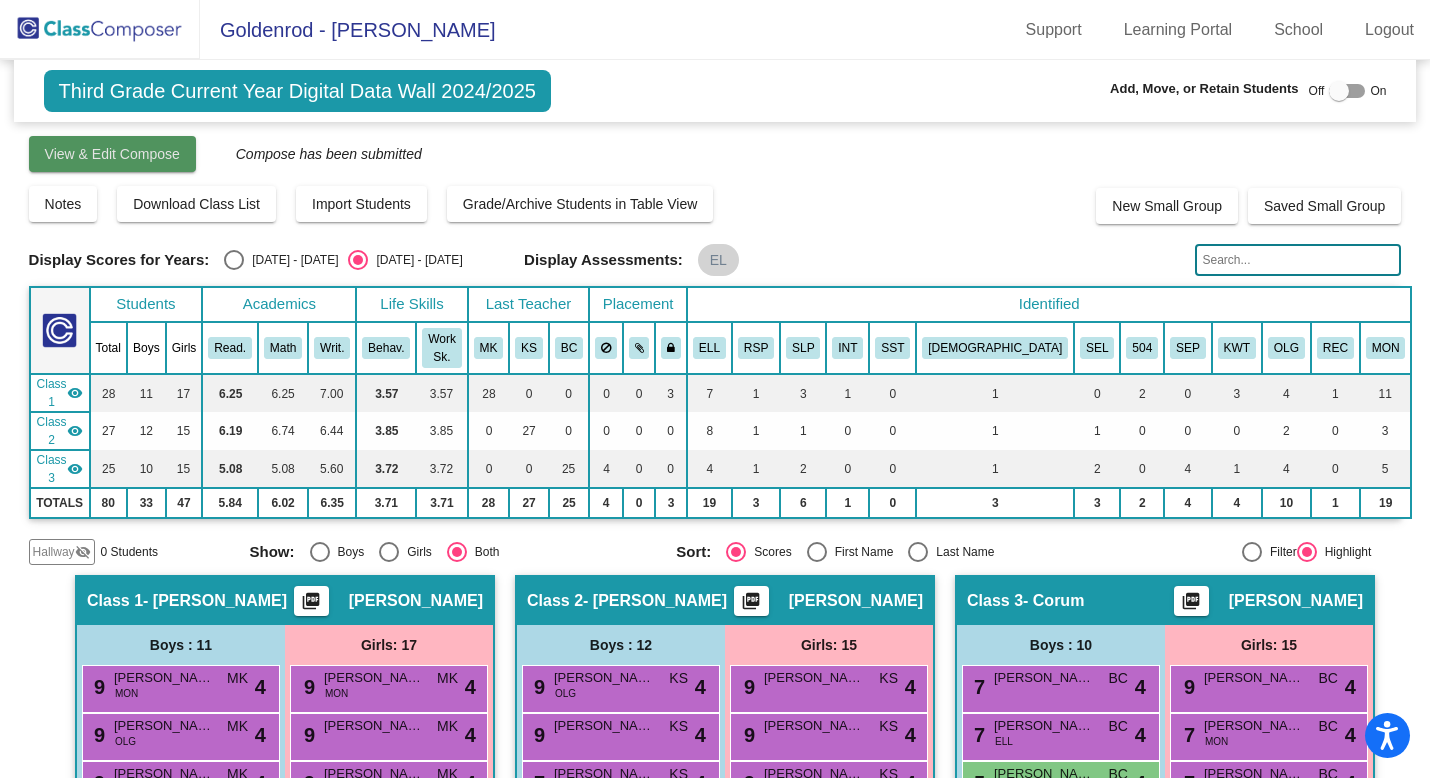 click on "View & Edit Compose" 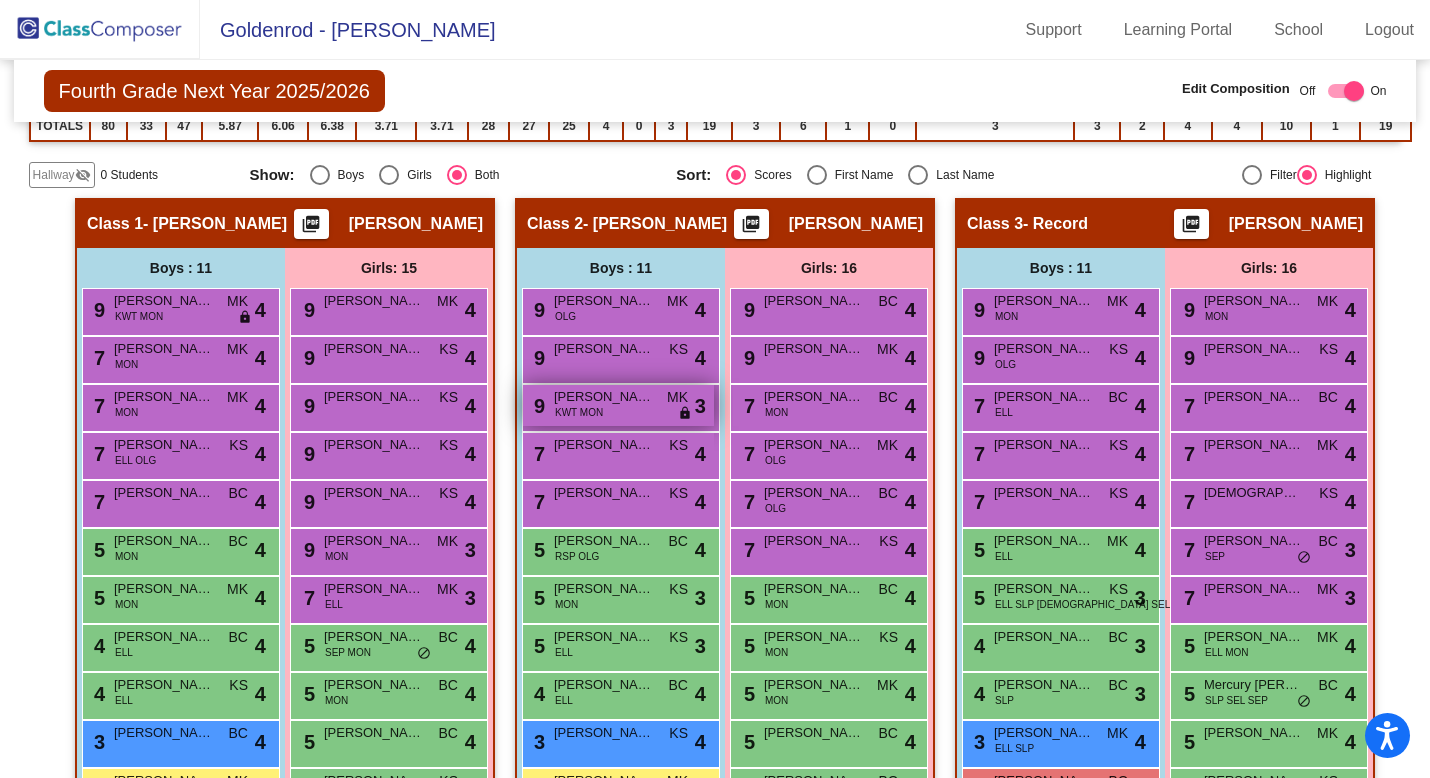 scroll, scrollTop: 386, scrollLeft: 0, axis: vertical 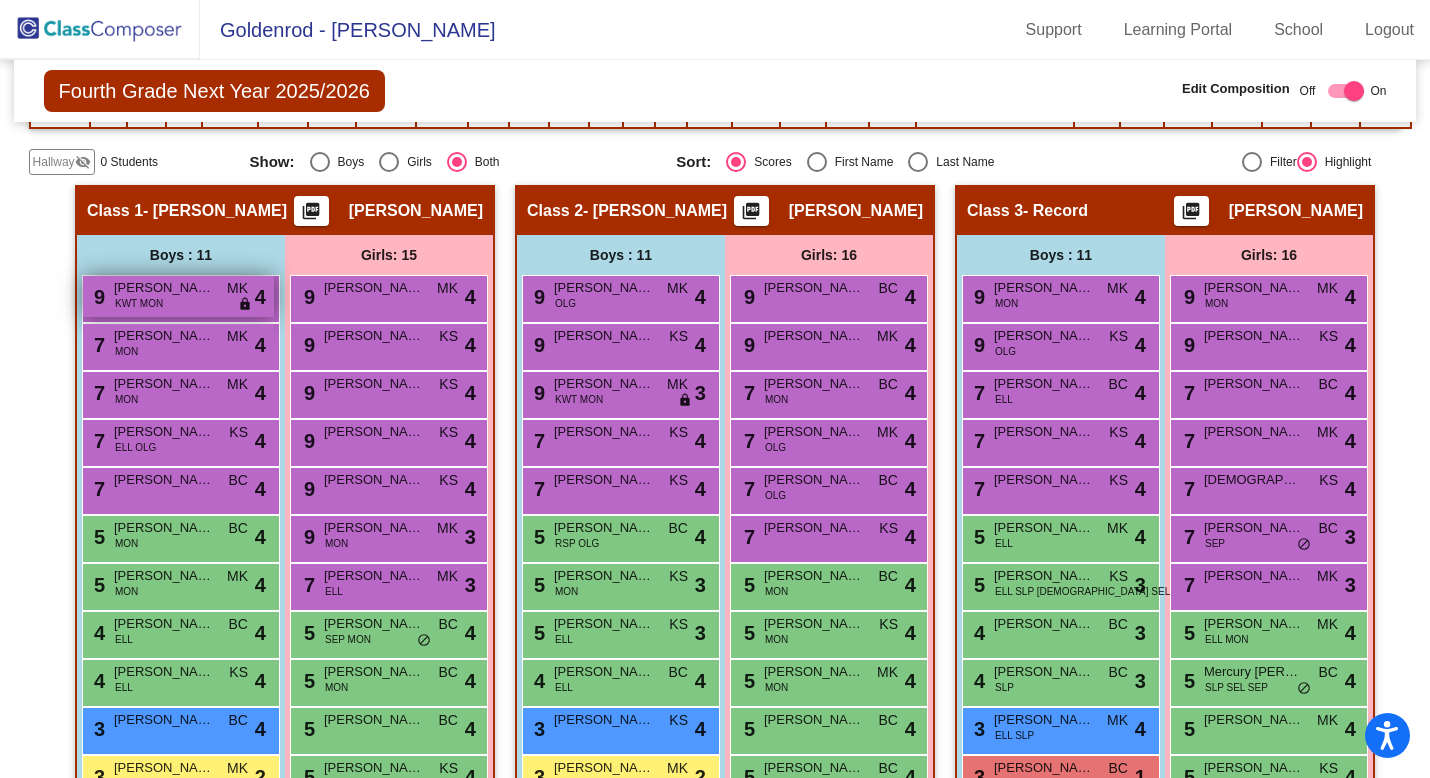 click on "9 [PERSON_NAME] KWT MON MK lock do_not_disturb_alt 4" at bounding box center [178, 296] 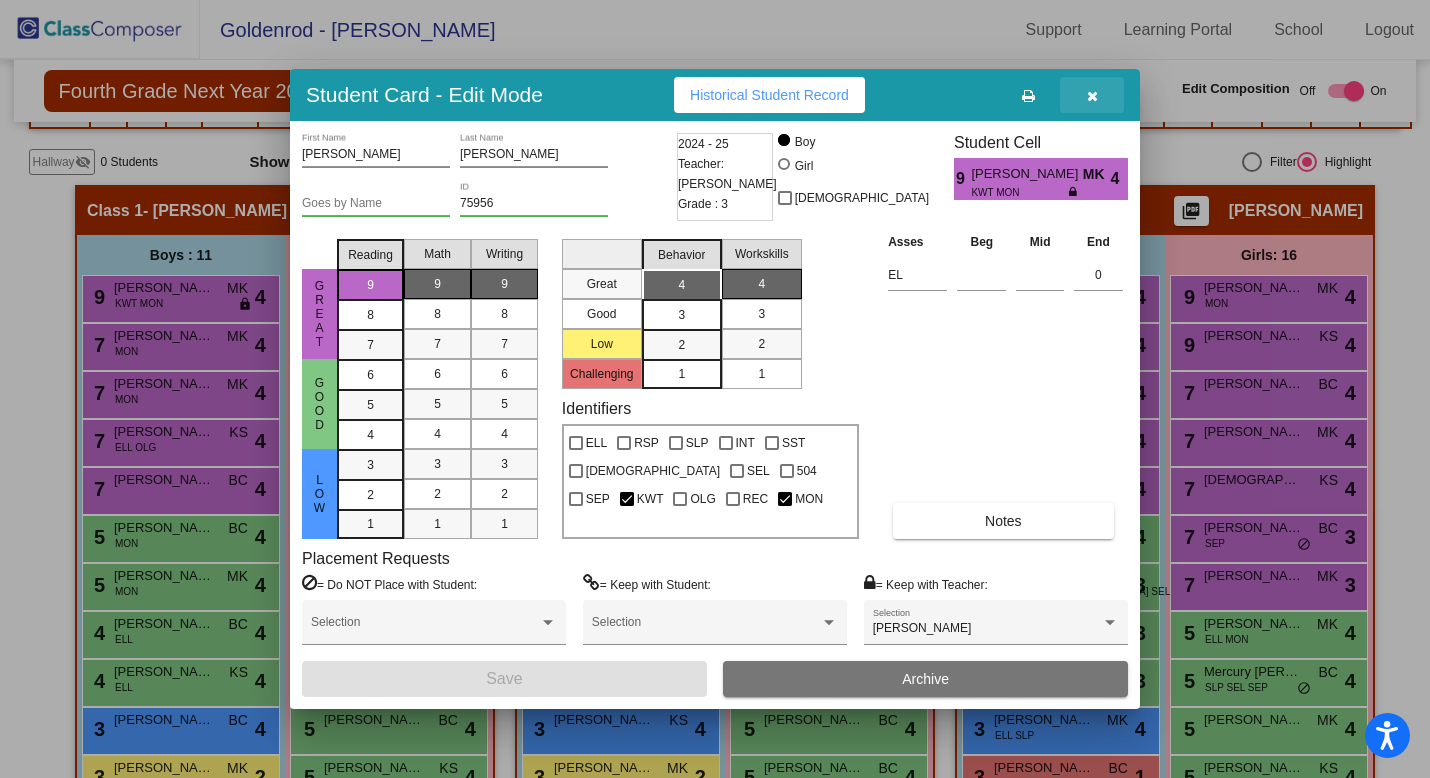 click at bounding box center (1092, 95) 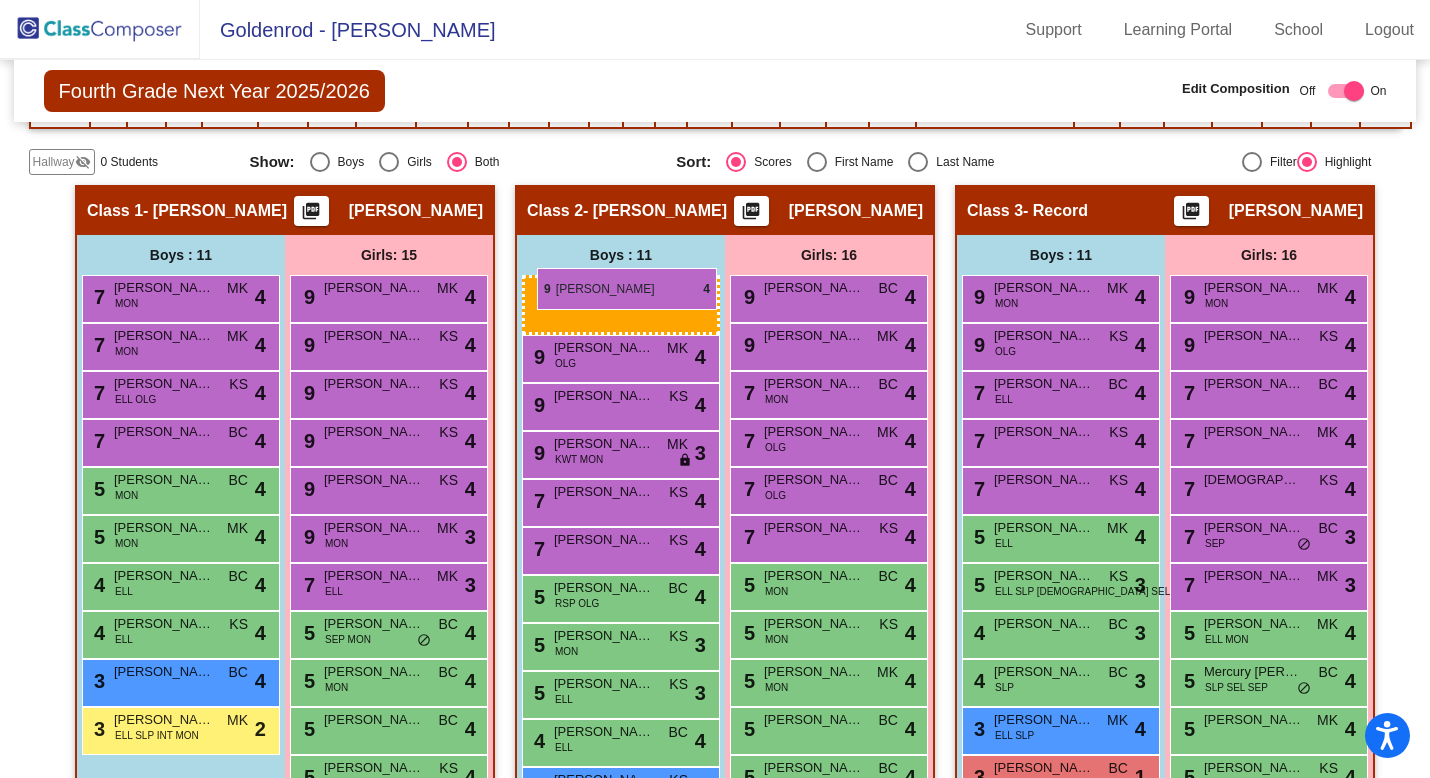 drag, startPoint x: 170, startPoint y: 259, endPoint x: 536, endPoint y: 268, distance: 366.11063 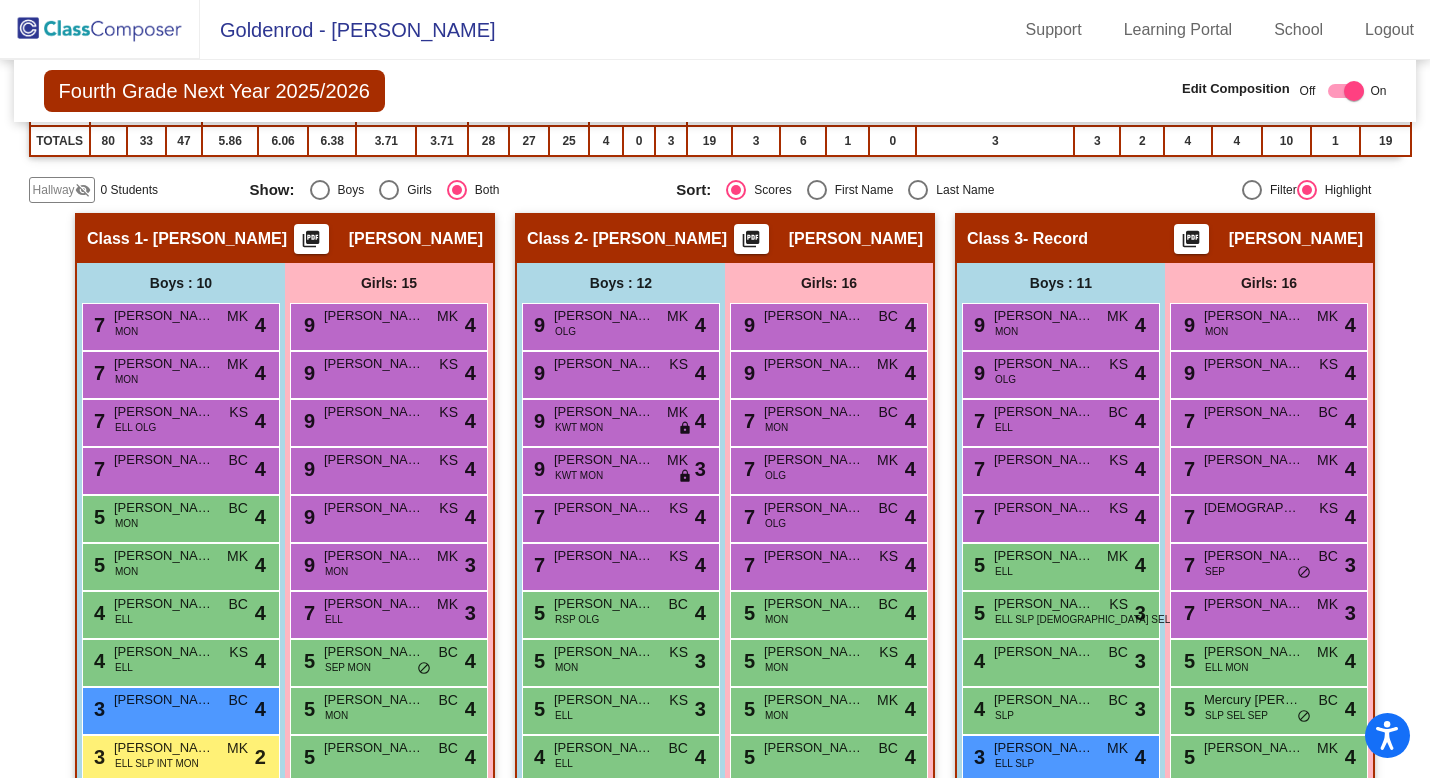 scroll, scrollTop: 640, scrollLeft: 0, axis: vertical 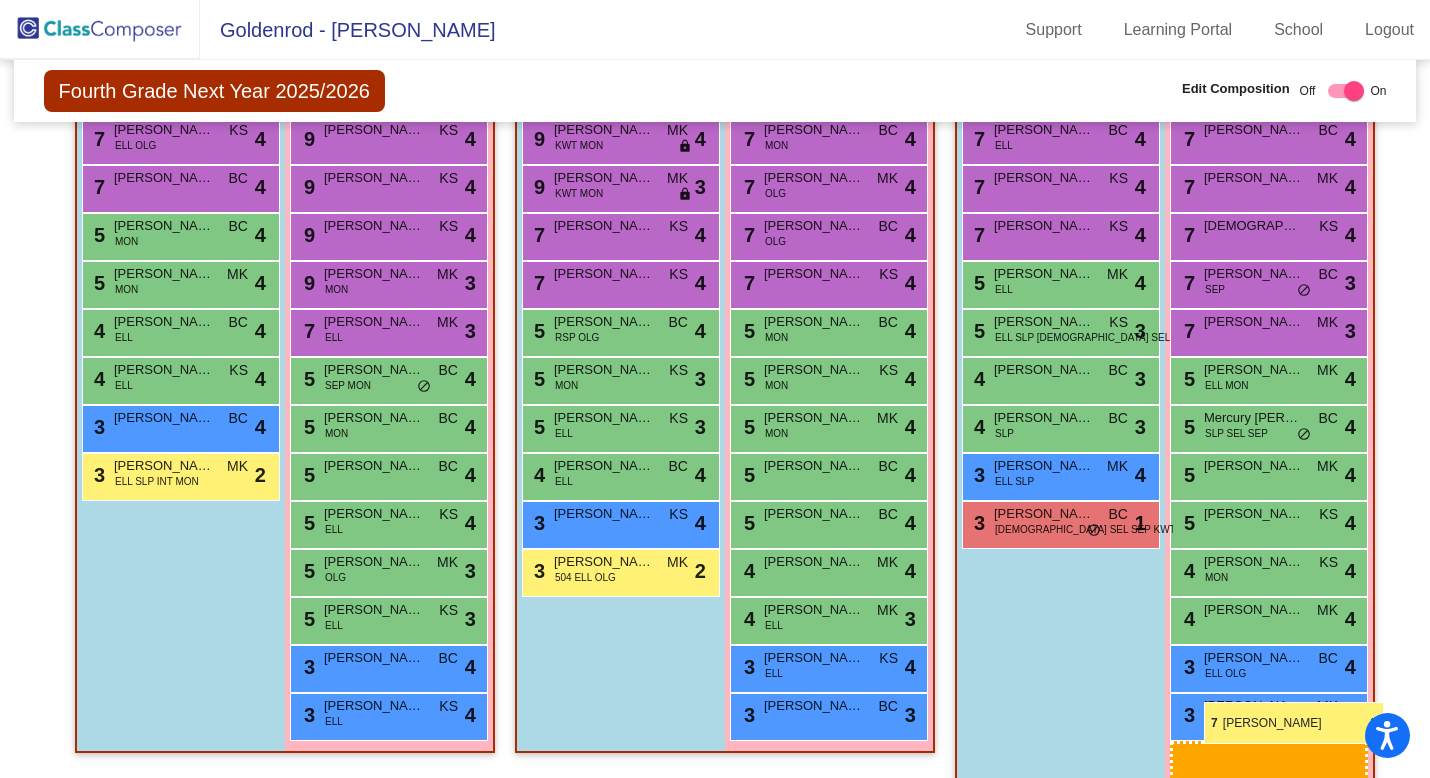 drag, startPoint x: 850, startPoint y: 733, endPoint x: 1204, endPoint y: 702, distance: 355.35477 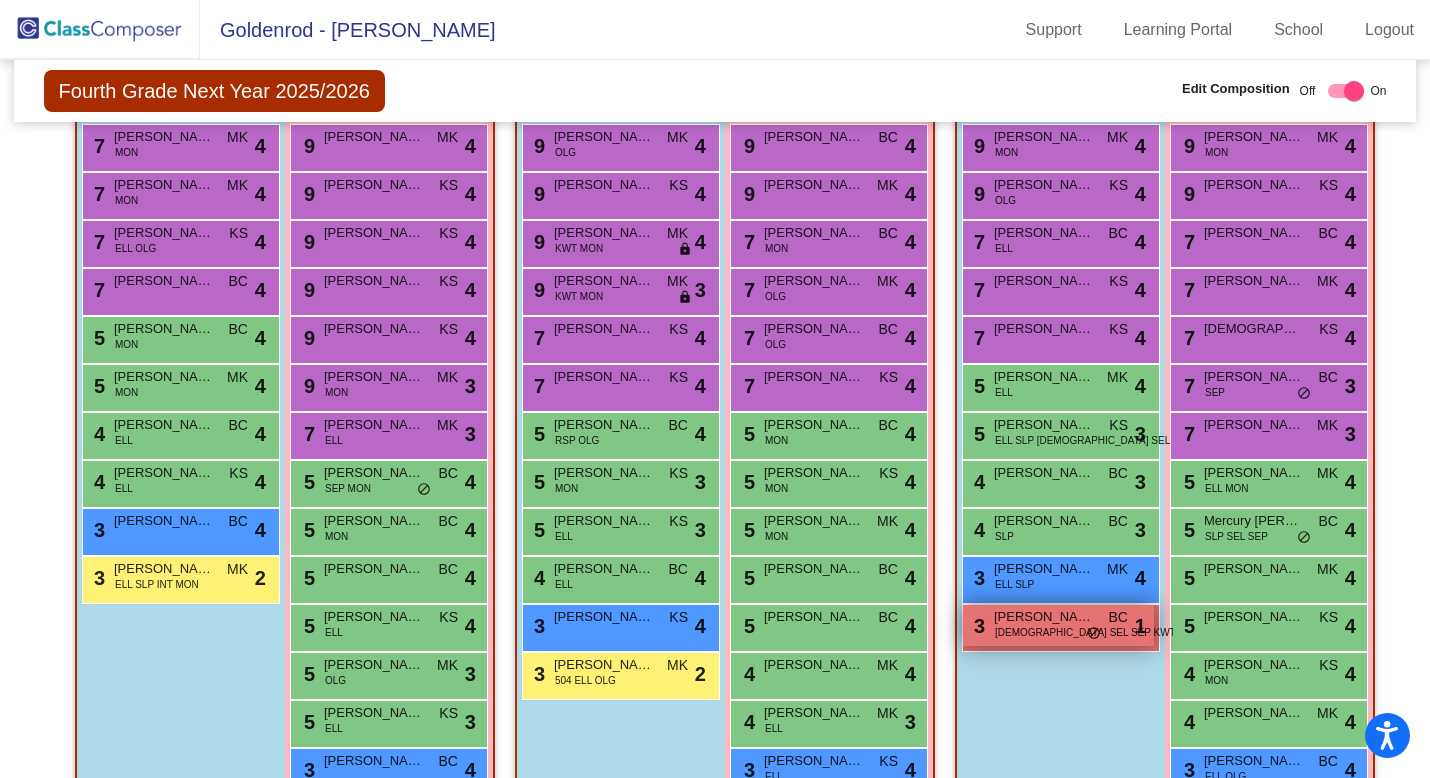 scroll, scrollTop: 541, scrollLeft: 0, axis: vertical 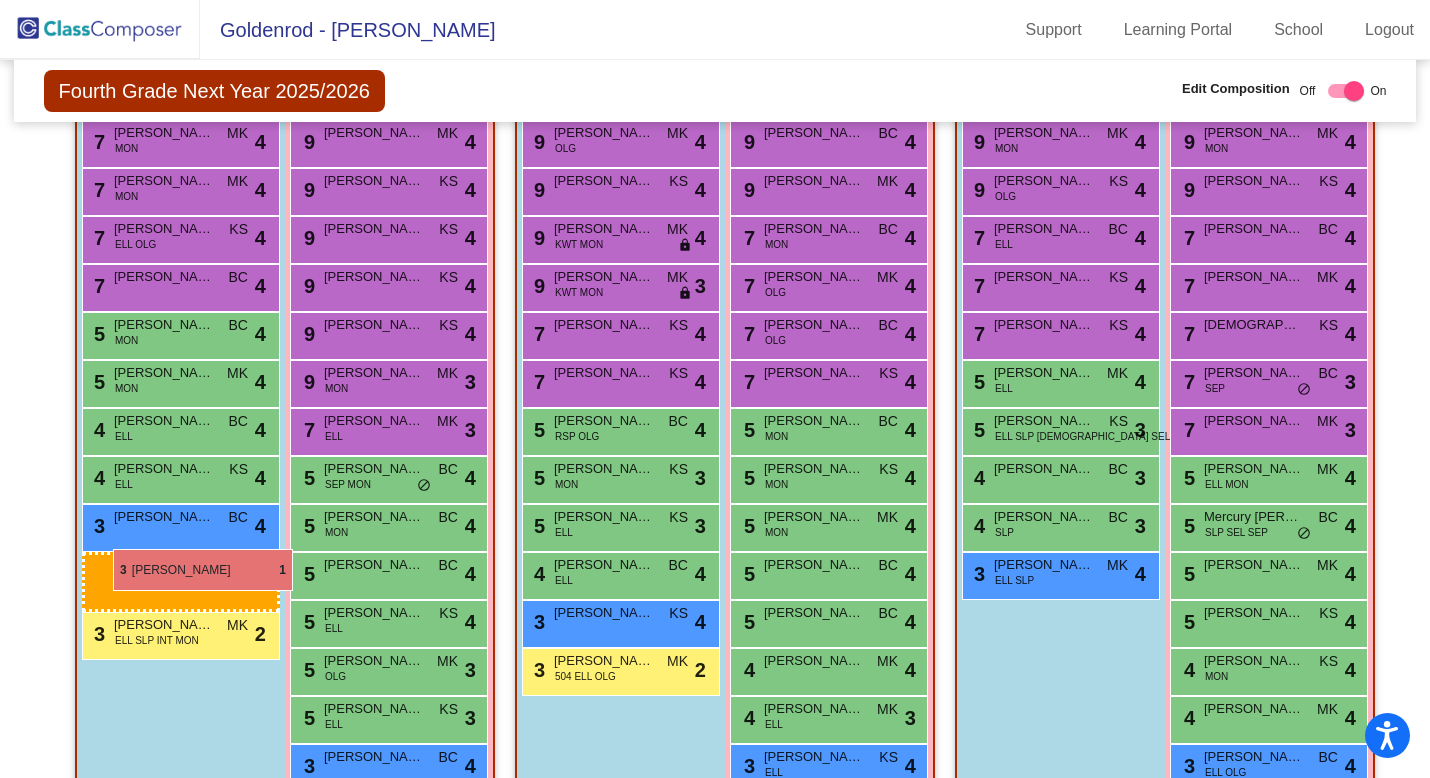 drag, startPoint x: 1073, startPoint y: 583, endPoint x: 108, endPoint y: 537, distance: 966.09576 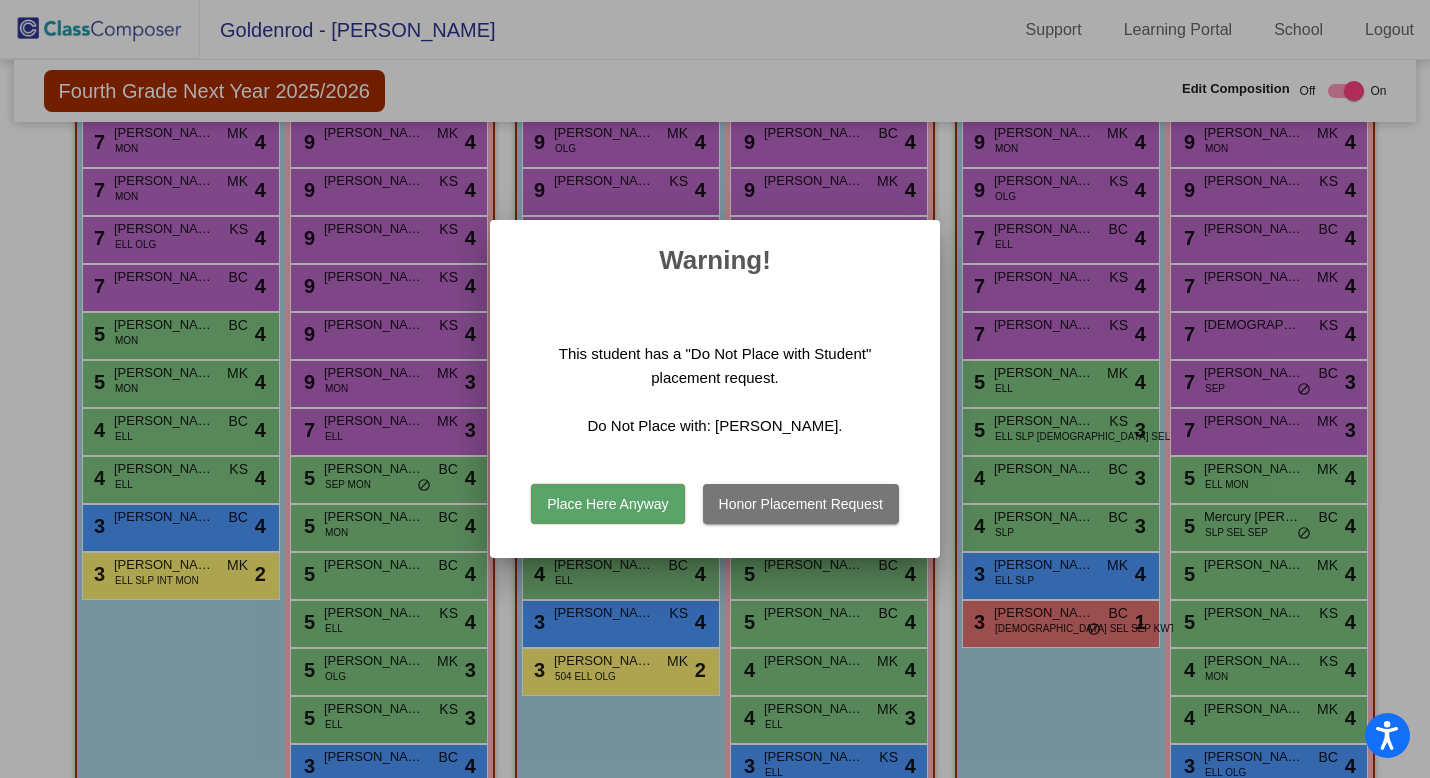 click on "Place Here Anyway" at bounding box center [607, 504] 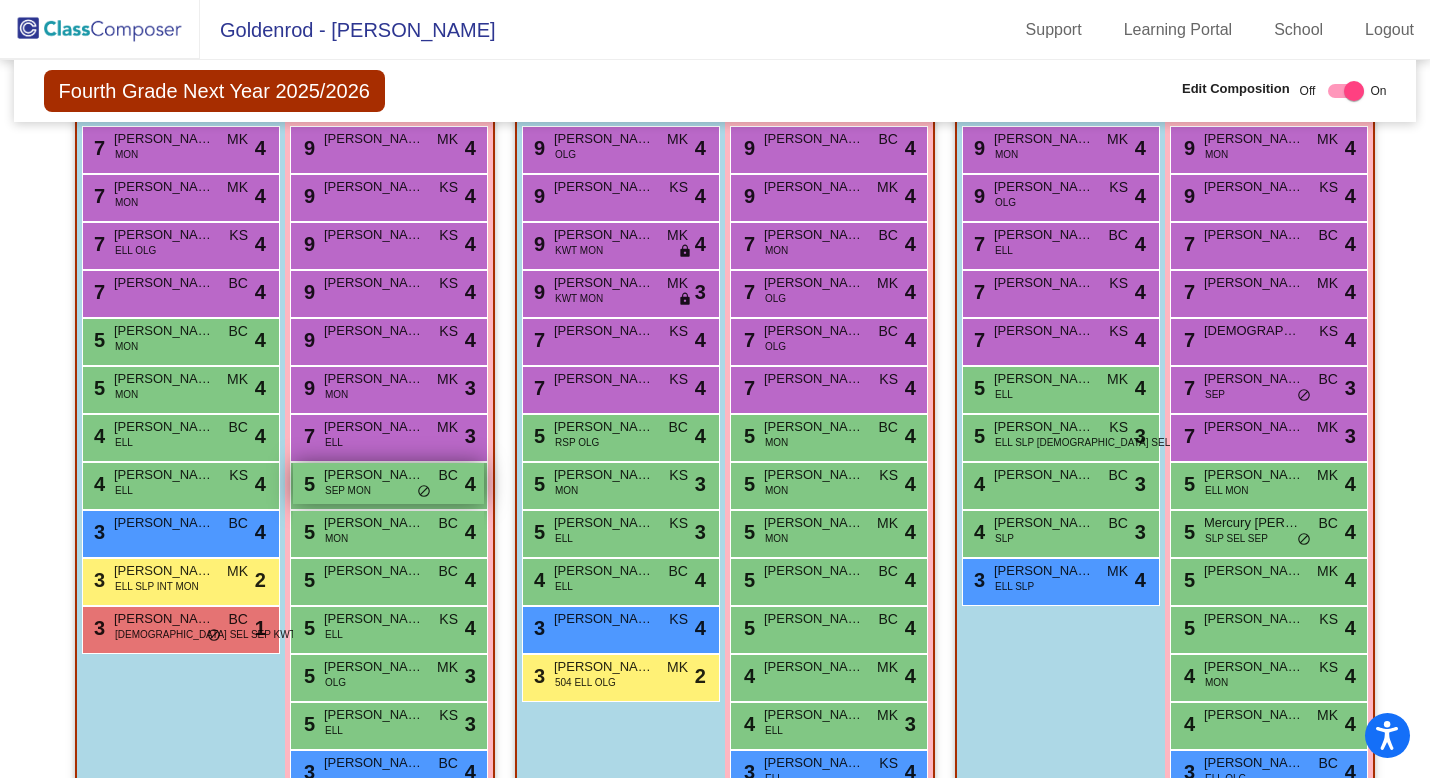 scroll, scrollTop: 536, scrollLeft: 0, axis: vertical 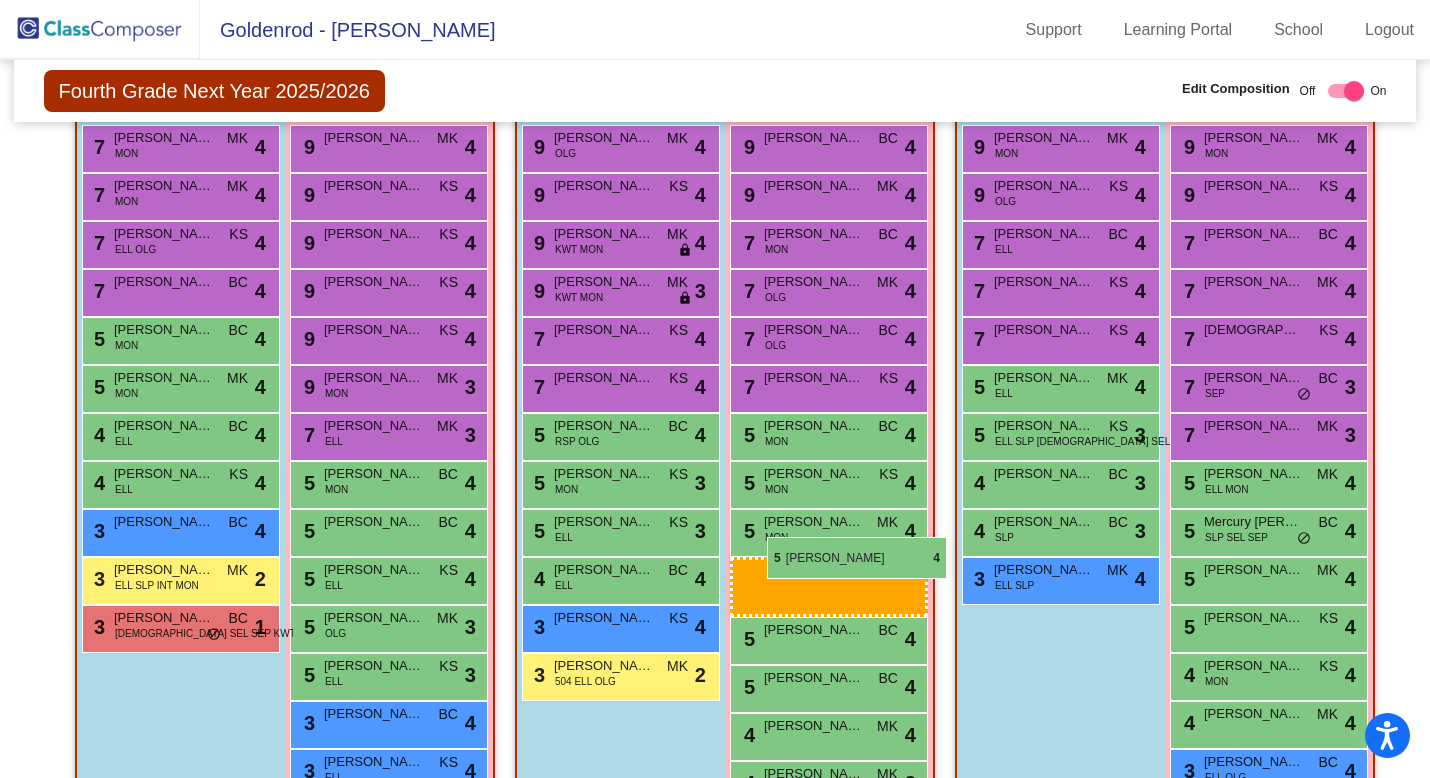 drag, startPoint x: 377, startPoint y: 447, endPoint x: 759, endPoint y: 537, distance: 392.45892 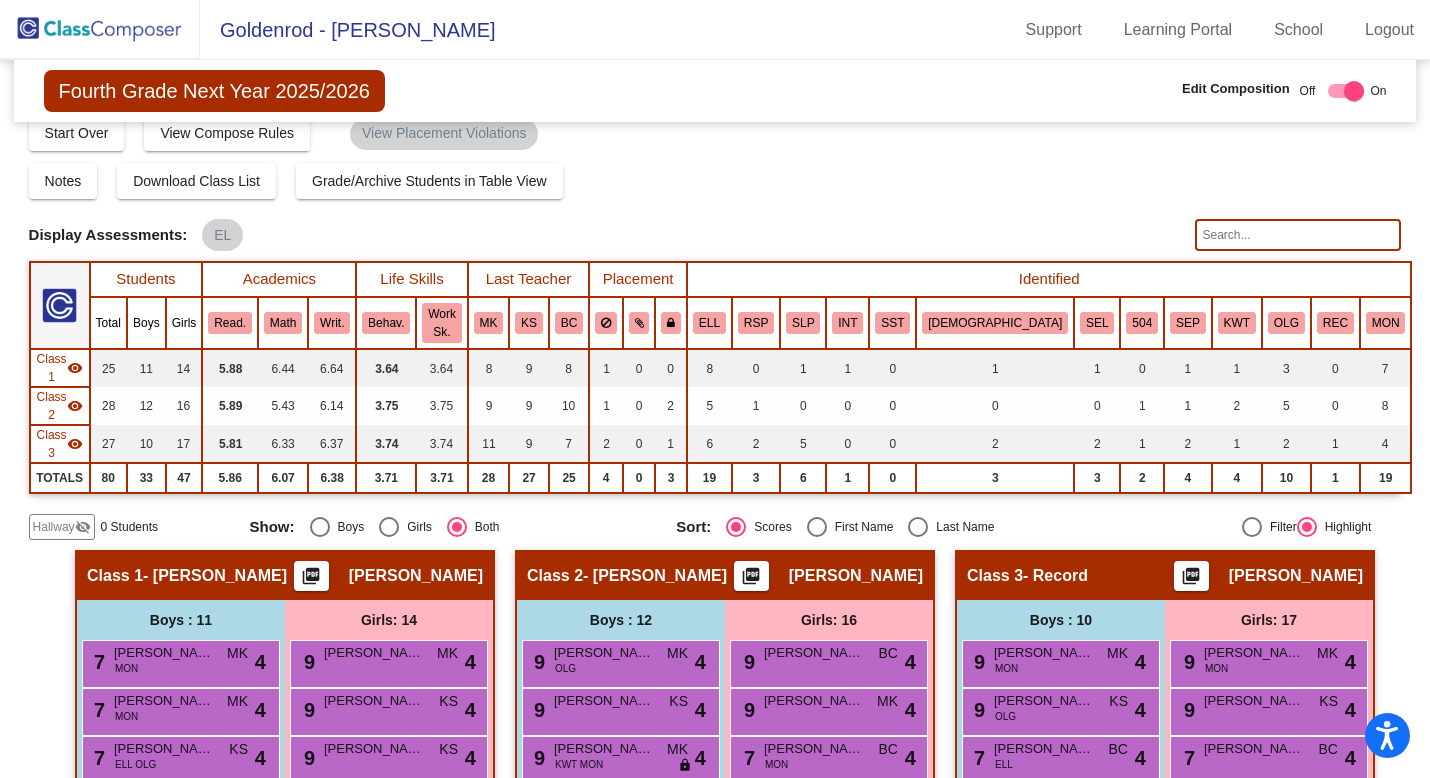 scroll, scrollTop: 0, scrollLeft: 0, axis: both 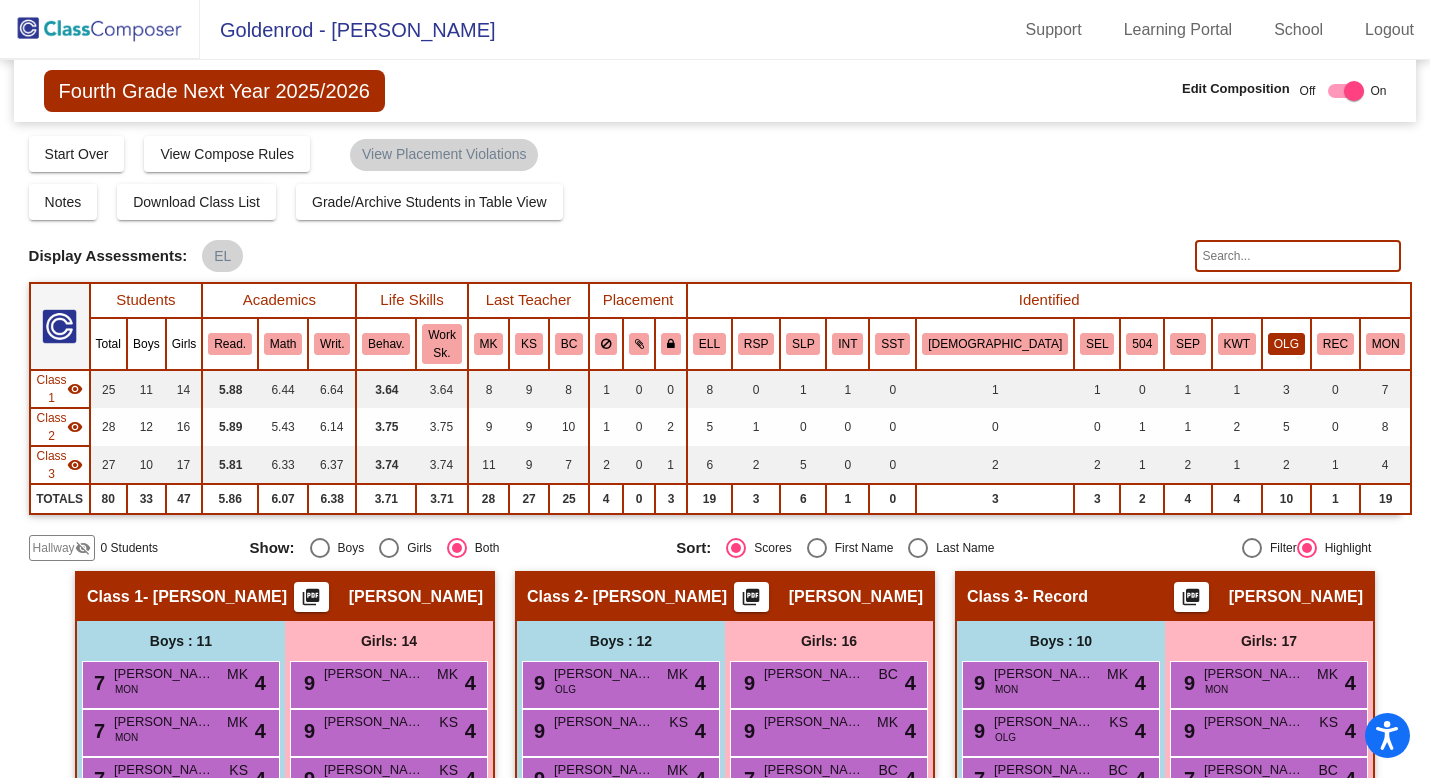 click on "OLG" 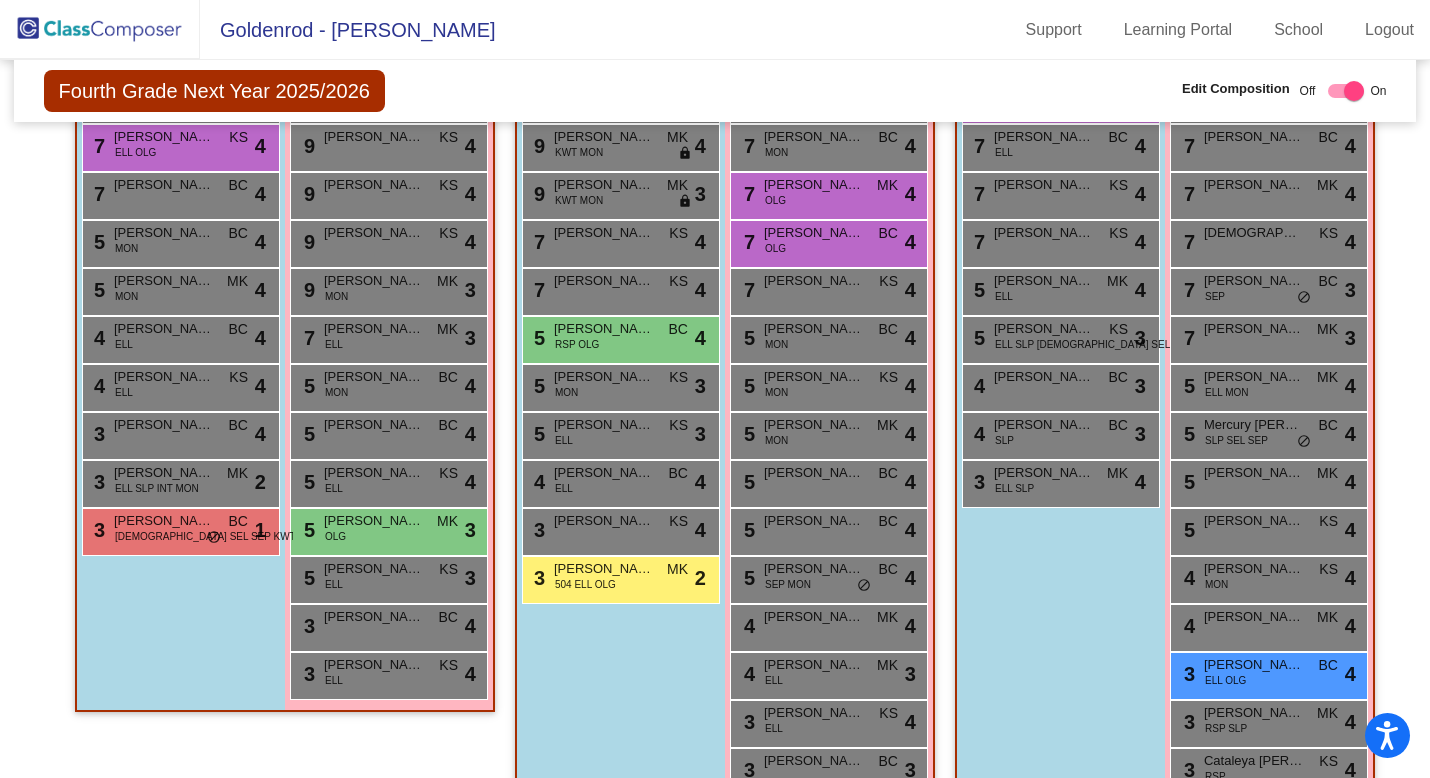 scroll, scrollTop: 634, scrollLeft: 0, axis: vertical 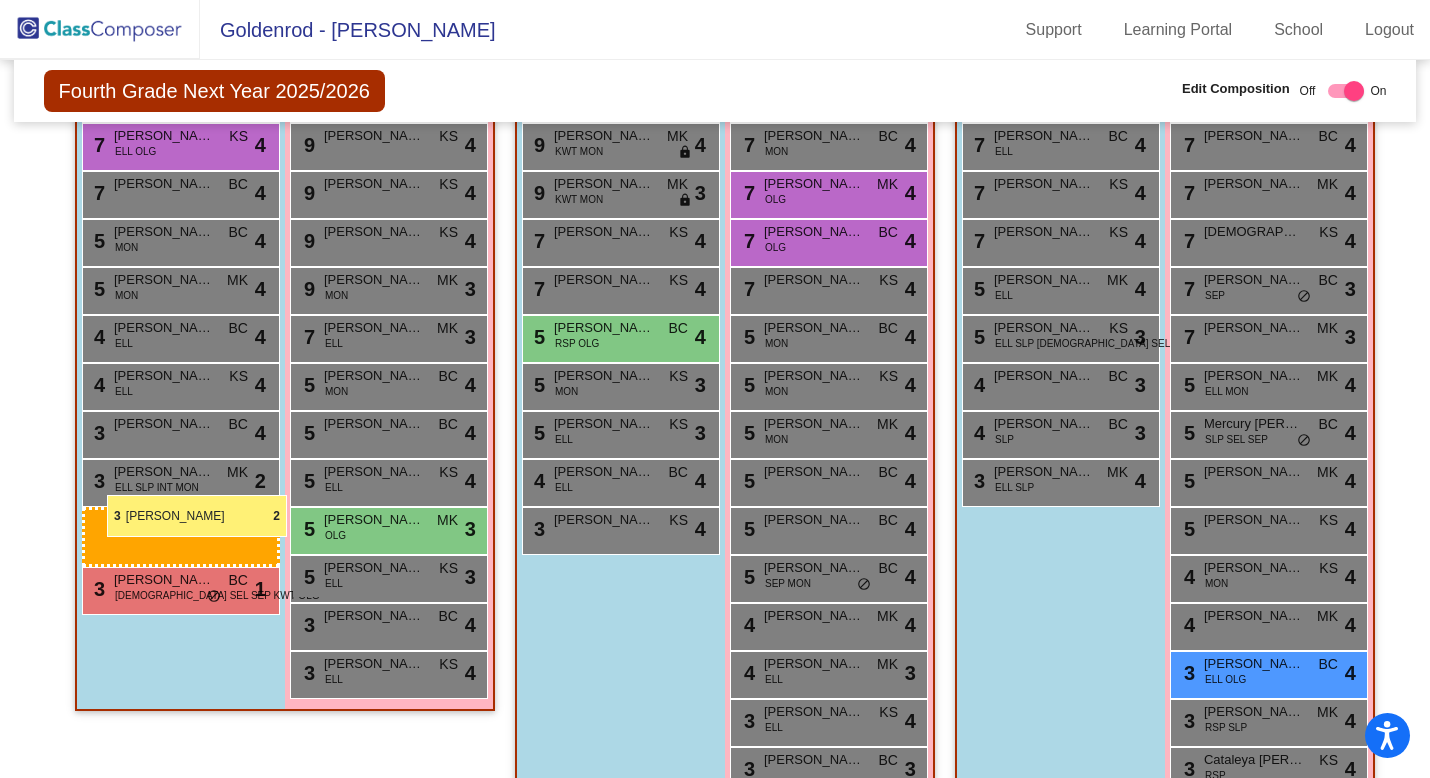 drag, startPoint x: 631, startPoint y: 542, endPoint x: 106, endPoint y: 494, distance: 527.1897 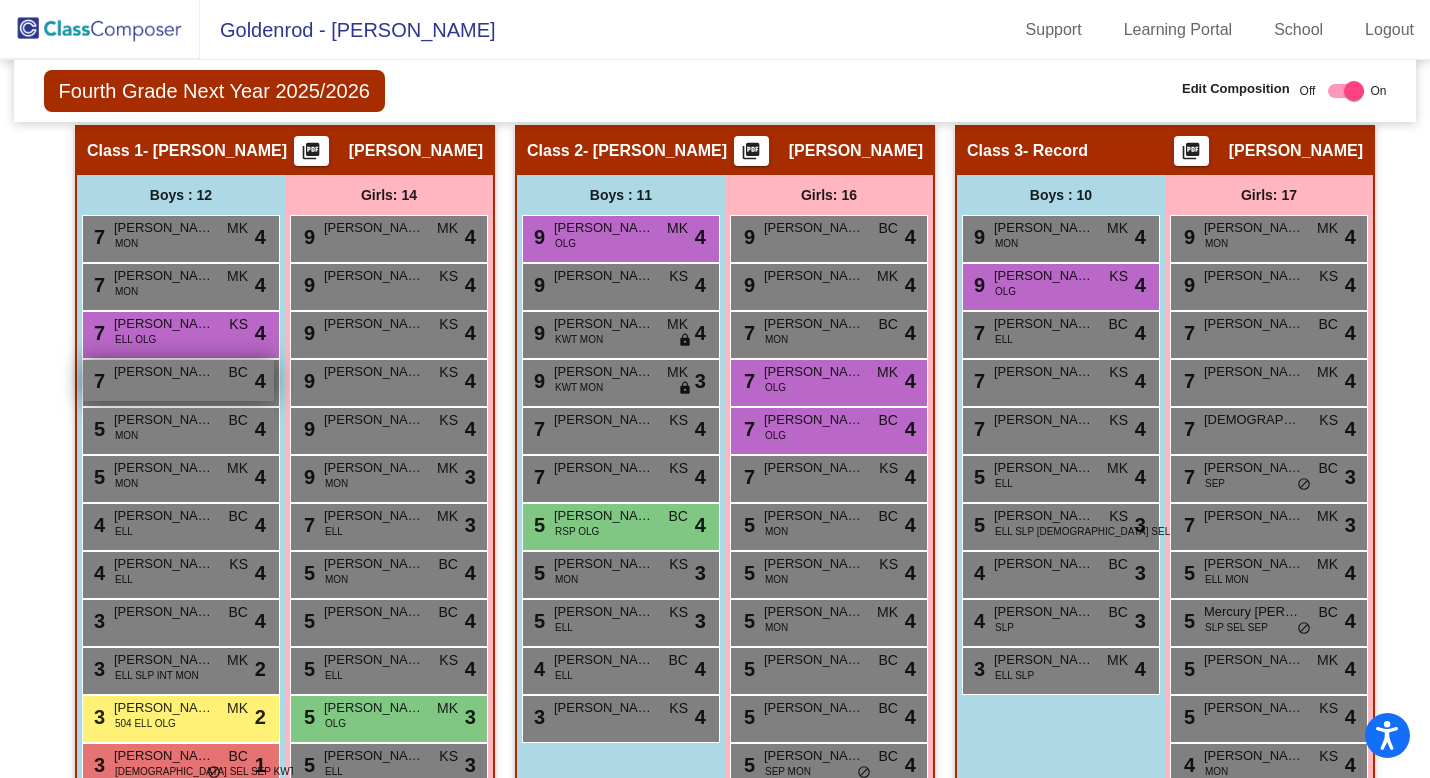 scroll, scrollTop: 454, scrollLeft: 0, axis: vertical 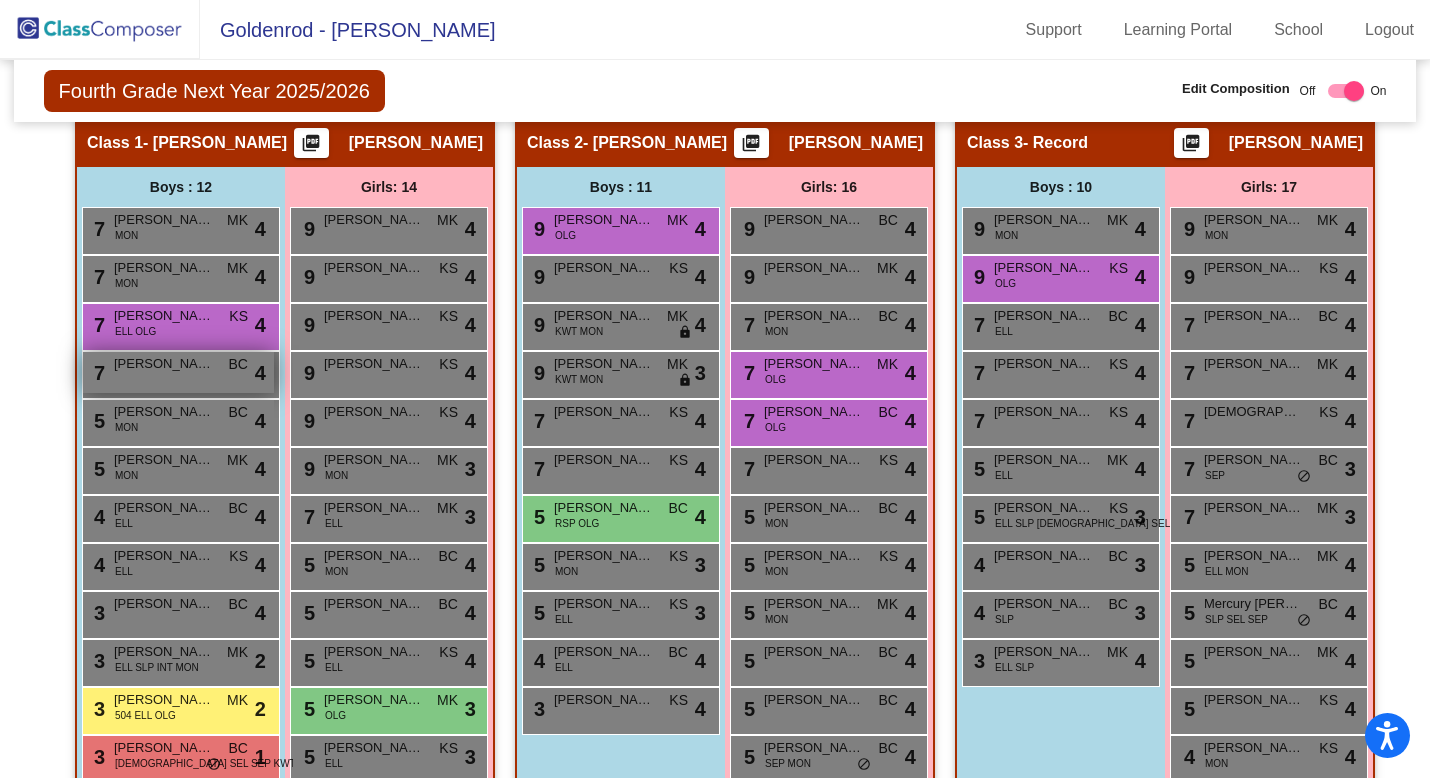 click on "[PERSON_NAME]" at bounding box center [164, 364] 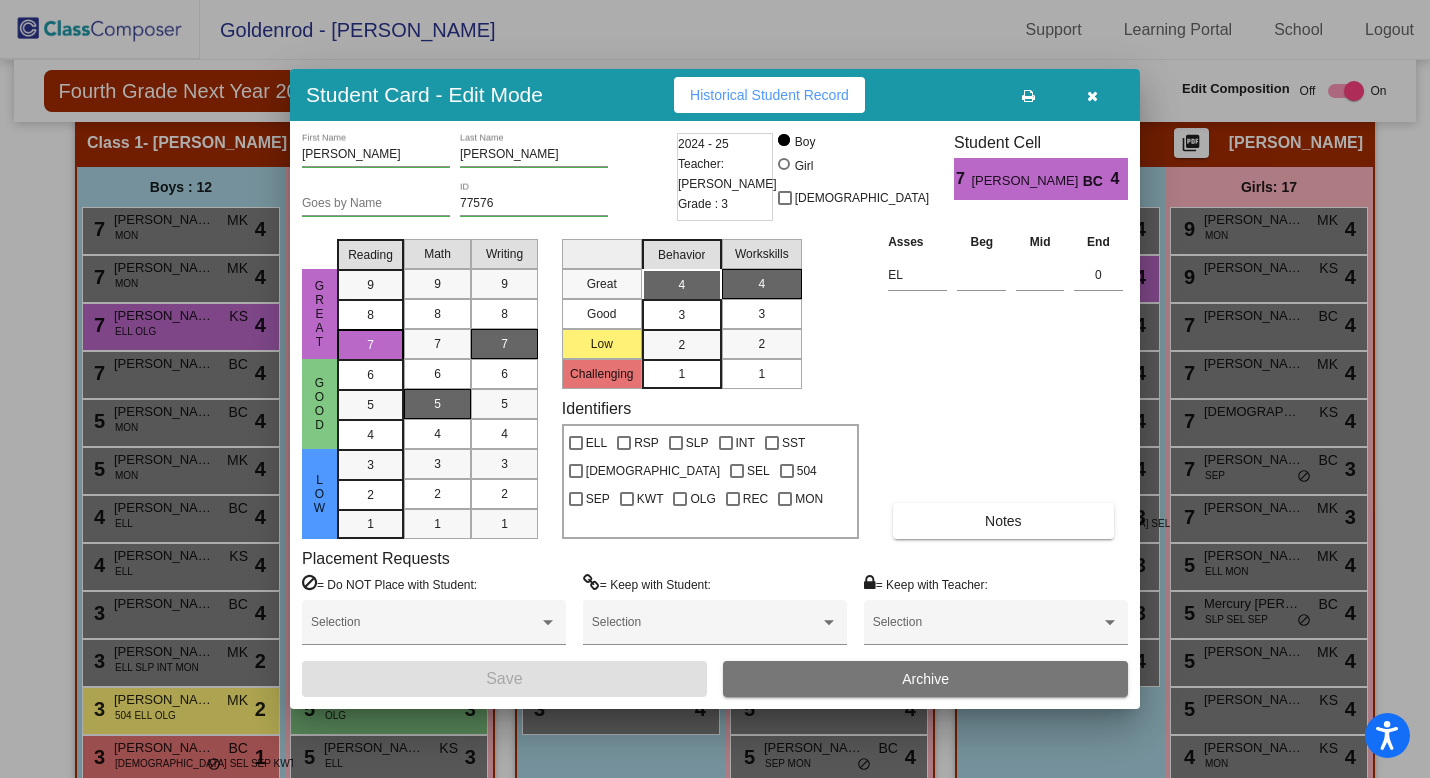 click at bounding box center [1092, 96] 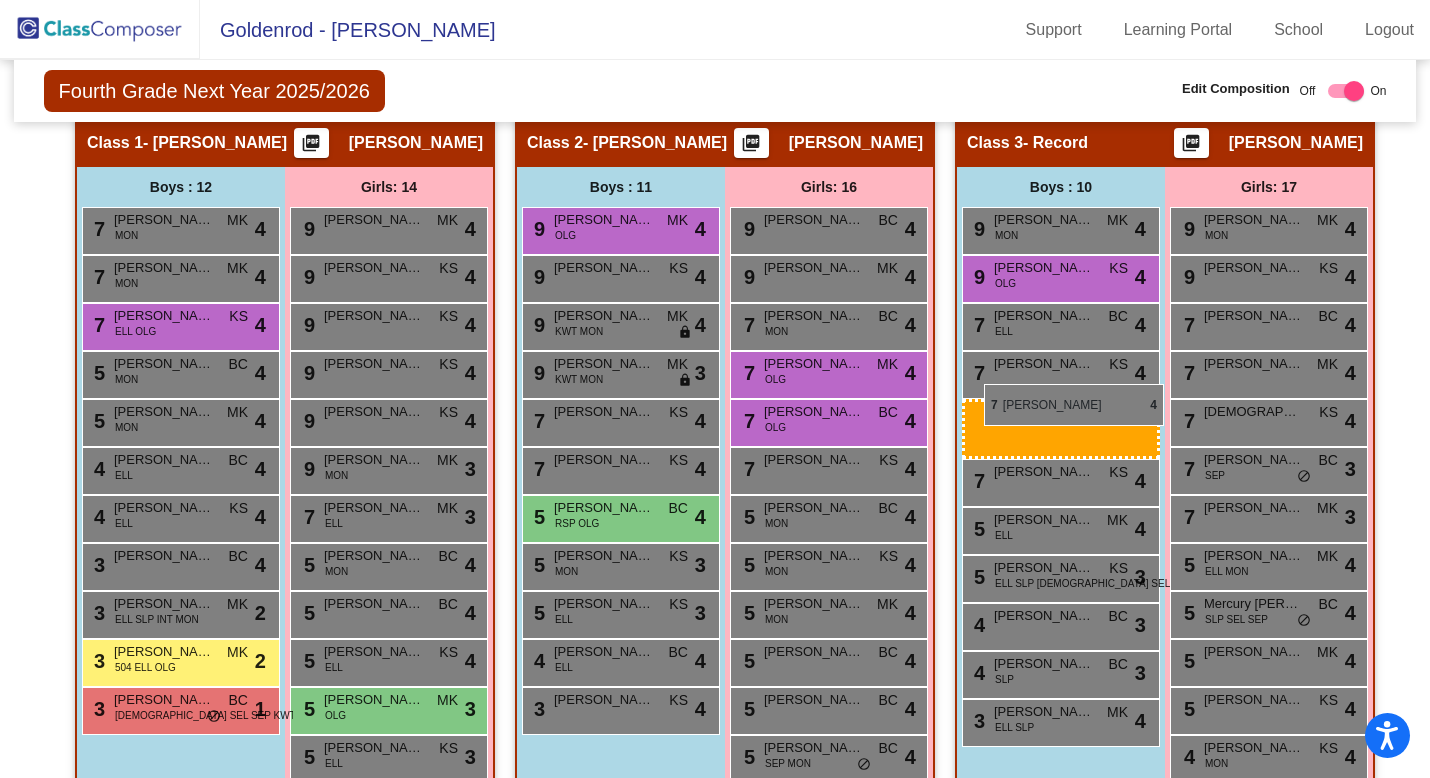 drag, startPoint x: 107, startPoint y: 344, endPoint x: 984, endPoint y: 384, distance: 877.91174 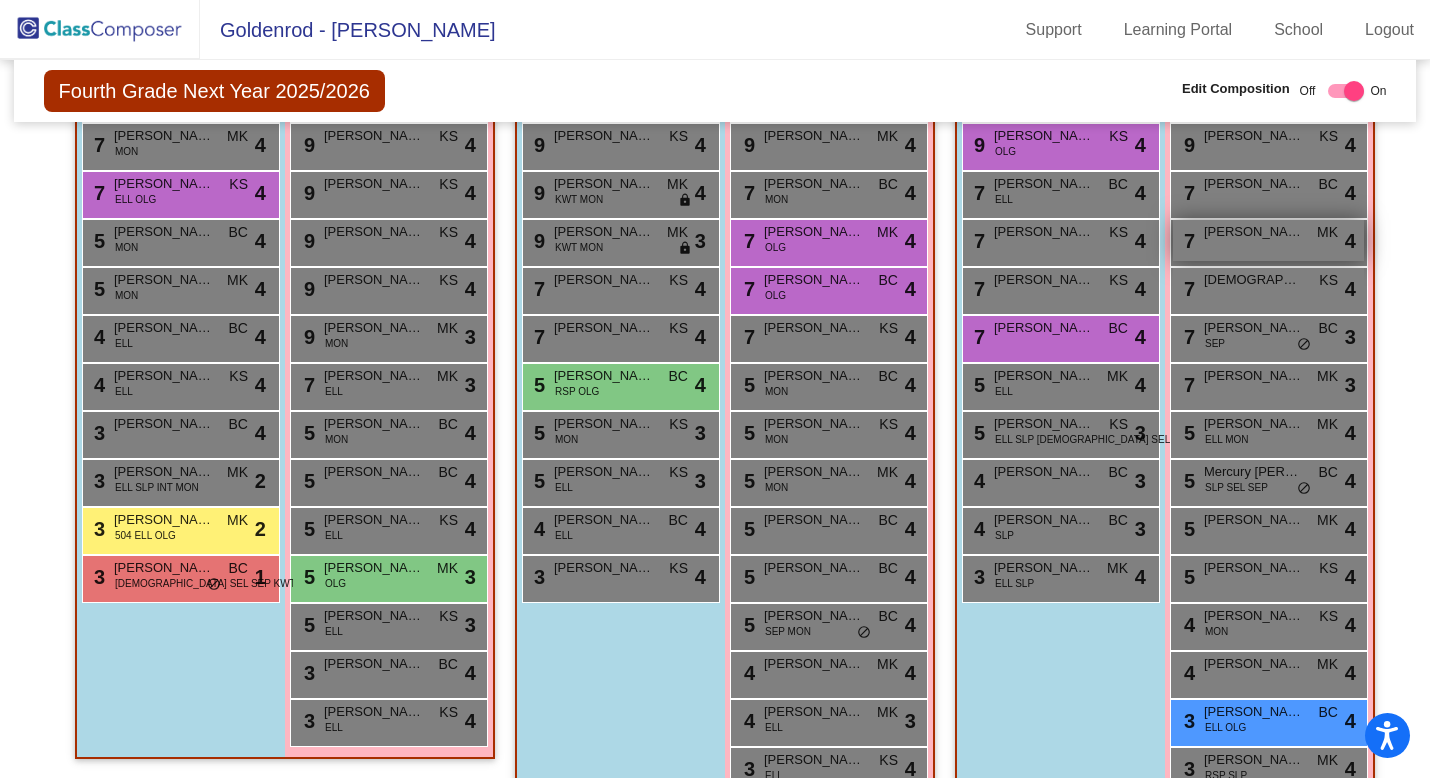 scroll, scrollTop: 588, scrollLeft: 0, axis: vertical 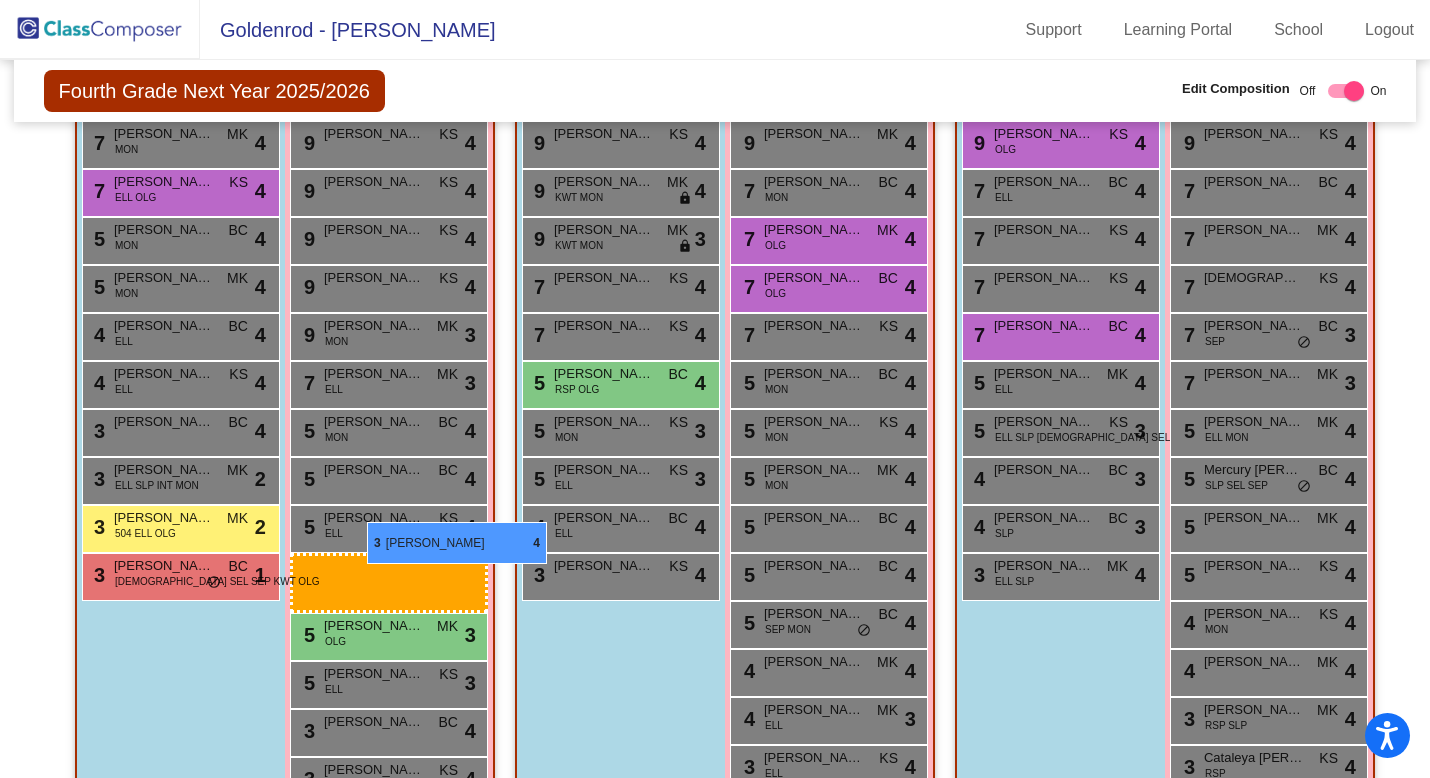 drag, startPoint x: 1269, startPoint y: 680, endPoint x: 344, endPoint y: 524, distance: 938.0624 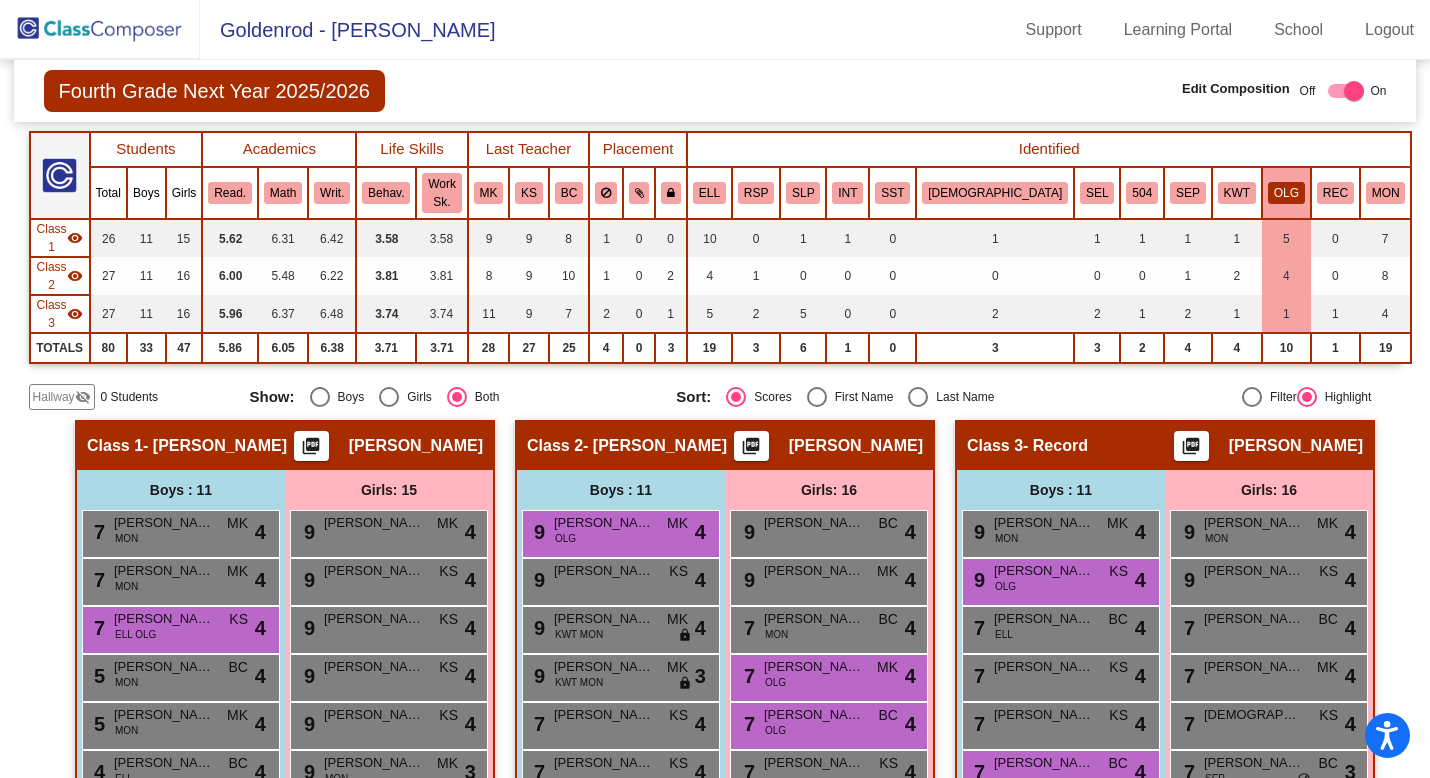 scroll, scrollTop: 115, scrollLeft: 0, axis: vertical 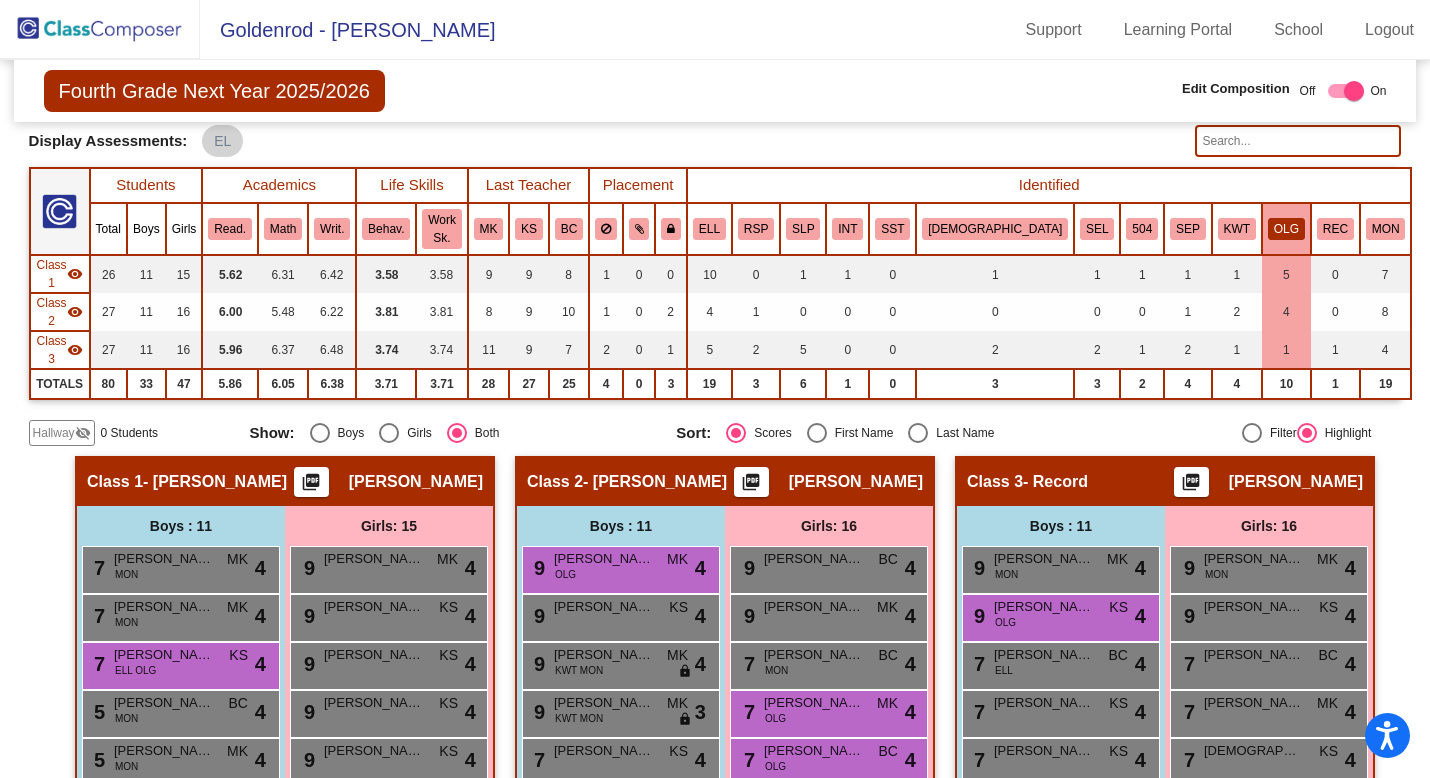 click on "OLG" 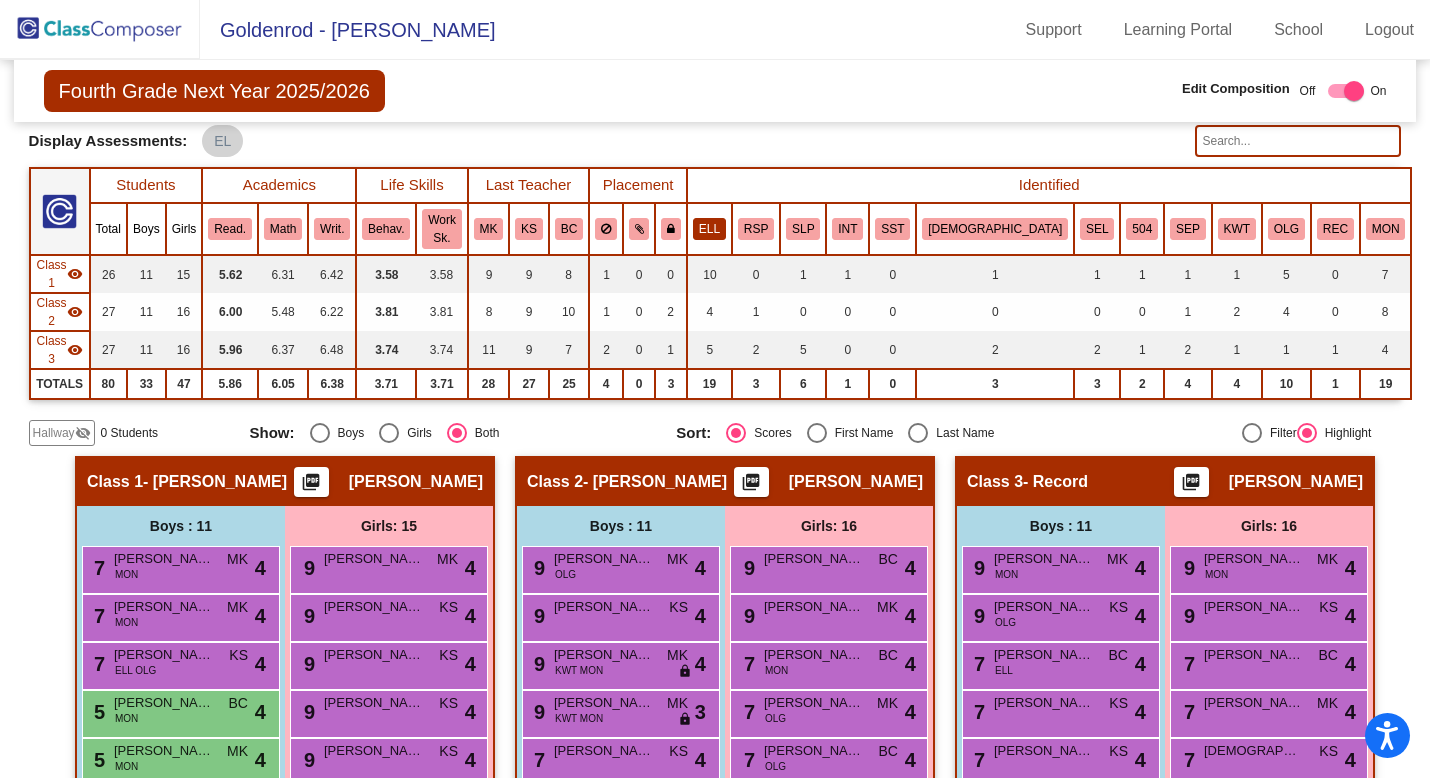 click on "ELL" 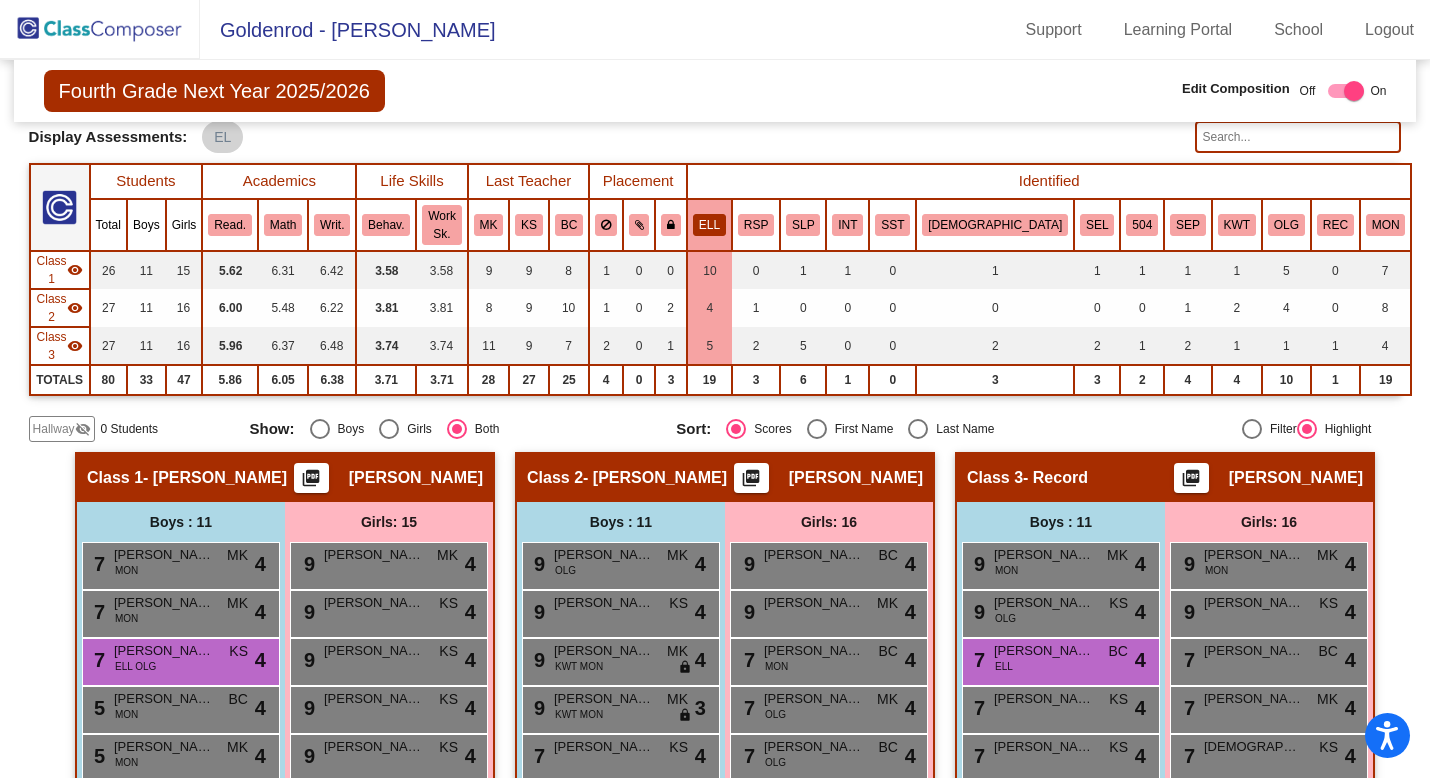 scroll, scrollTop: 115, scrollLeft: 0, axis: vertical 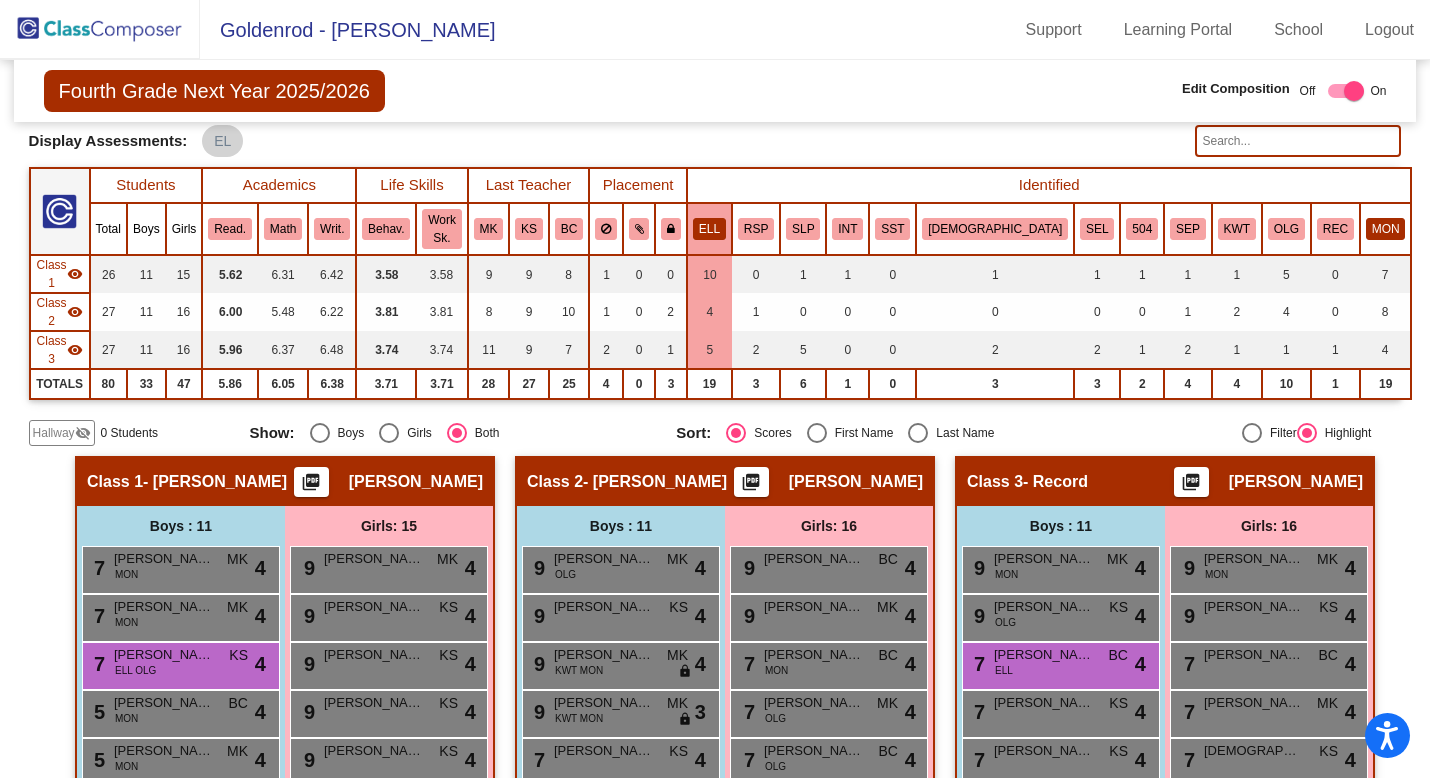 click on "MON" 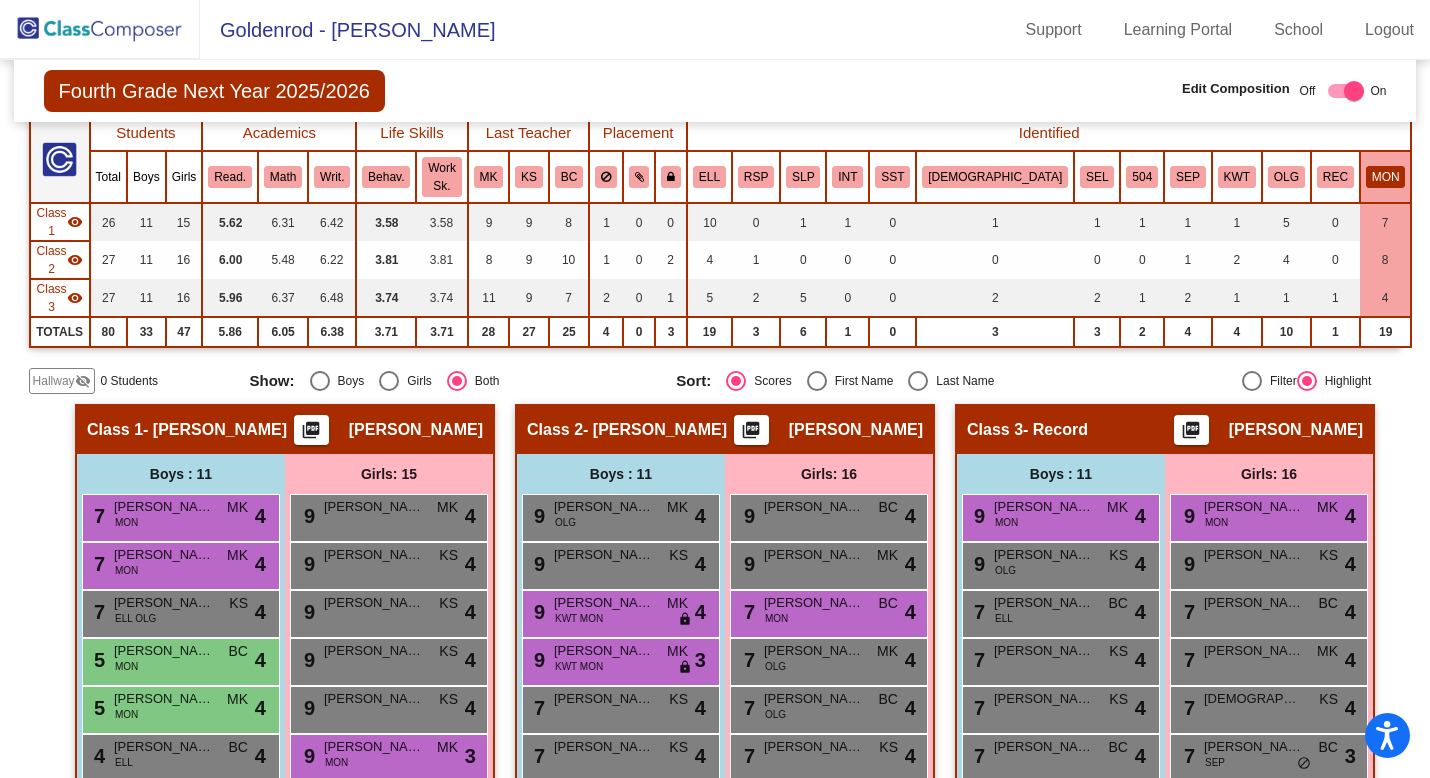 scroll, scrollTop: 0, scrollLeft: 0, axis: both 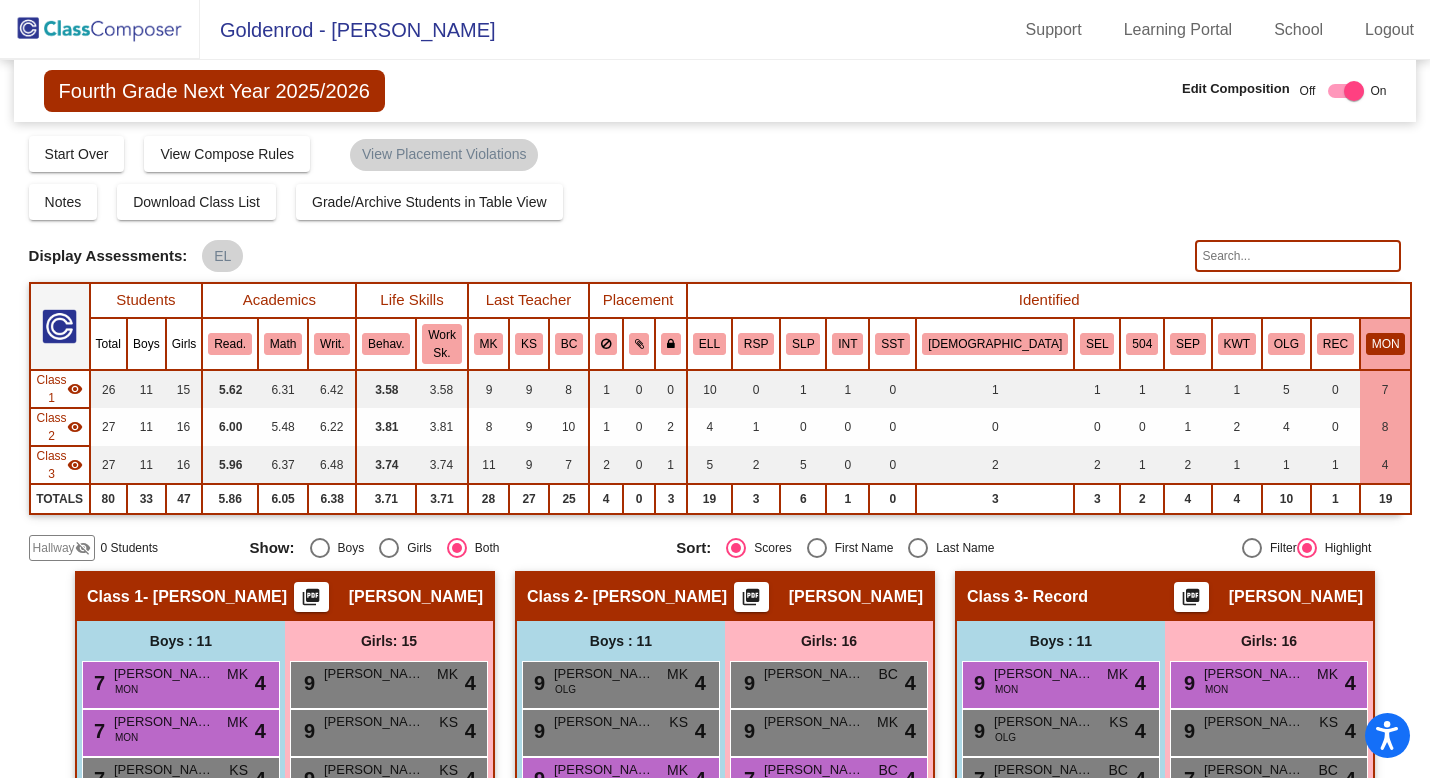 click on "MON" 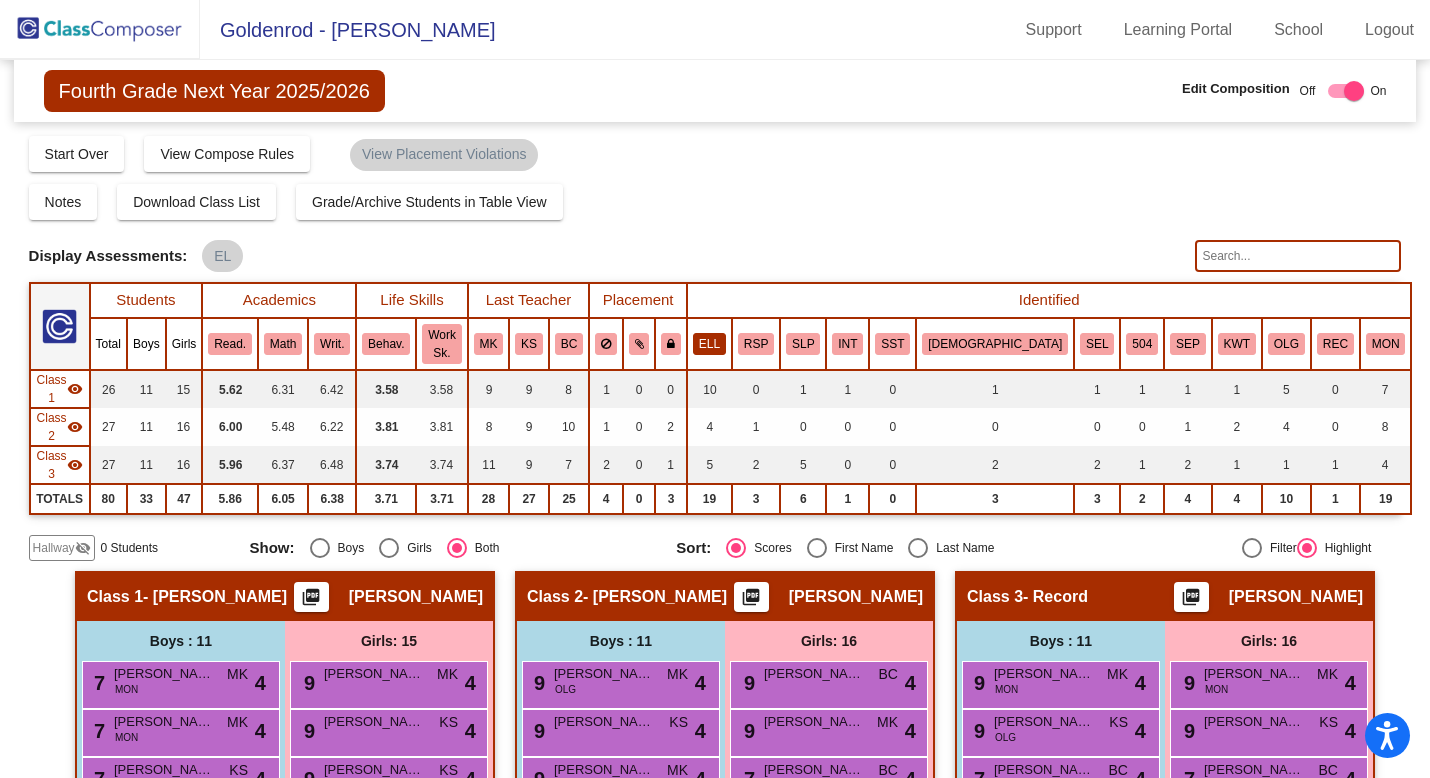 click on "ELL" 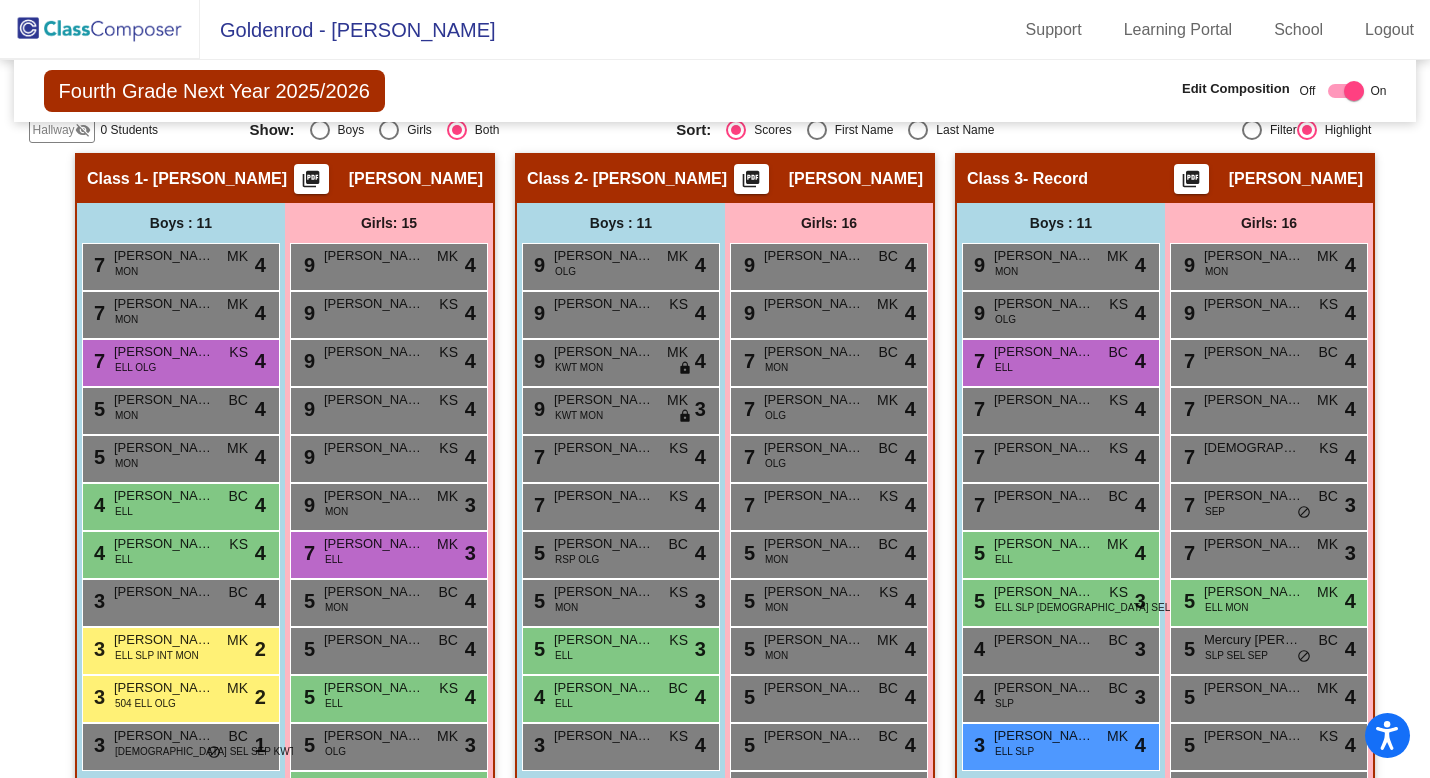 scroll, scrollTop: 448, scrollLeft: 0, axis: vertical 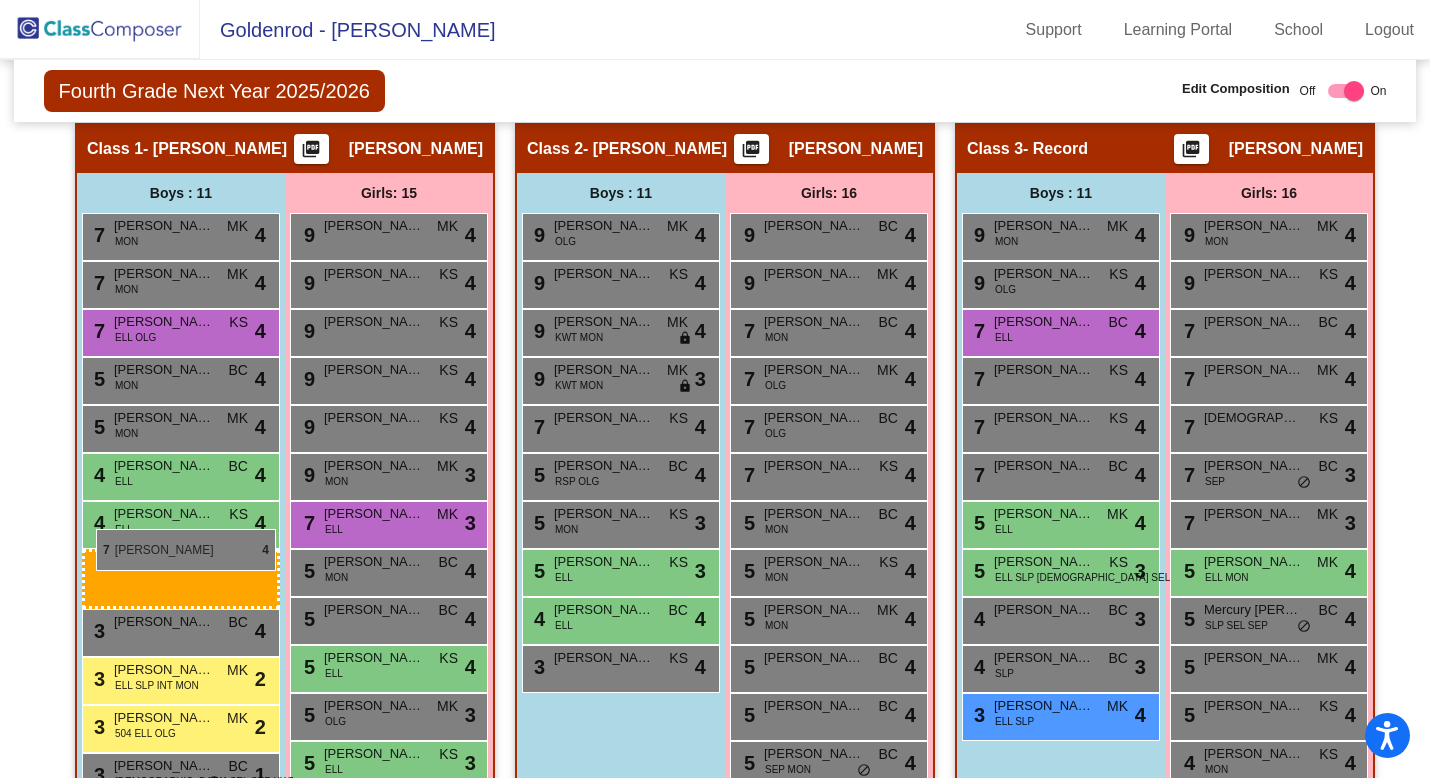 drag, startPoint x: 599, startPoint y: 434, endPoint x: 96, endPoint y: 529, distance: 511.89258 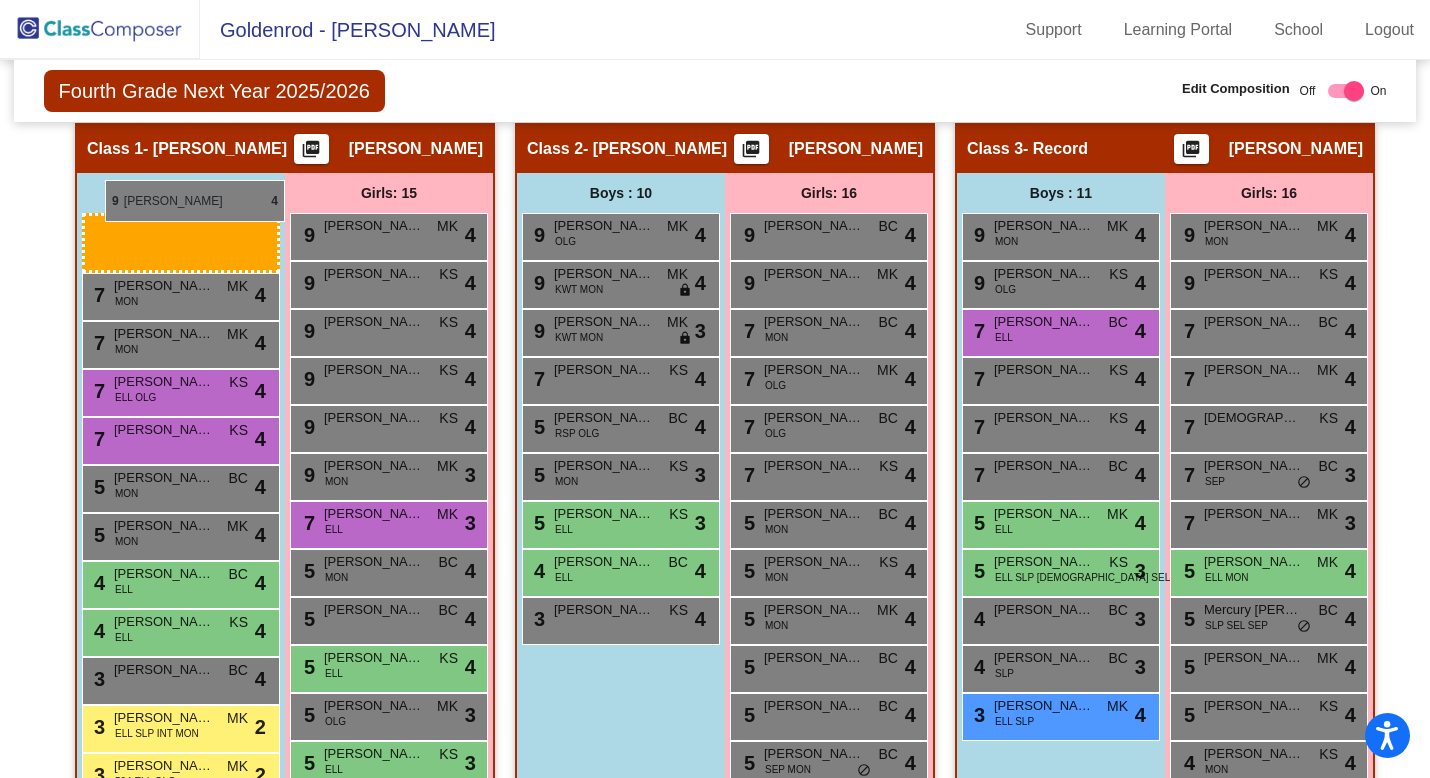 drag, startPoint x: 611, startPoint y: 242, endPoint x: 105, endPoint y: 180, distance: 509.78427 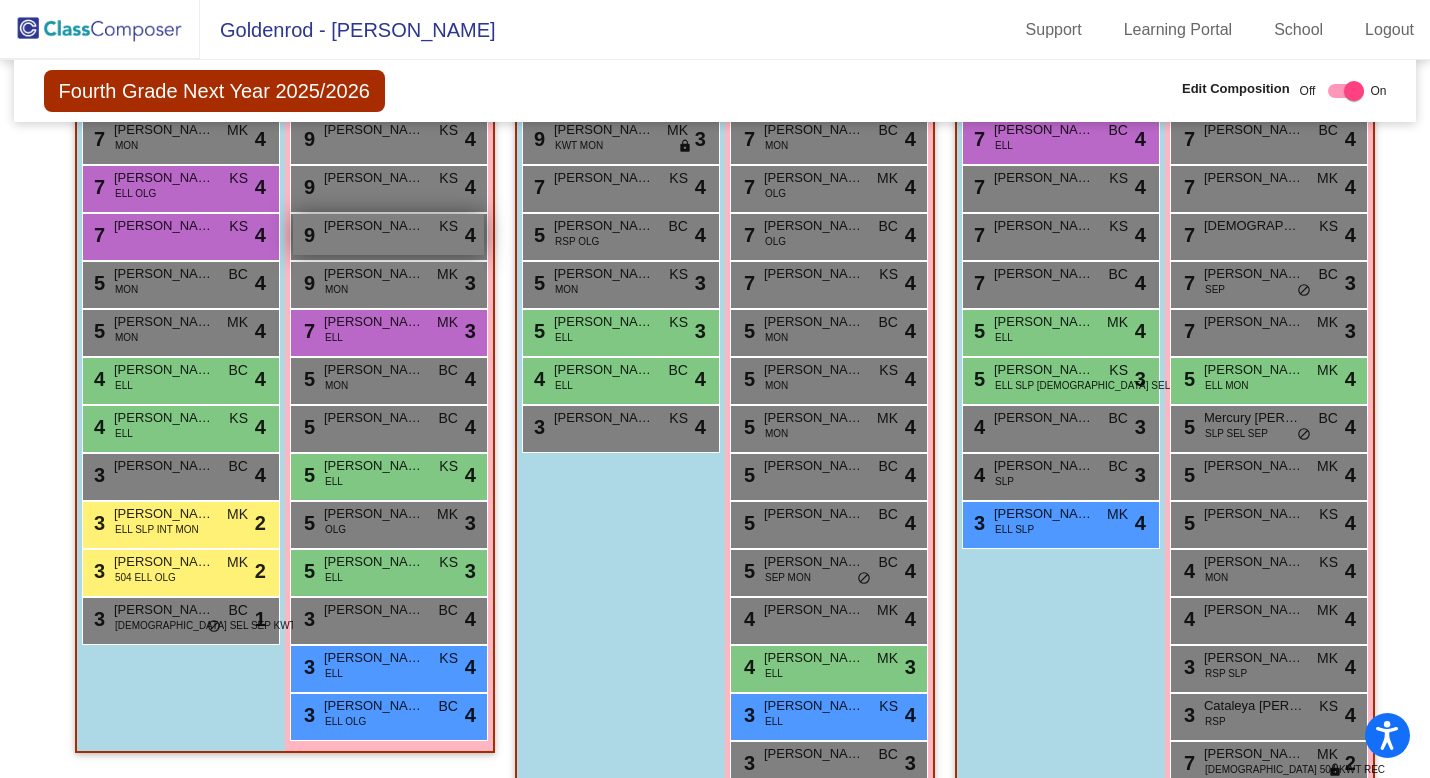 scroll, scrollTop: 548, scrollLeft: 0, axis: vertical 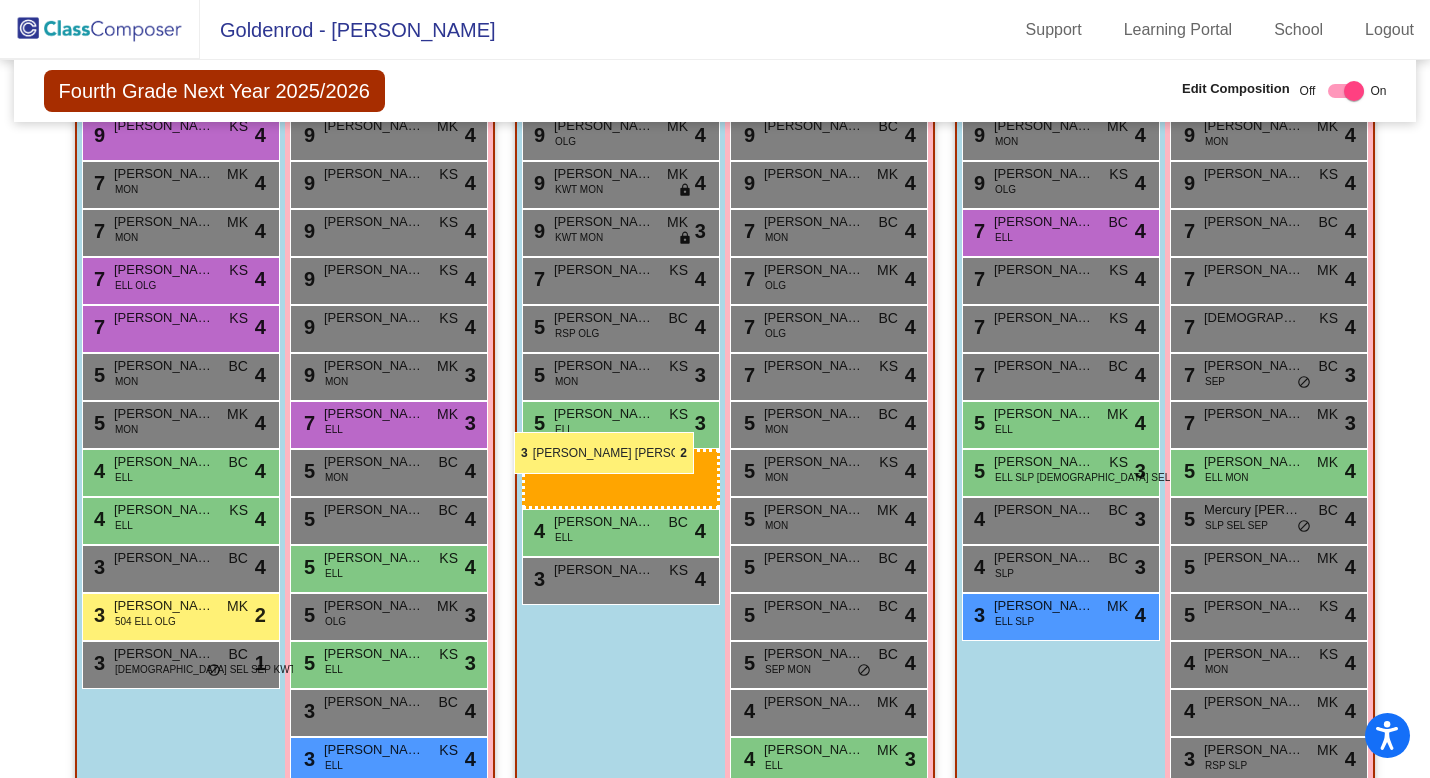 drag, startPoint x: 174, startPoint y: 573, endPoint x: 514, endPoint y: 432, distance: 368.07742 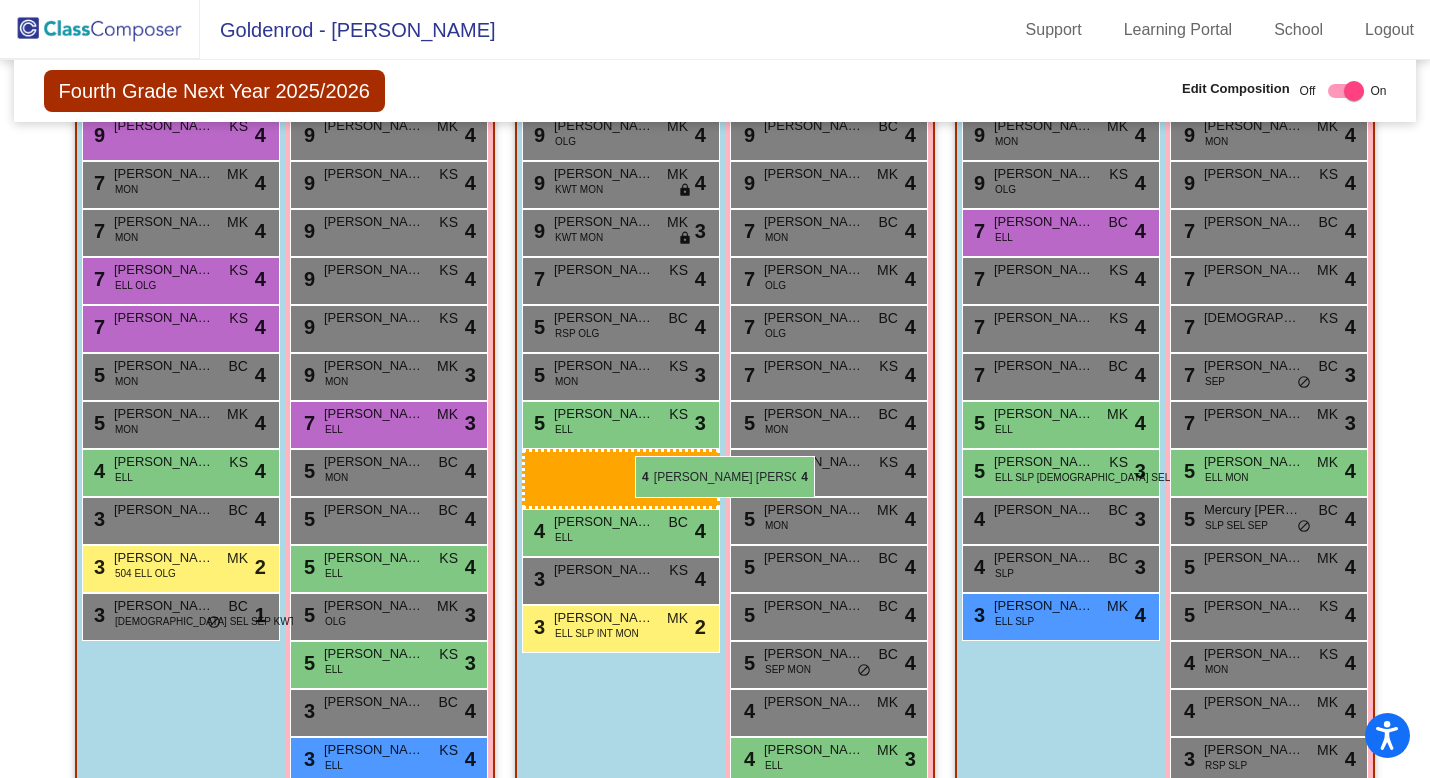 drag, startPoint x: 159, startPoint y: 443, endPoint x: 633, endPoint y: 456, distance: 474.17822 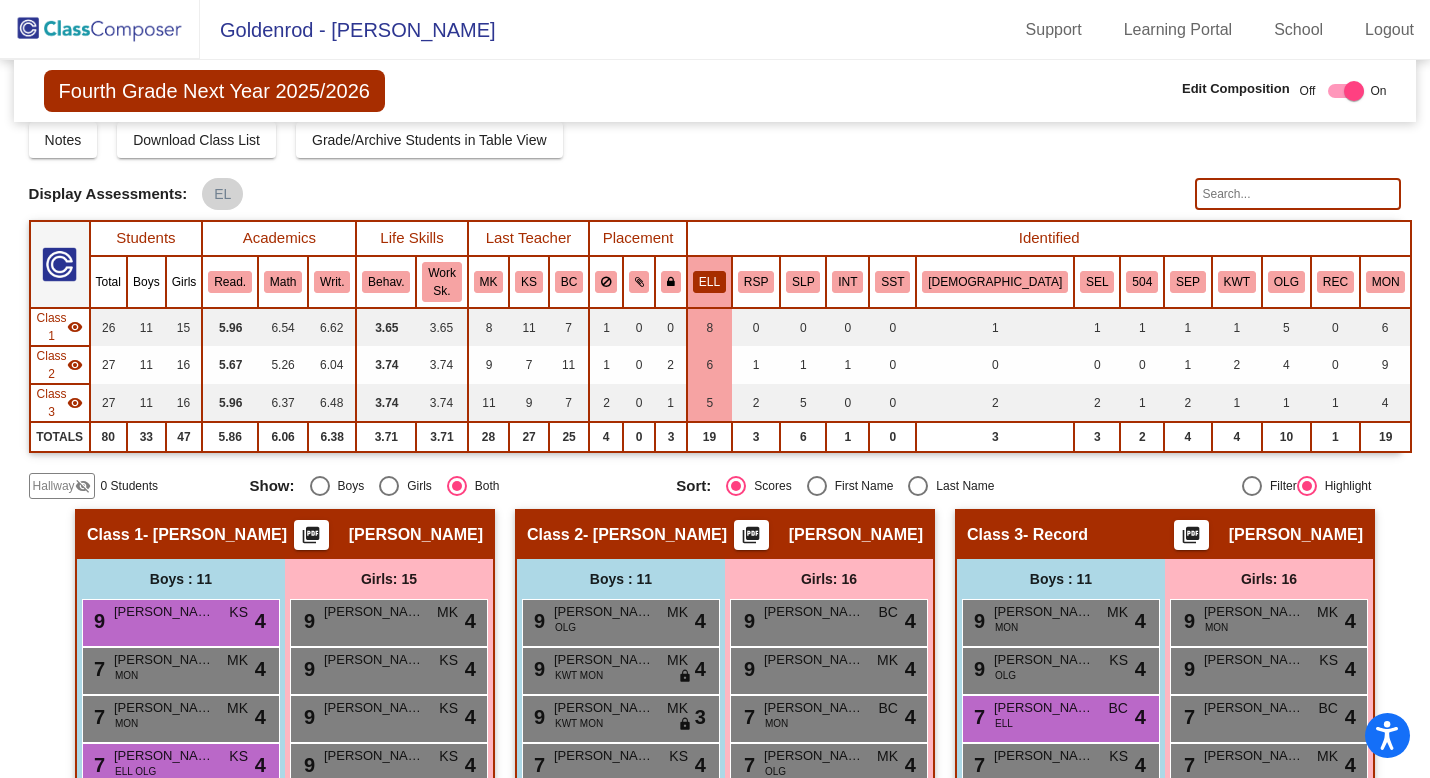 scroll, scrollTop: 63, scrollLeft: 0, axis: vertical 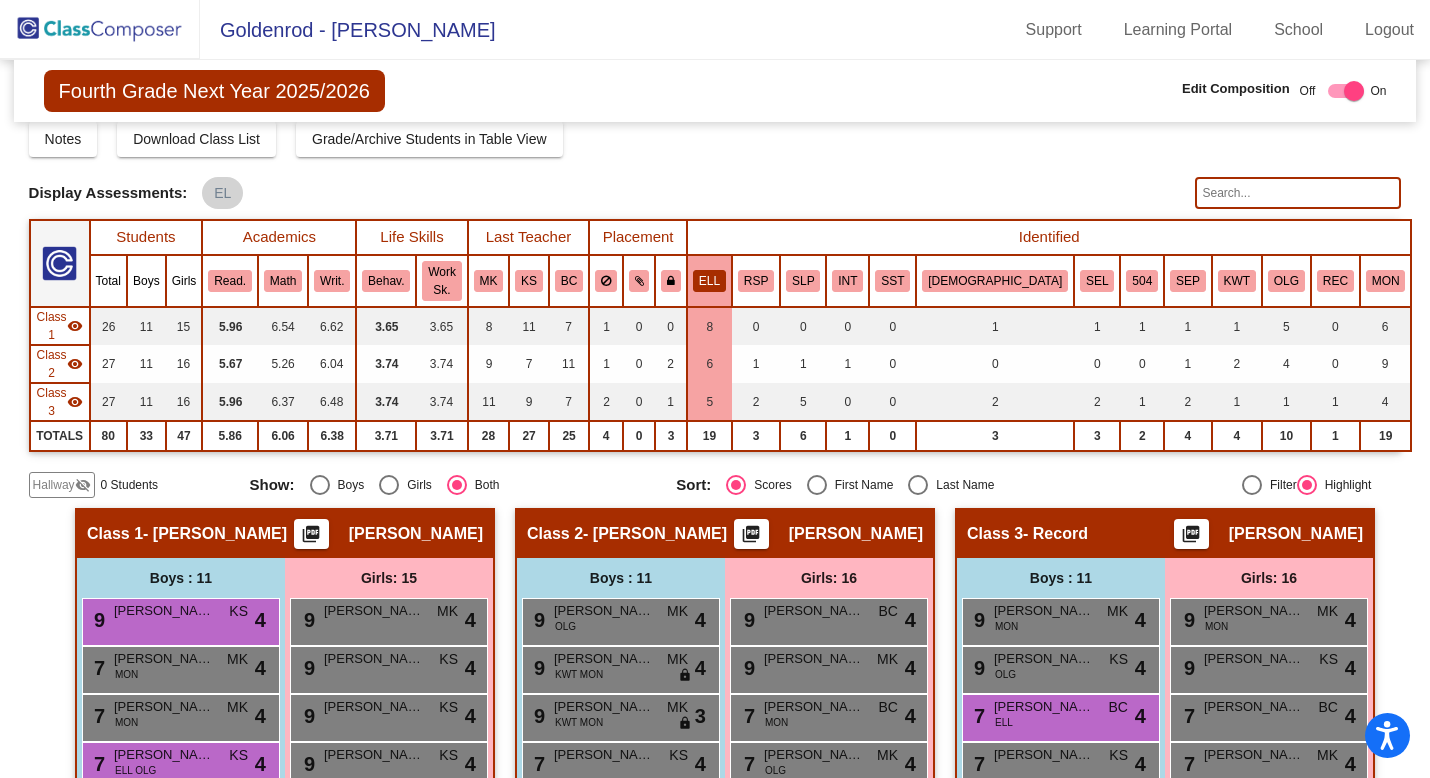 click on "[PERSON_NAME]" at bounding box center [1044, 707] 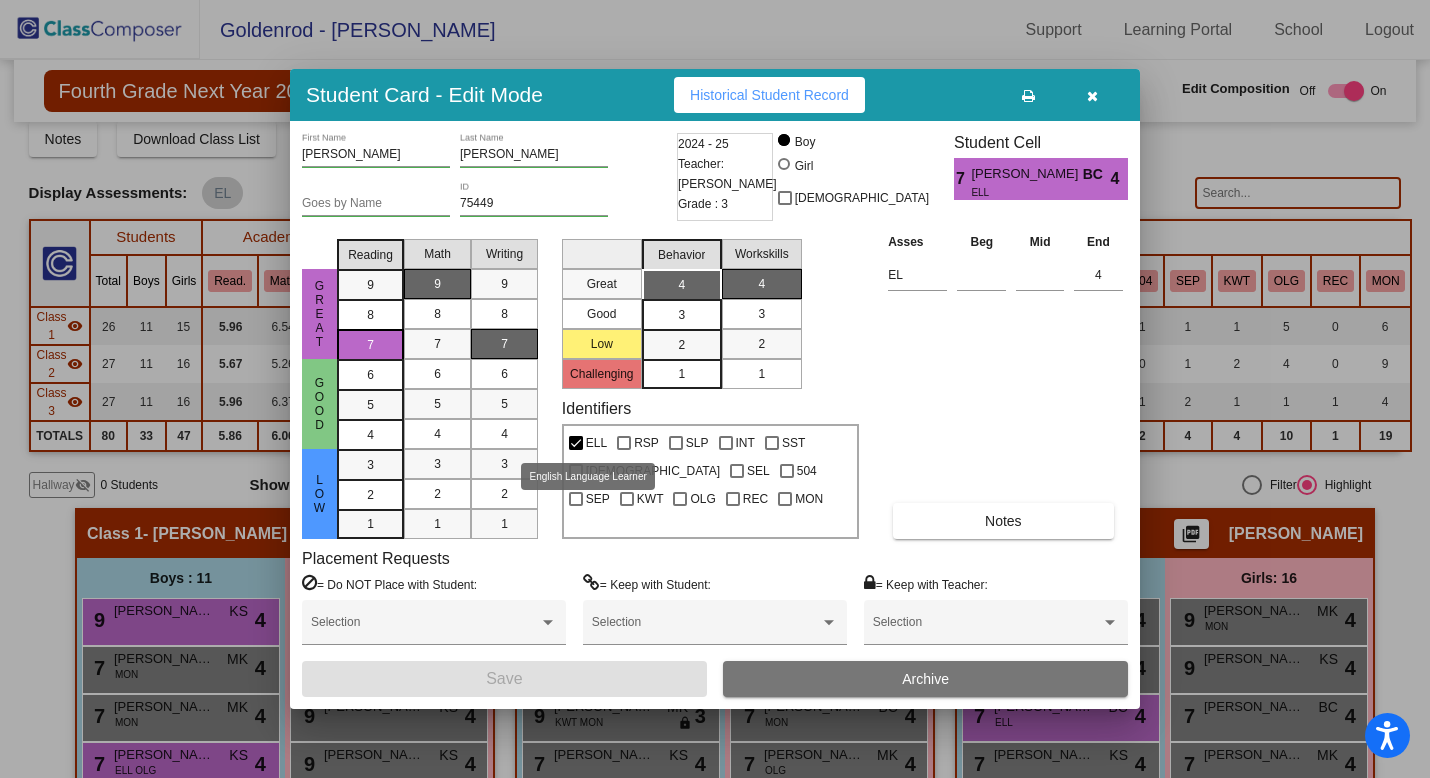 click on "ELL" at bounding box center [588, 443] 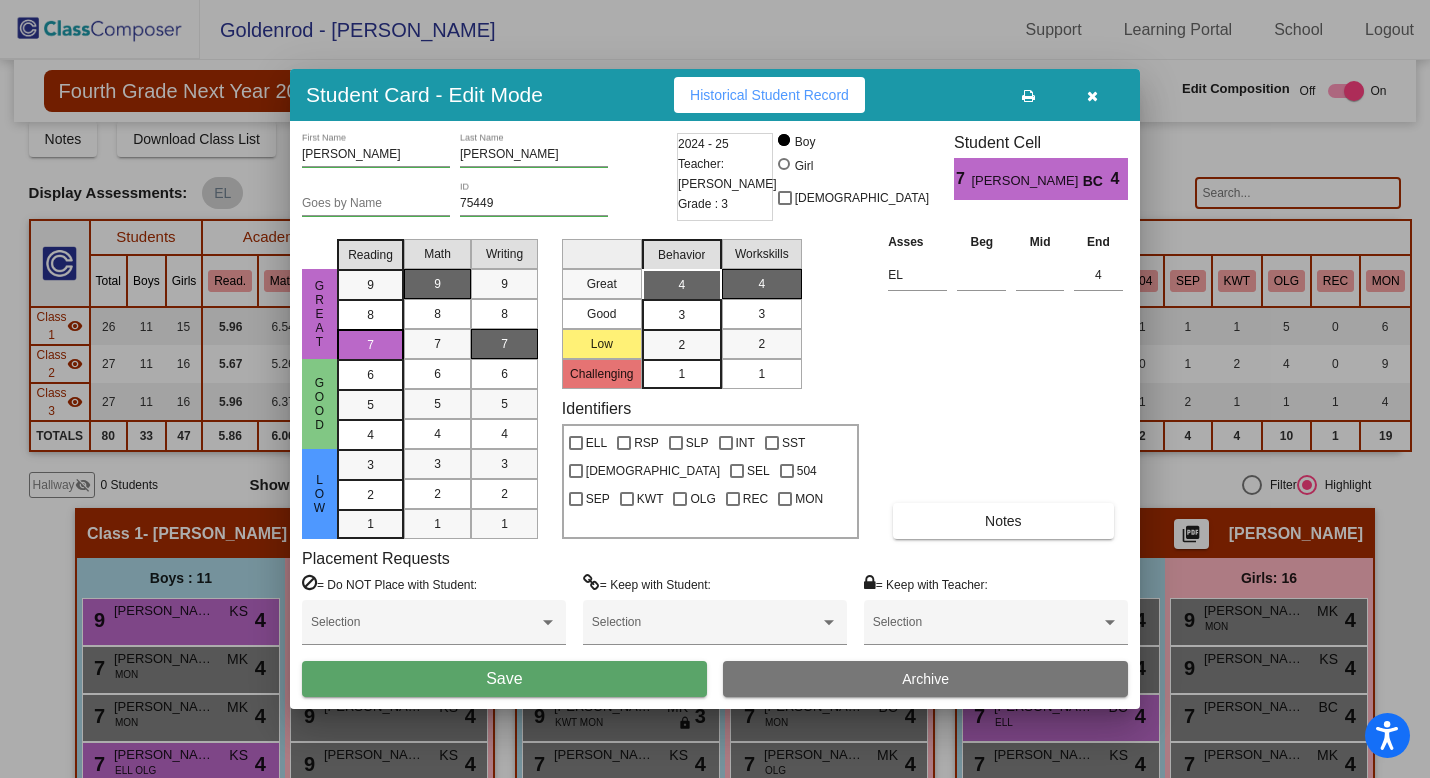 click on "Save" at bounding box center [504, 678] 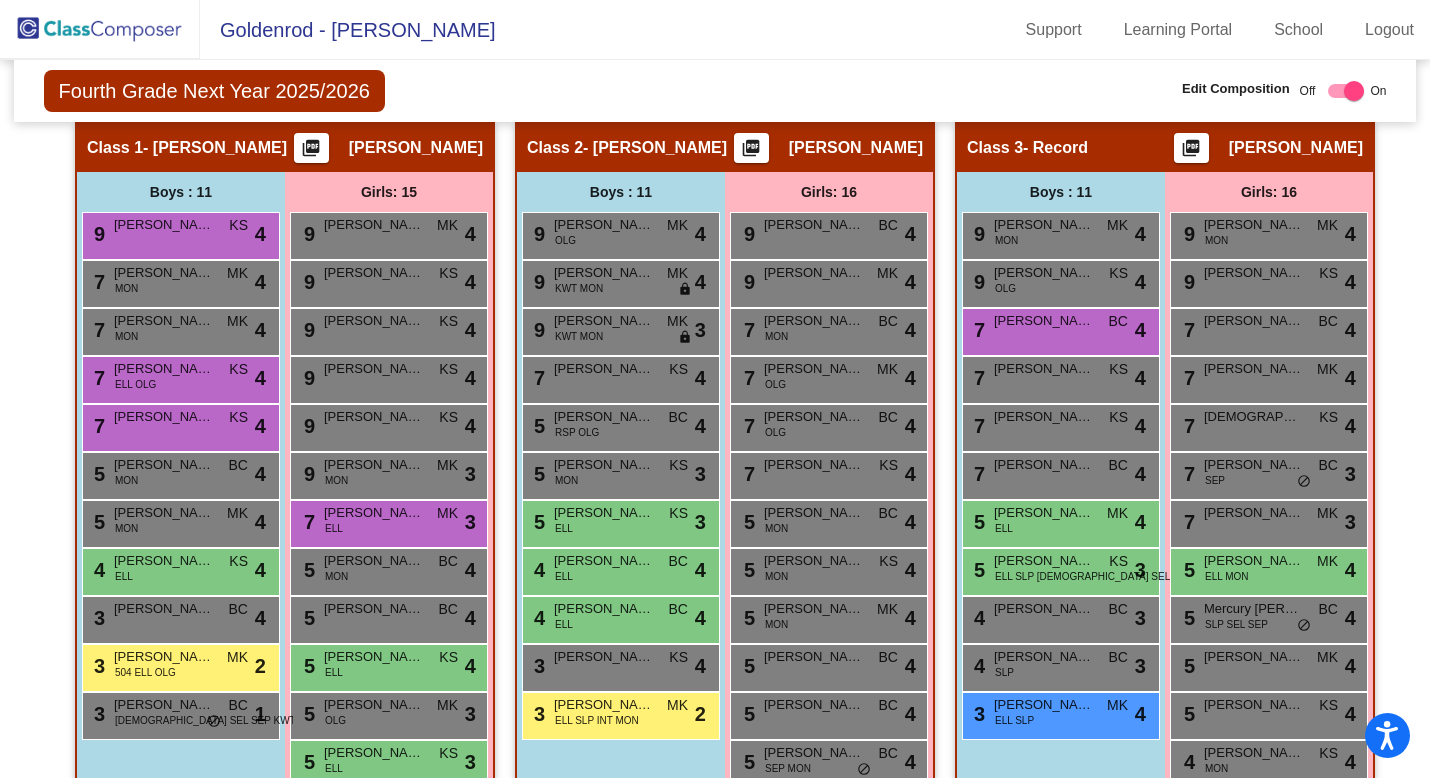 scroll, scrollTop: 450, scrollLeft: 0, axis: vertical 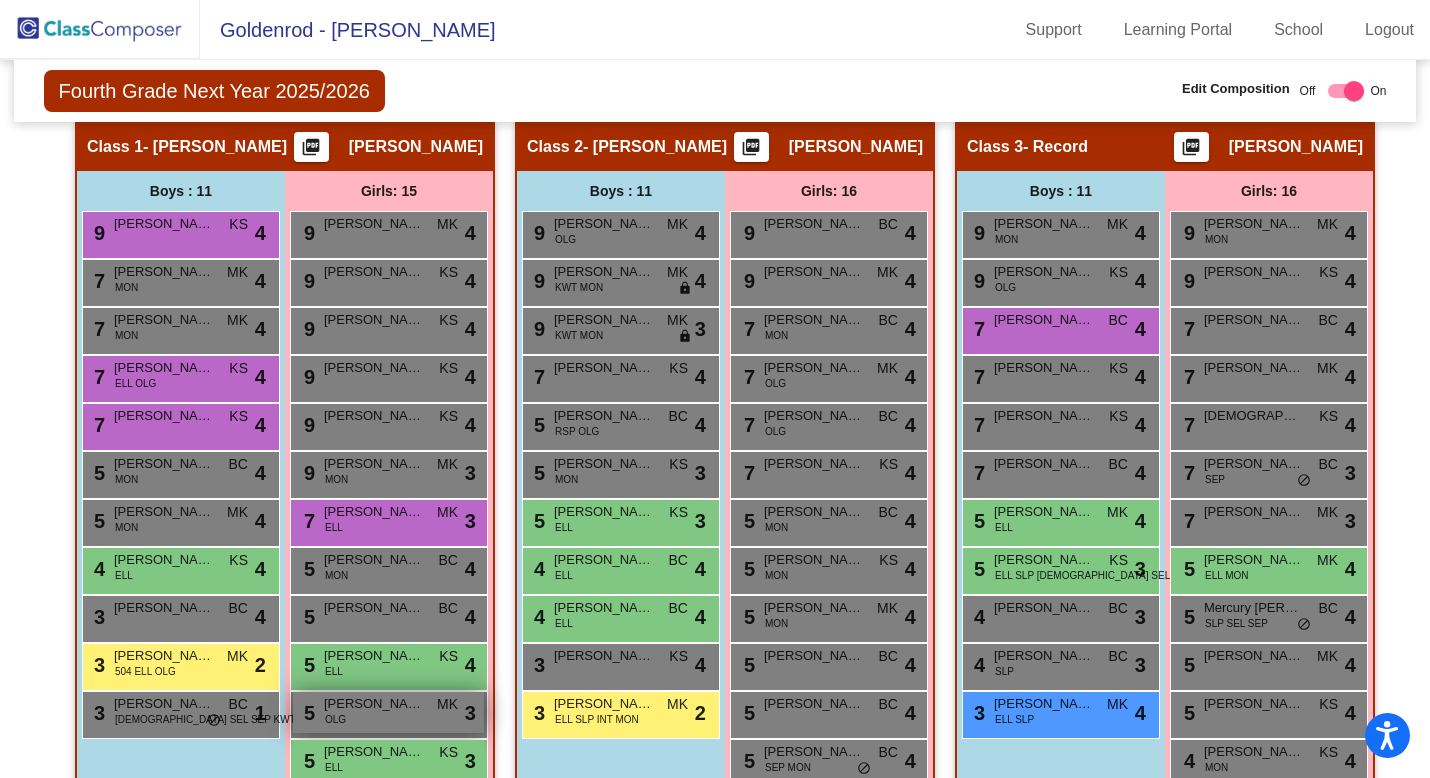 click on "5 [PERSON_NAME] OLG MK lock do_not_disturb_alt 3" at bounding box center [388, 712] 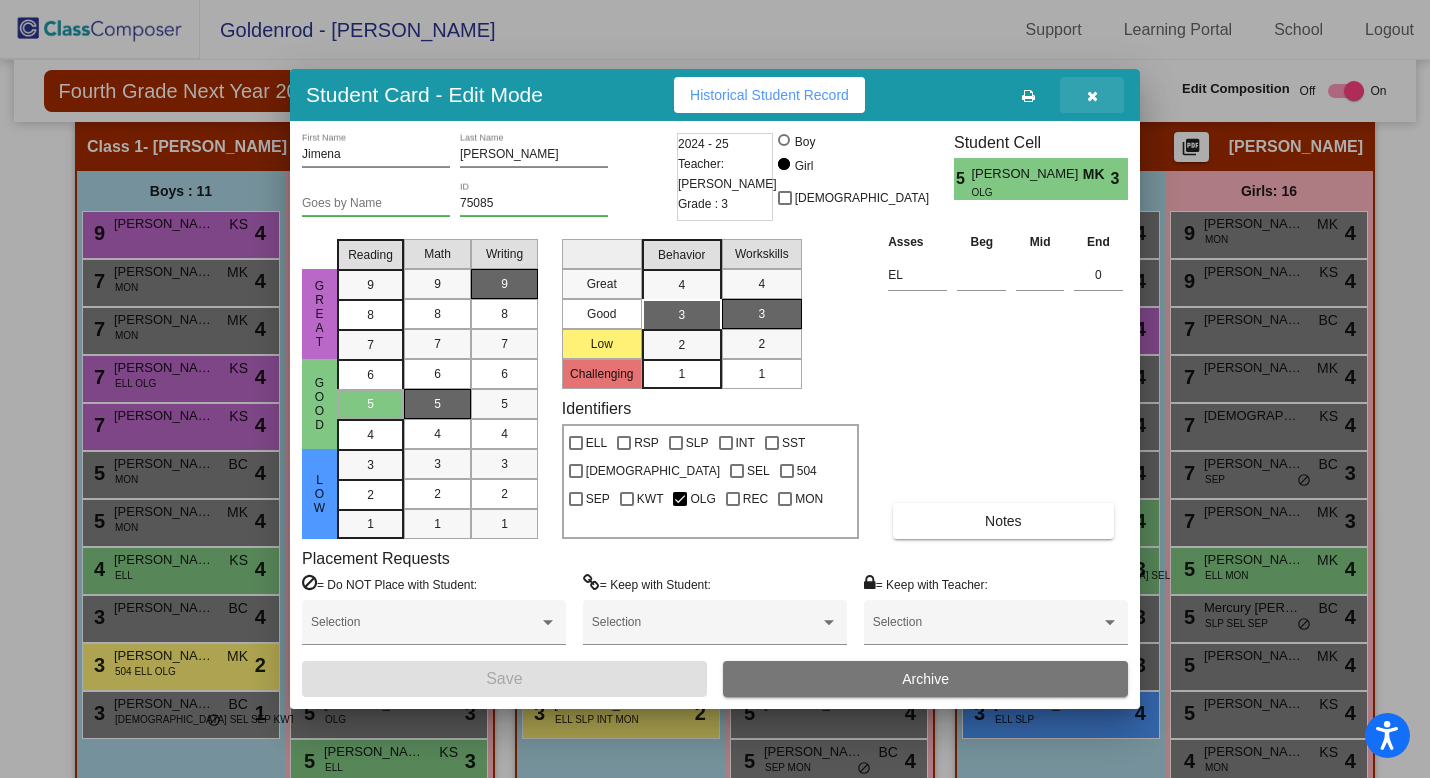 click at bounding box center (1092, 96) 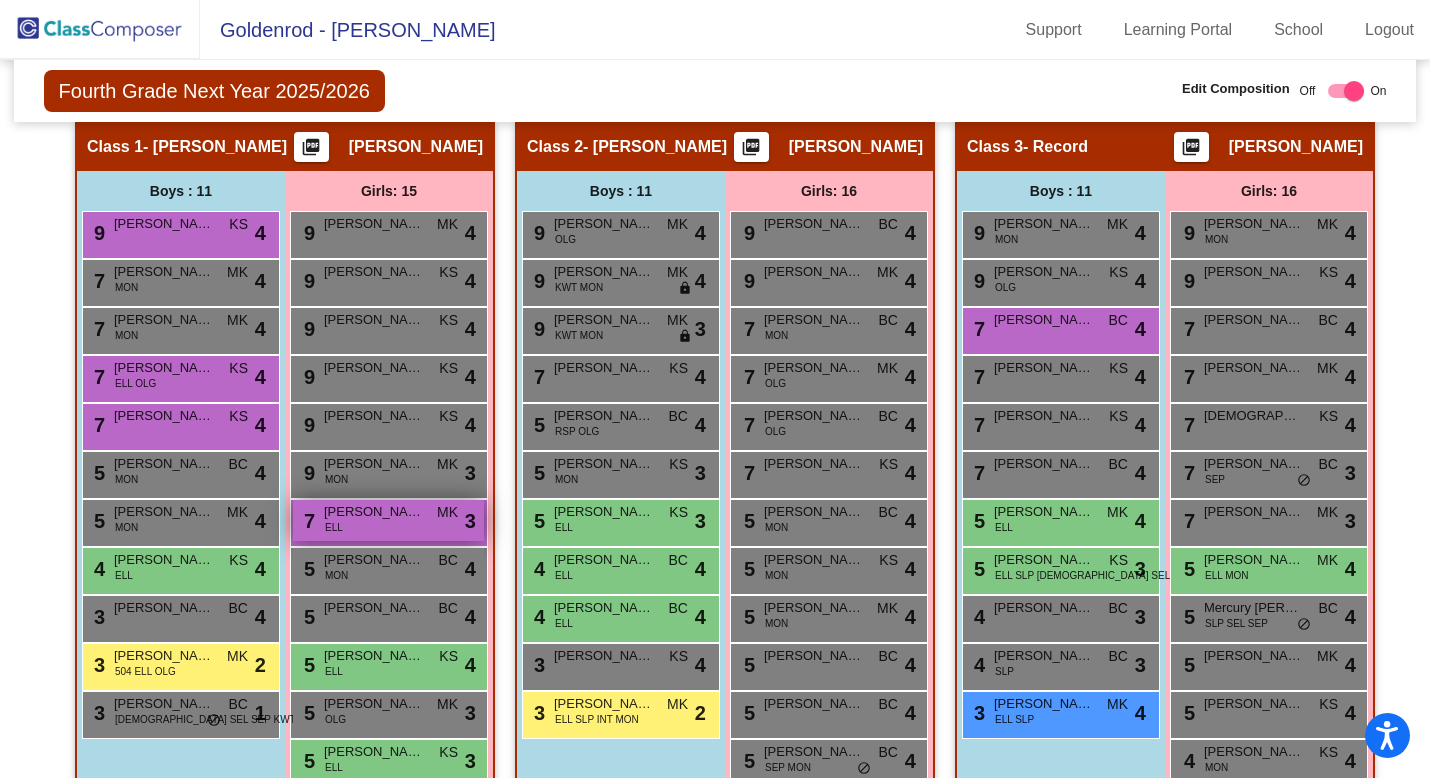 click on "[PERSON_NAME]" at bounding box center [374, 512] 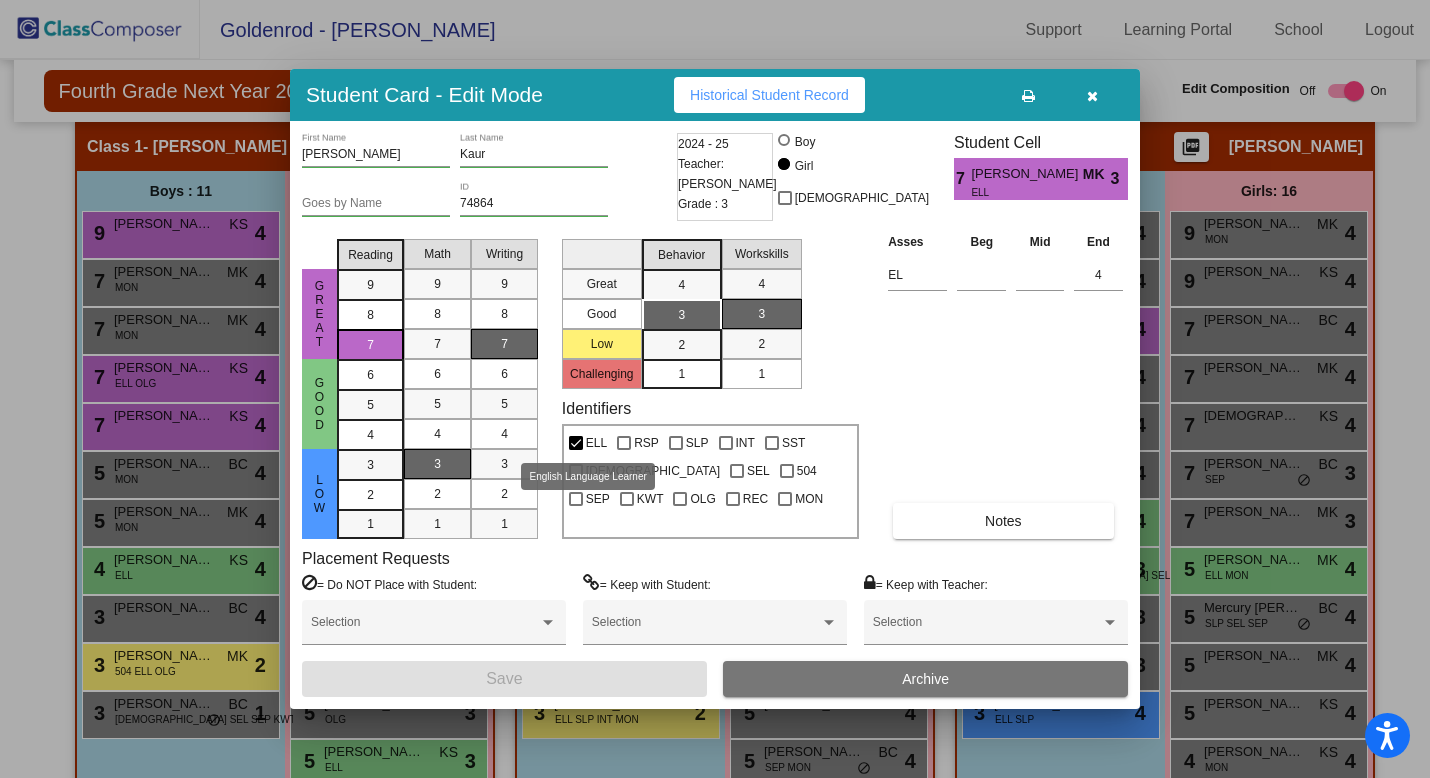 click at bounding box center [576, 443] 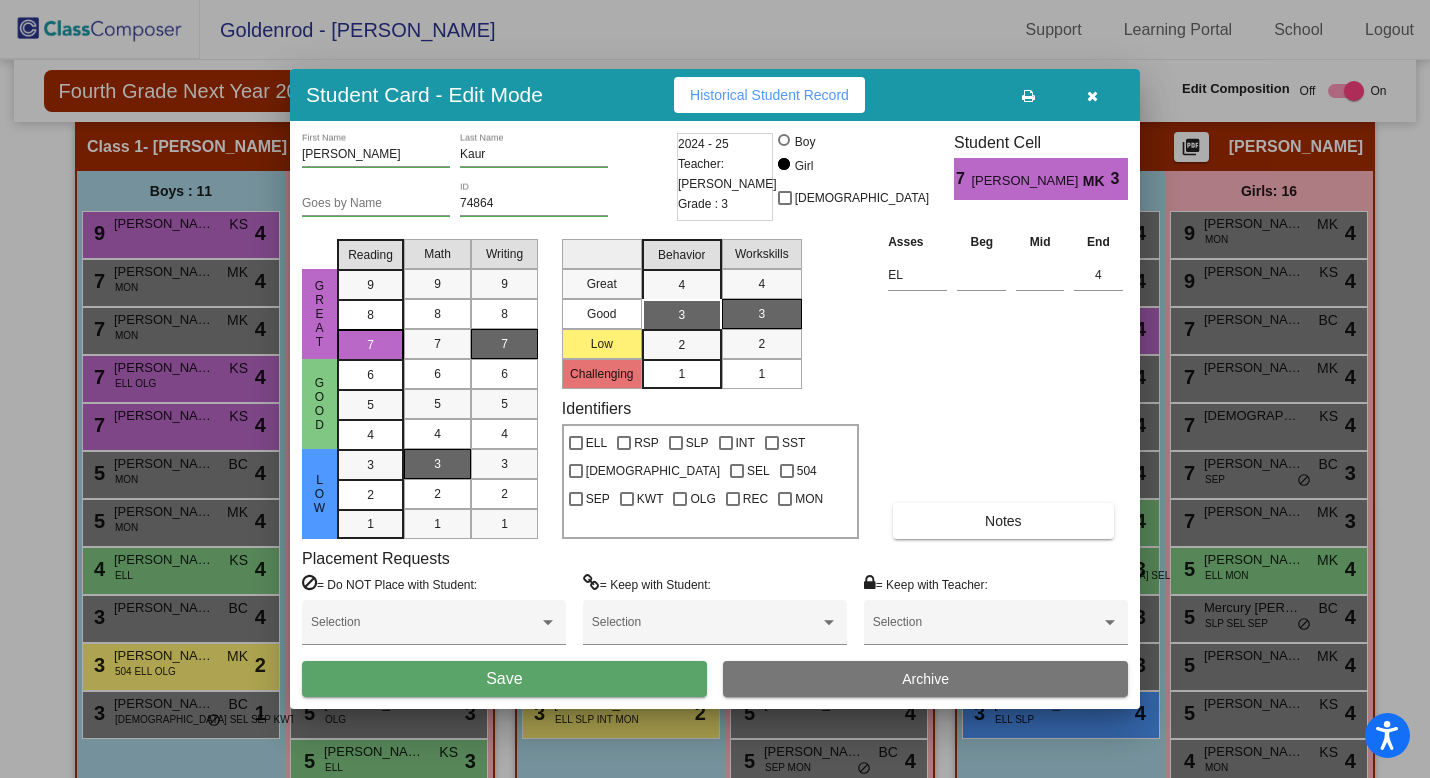 click on "Save" at bounding box center (504, 679) 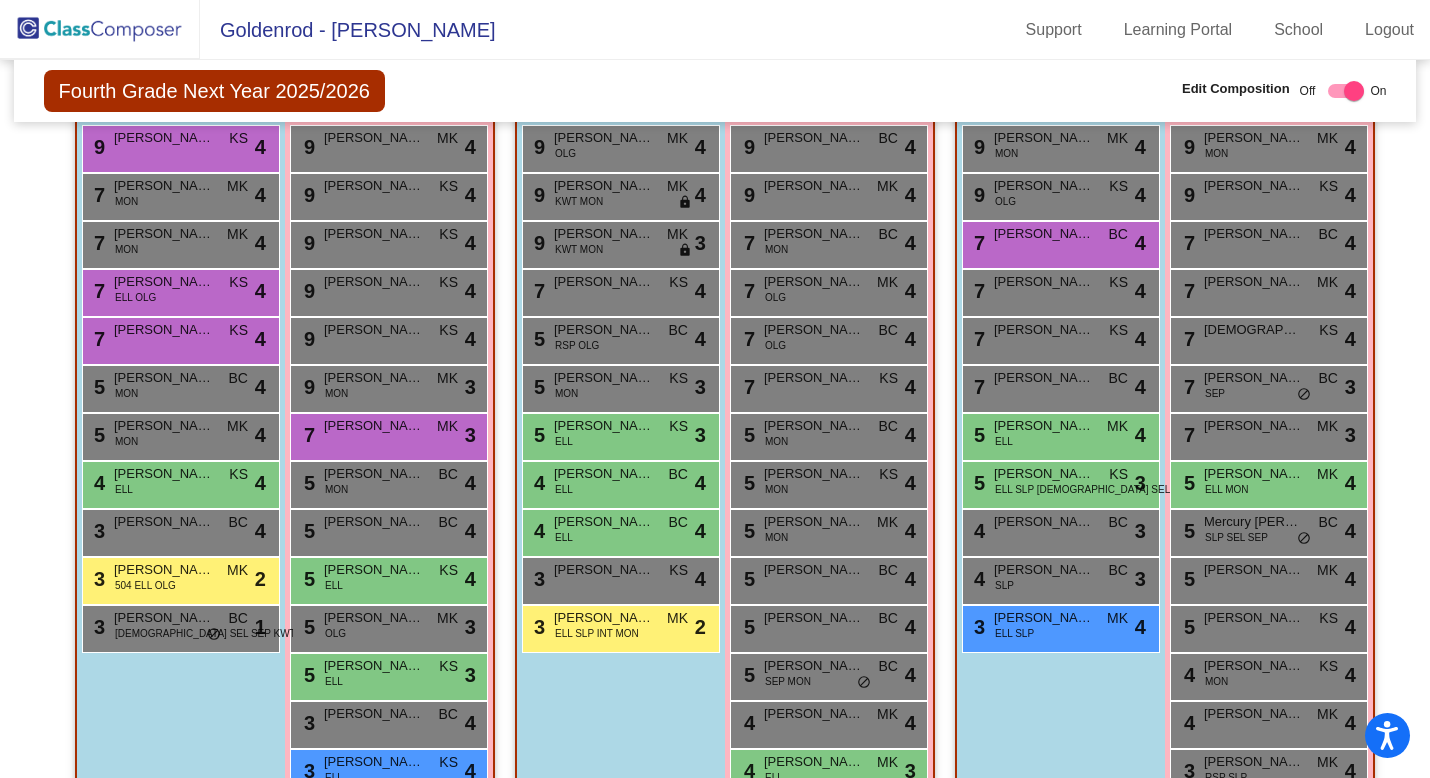 scroll, scrollTop: 539, scrollLeft: 0, axis: vertical 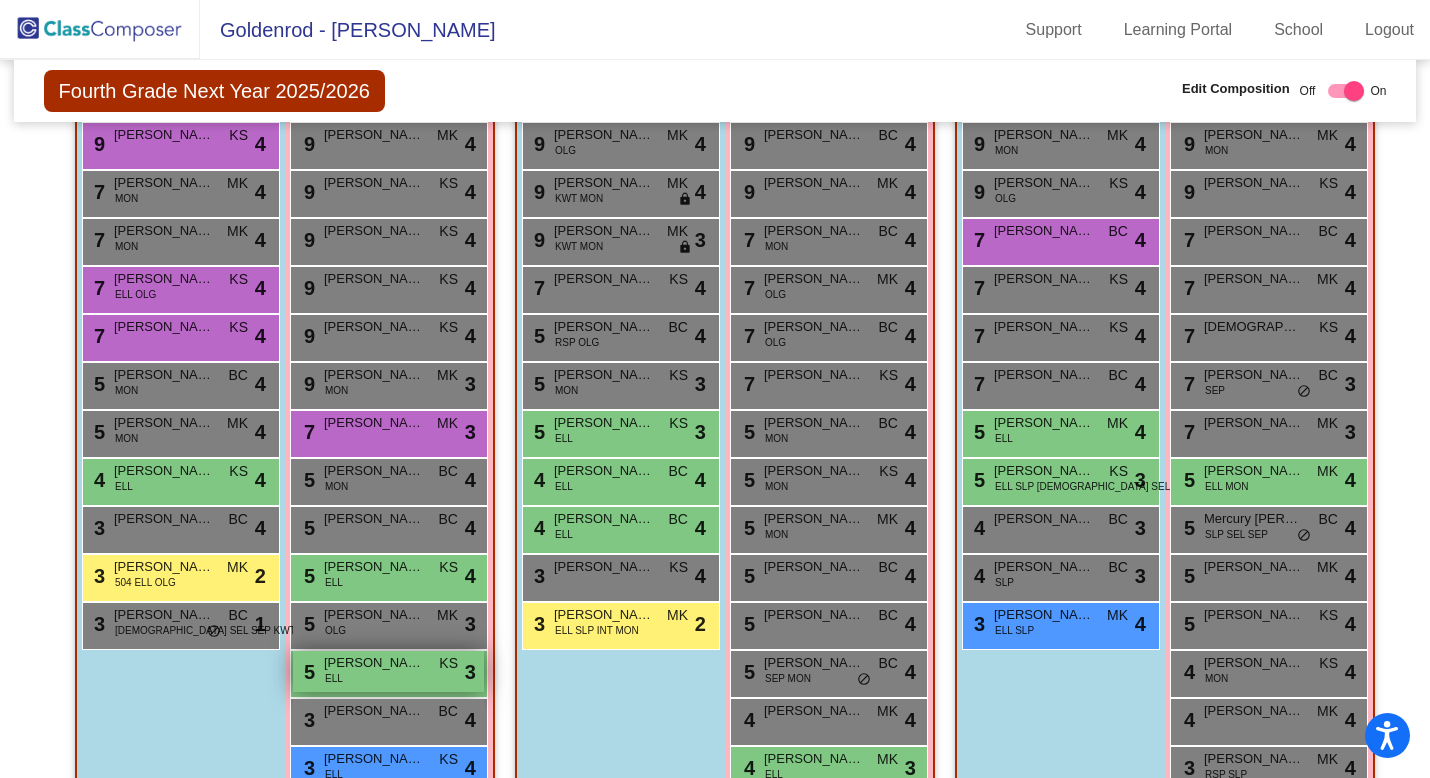 click on "[PERSON_NAME]" at bounding box center (374, 663) 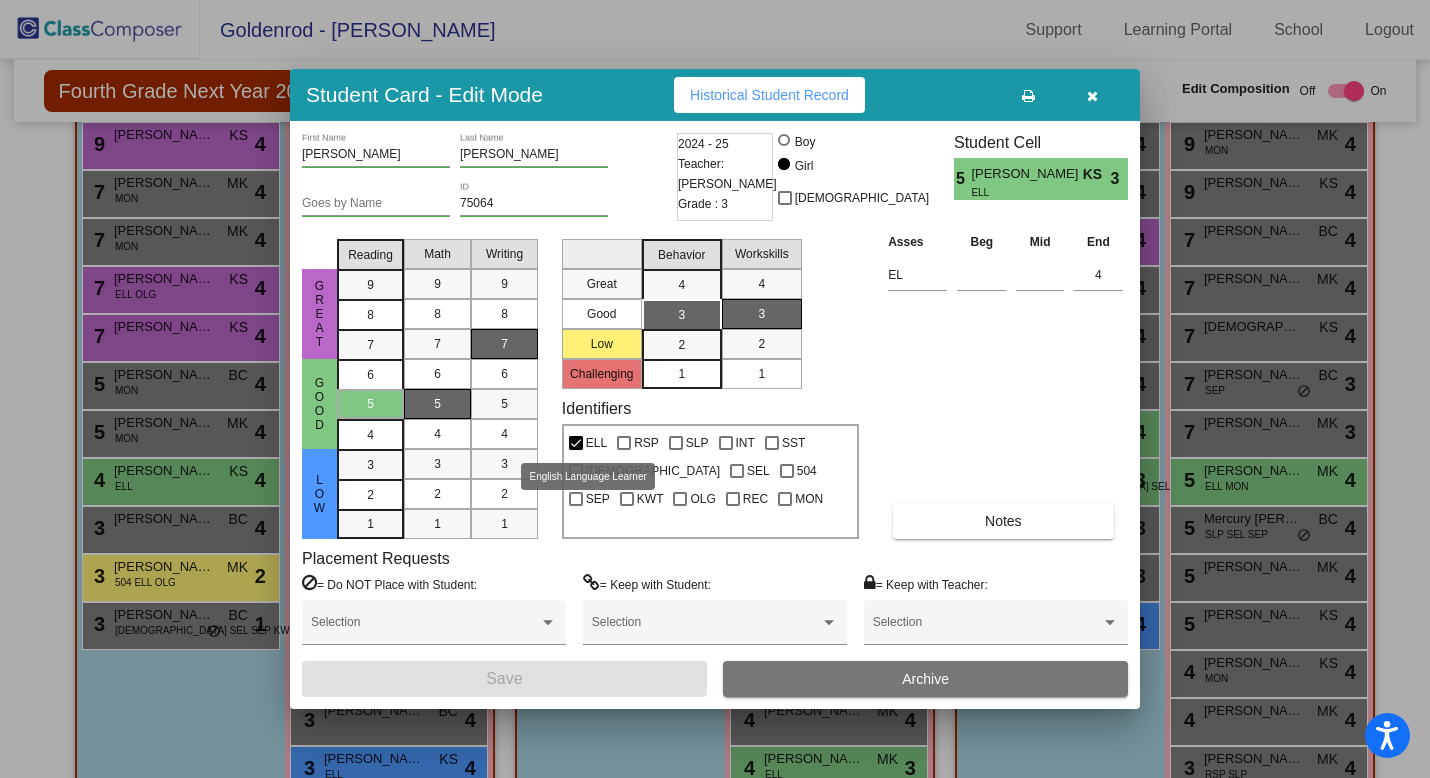 click at bounding box center (576, 443) 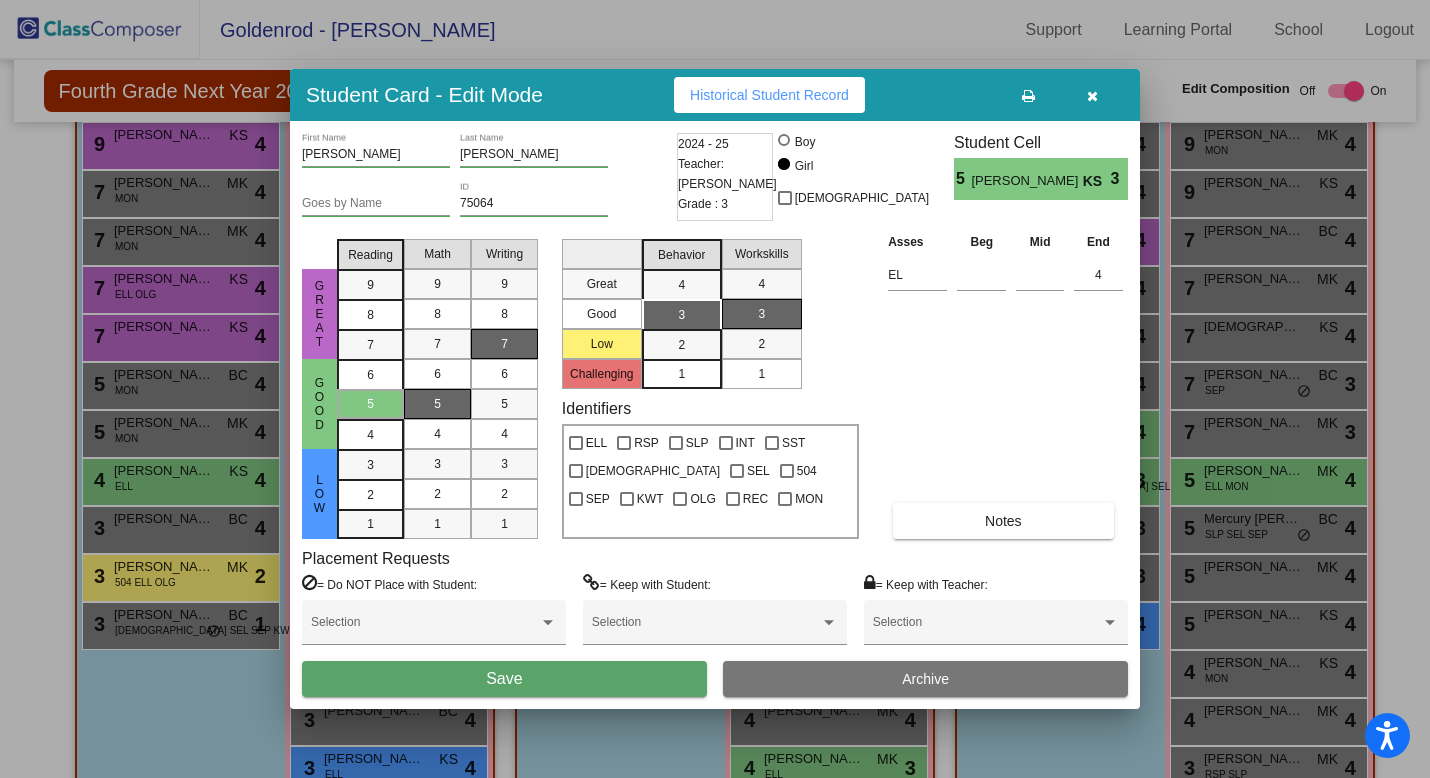 click on "Save" at bounding box center (504, 679) 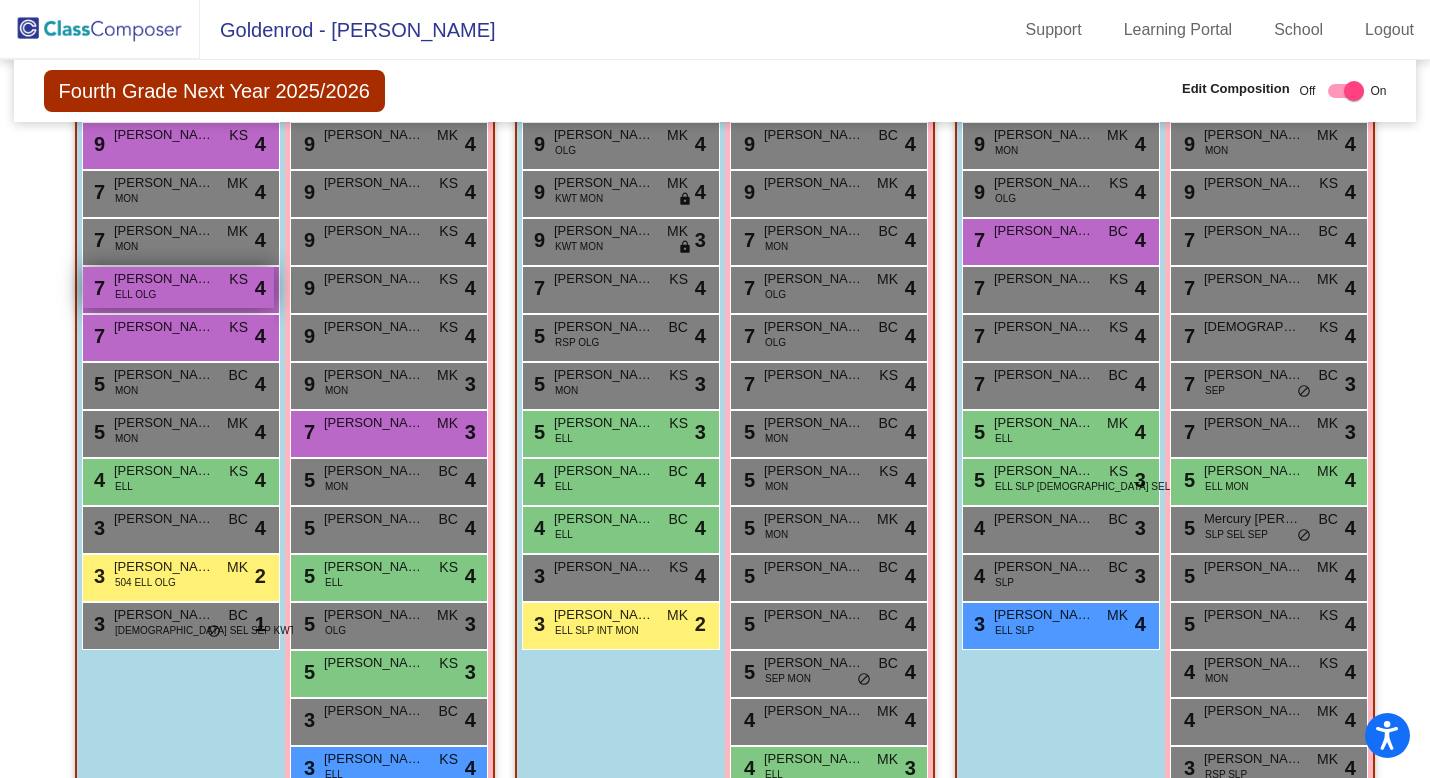 click on "[PERSON_NAME]" at bounding box center [164, 279] 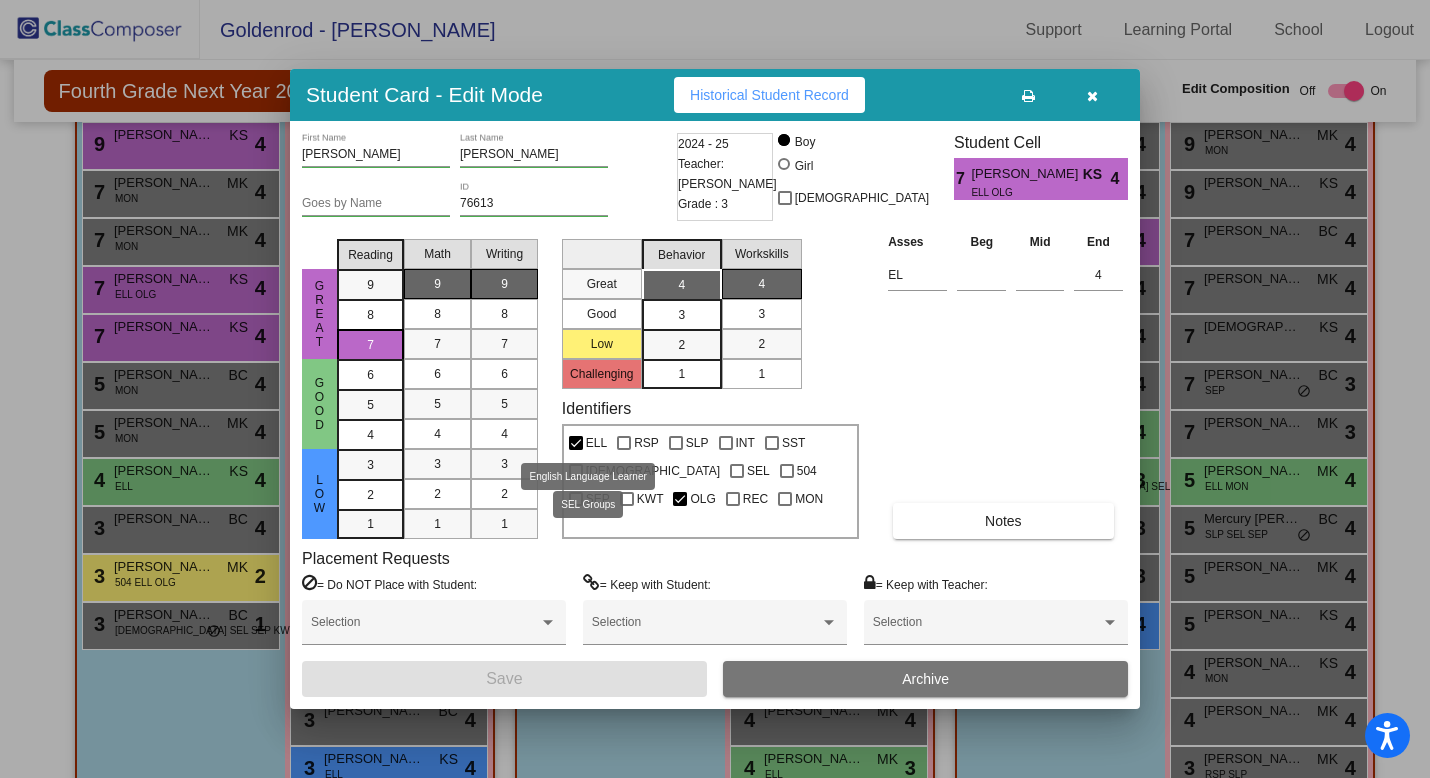 click at bounding box center [576, 443] 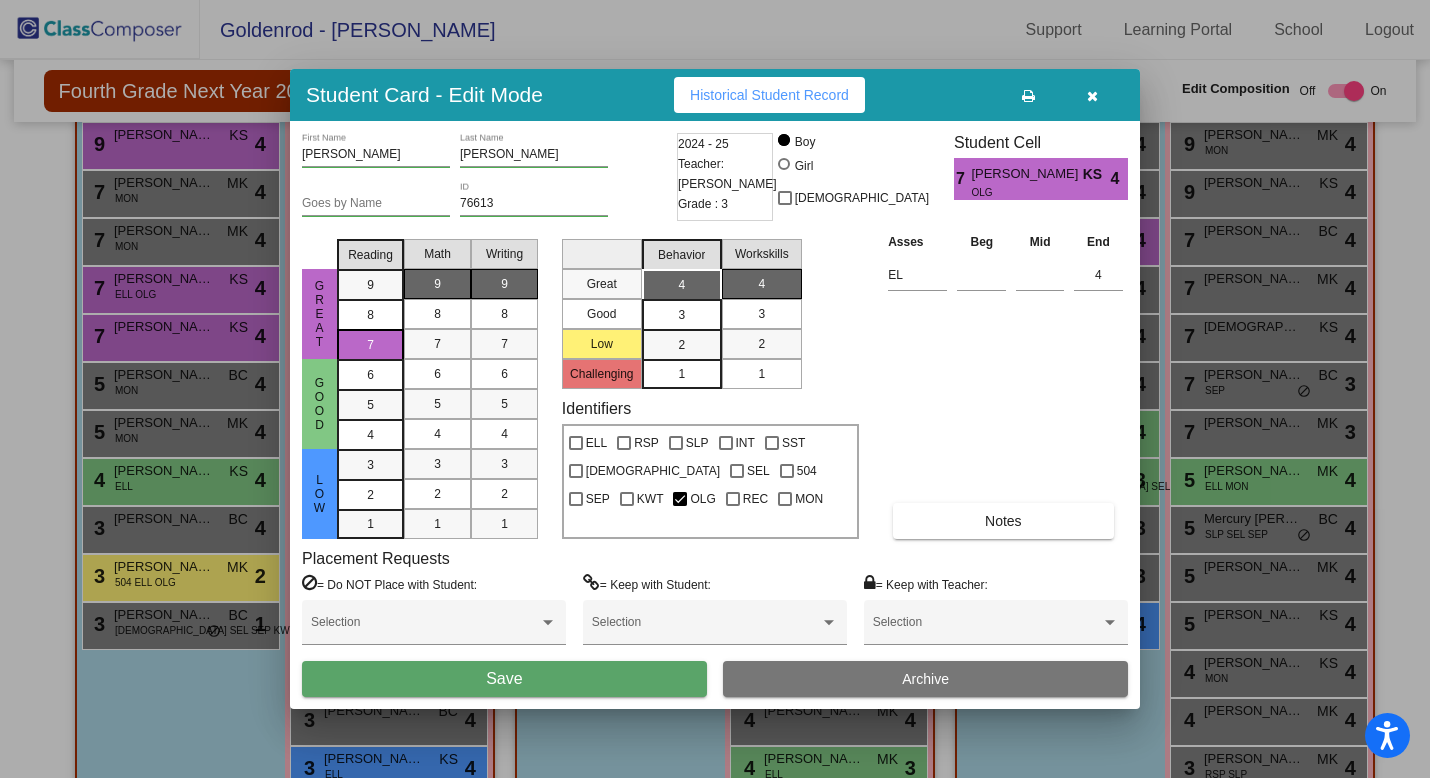click on "Save" at bounding box center (504, 679) 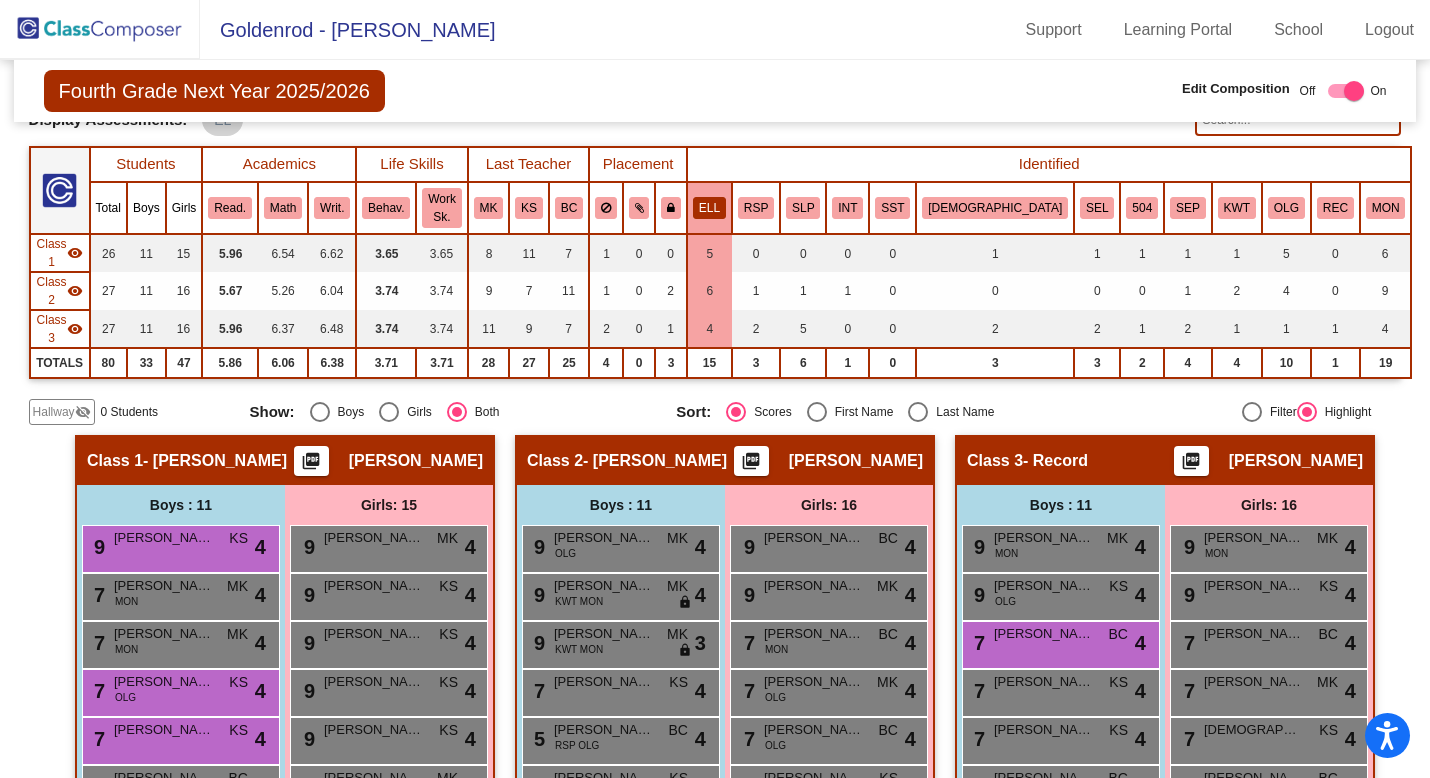 scroll, scrollTop: 137, scrollLeft: 0, axis: vertical 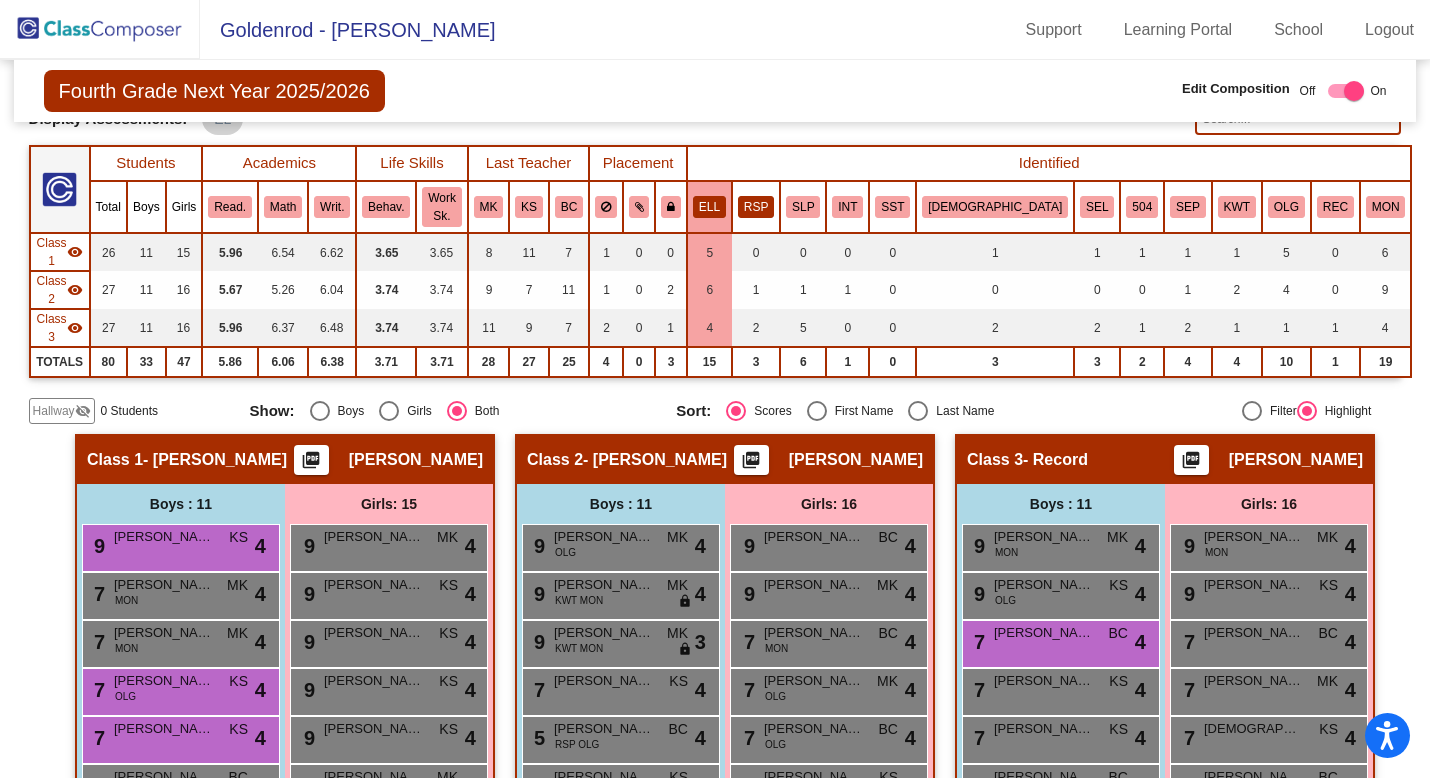 click on "RSP" 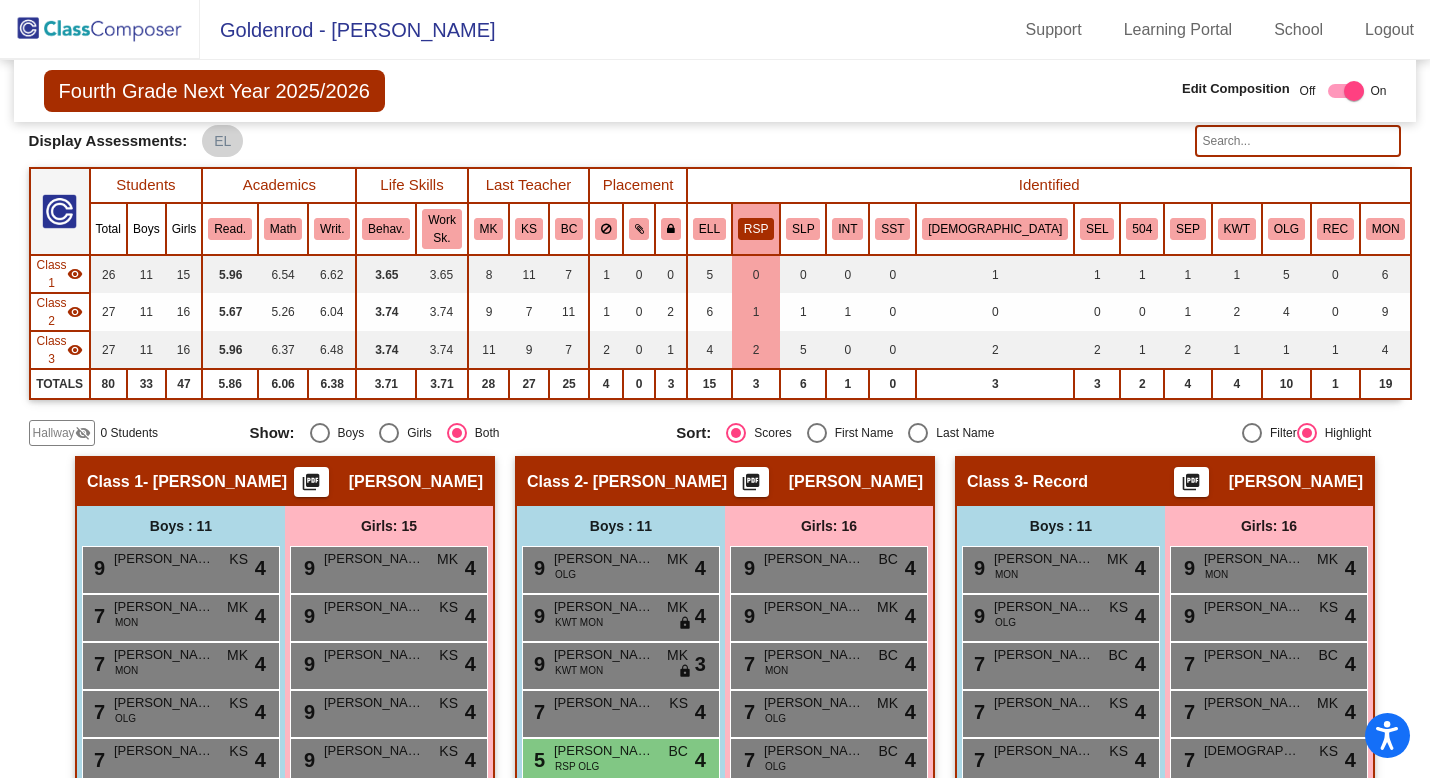 scroll, scrollTop: 103, scrollLeft: 0, axis: vertical 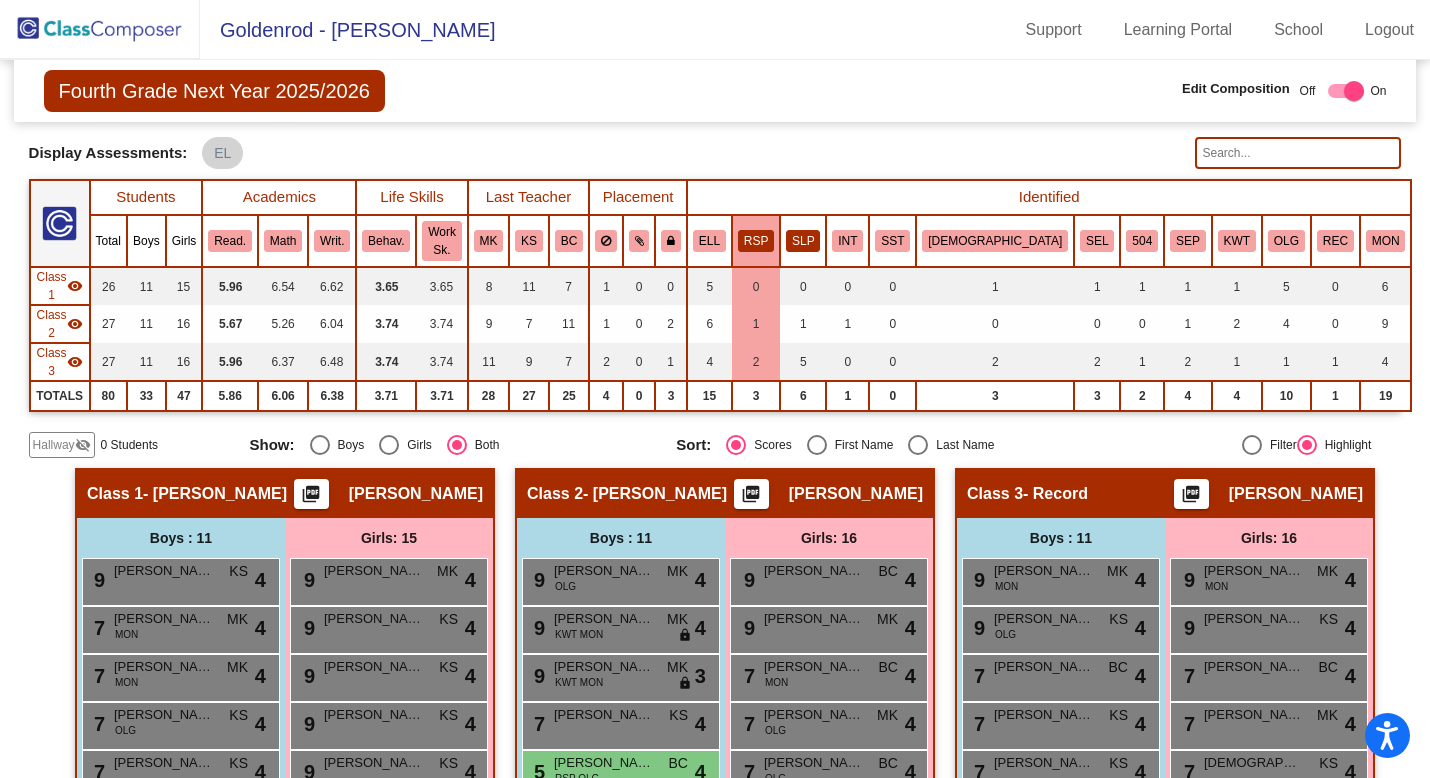 click on "SLP" 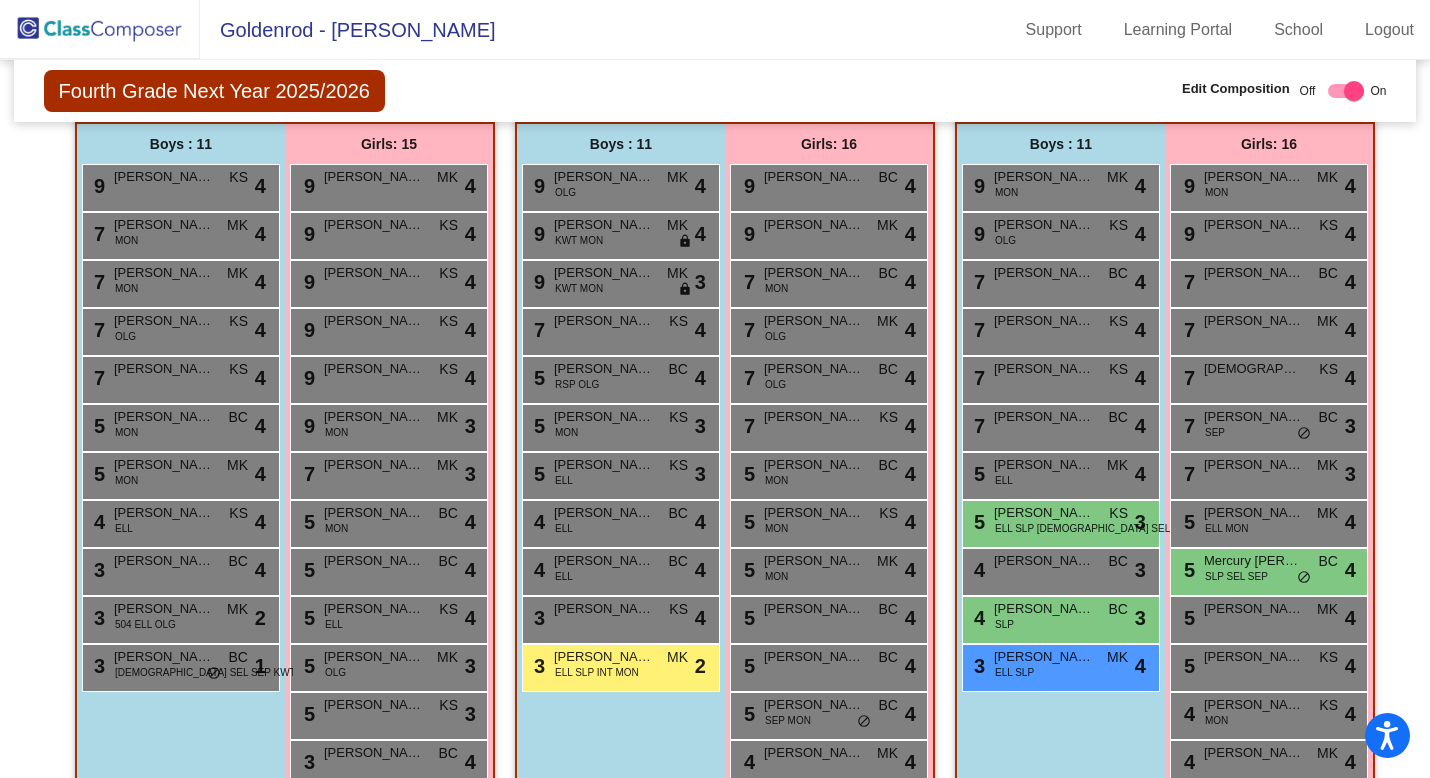 scroll, scrollTop: 532, scrollLeft: 0, axis: vertical 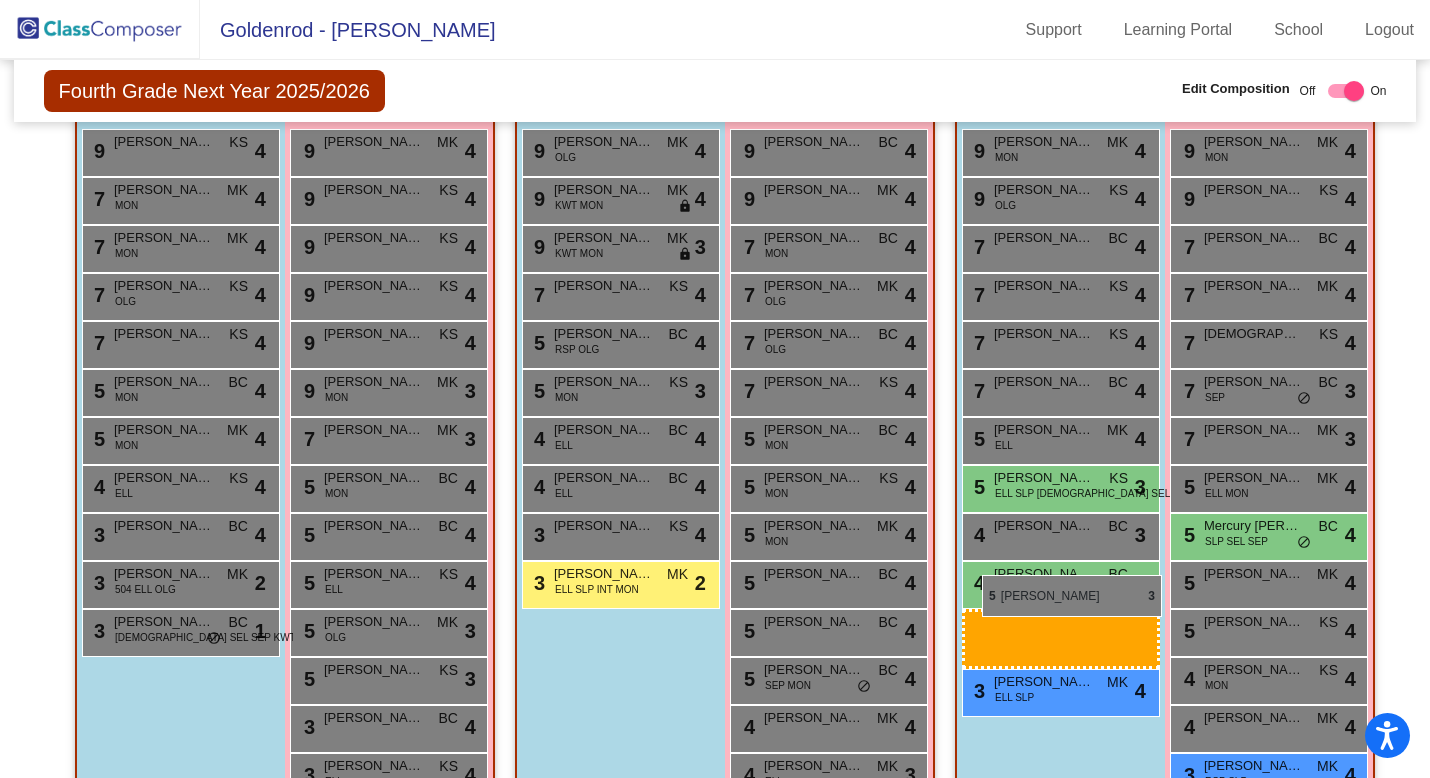 drag, startPoint x: 601, startPoint y: 404, endPoint x: 982, endPoint y: 575, distance: 417.61465 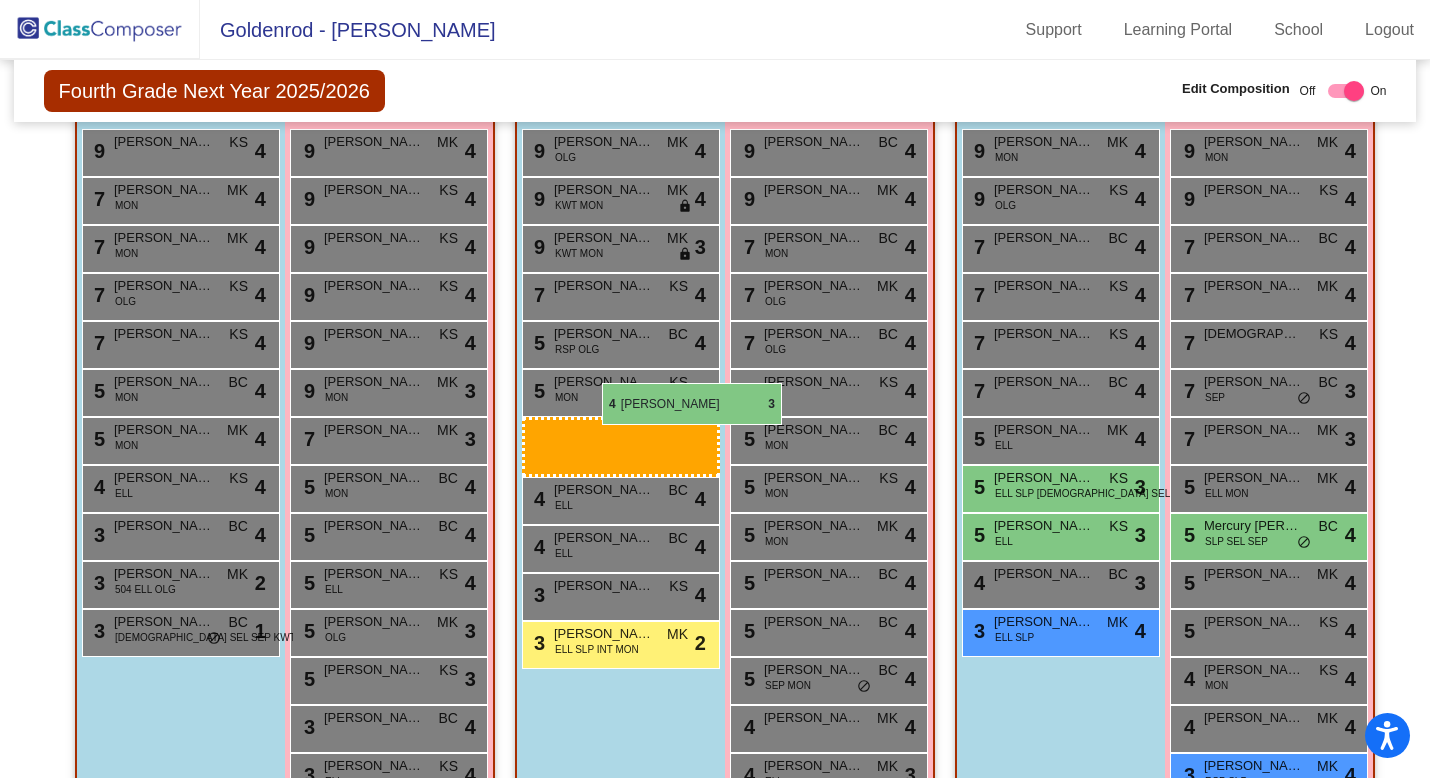 drag, startPoint x: 1038, startPoint y: 604, endPoint x: 534, endPoint y: 356, distance: 561.7117 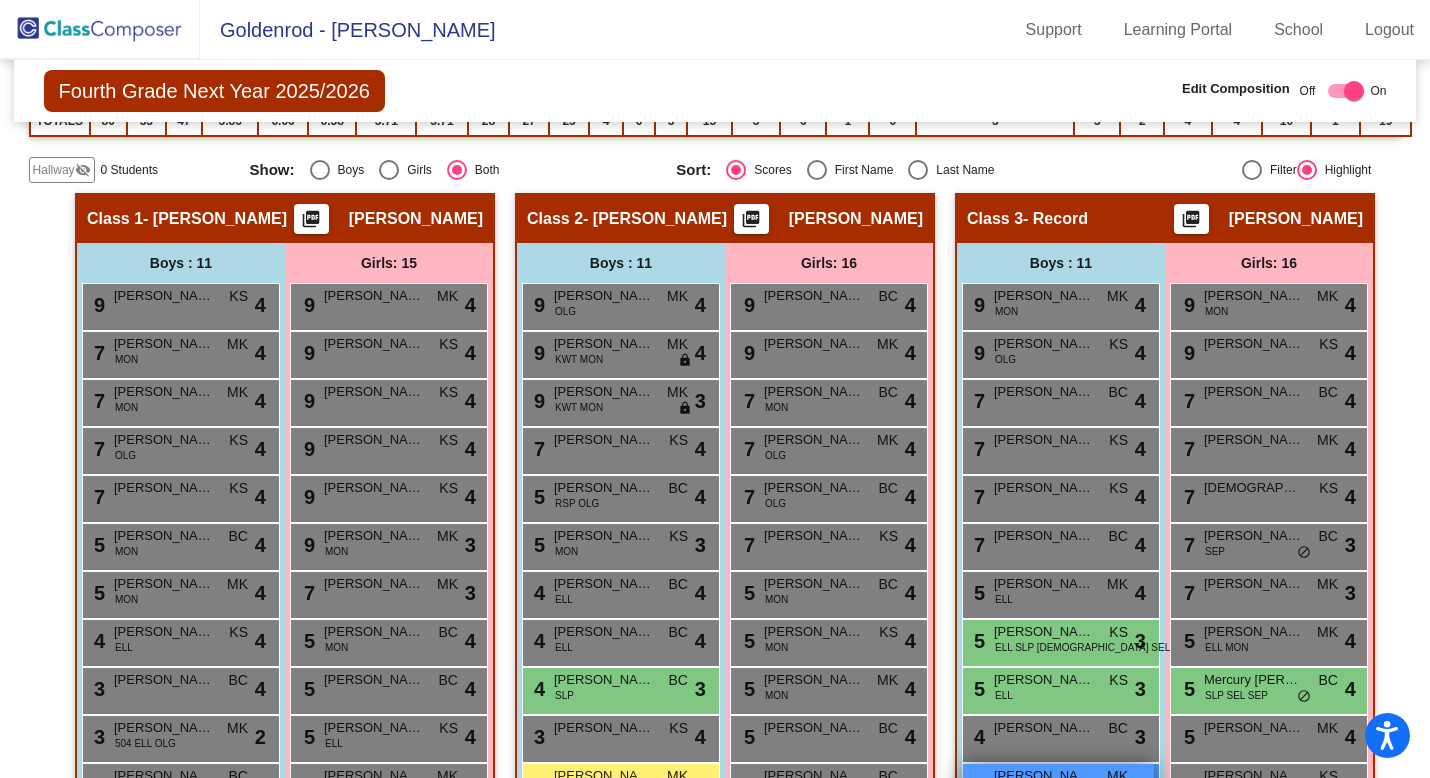 scroll, scrollTop: 433, scrollLeft: 0, axis: vertical 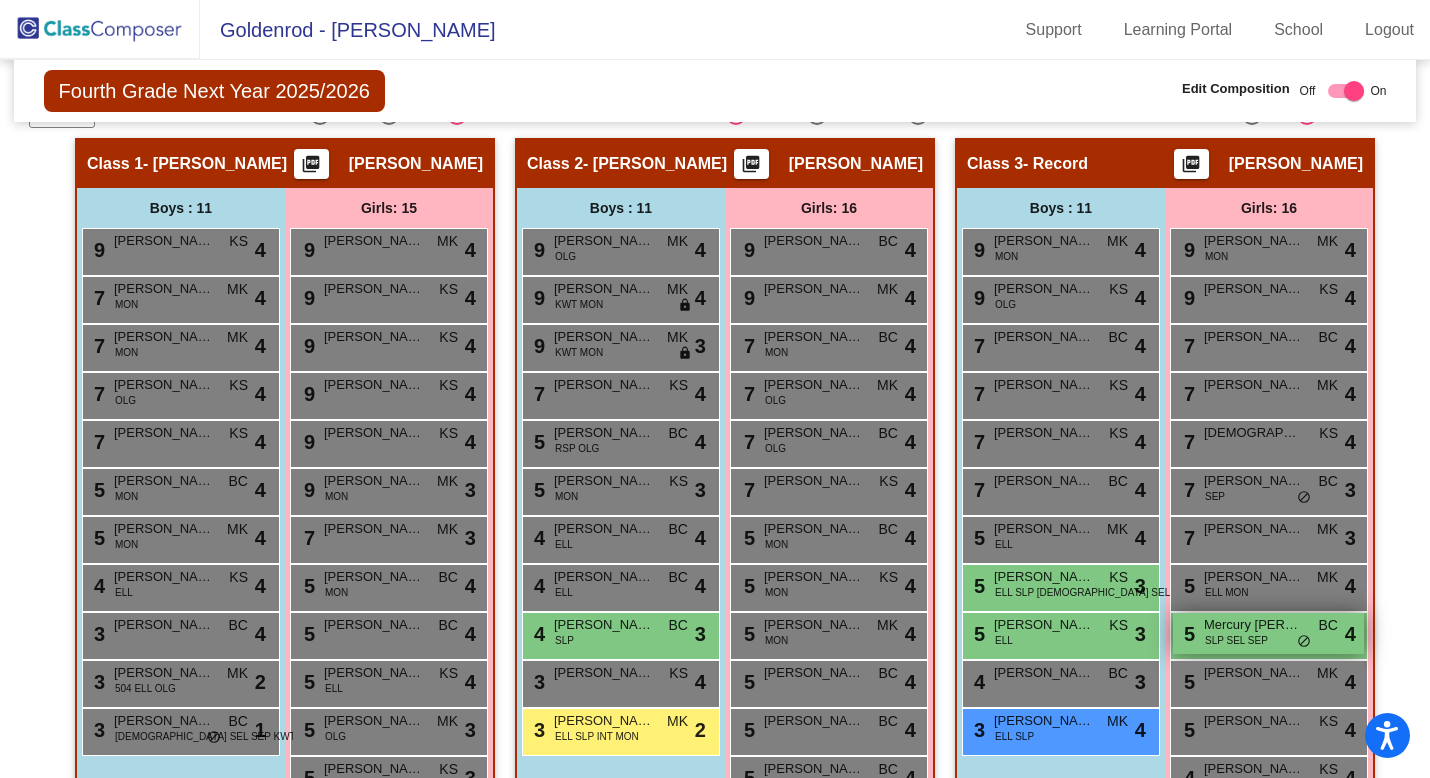 click on "do_not_disturb_alt" at bounding box center (1304, 642) 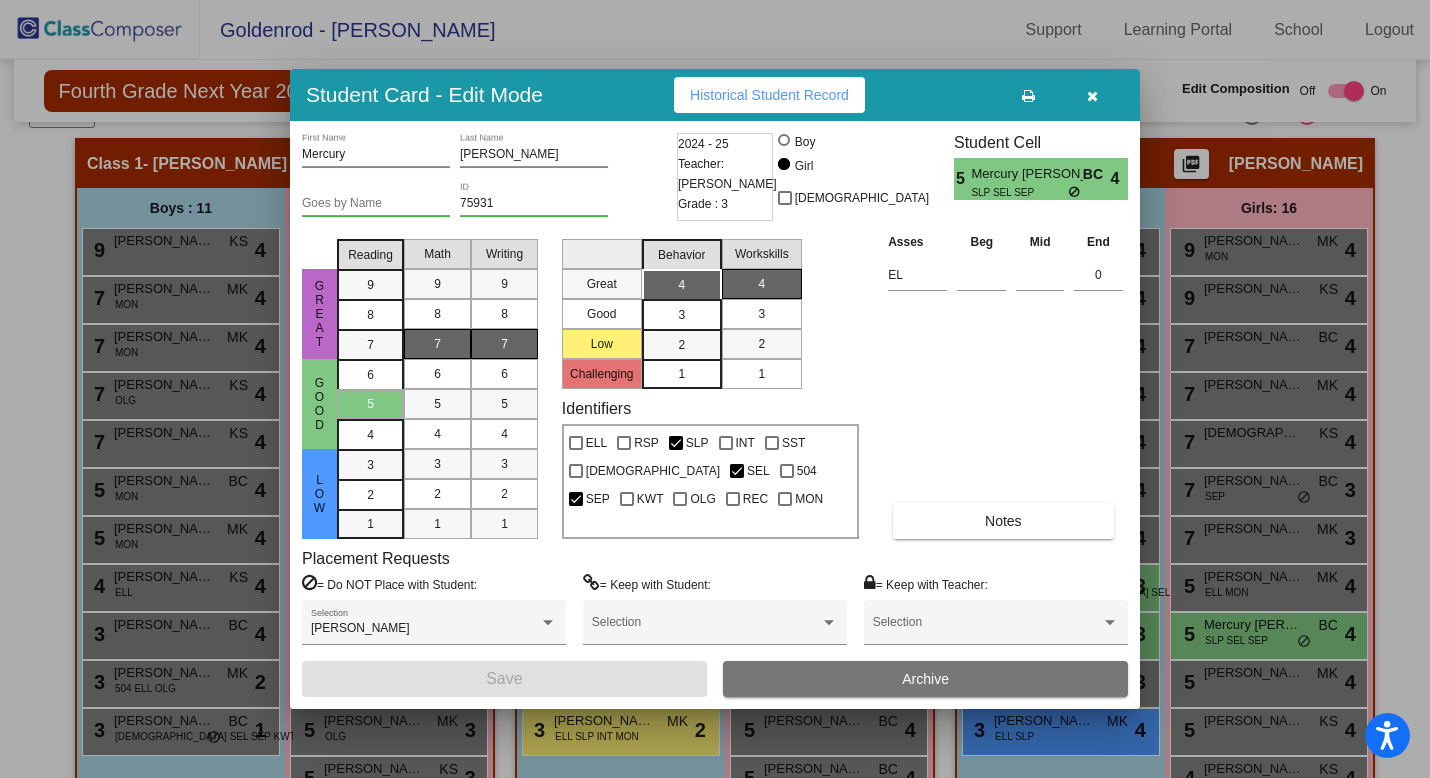 click at bounding box center [1092, 95] 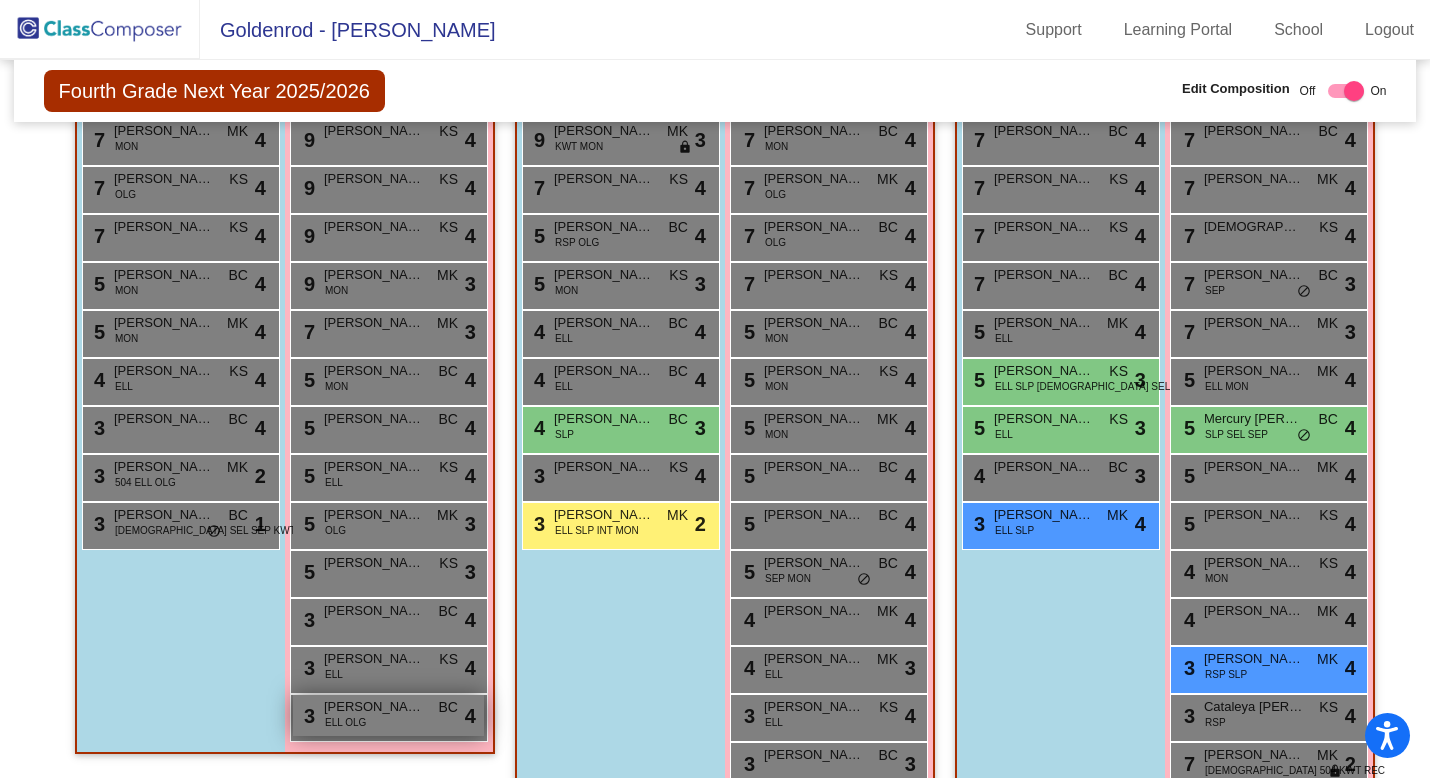 scroll, scrollTop: 640, scrollLeft: 0, axis: vertical 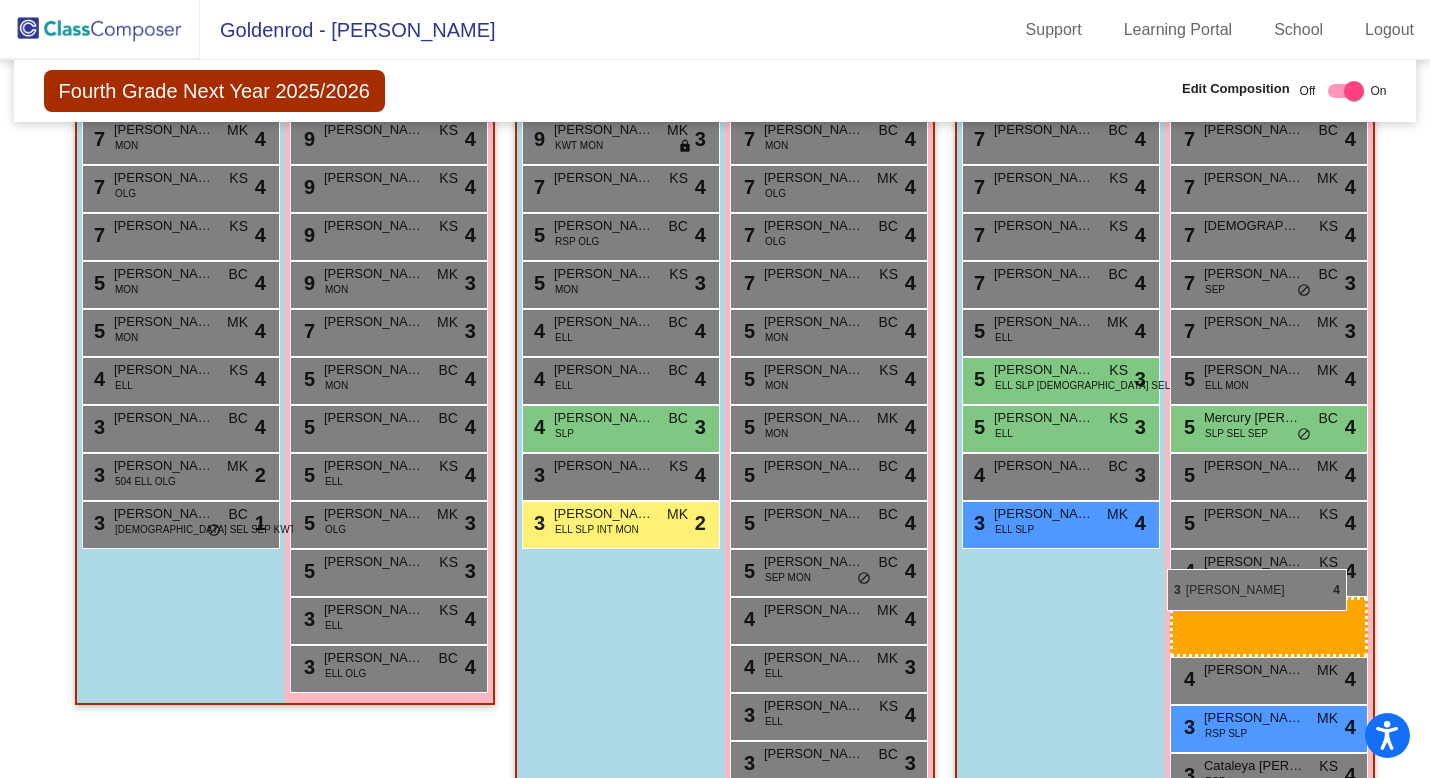 drag, startPoint x: 337, startPoint y: 589, endPoint x: 1171, endPoint y: 569, distance: 834.23975 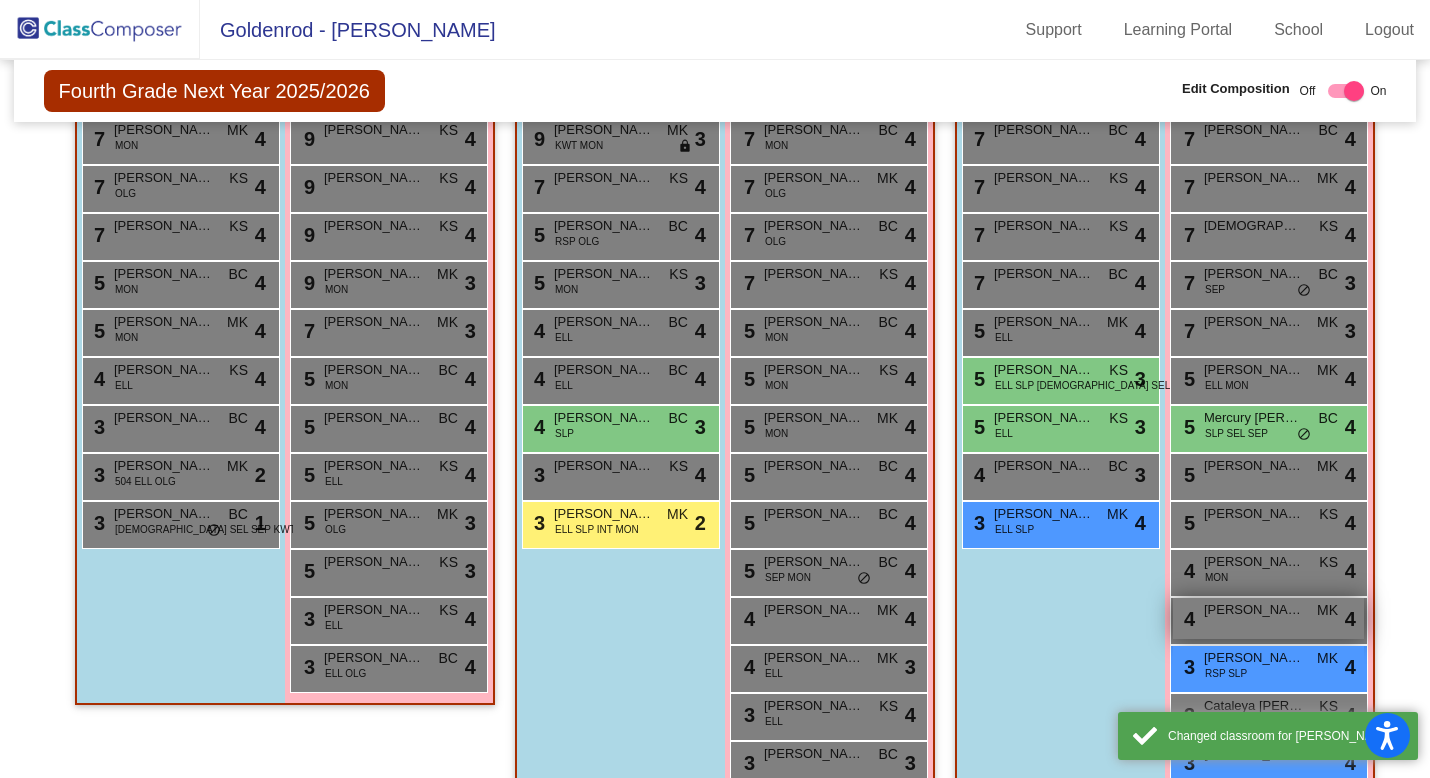 scroll, scrollTop: 688, scrollLeft: 0, axis: vertical 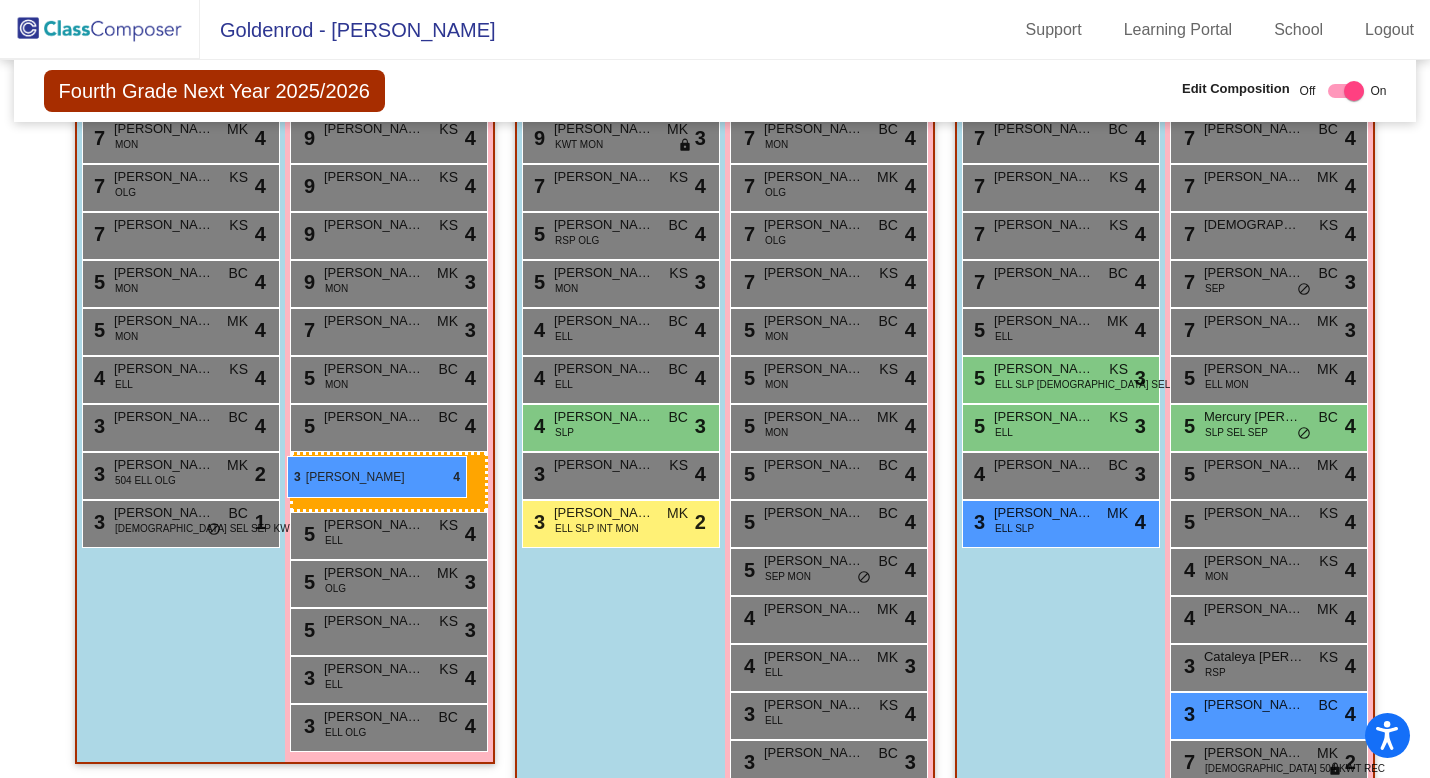 drag, startPoint x: 1263, startPoint y: 579, endPoint x: 288, endPoint y: 456, distance: 982.72784 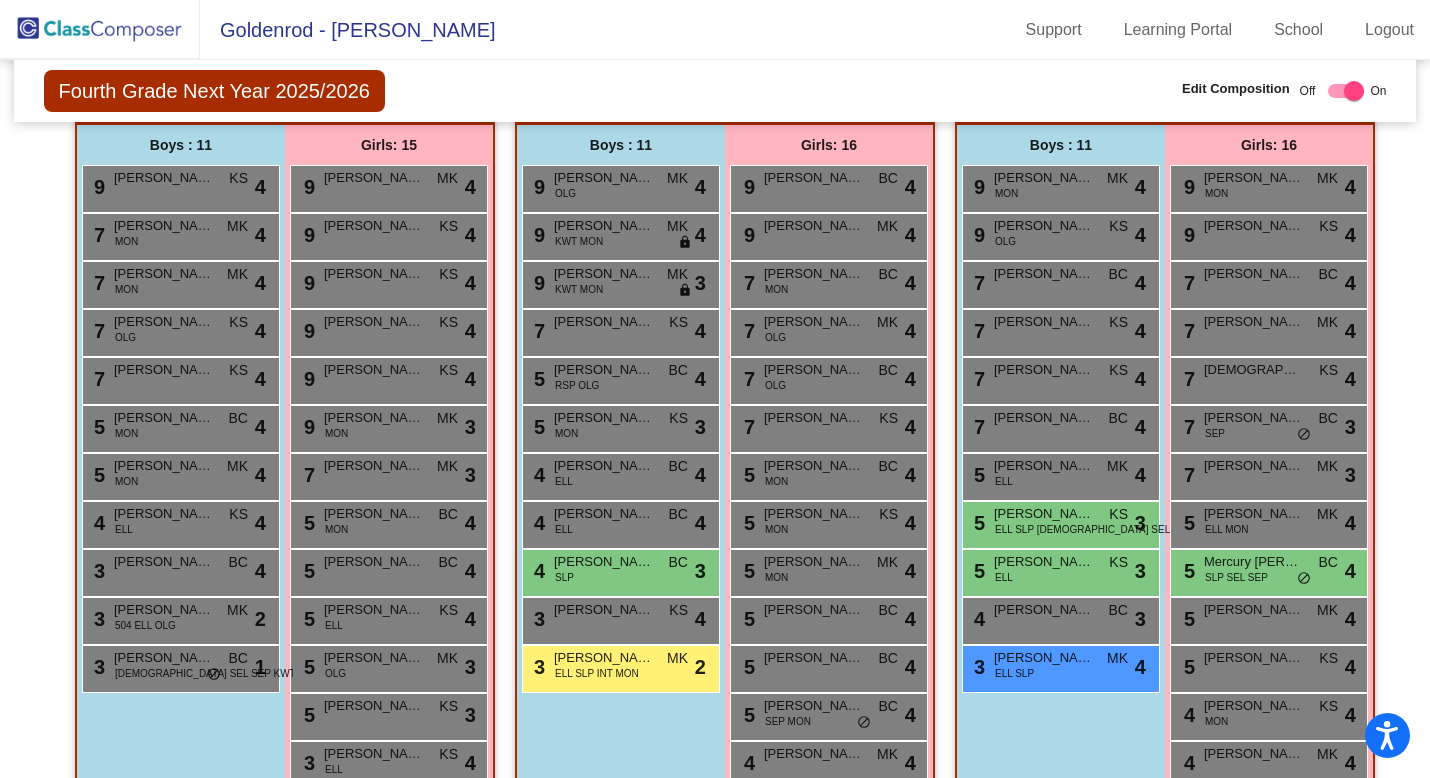 scroll, scrollTop: 493, scrollLeft: 0, axis: vertical 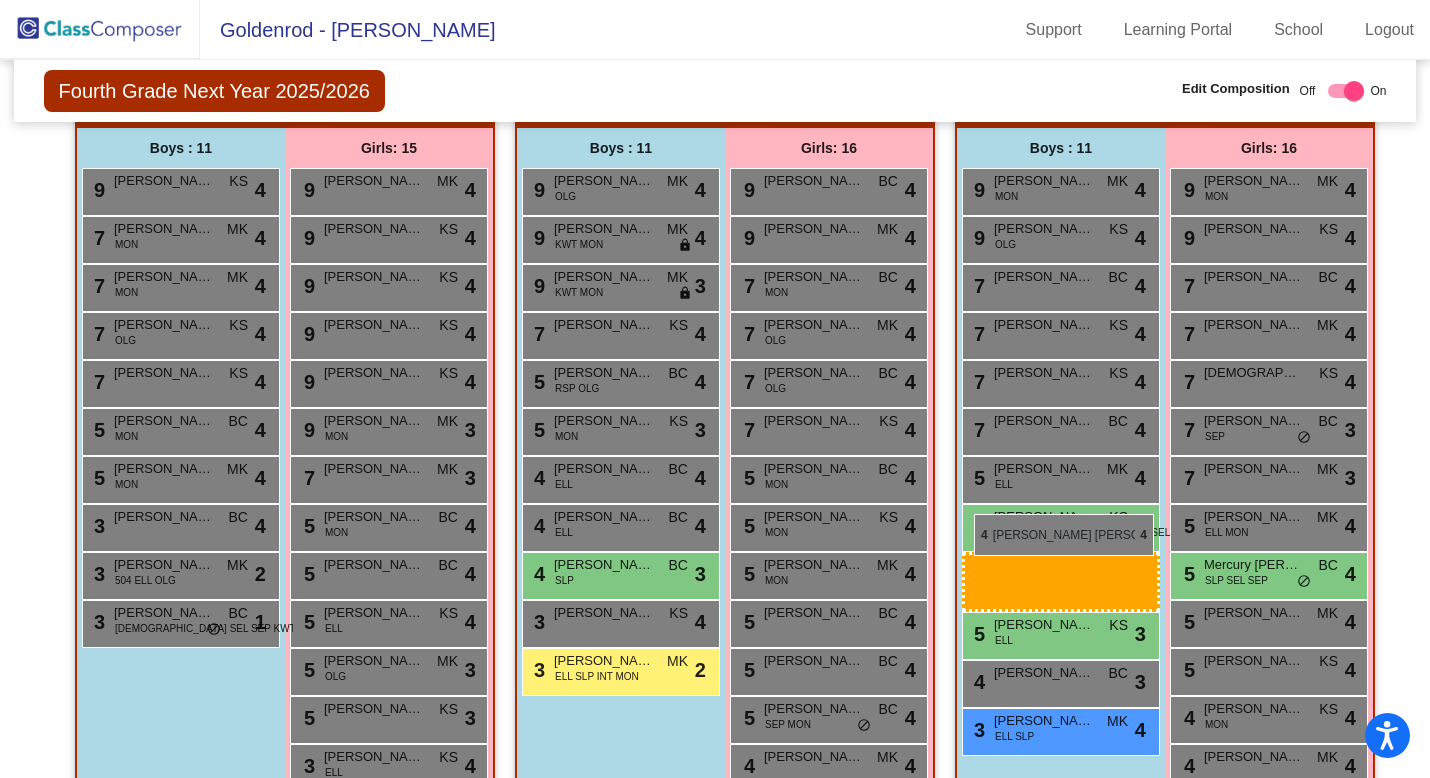 drag, startPoint x: 169, startPoint y: 488, endPoint x: 974, endPoint y: 514, distance: 805.41974 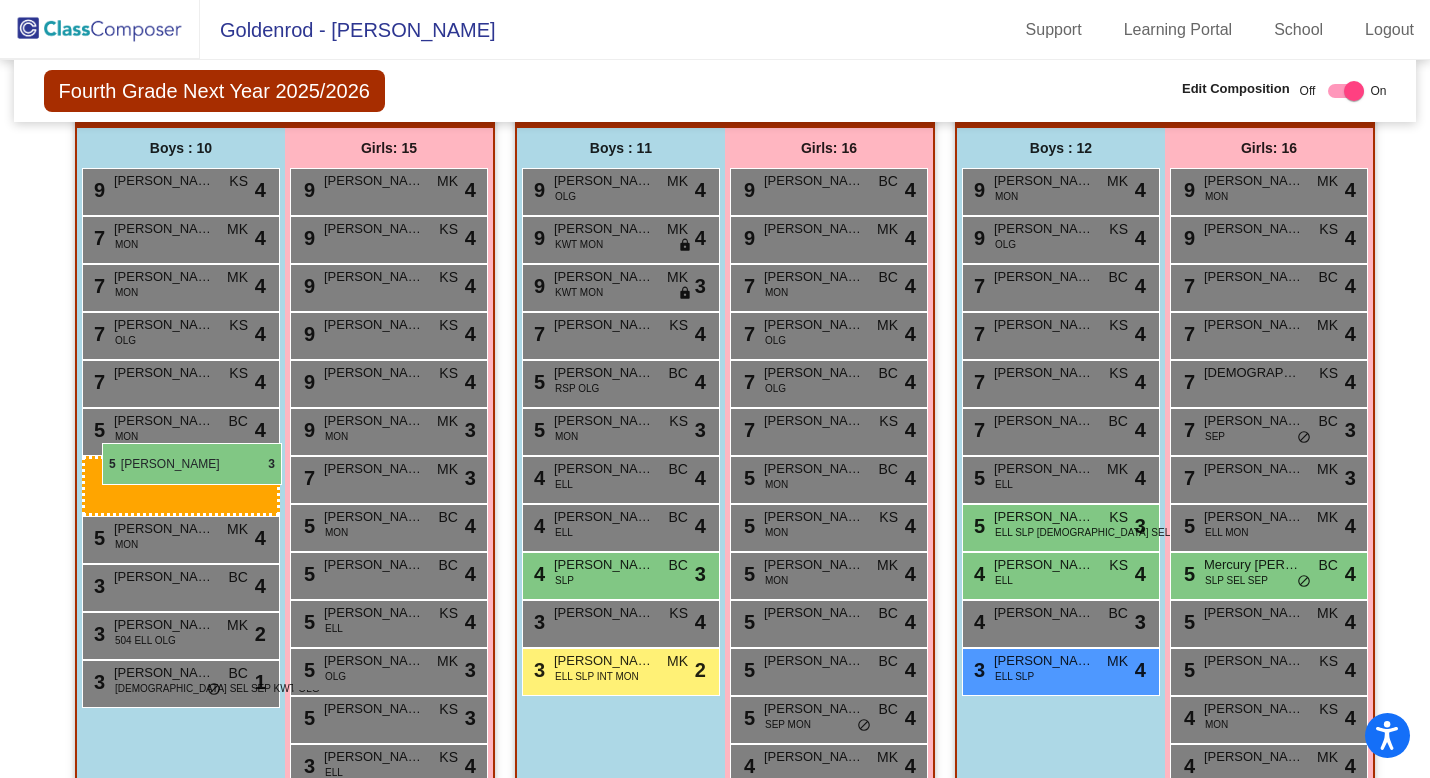 drag, startPoint x: 1050, startPoint y: 534, endPoint x: 102, endPoint y: 443, distance: 952.3576 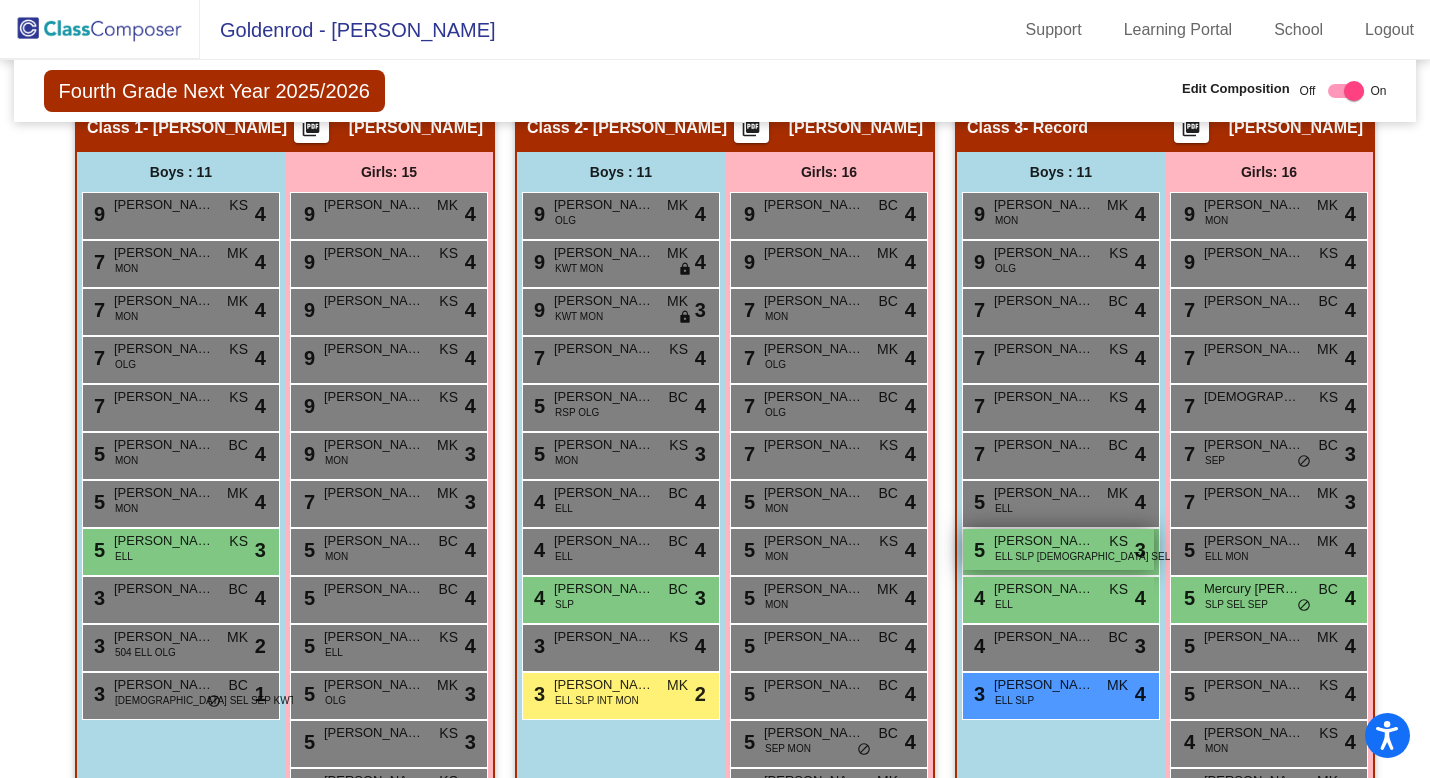 scroll, scrollTop: 640, scrollLeft: 0, axis: vertical 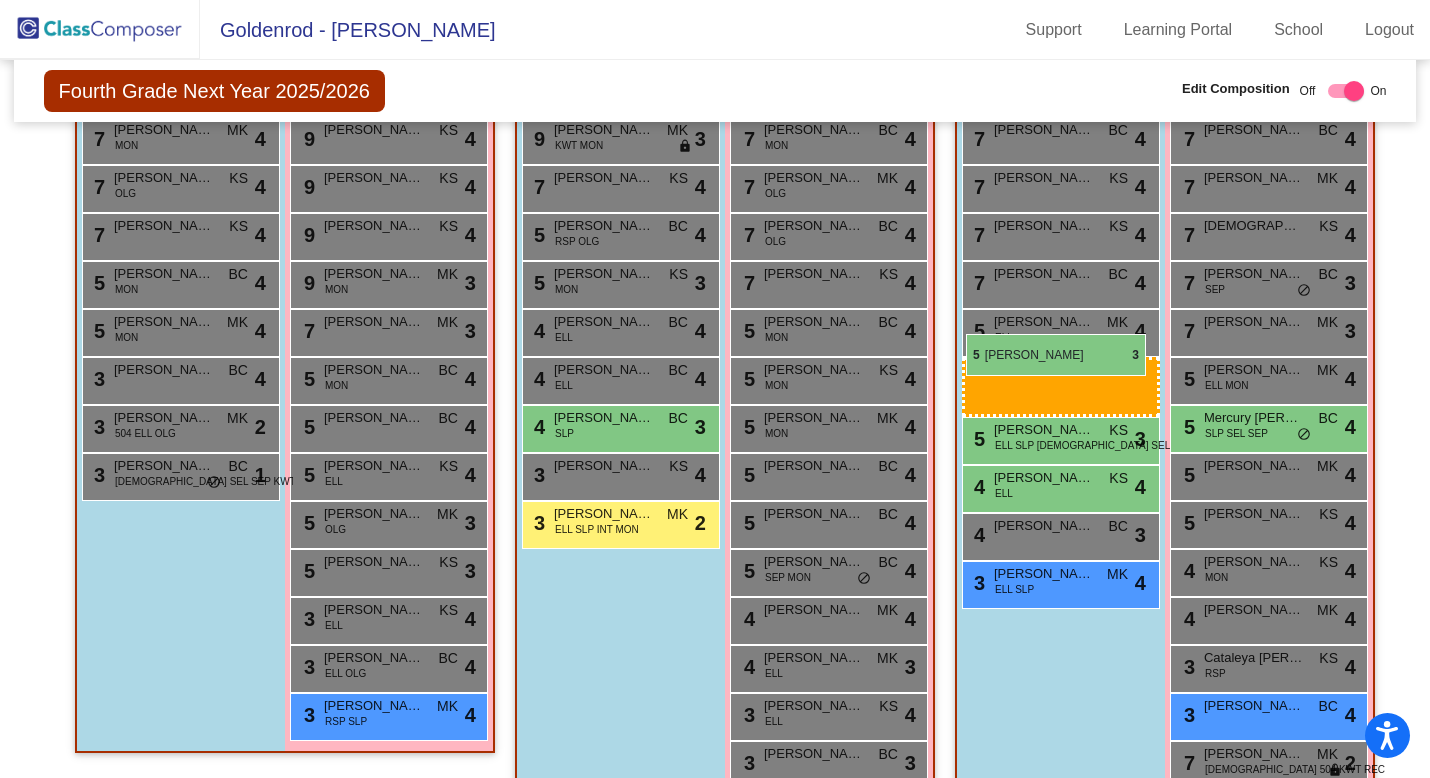 drag, startPoint x: 171, startPoint y: 341, endPoint x: 968, endPoint y: 334, distance: 797.03076 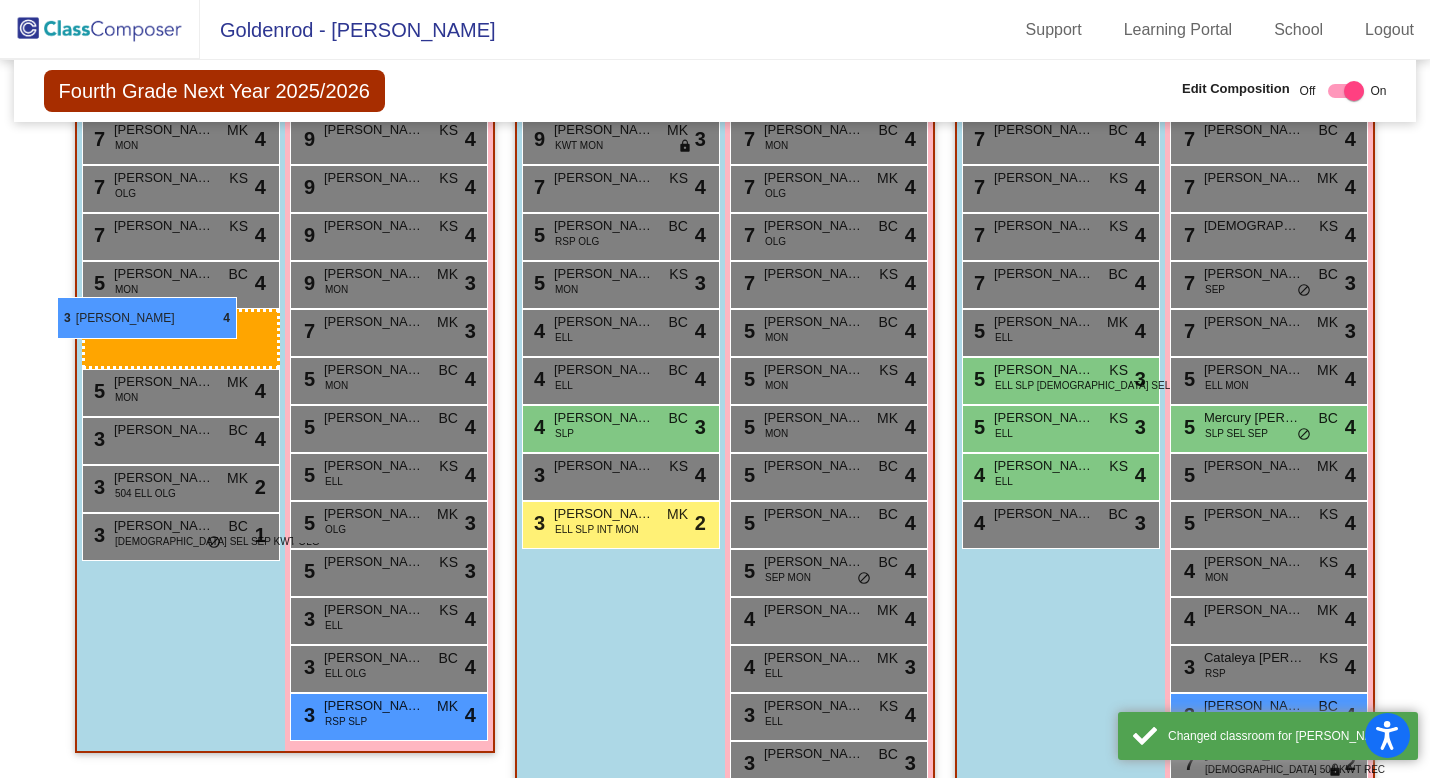 drag, startPoint x: 1071, startPoint y: 521, endPoint x: 56, endPoint y: 296, distance: 1039.6394 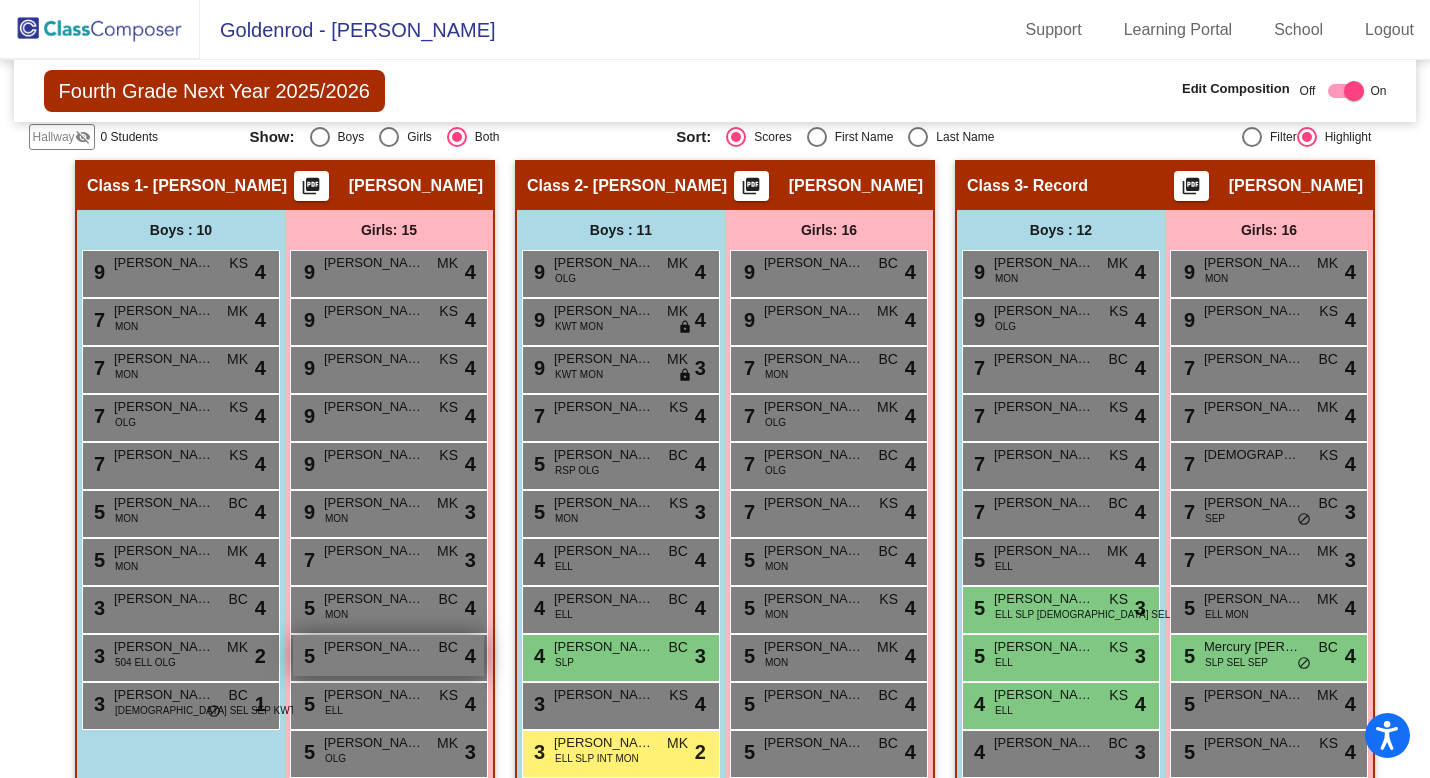 scroll, scrollTop: 0, scrollLeft: 0, axis: both 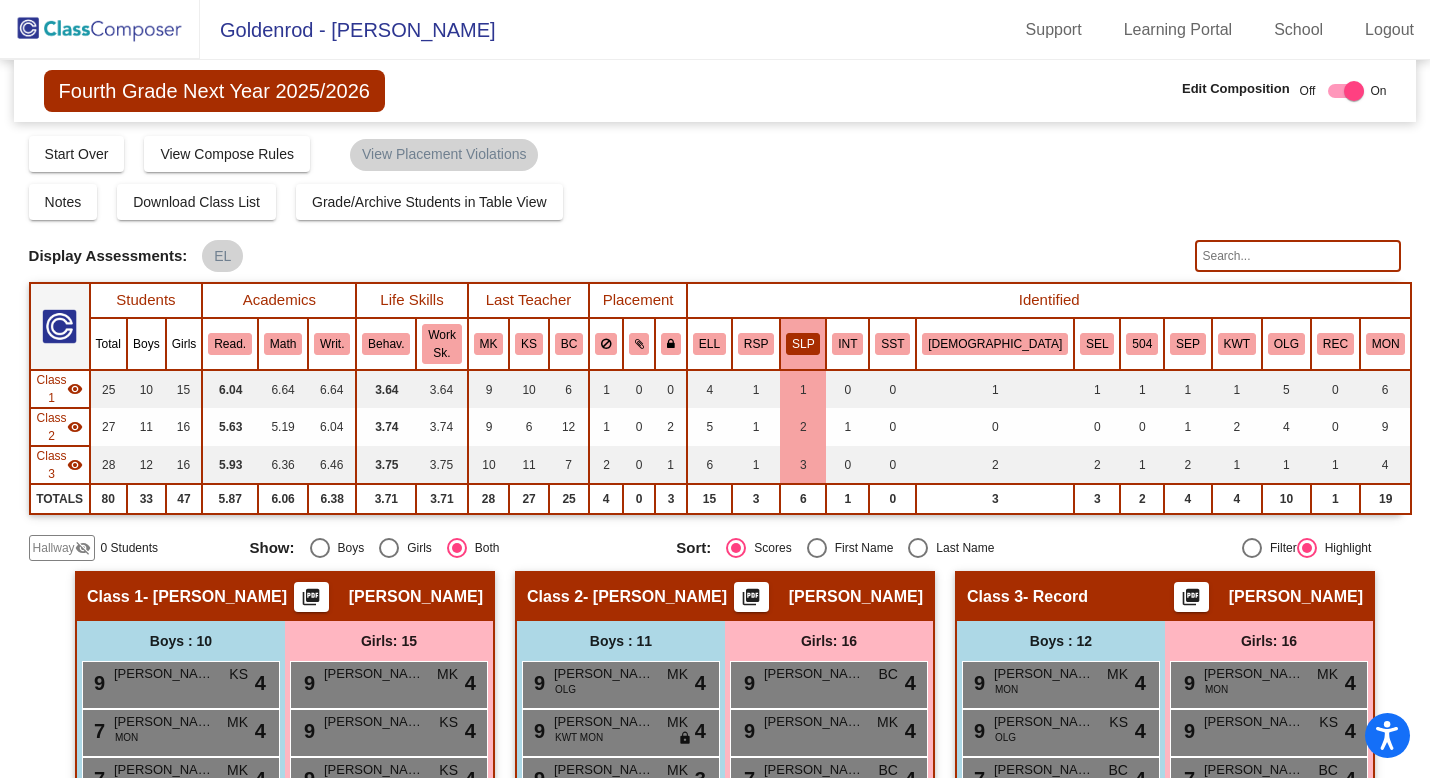 checkbox on "false" 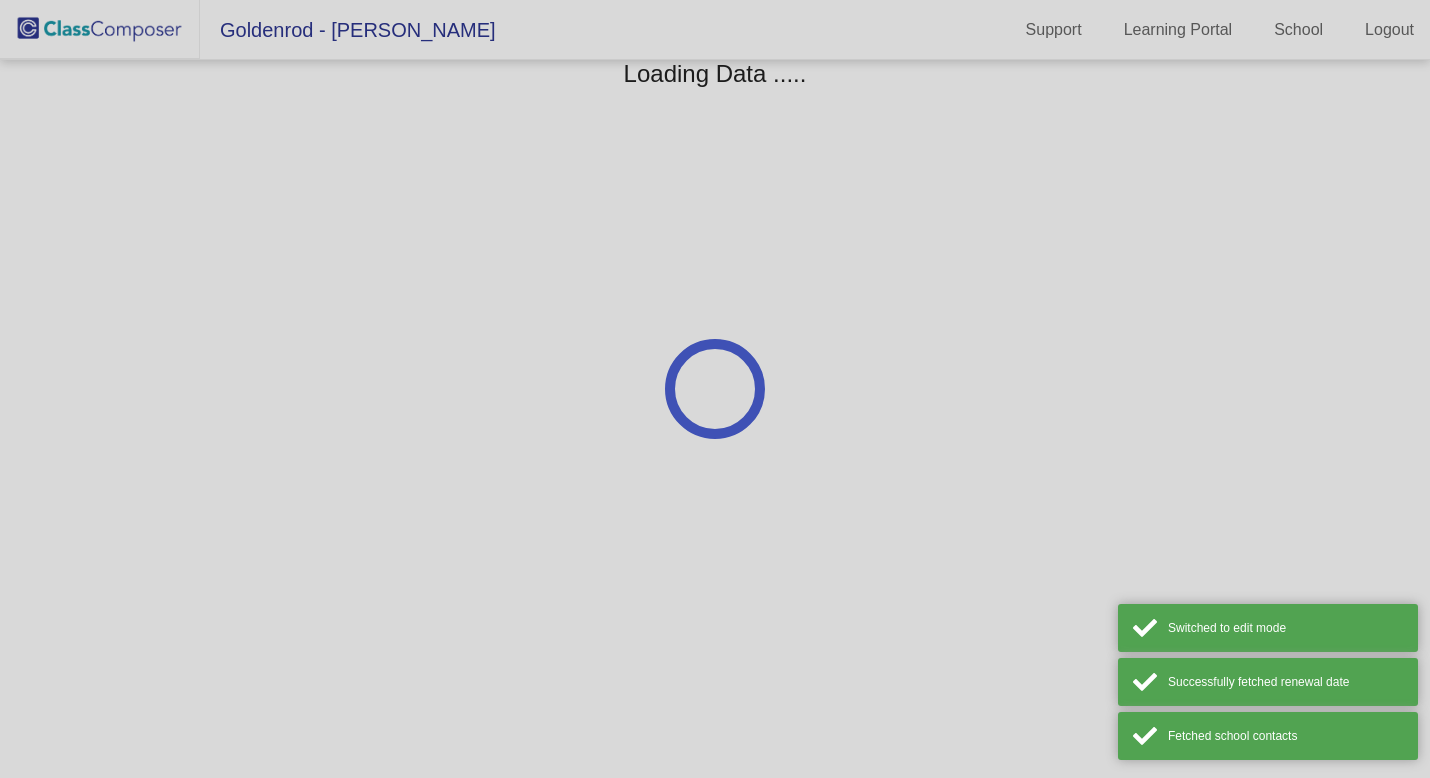 scroll, scrollTop: 0, scrollLeft: 0, axis: both 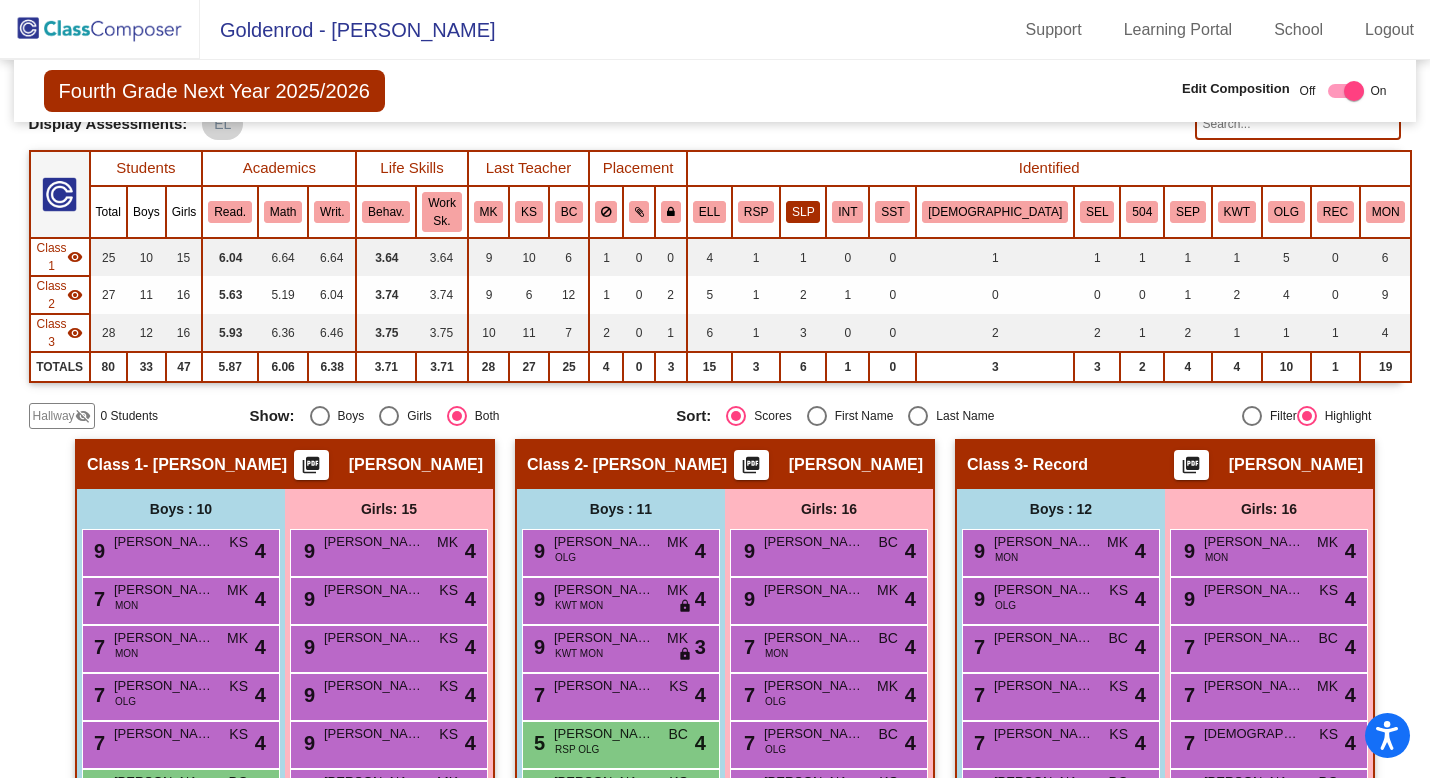 click on "SLP" 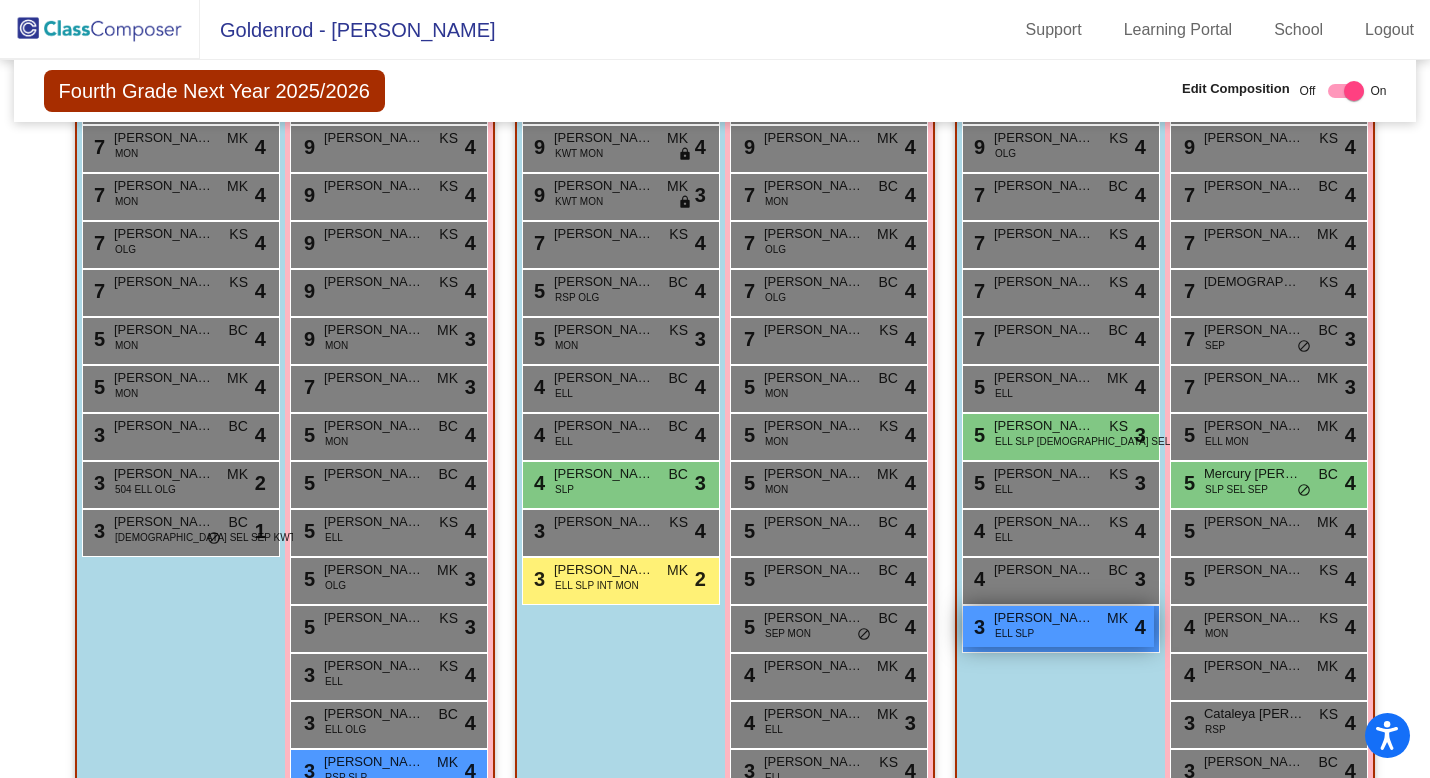 scroll, scrollTop: 640, scrollLeft: 0, axis: vertical 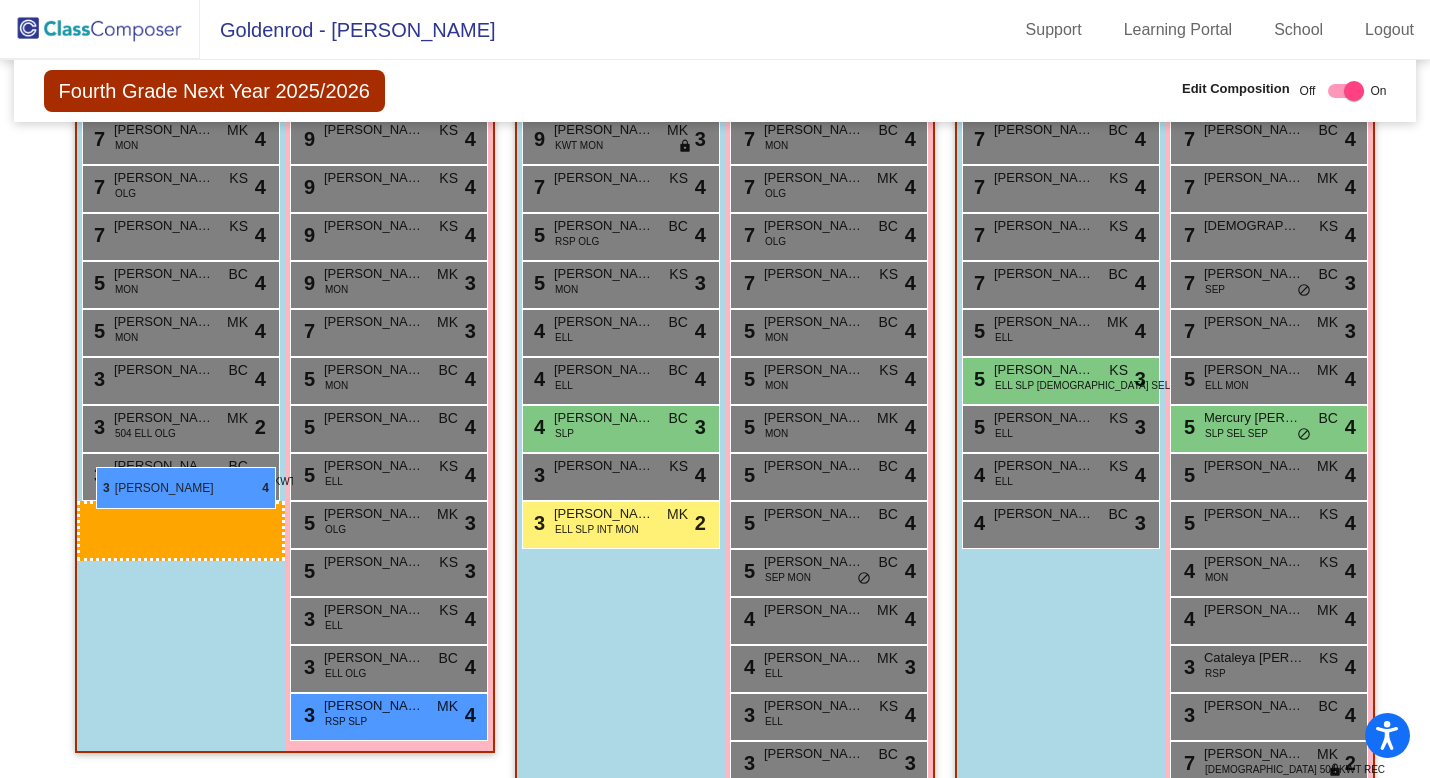 drag, startPoint x: 1051, startPoint y: 527, endPoint x: 96, endPoint y: 467, distance: 956.88293 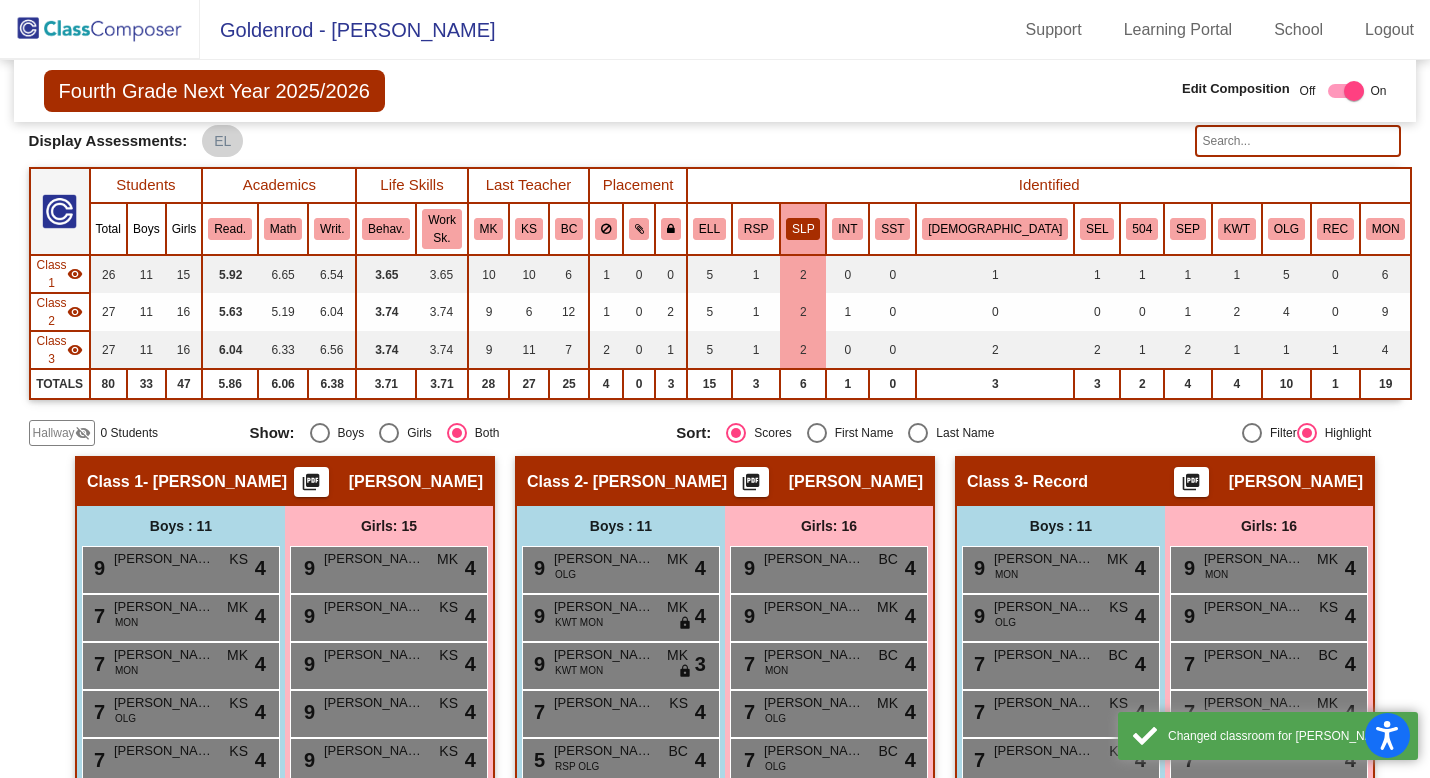scroll, scrollTop: 0, scrollLeft: 0, axis: both 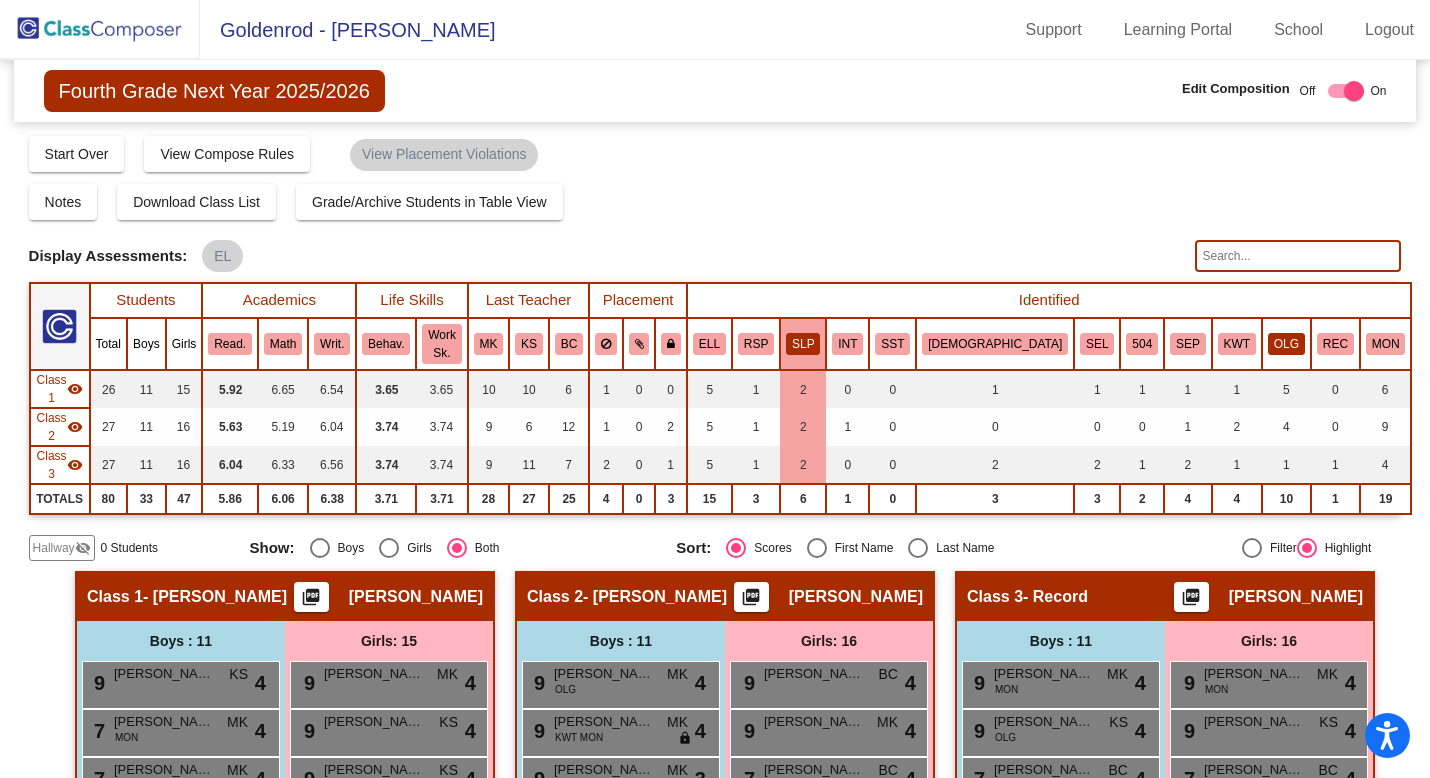 click on "OLG" 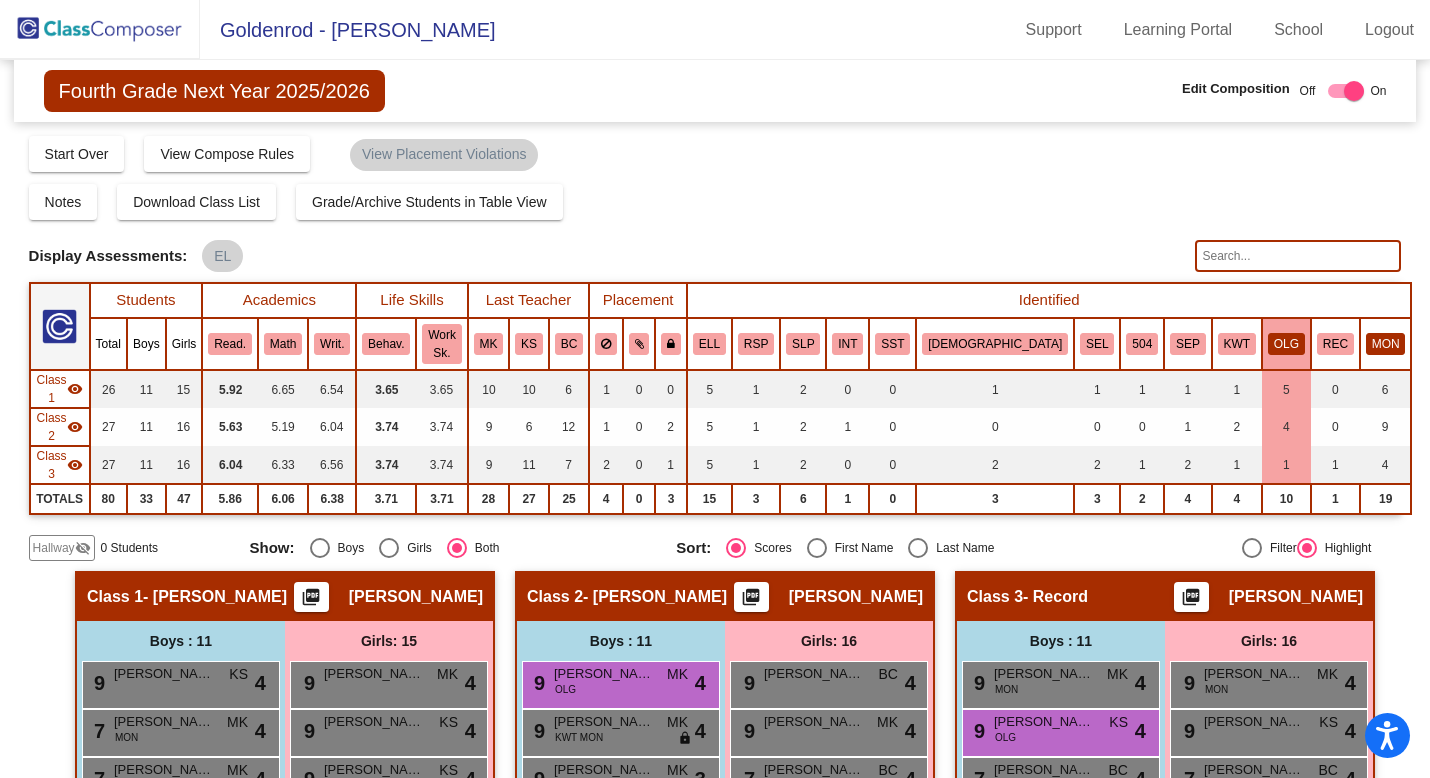 click on "MON" 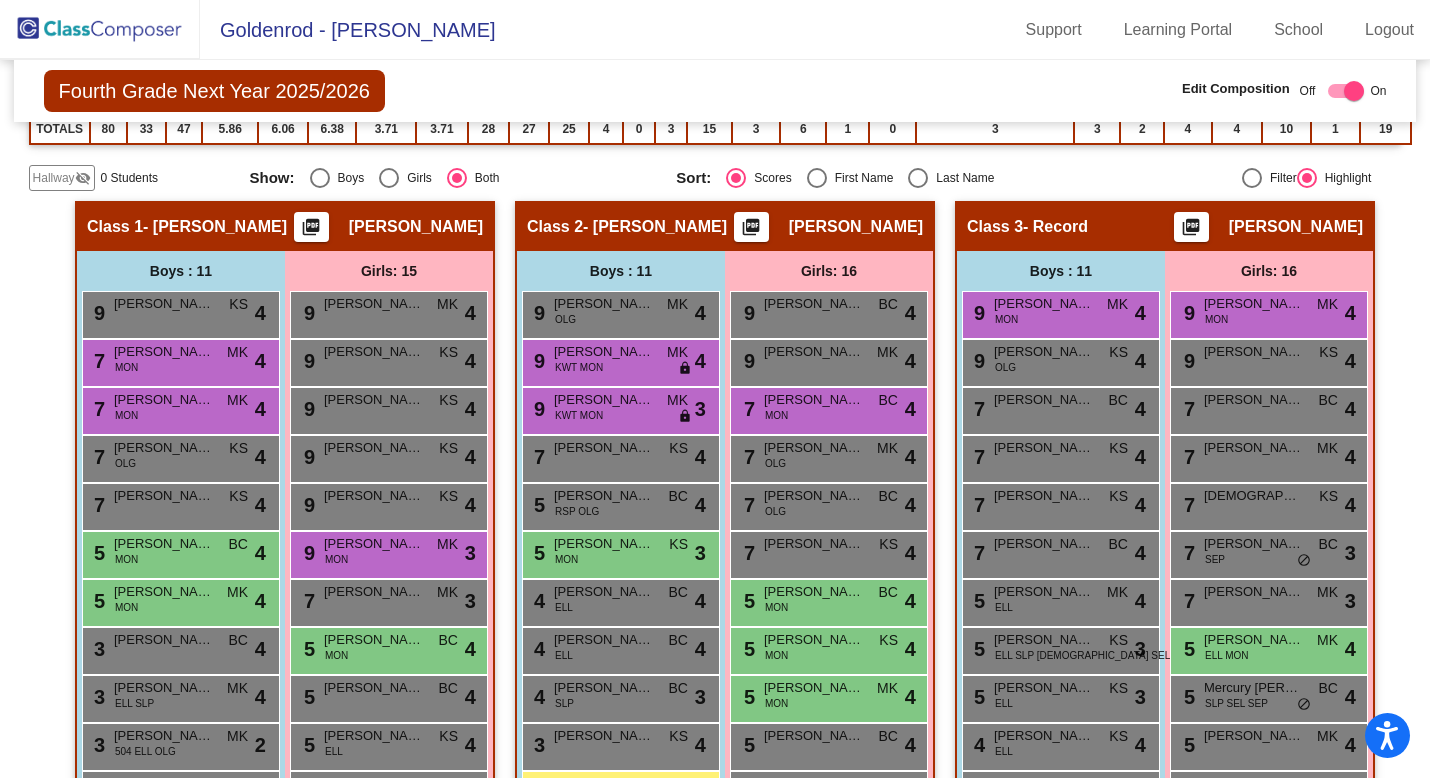 scroll, scrollTop: 396, scrollLeft: 0, axis: vertical 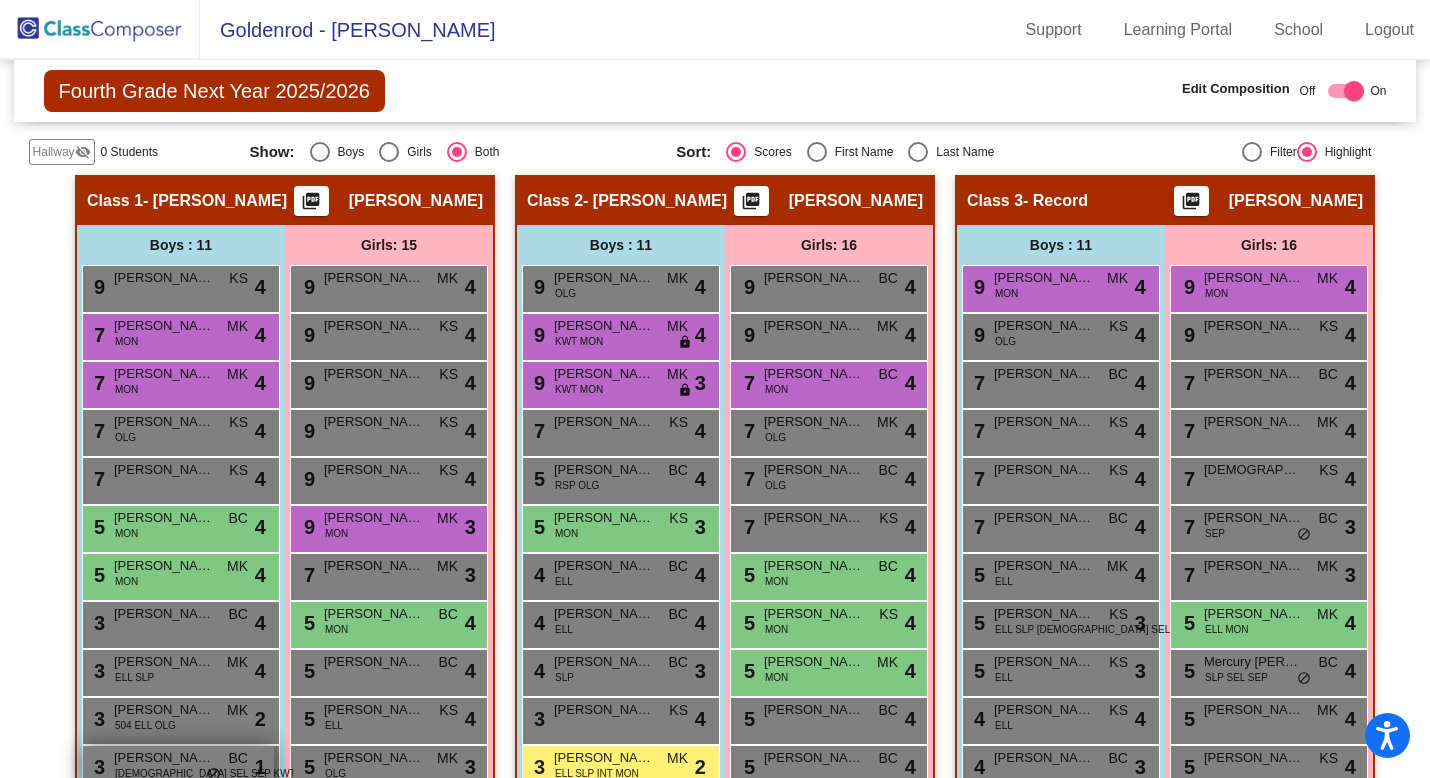 click on "[DEMOGRAPHIC_DATA] SEL SEP KWT OLG" at bounding box center (217, 773) 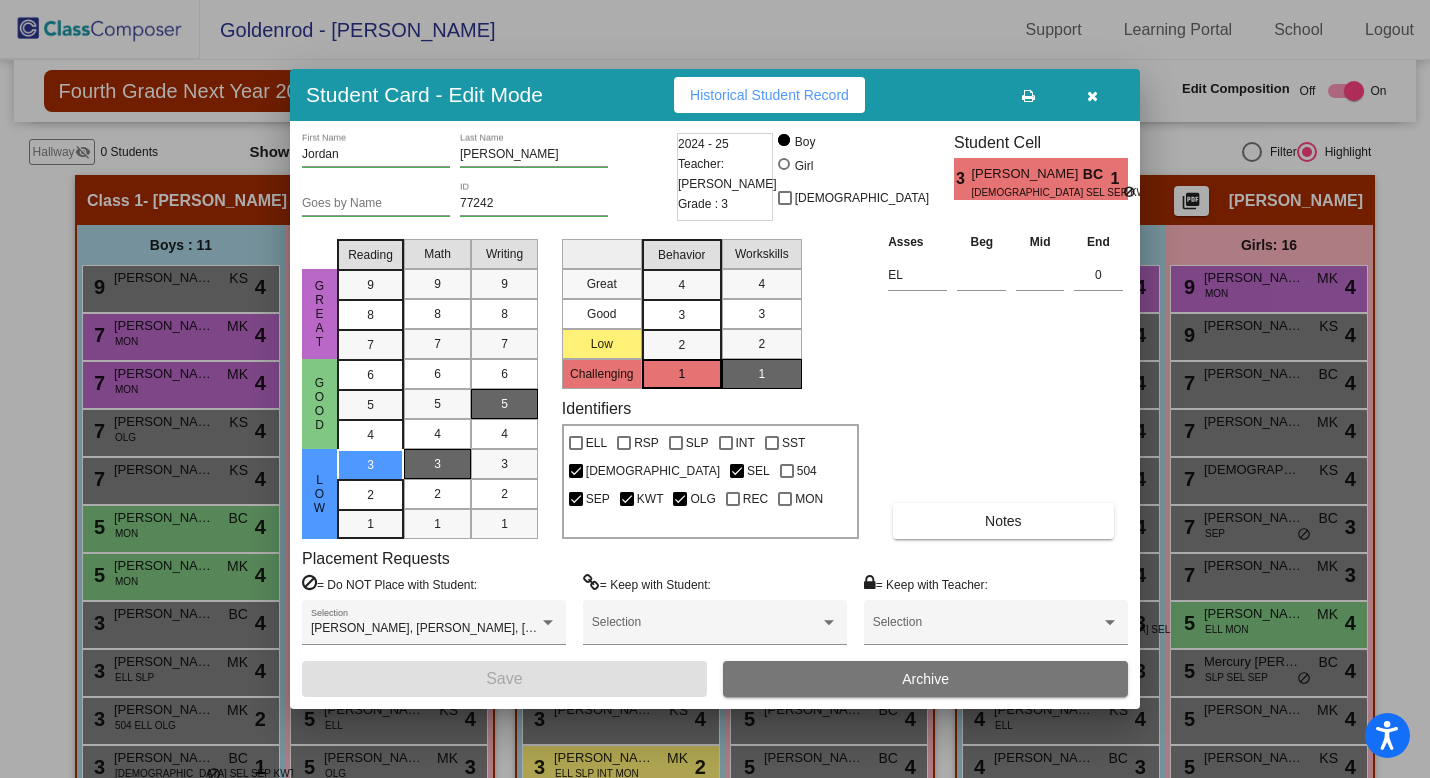 click at bounding box center (1092, 96) 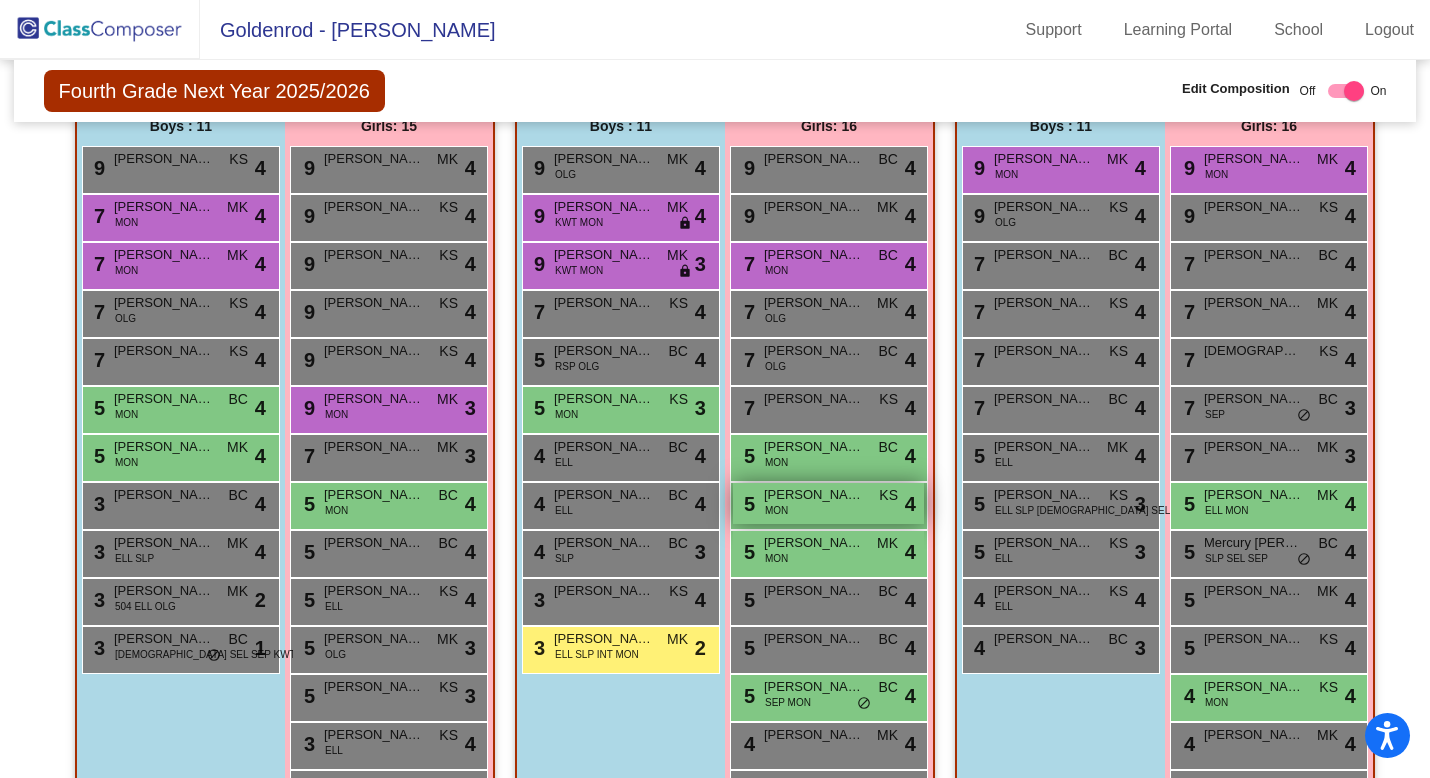 scroll, scrollTop: 607, scrollLeft: 0, axis: vertical 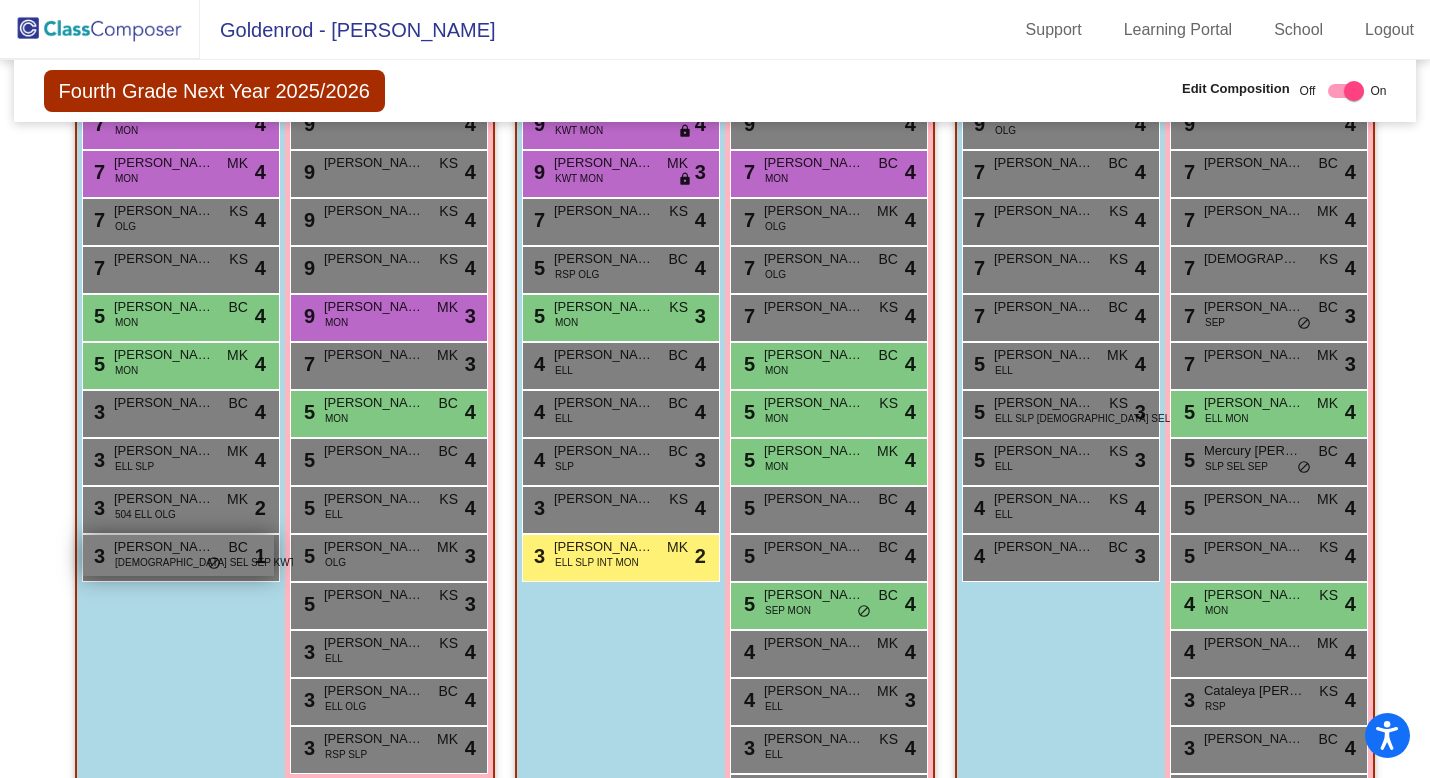 click on "do_not_disturb_alt" at bounding box center (214, 564) 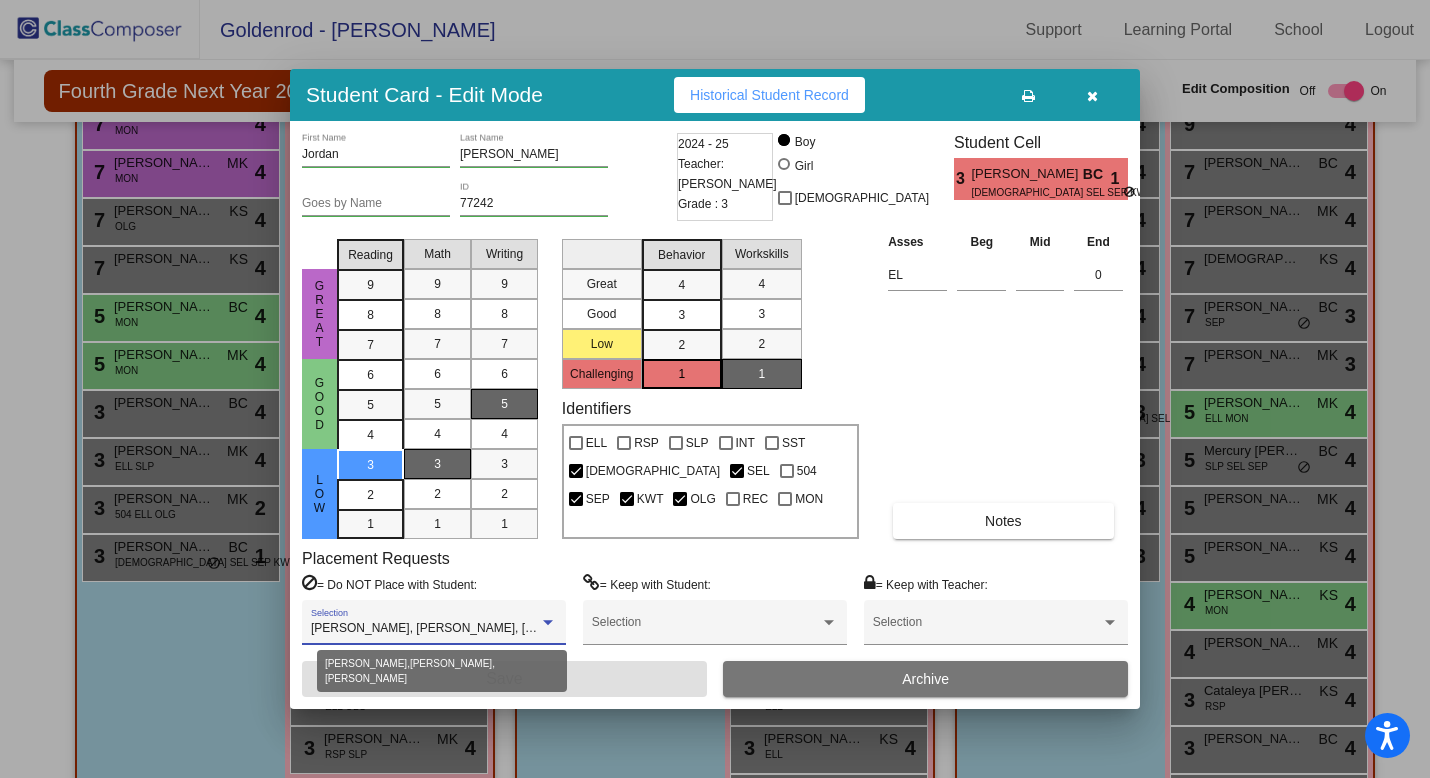 click at bounding box center (548, 623) 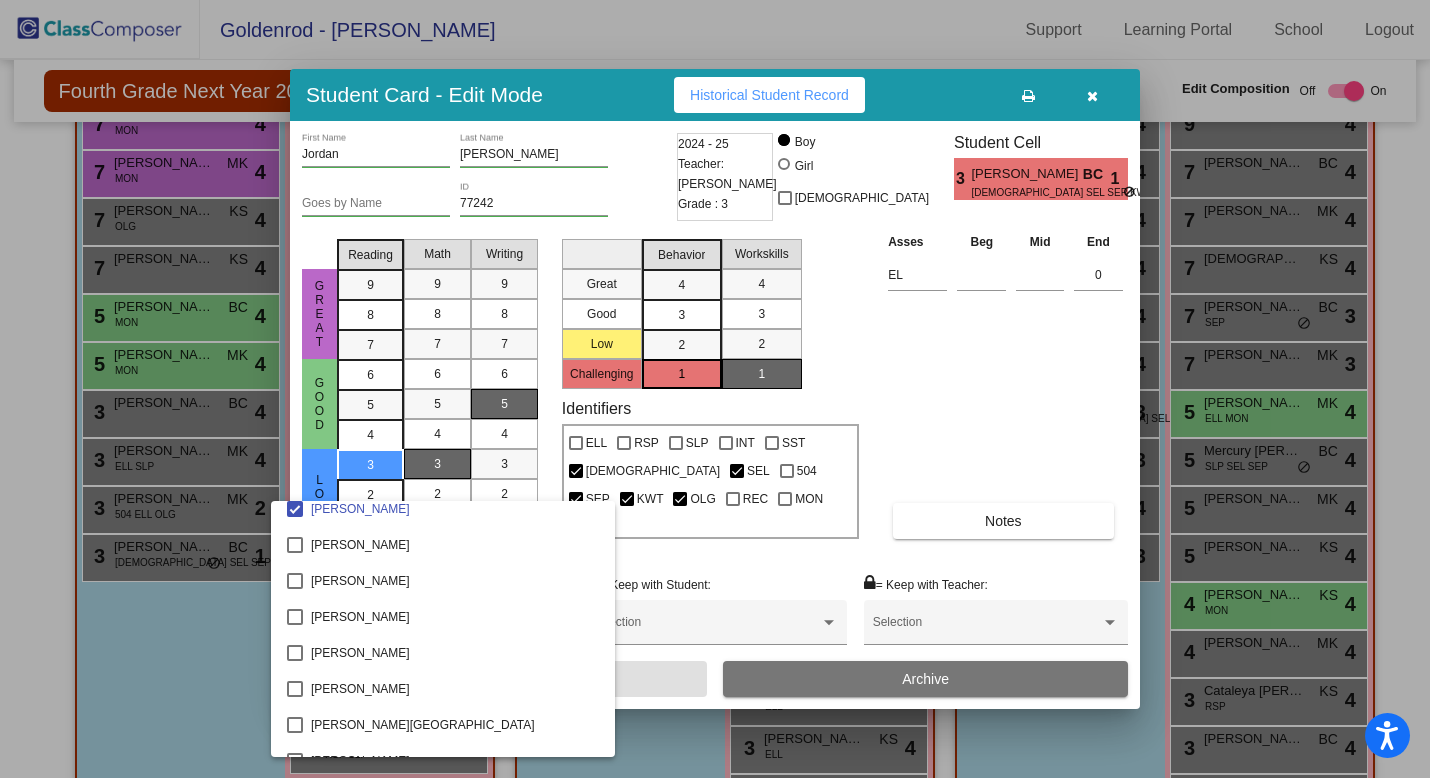 scroll, scrollTop: 2260, scrollLeft: 0, axis: vertical 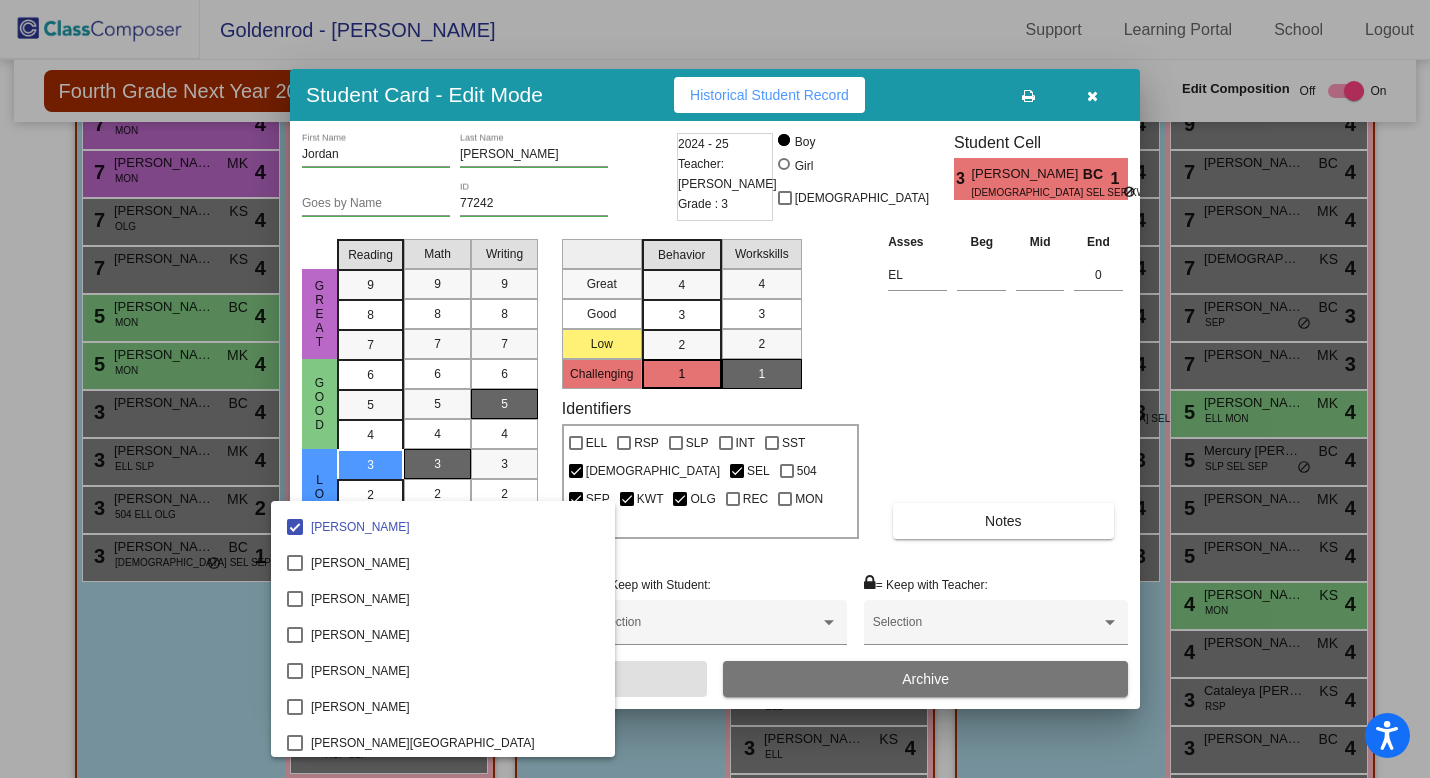 click at bounding box center [715, 389] 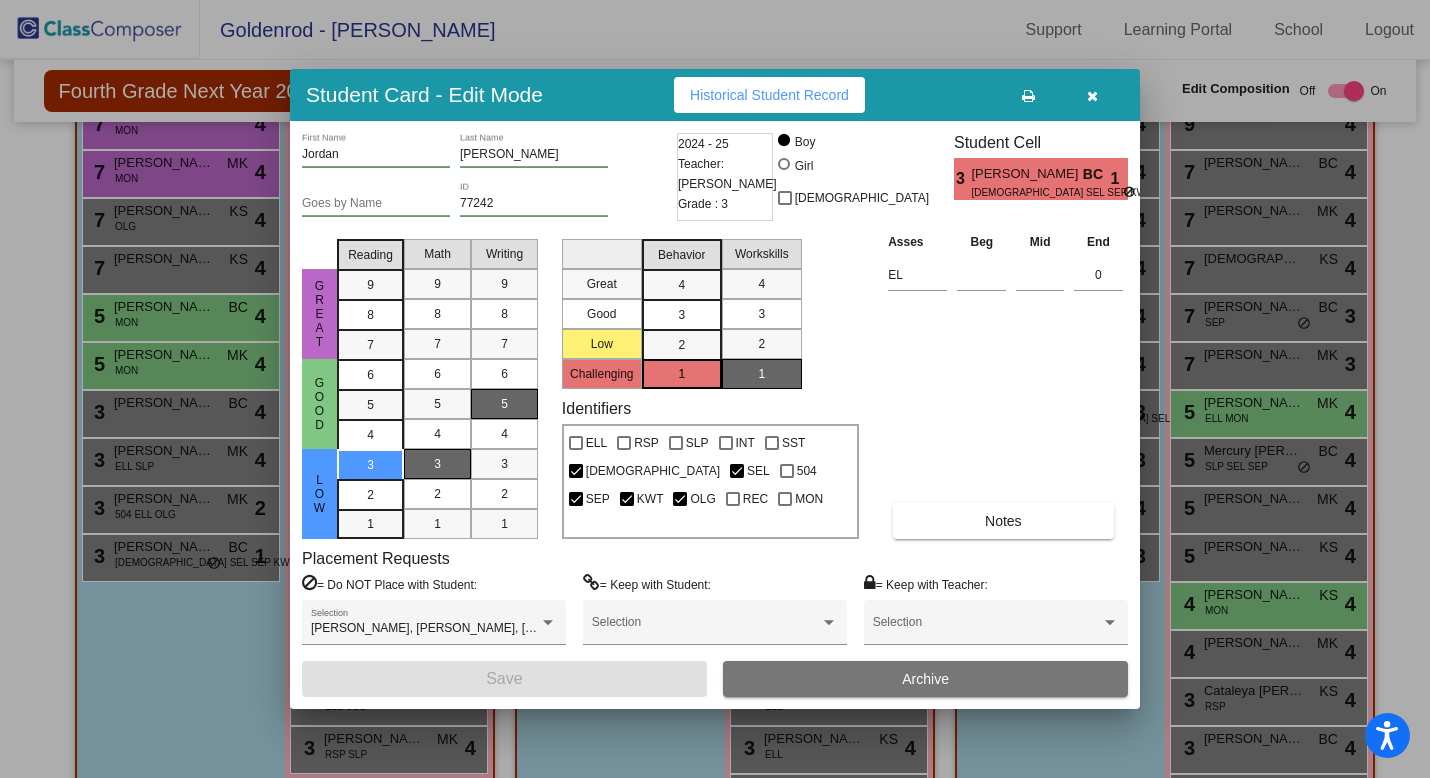 click at bounding box center (1092, 95) 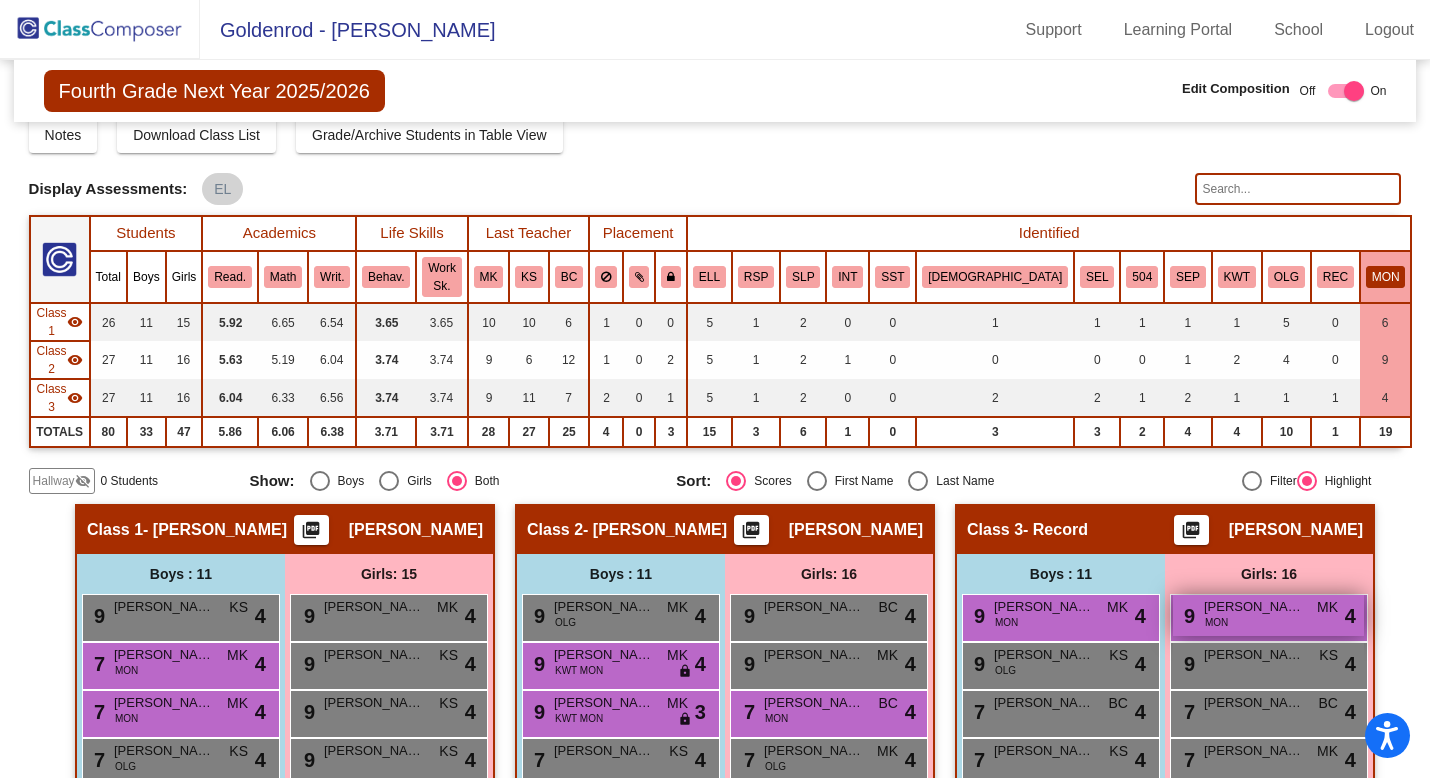 scroll, scrollTop: 0, scrollLeft: 0, axis: both 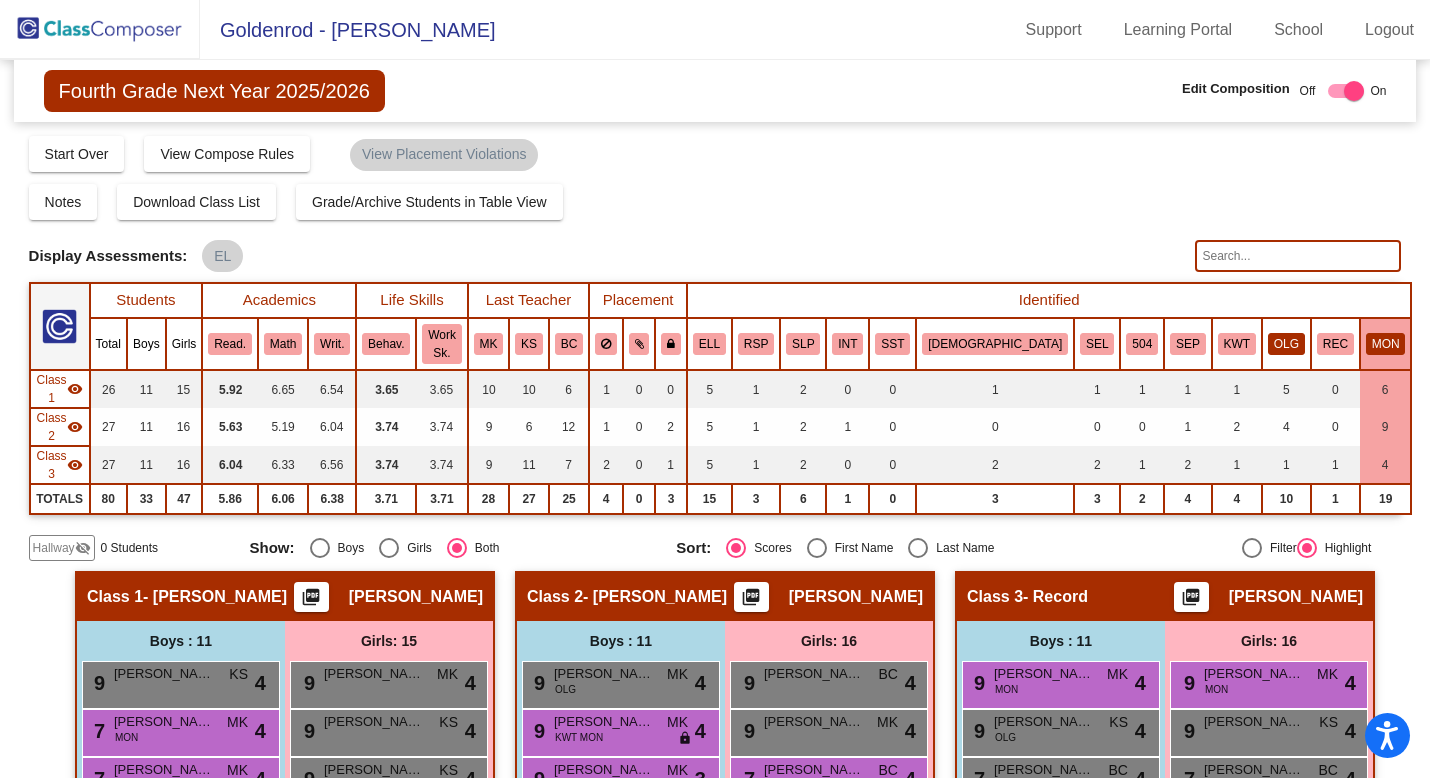 click on "OLG" 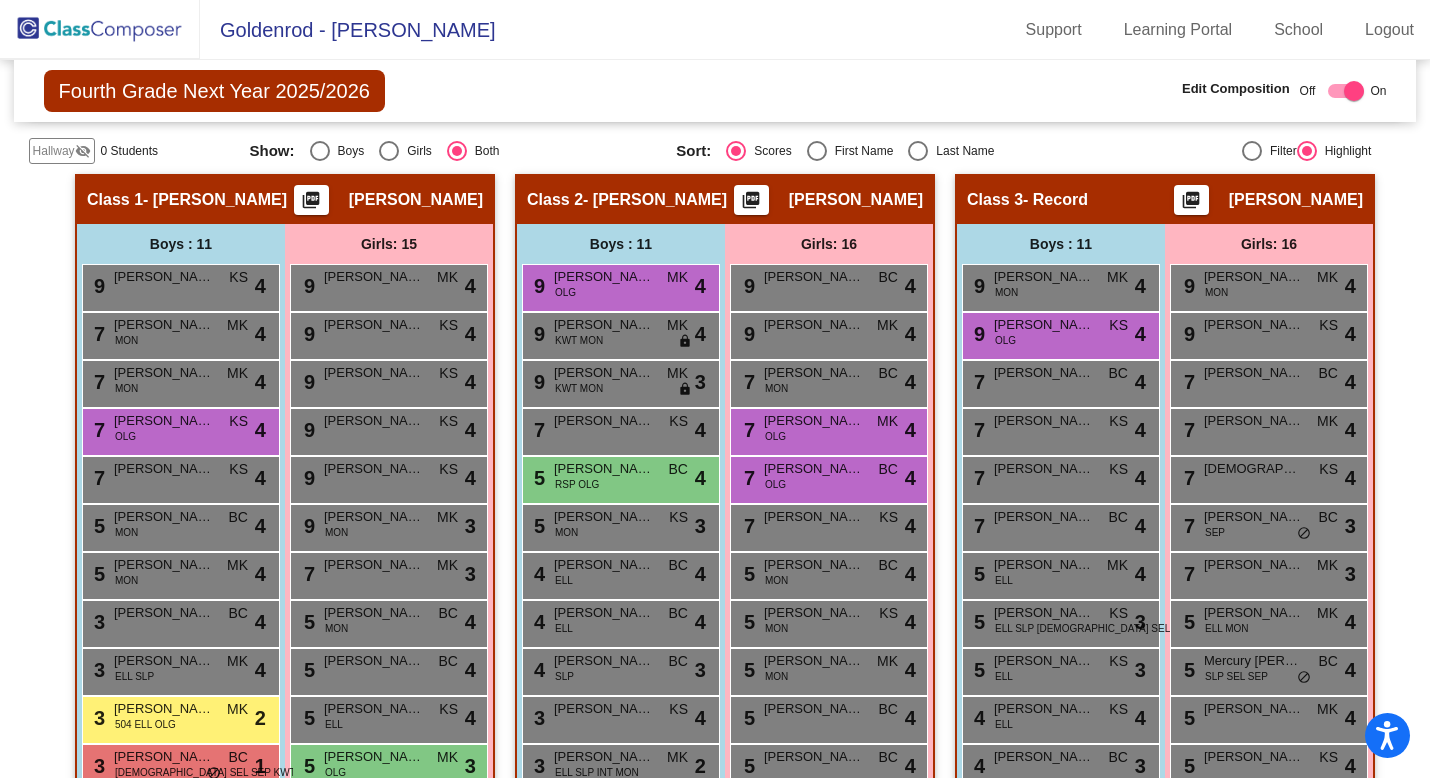 scroll, scrollTop: 392, scrollLeft: 0, axis: vertical 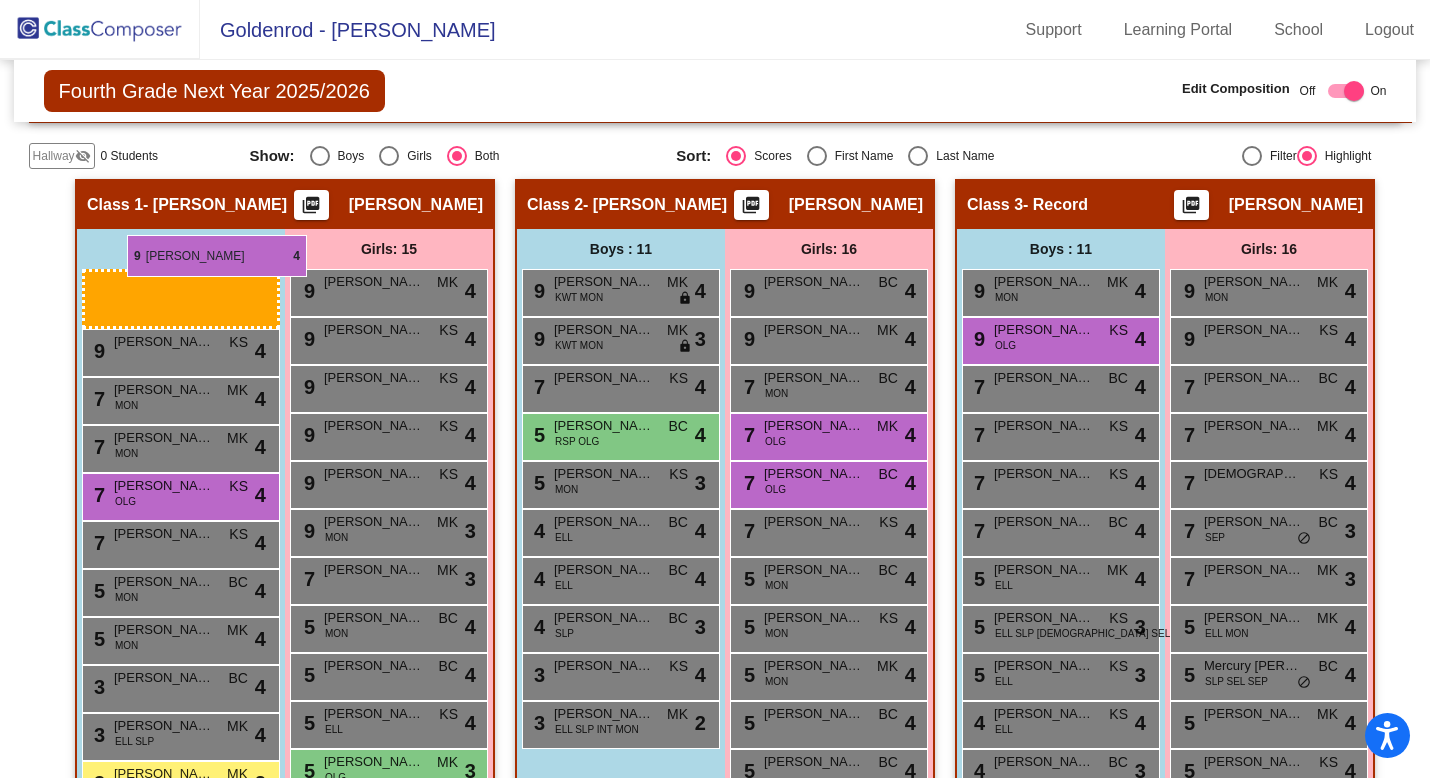 drag, startPoint x: 632, startPoint y: 247, endPoint x: 127, endPoint y: 235, distance: 505.14255 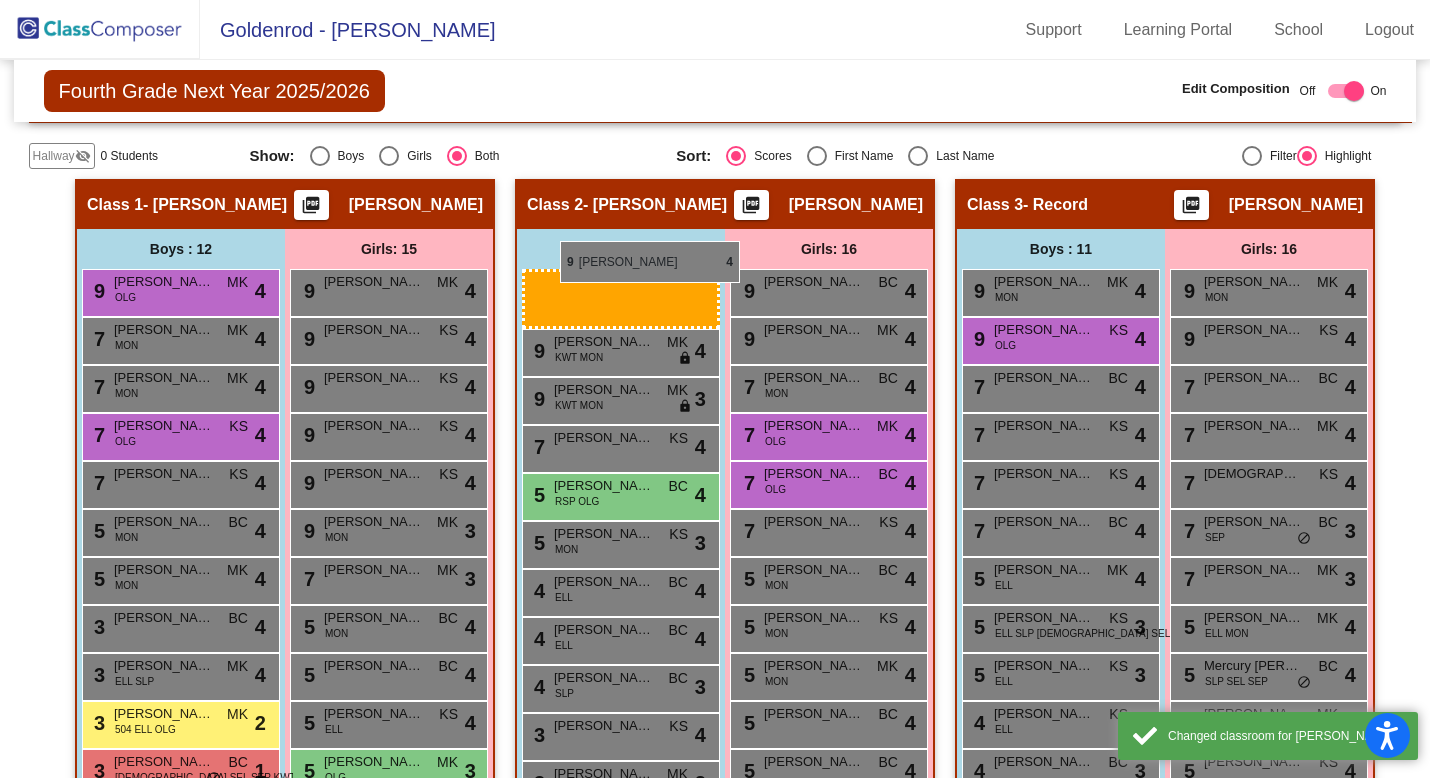 drag, startPoint x: 179, startPoint y: 249, endPoint x: 560, endPoint y: 239, distance: 381.13123 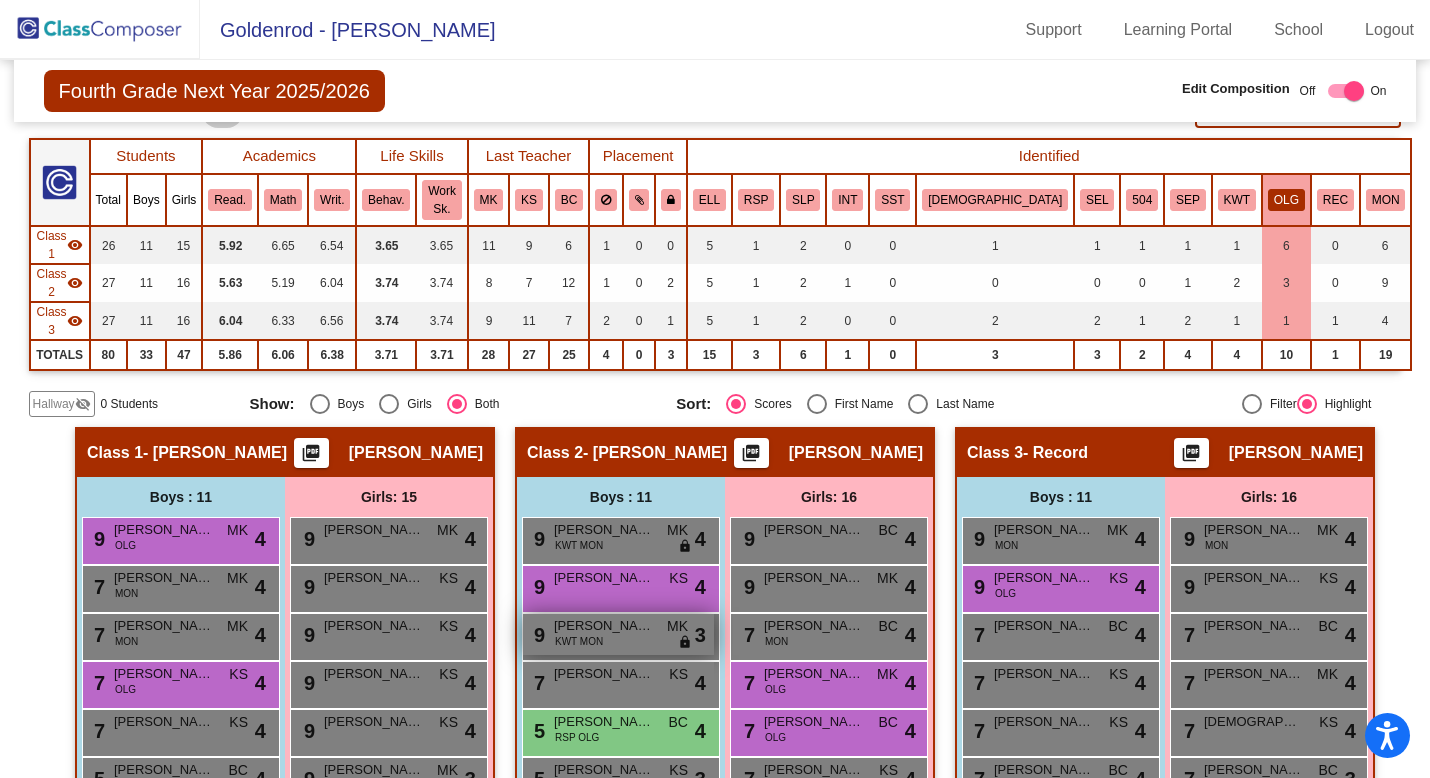 scroll, scrollTop: 0, scrollLeft: 0, axis: both 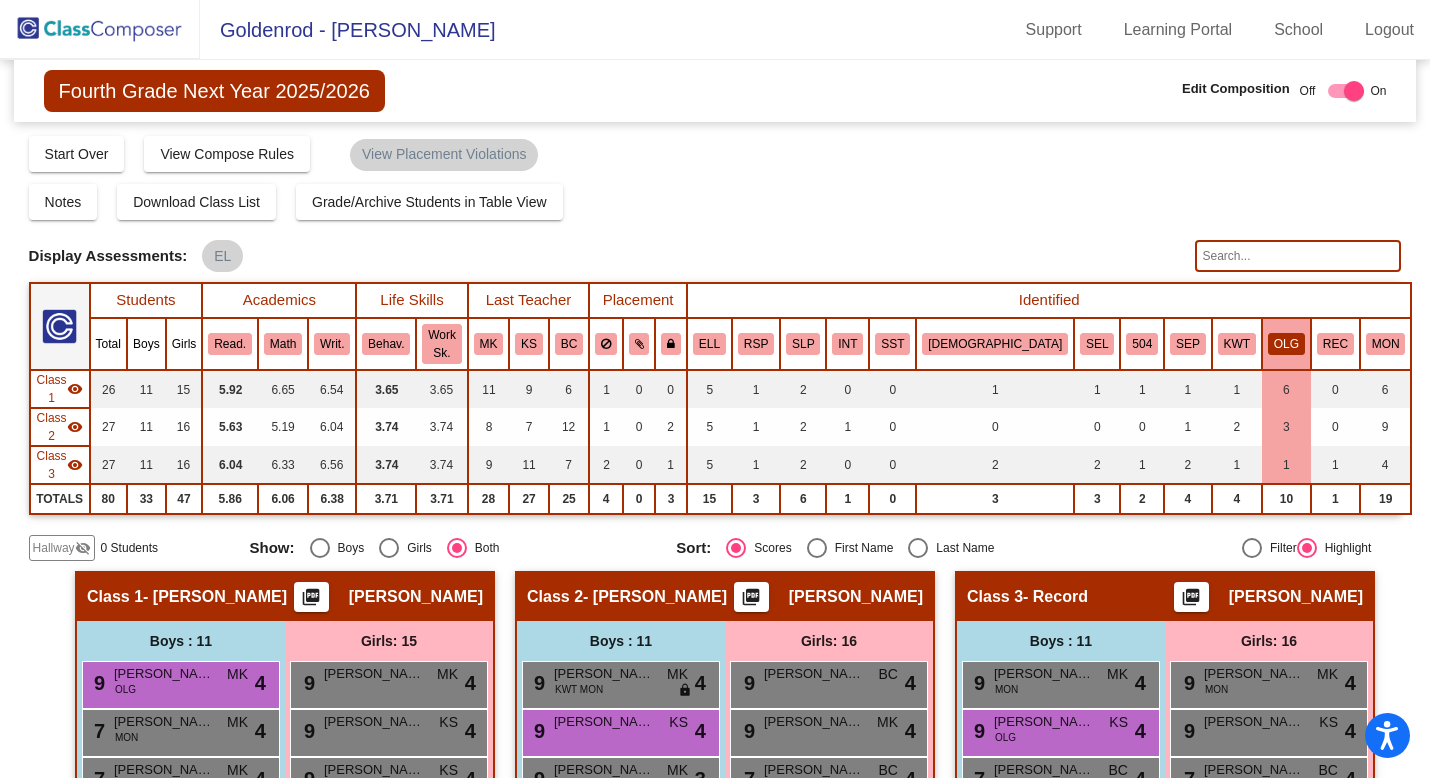 click on "OLG" 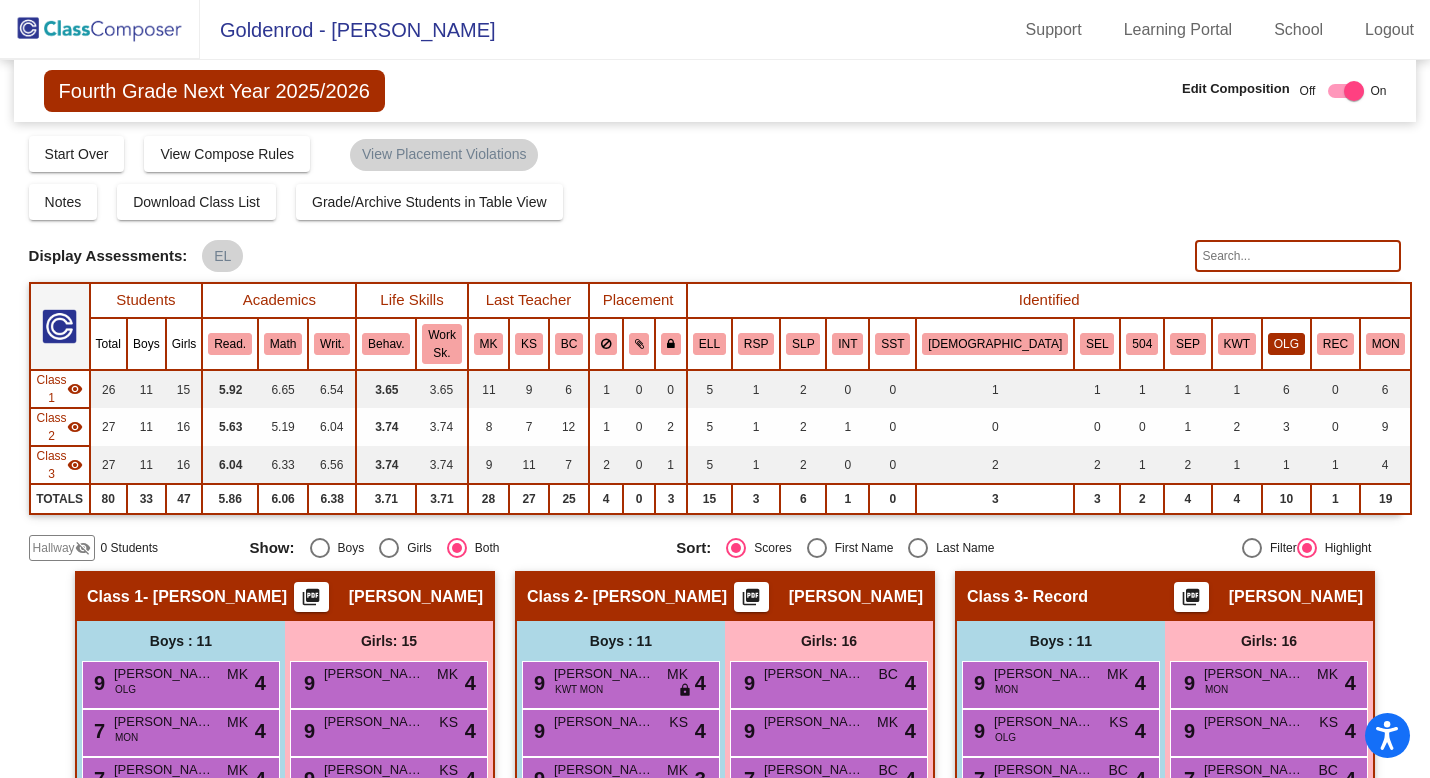 click on "OLG" 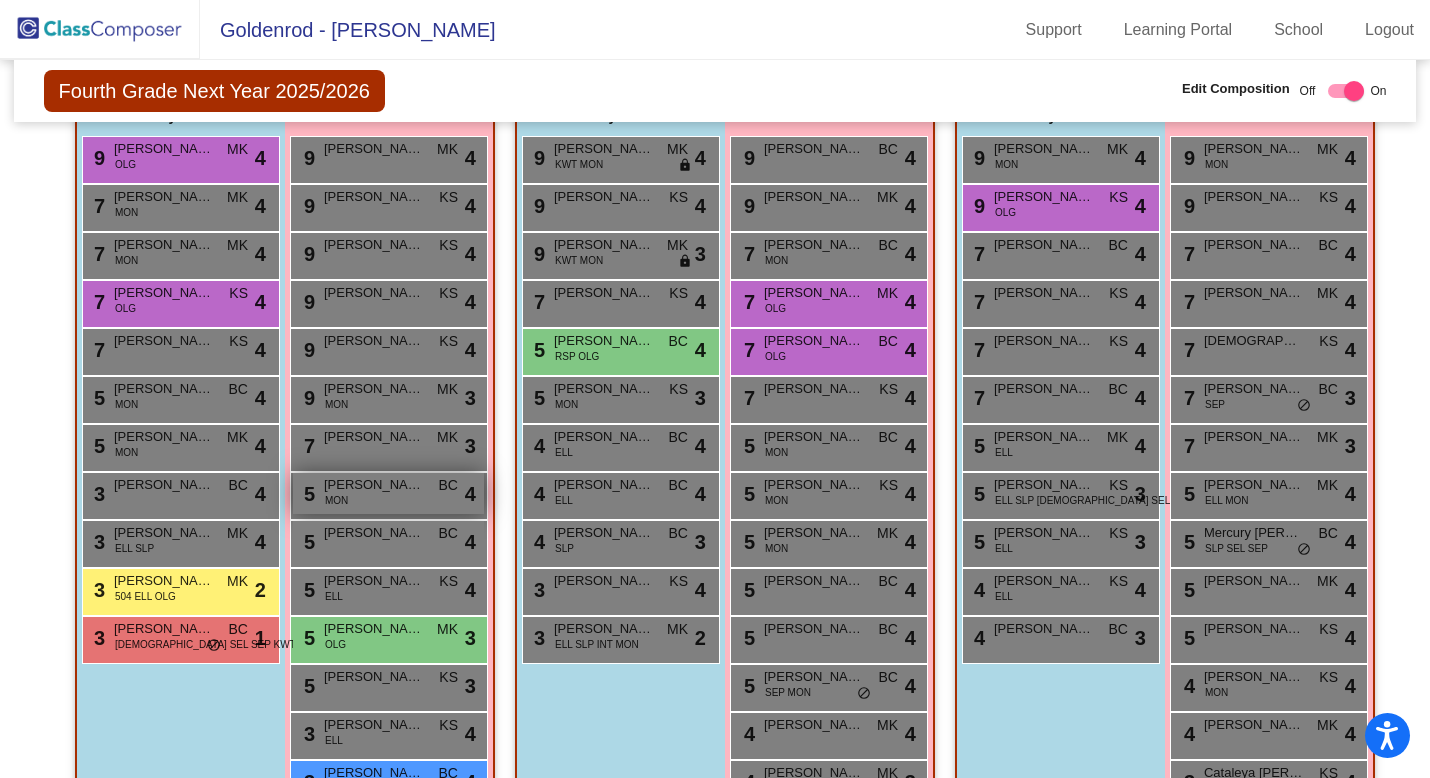 scroll, scrollTop: 458, scrollLeft: 0, axis: vertical 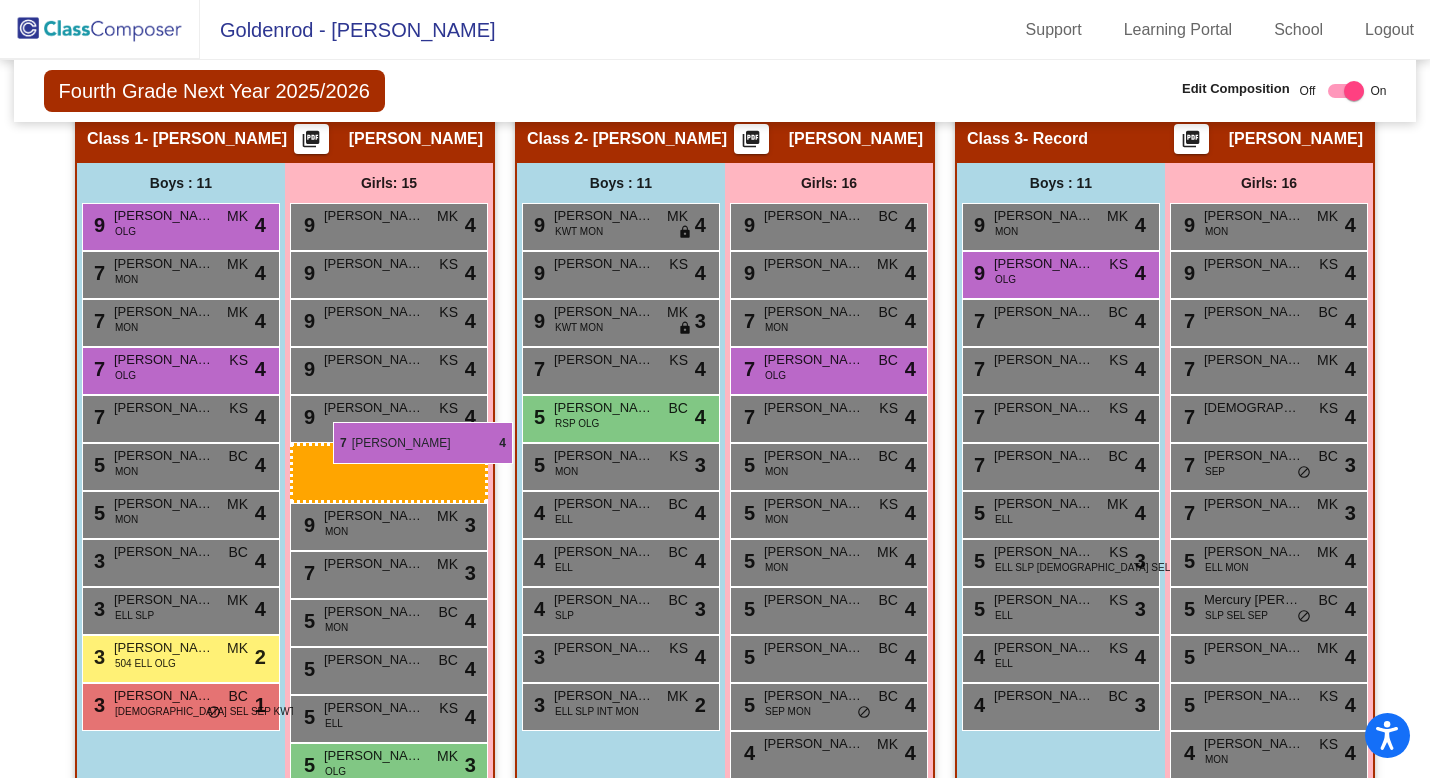 drag, startPoint x: 847, startPoint y: 322, endPoint x: 333, endPoint y: 422, distance: 523.63727 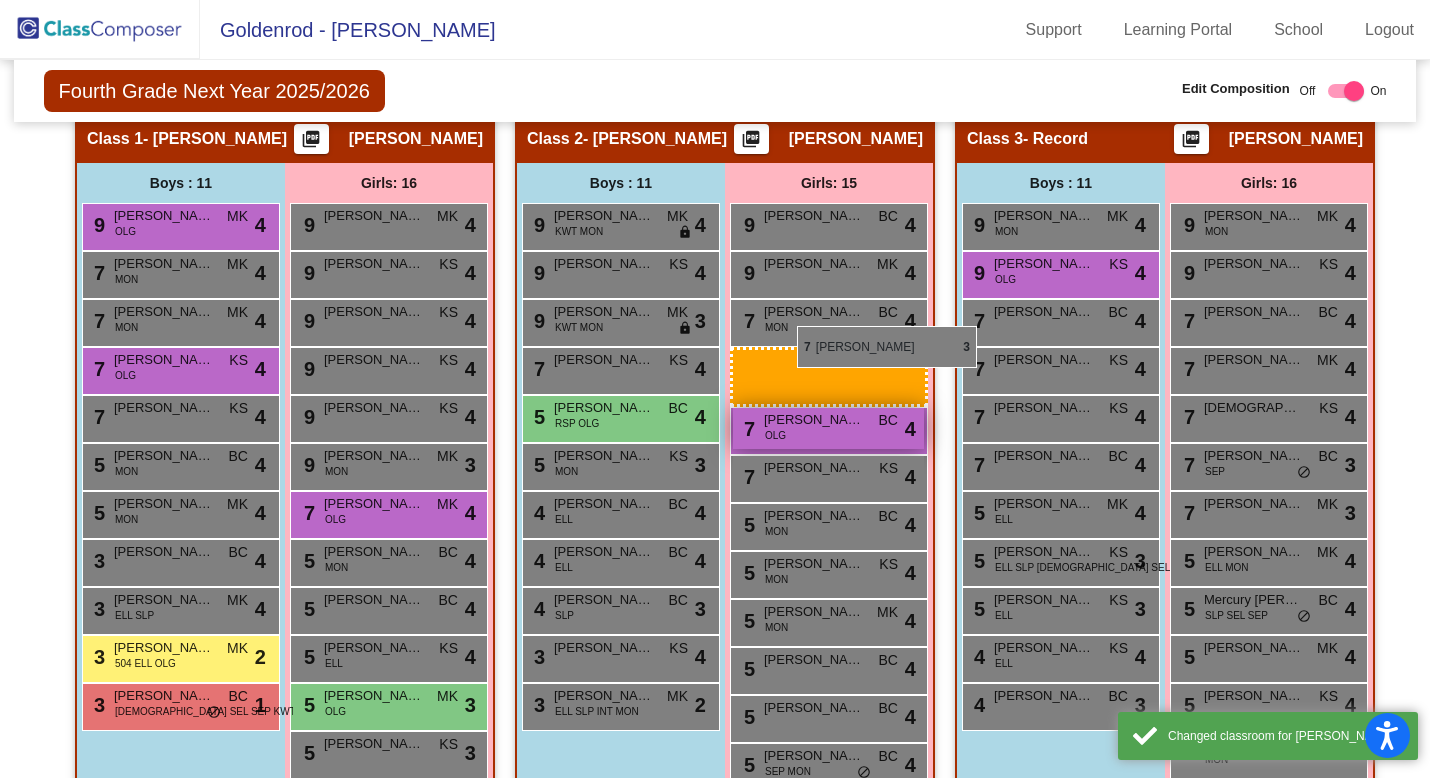 drag, startPoint x: 337, startPoint y: 523, endPoint x: 781, endPoint y: 325, distance: 486.14813 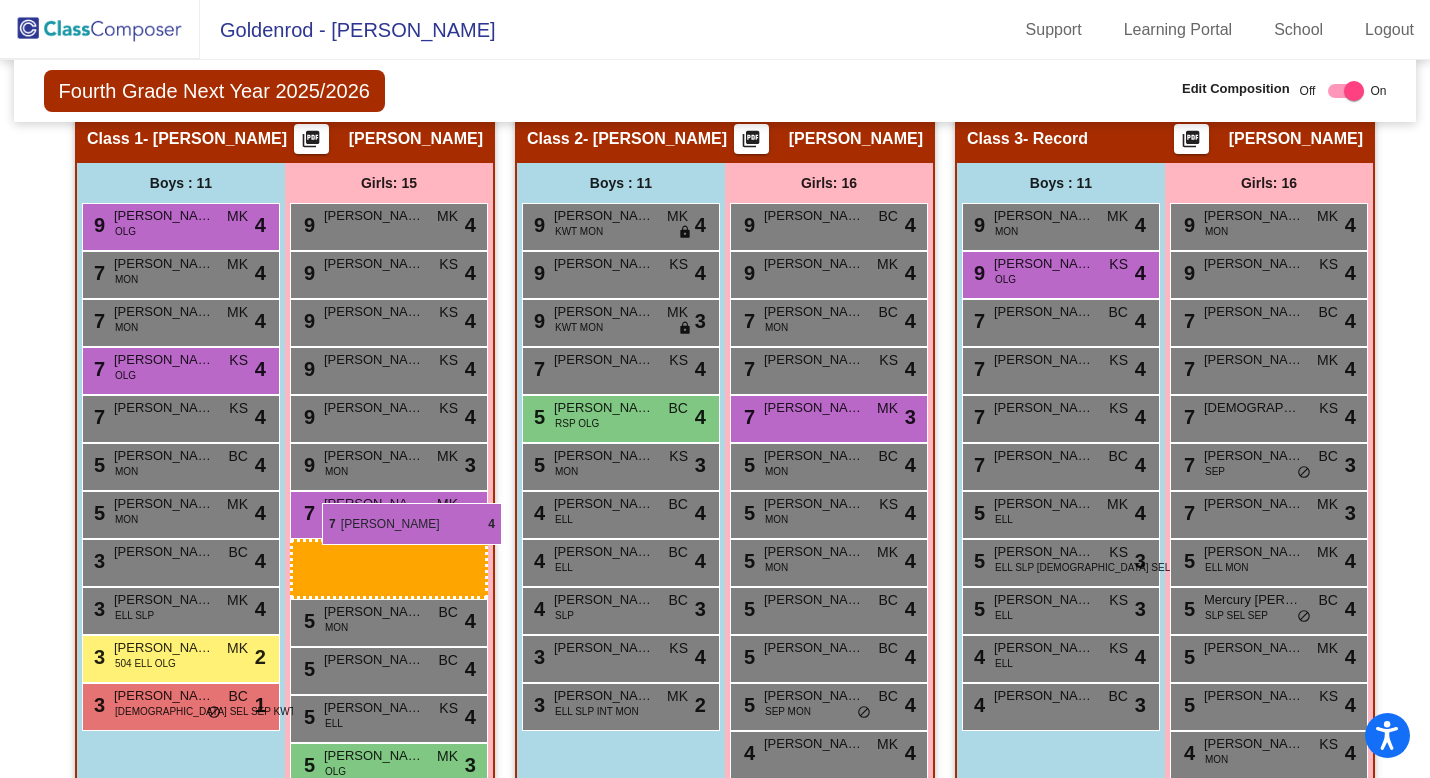 drag, startPoint x: 838, startPoint y: 335, endPoint x: 322, endPoint y: 503, distance: 542.6601 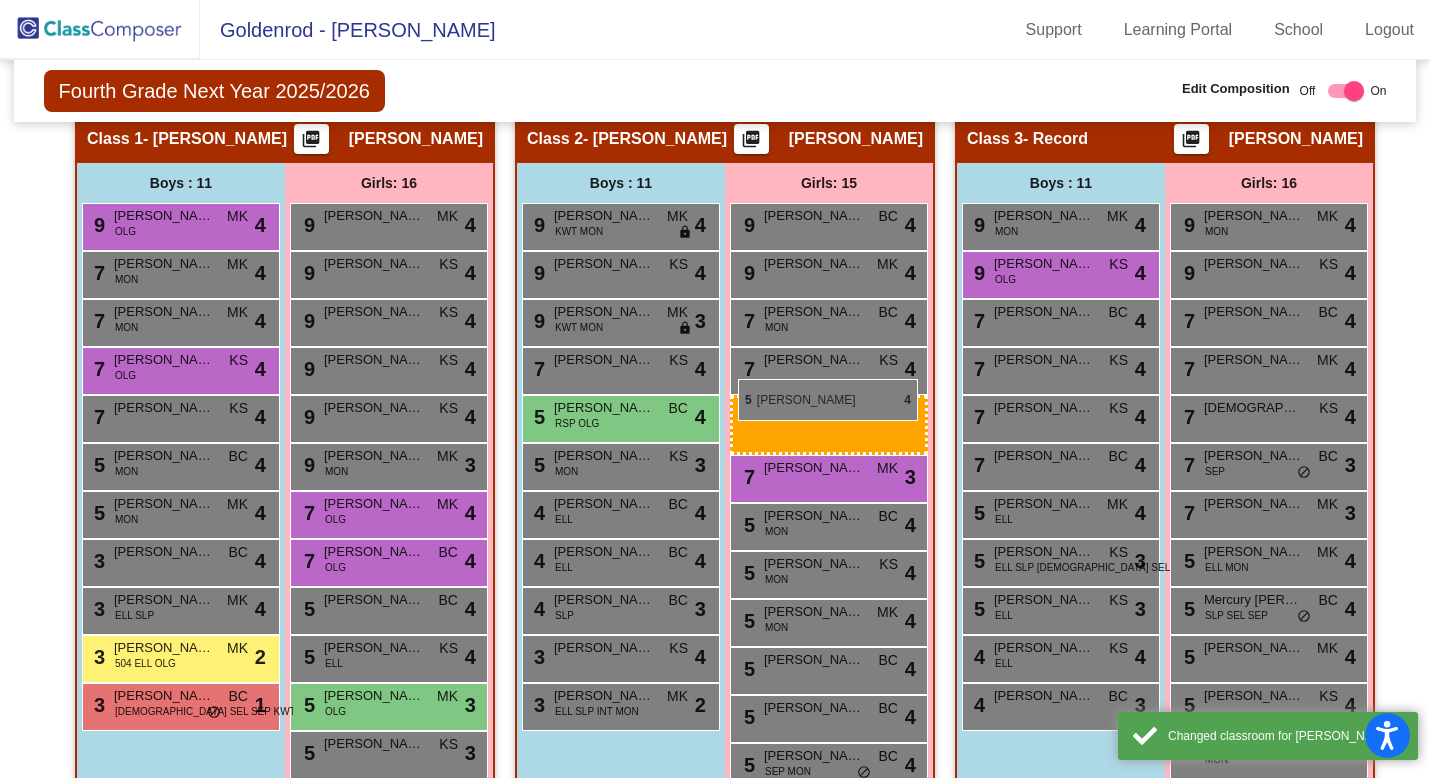 drag, startPoint x: 340, startPoint y: 562, endPoint x: 738, endPoint y: 379, distance: 438.05594 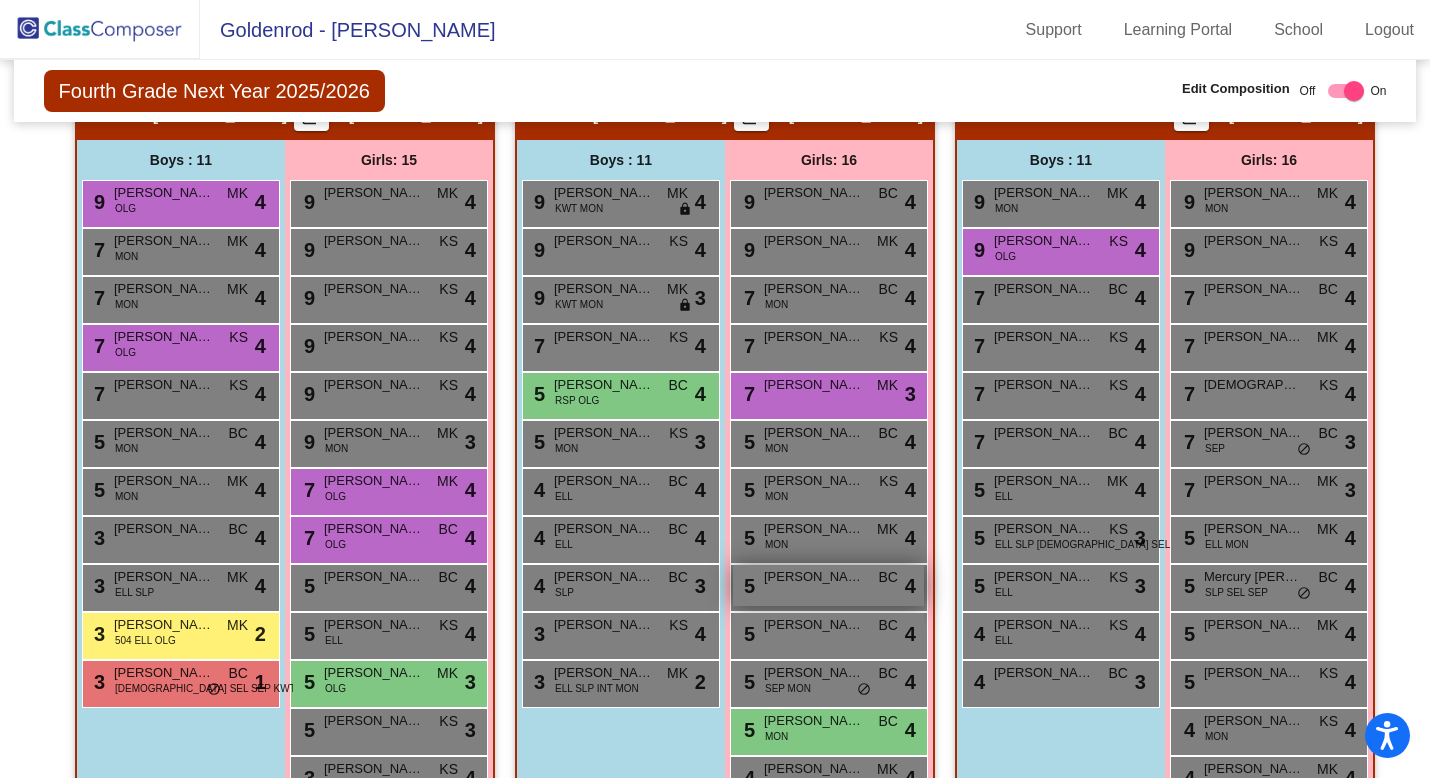 scroll, scrollTop: 483, scrollLeft: 0, axis: vertical 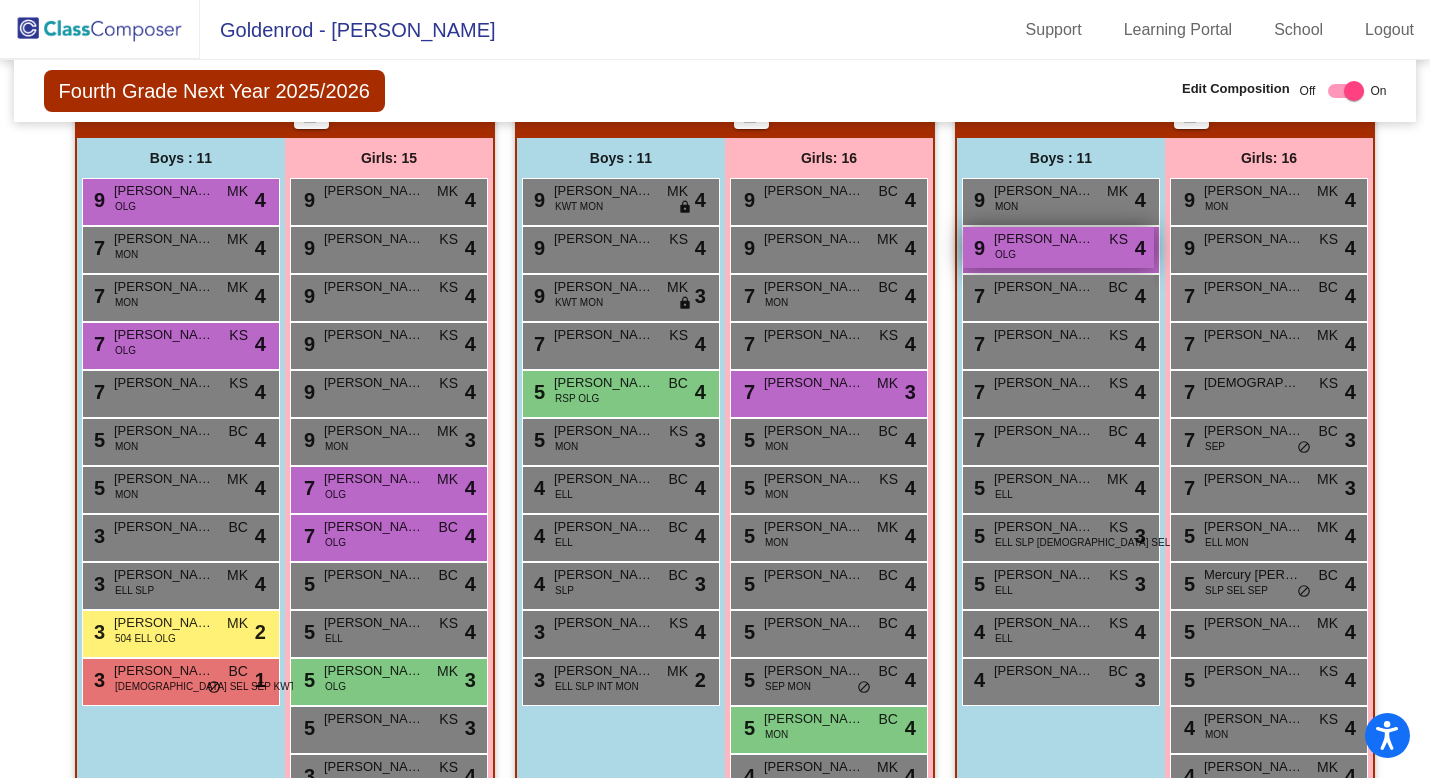 click on "[PERSON_NAME]" at bounding box center (1044, 239) 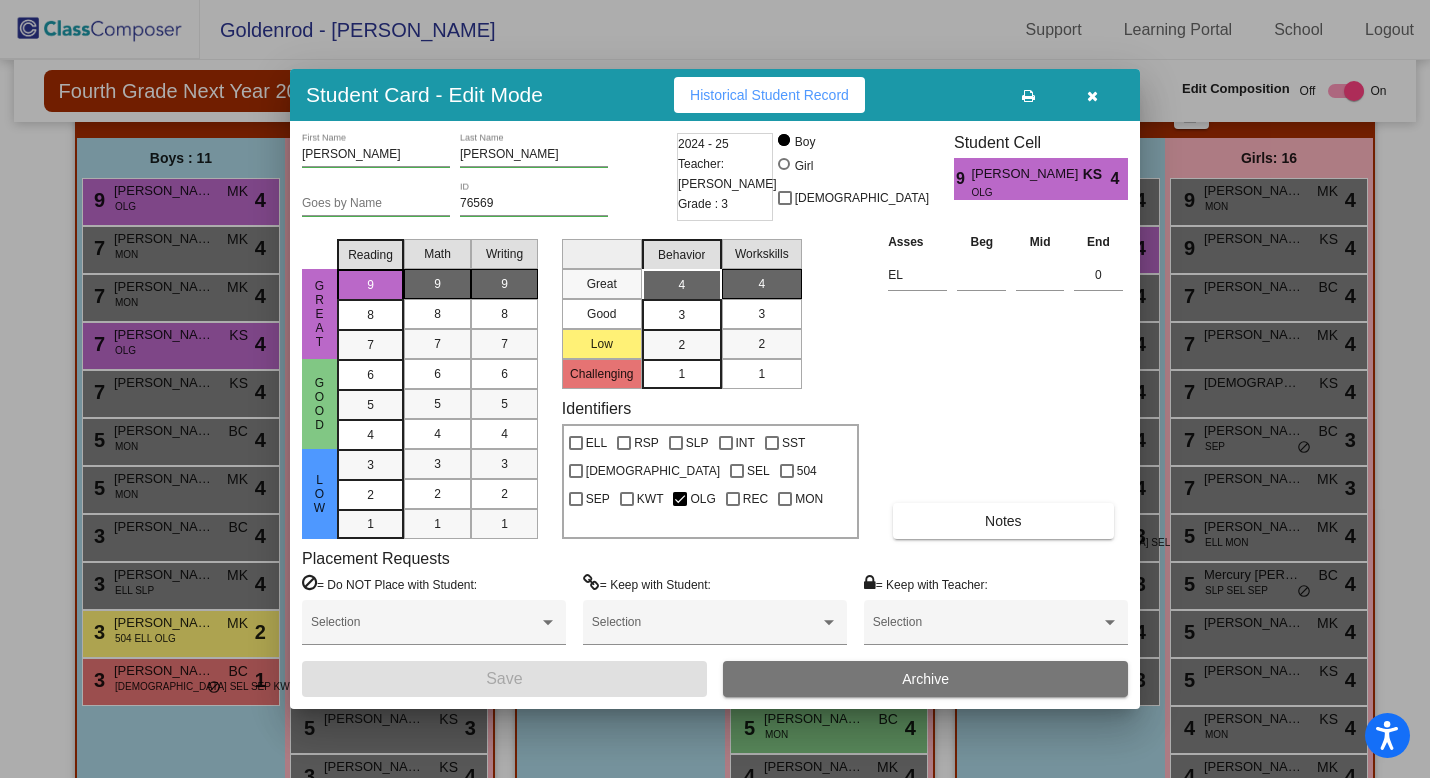 click at bounding box center (1092, 95) 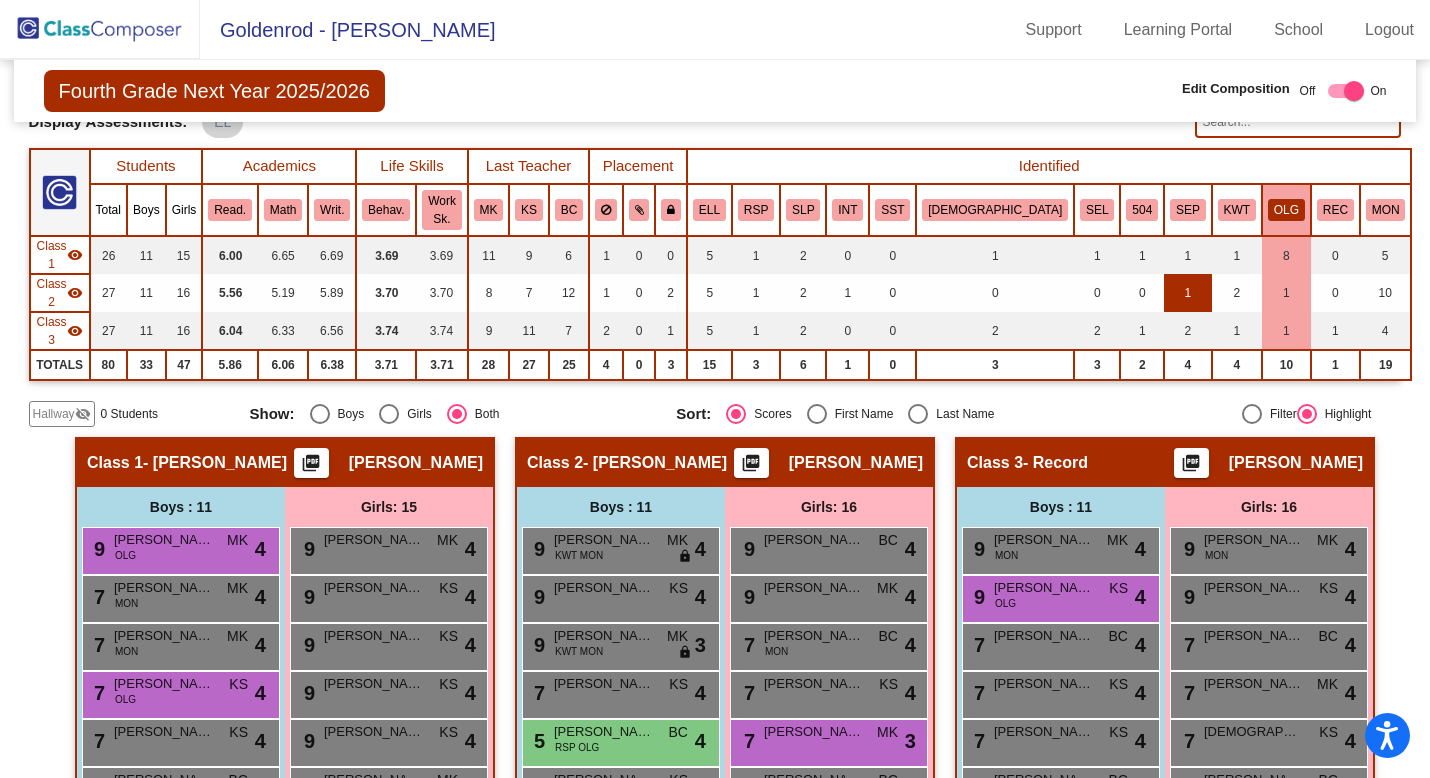 scroll, scrollTop: 129, scrollLeft: 0, axis: vertical 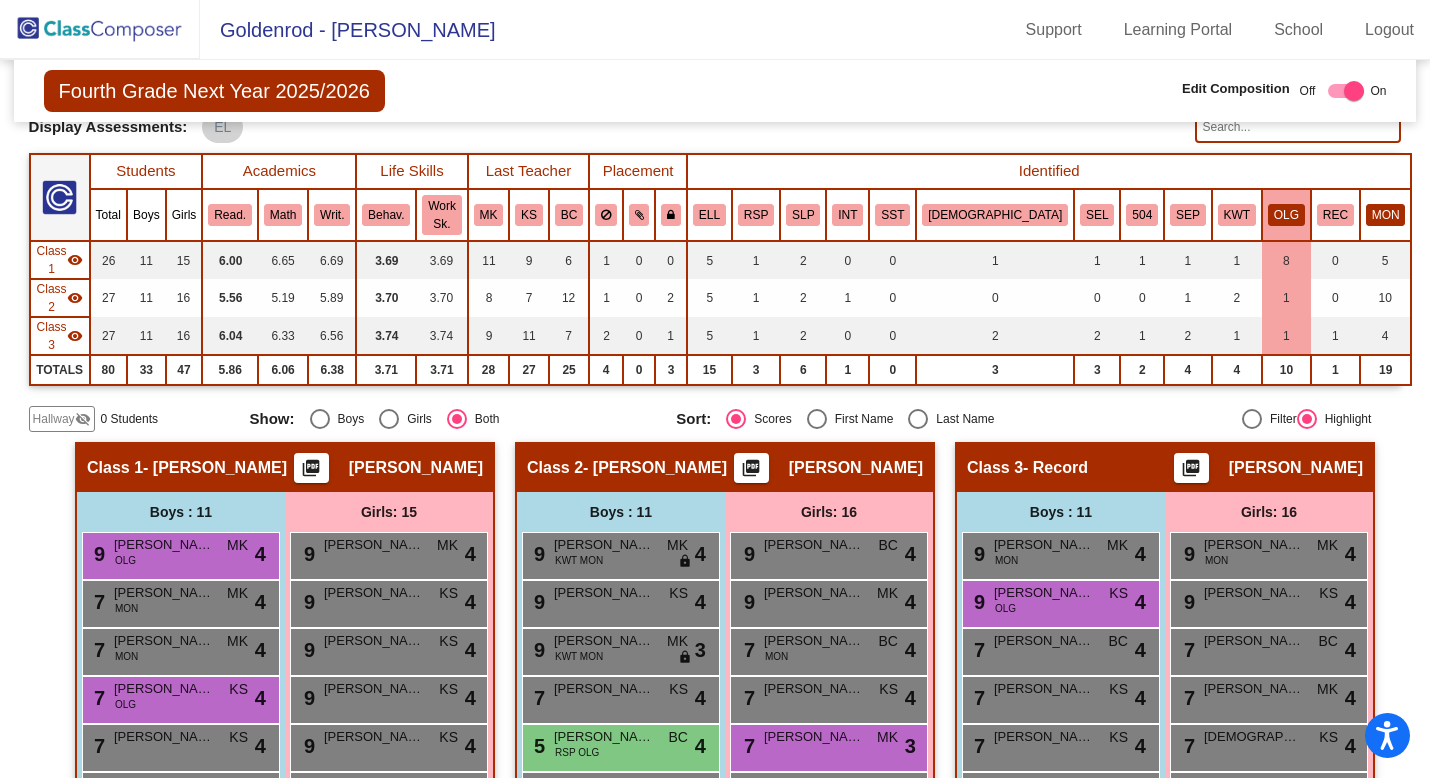 click on "MON" 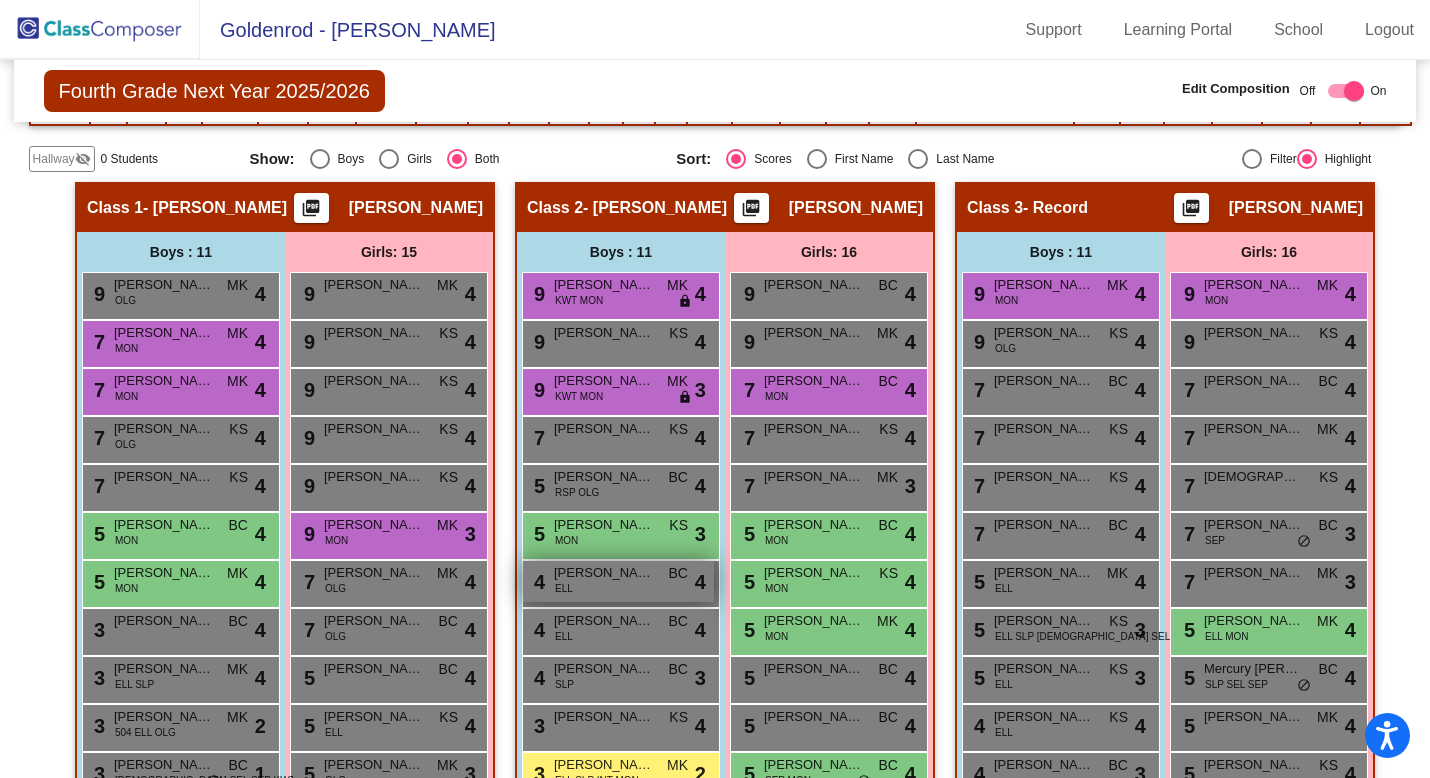 scroll, scrollTop: 350, scrollLeft: 0, axis: vertical 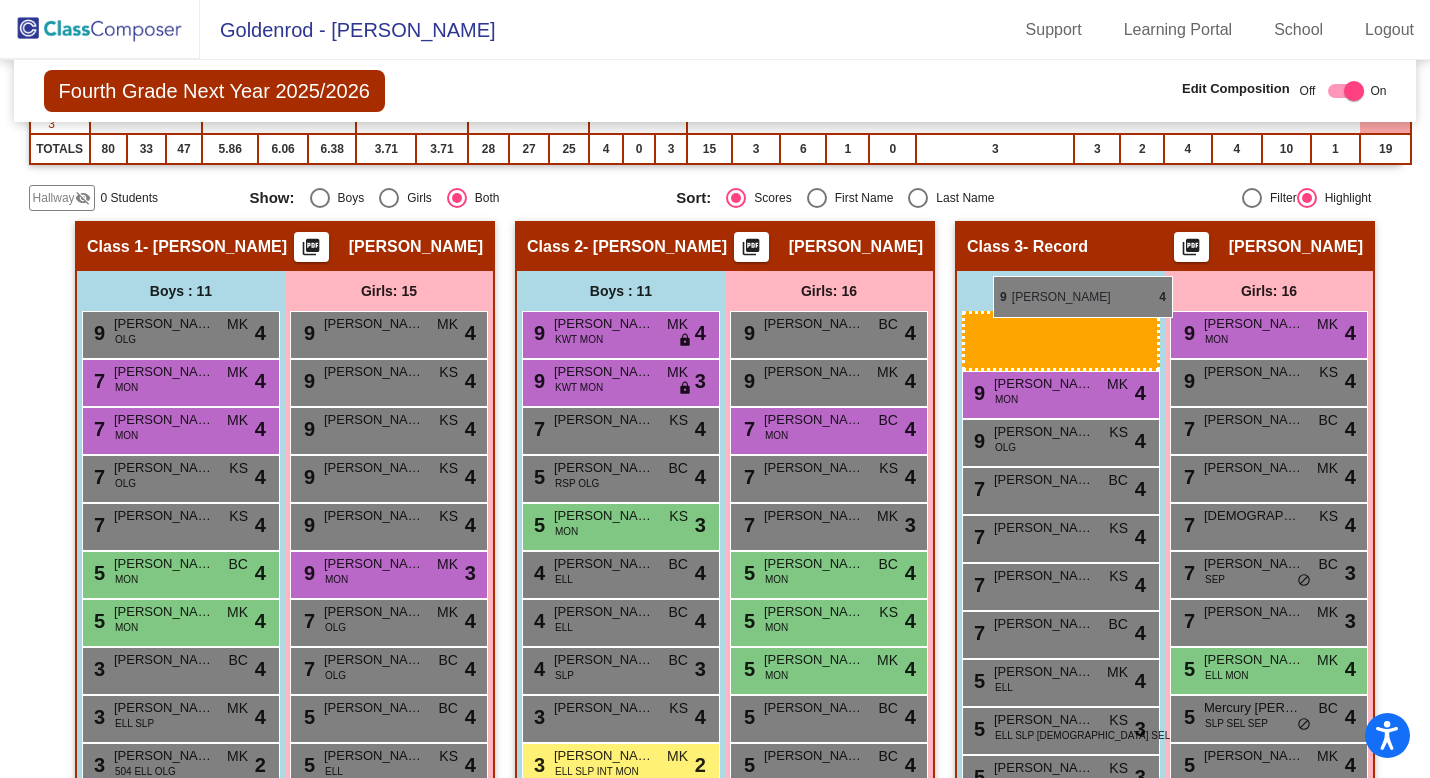 drag, startPoint x: 560, startPoint y: 355, endPoint x: 993, endPoint y: 276, distance: 440.1477 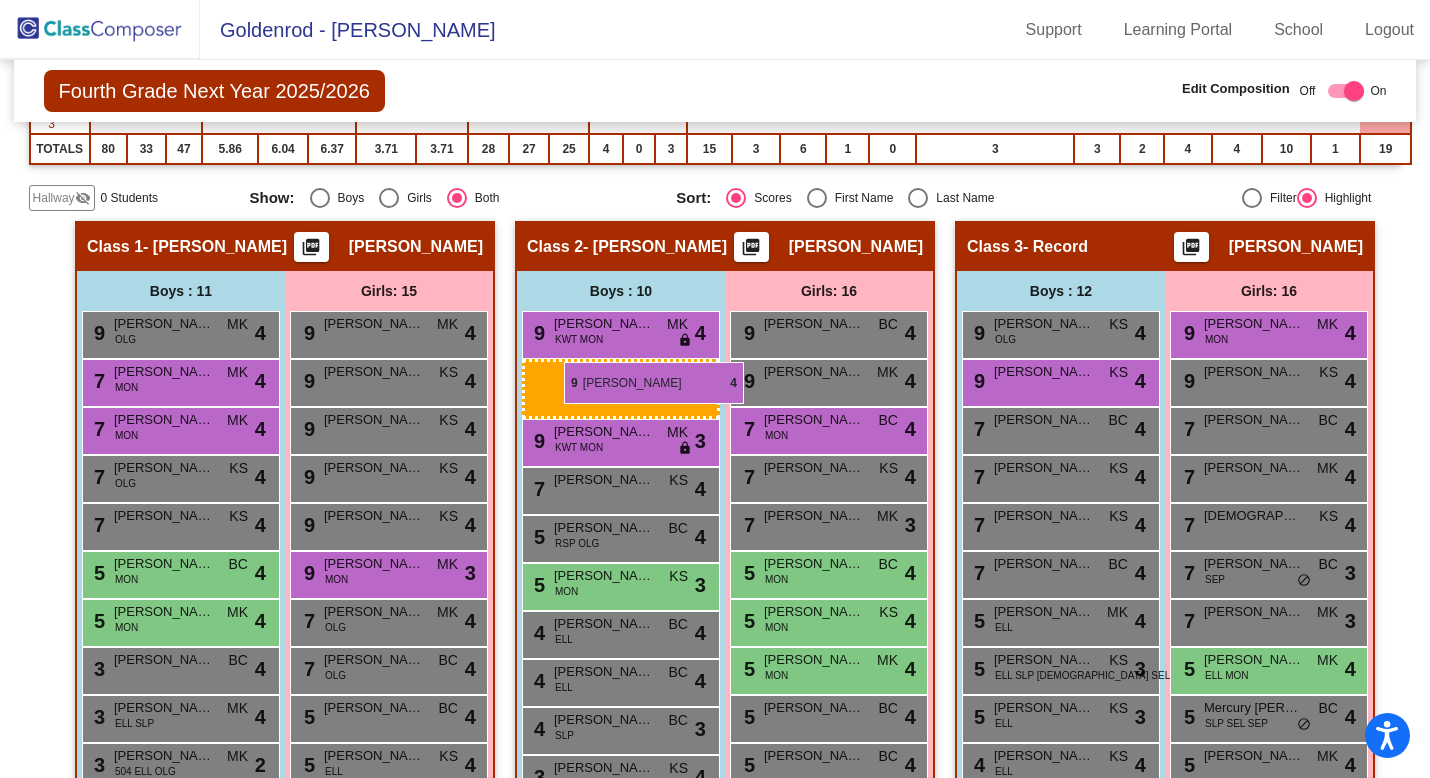 drag, startPoint x: 1043, startPoint y: 307, endPoint x: 564, endPoint y: 358, distance: 481.70737 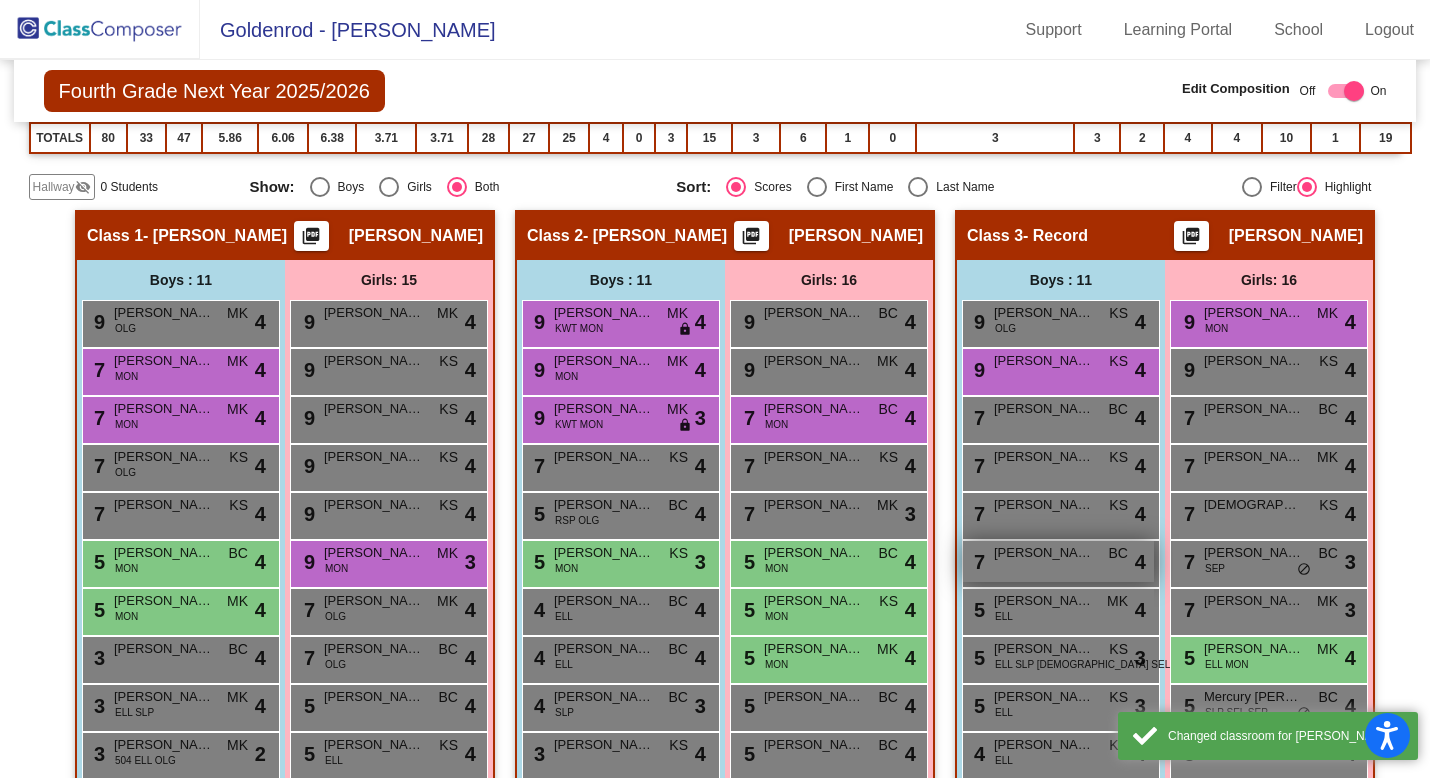 scroll, scrollTop: 346, scrollLeft: 0, axis: vertical 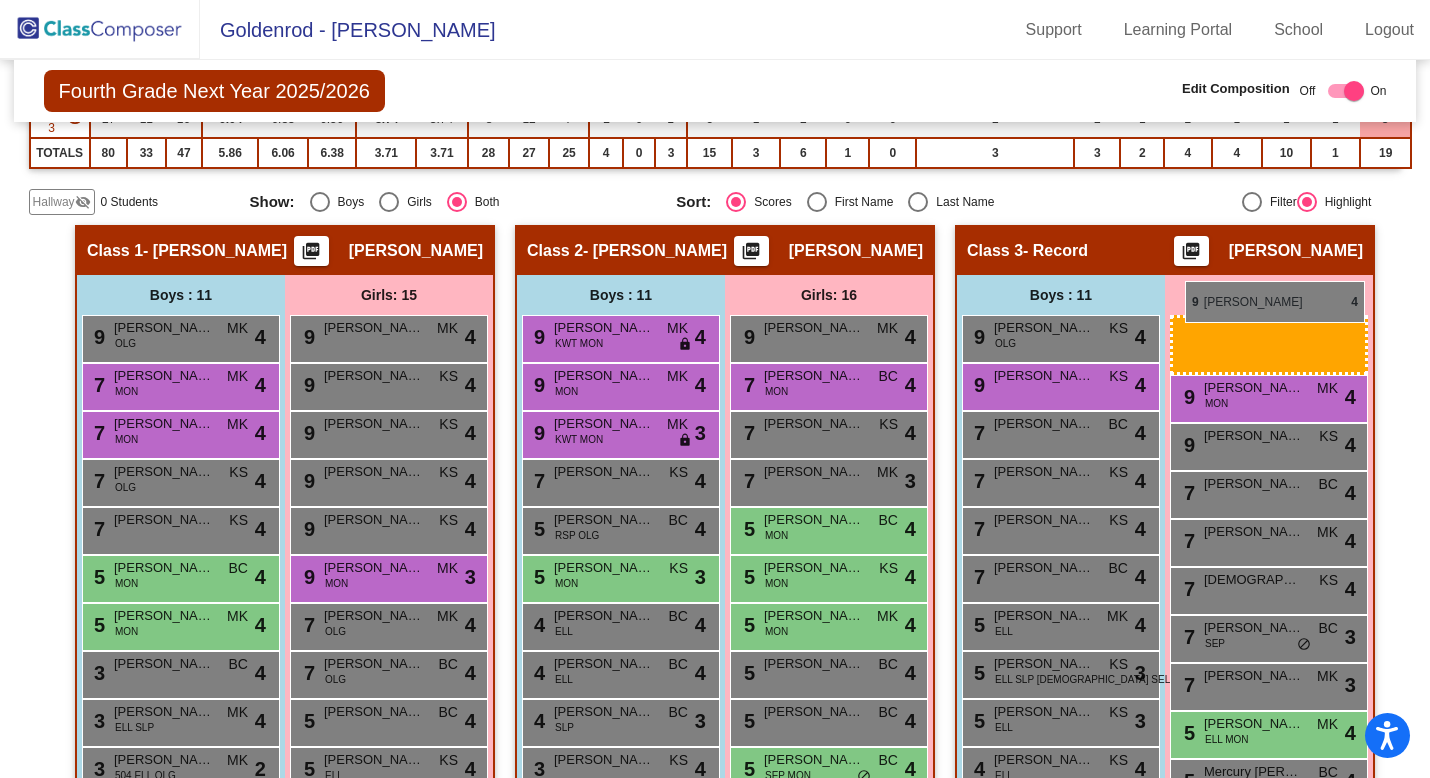 drag, startPoint x: 833, startPoint y: 306, endPoint x: 1185, endPoint y: 281, distance: 352.88666 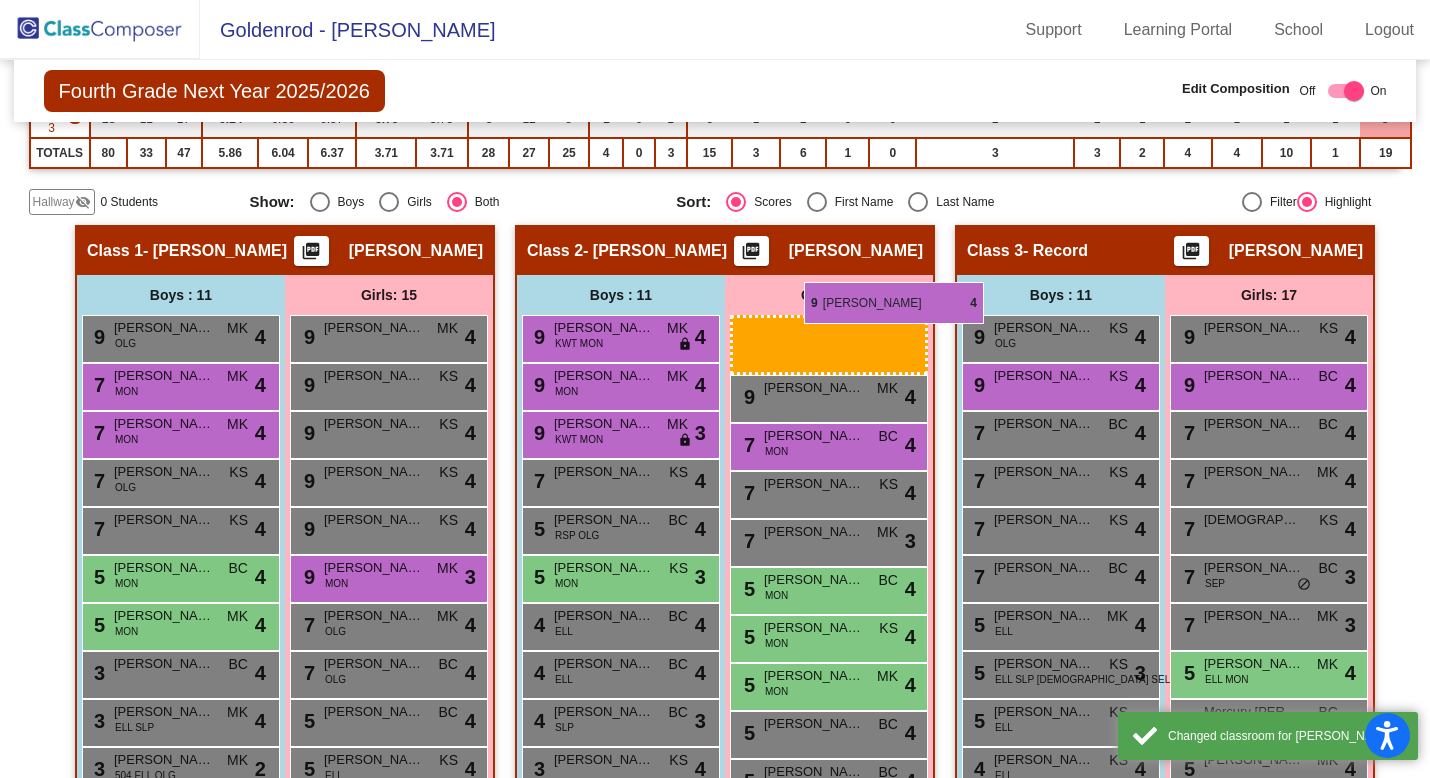 drag, startPoint x: 1252, startPoint y: 296, endPoint x: 800, endPoint y: 280, distance: 452.2831 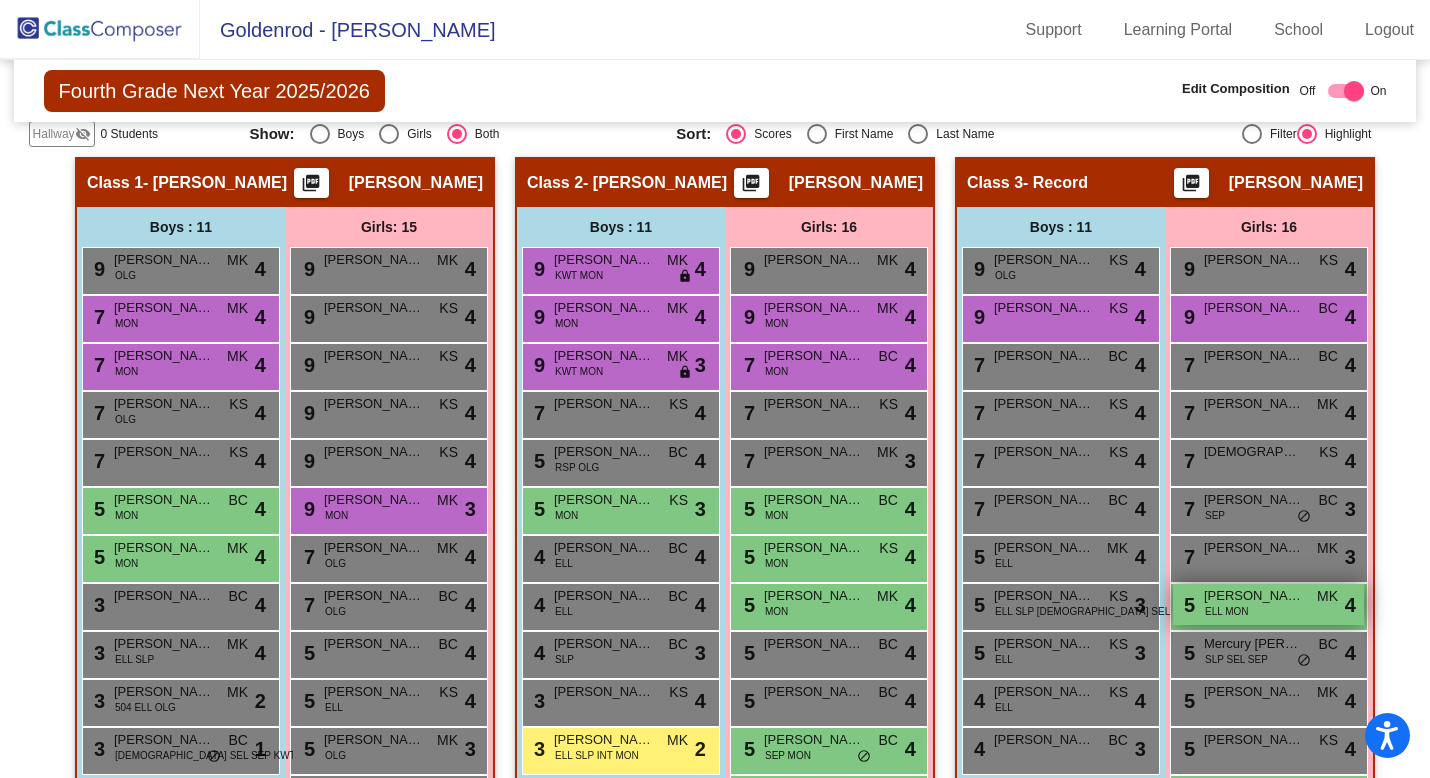 scroll, scrollTop: 415, scrollLeft: 0, axis: vertical 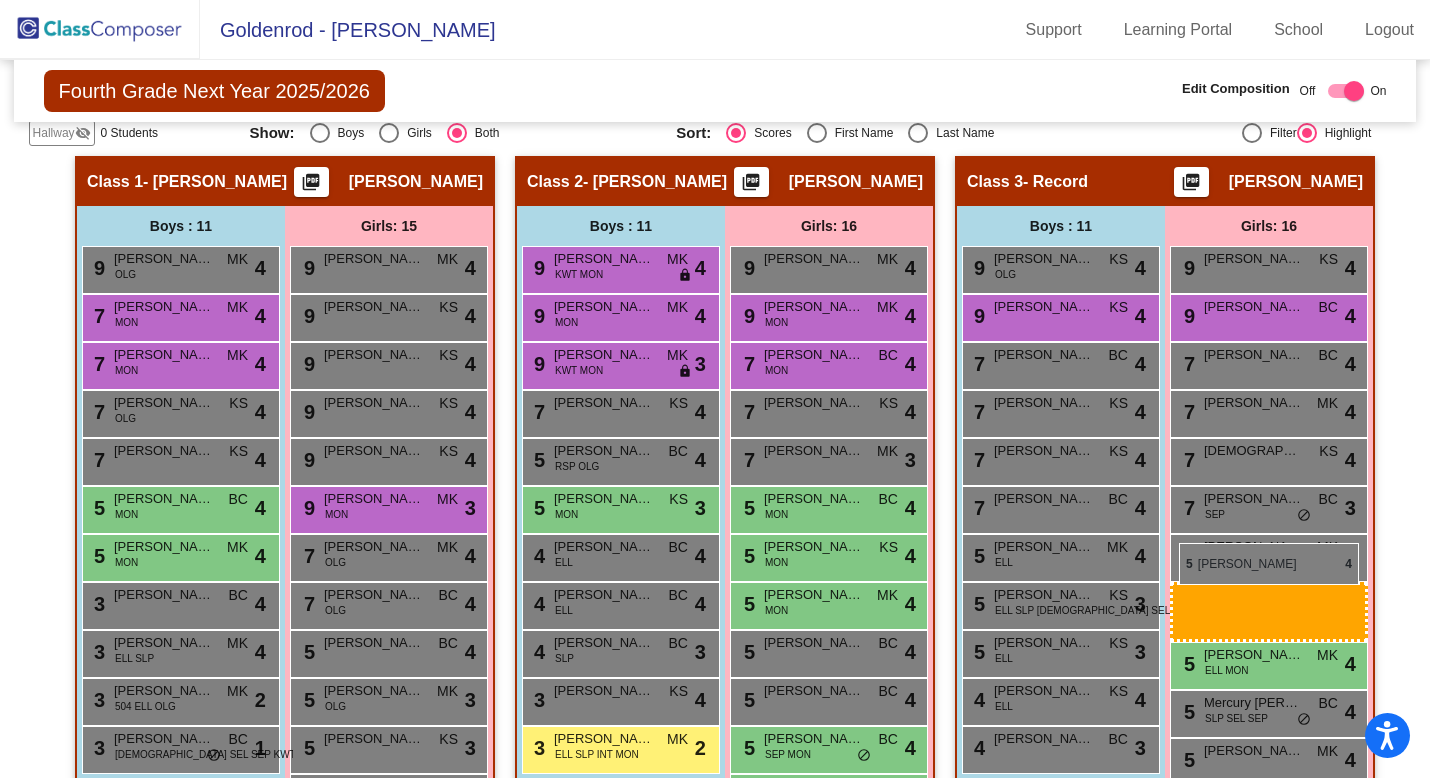 drag, startPoint x: 374, startPoint y: 654, endPoint x: 1179, endPoint y: 543, distance: 812.61676 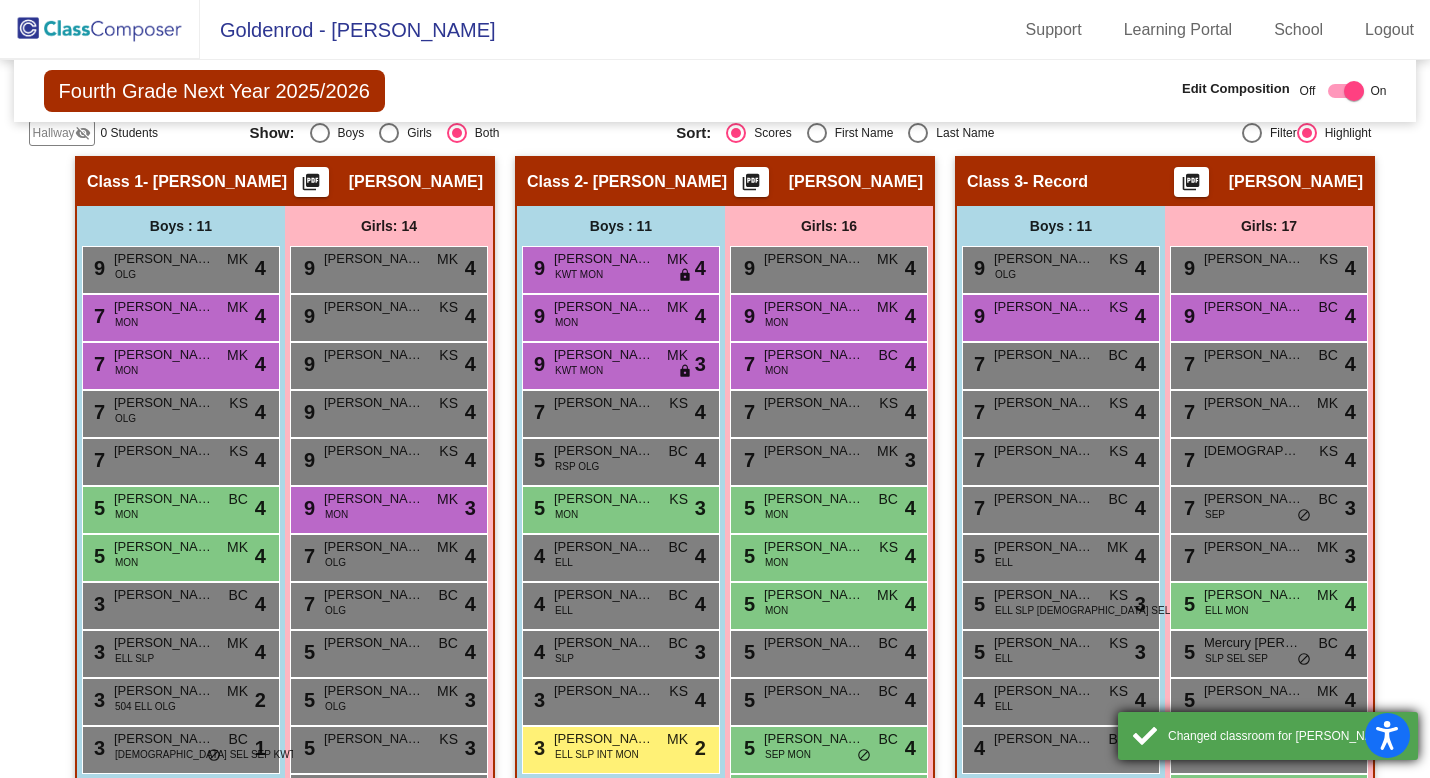 scroll, scrollTop: 0, scrollLeft: 0, axis: both 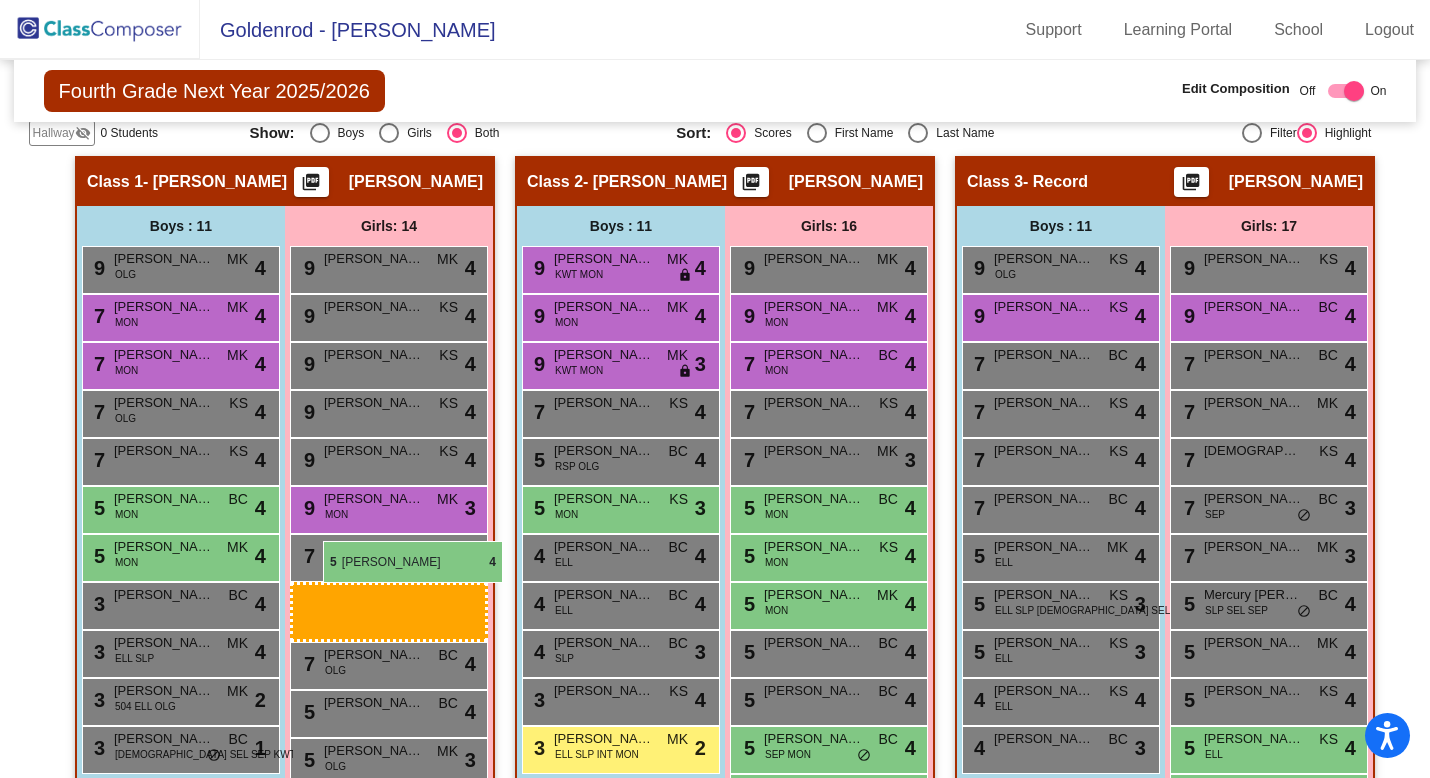 drag, startPoint x: 1259, startPoint y: 568, endPoint x: 320, endPoint y: 541, distance: 939.3881 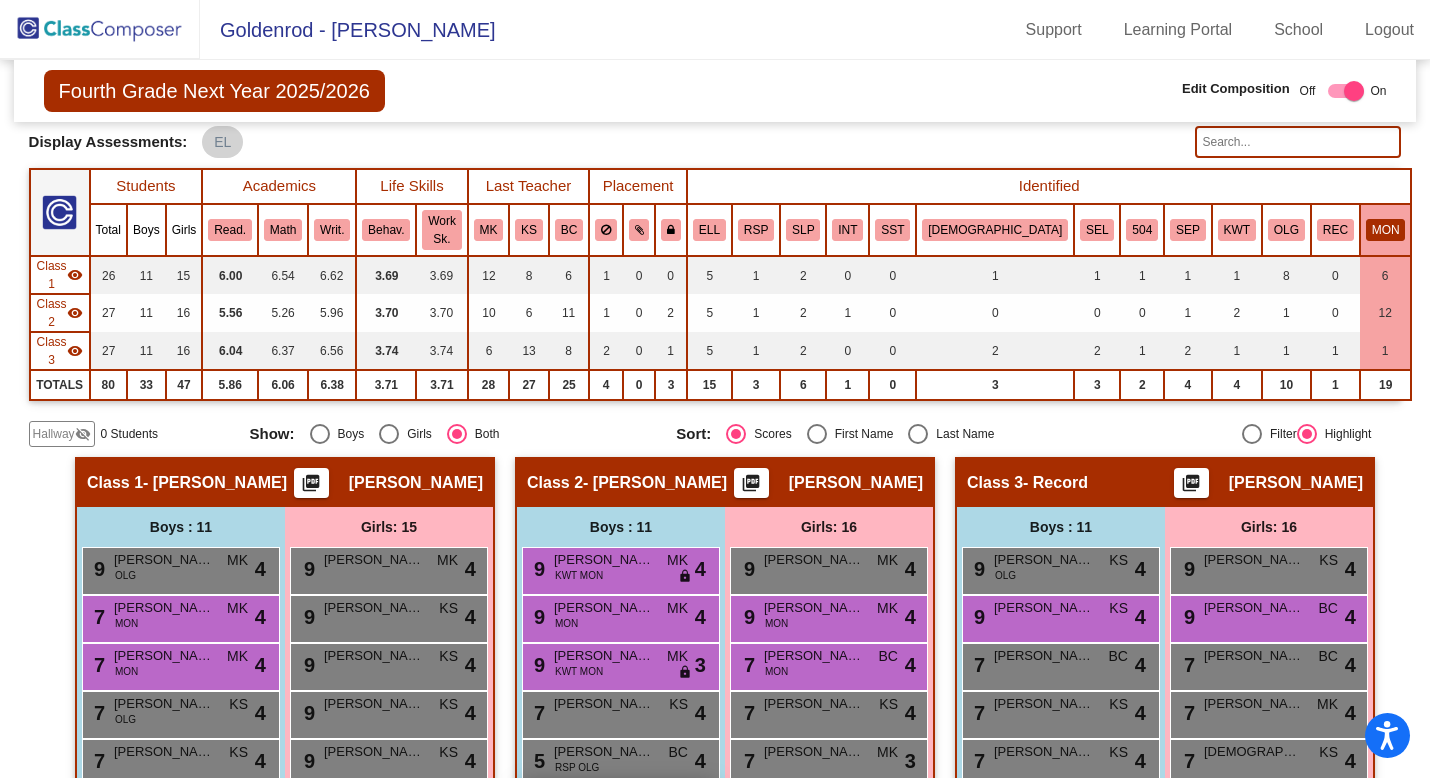 scroll, scrollTop: 0, scrollLeft: 0, axis: both 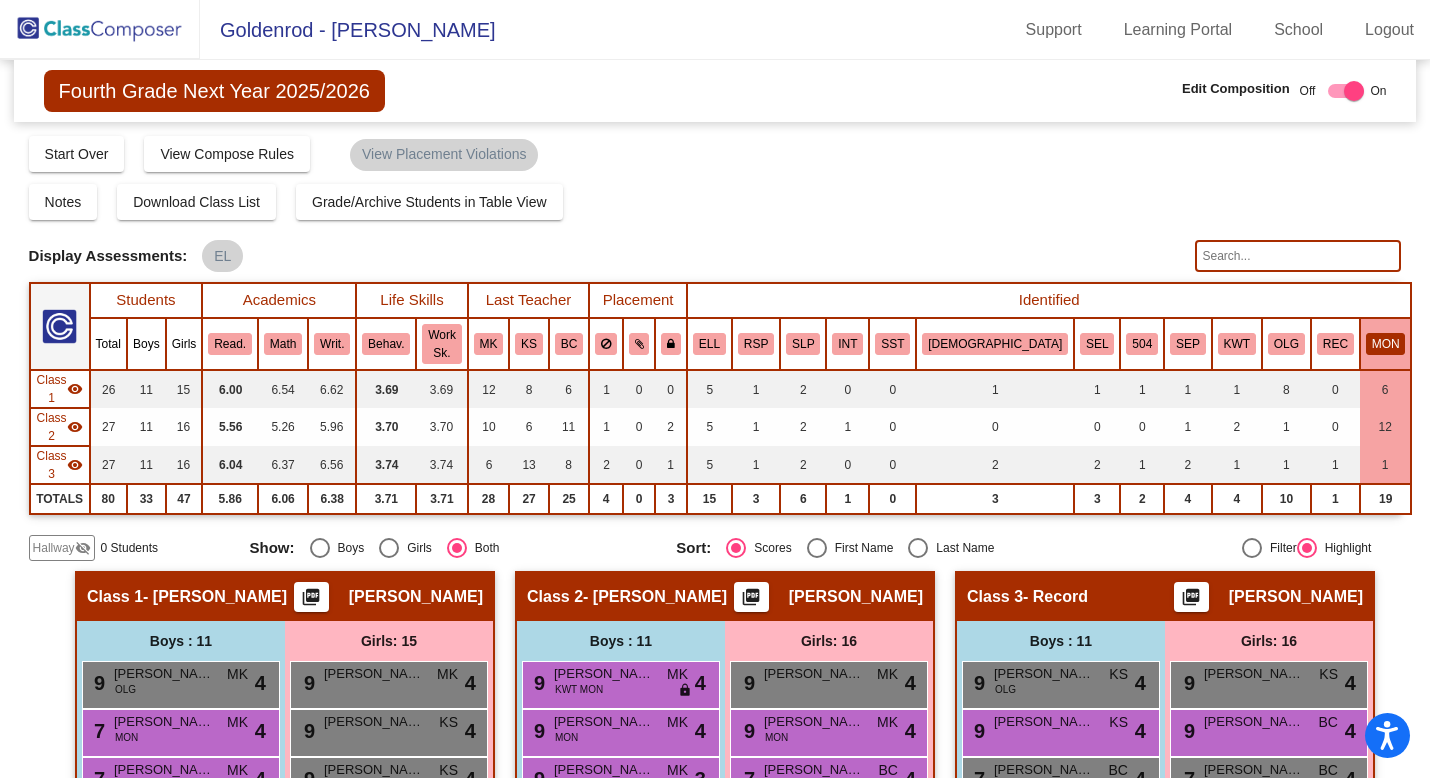 click on "MON" 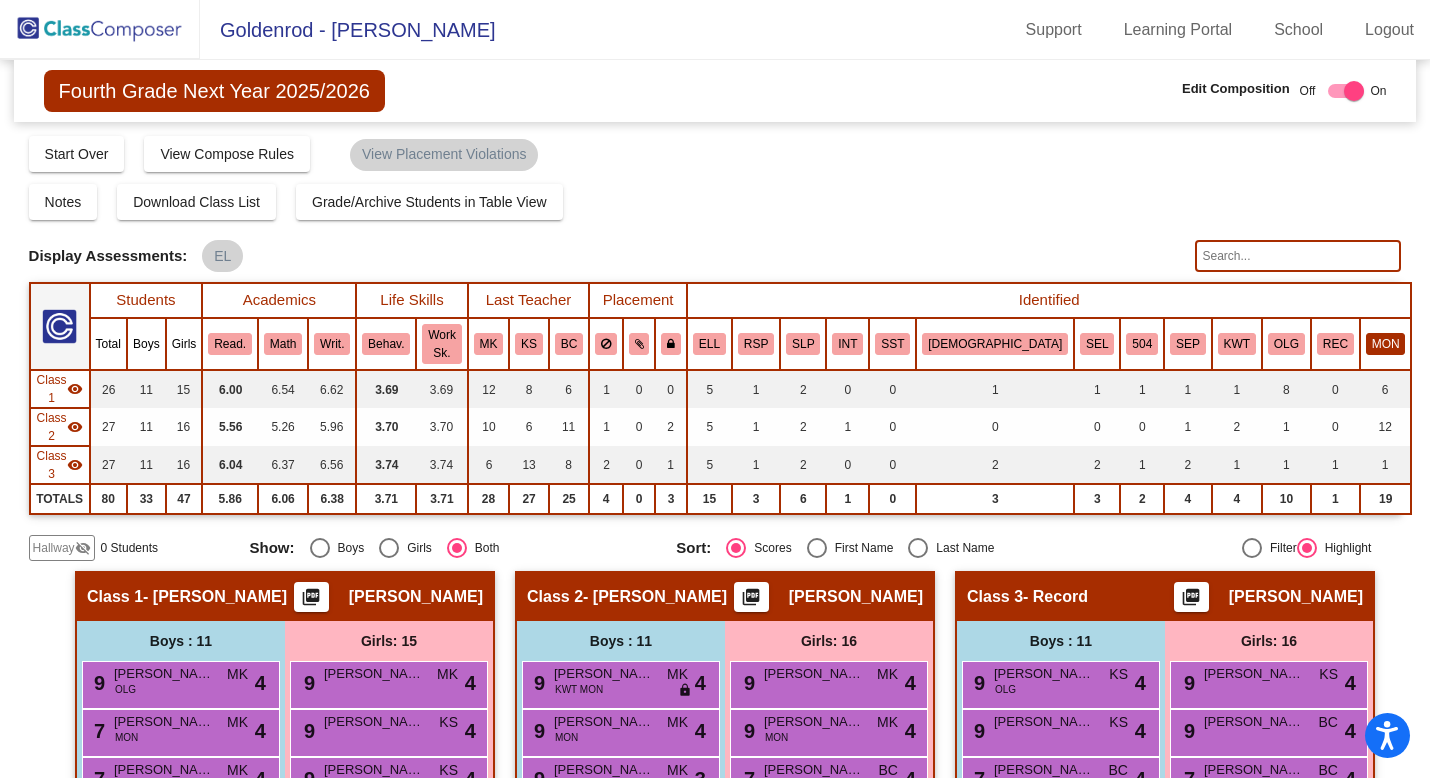 click on "MON" 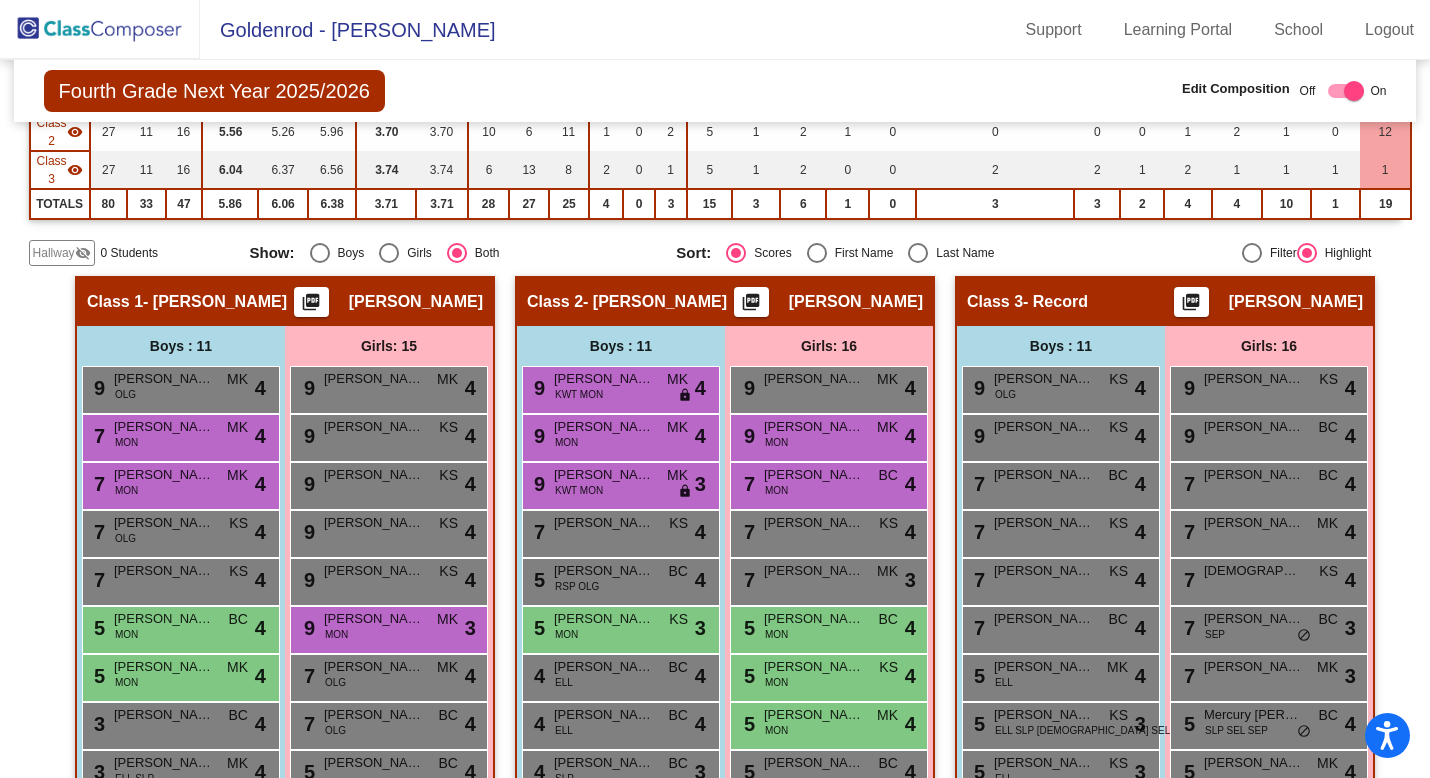 scroll, scrollTop: 0, scrollLeft: 0, axis: both 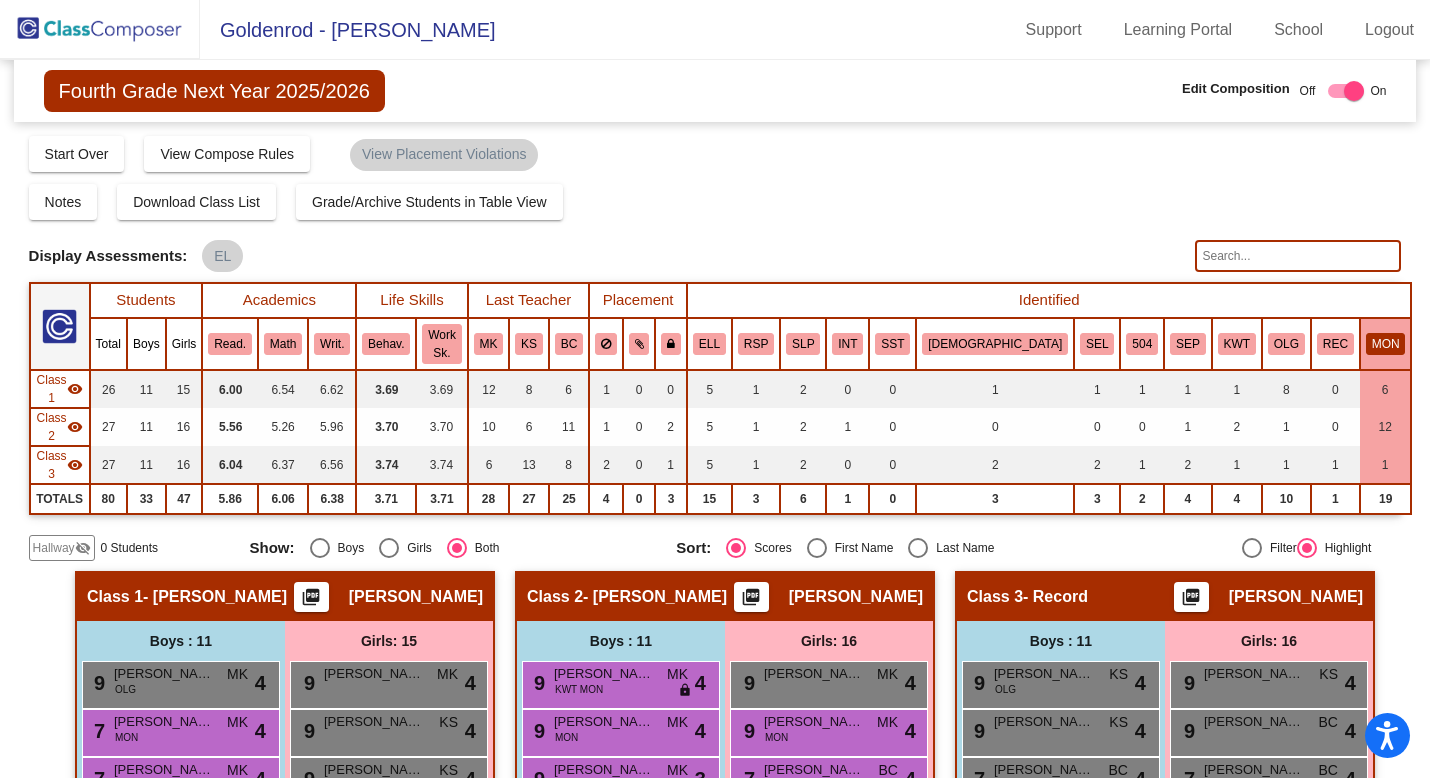 click on "MON" 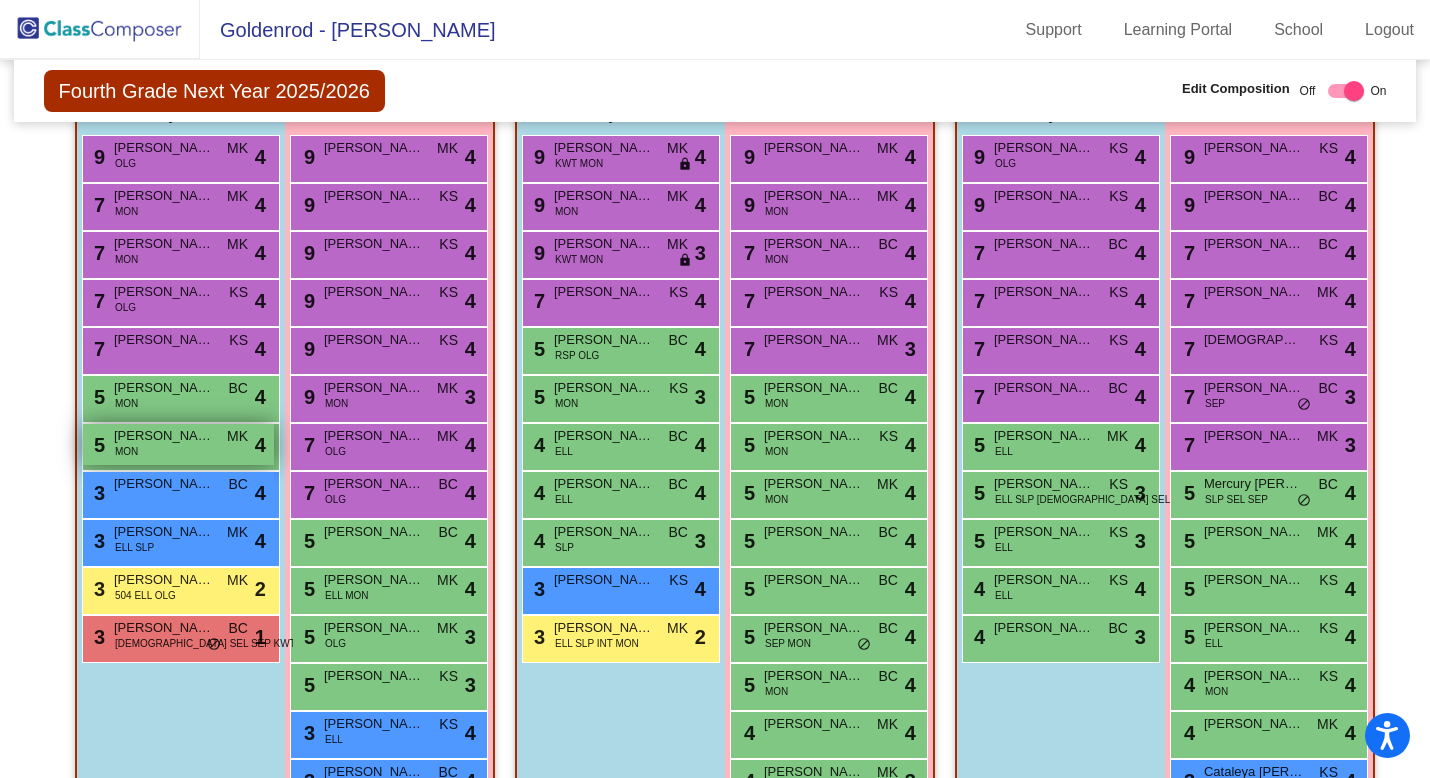 scroll, scrollTop: 551, scrollLeft: 0, axis: vertical 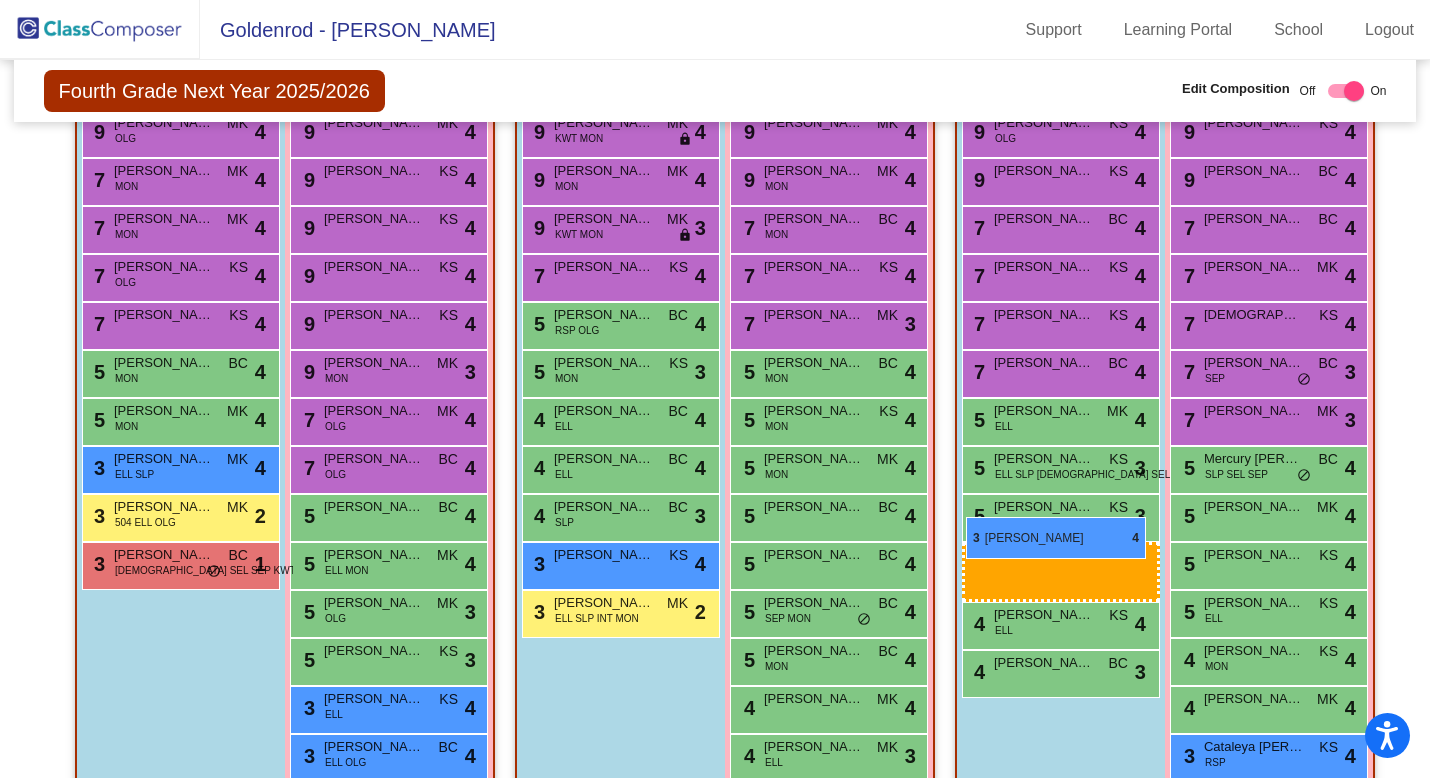 drag, startPoint x: 194, startPoint y: 426, endPoint x: 966, endPoint y: 517, distance: 777.34485 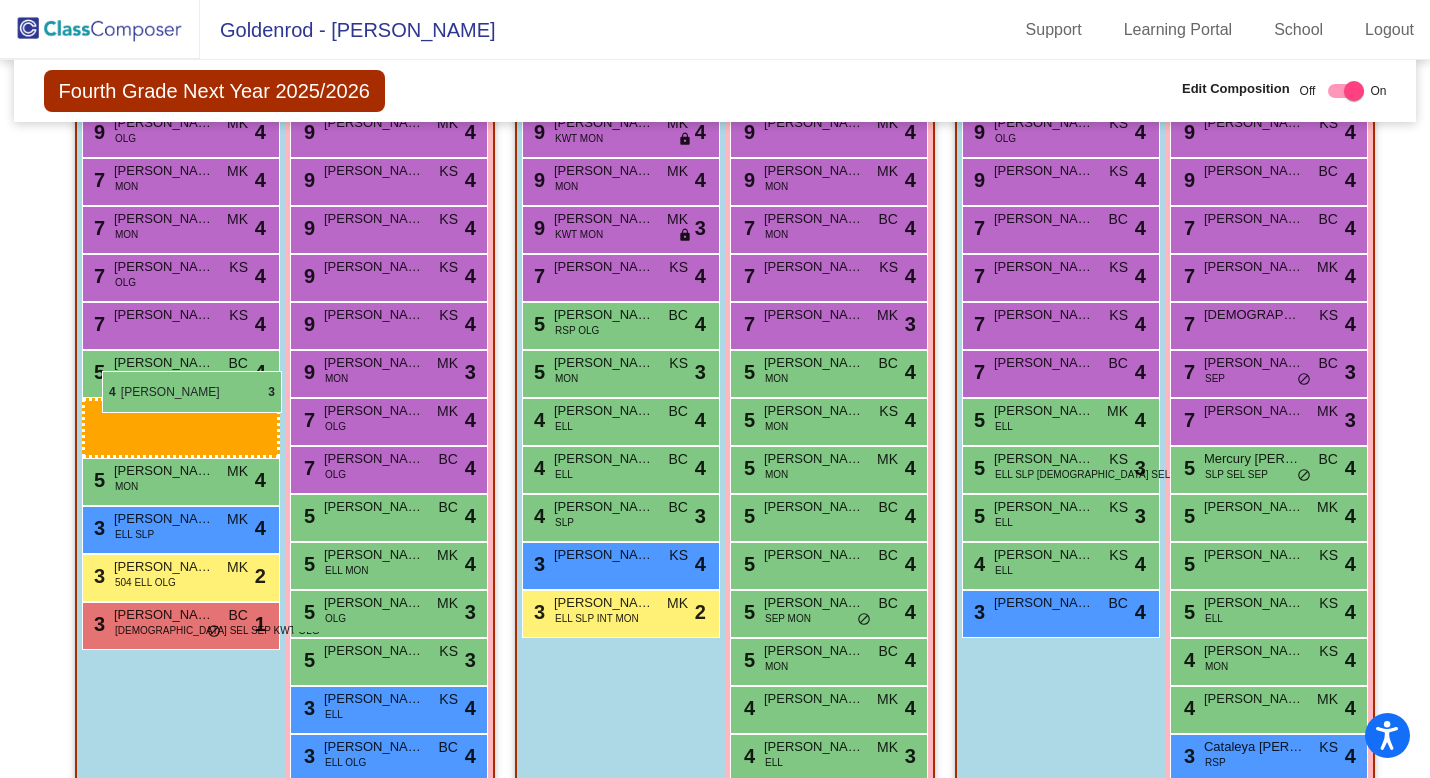 drag, startPoint x: 1039, startPoint y: 578, endPoint x: 102, endPoint y: 371, distance: 959.59265 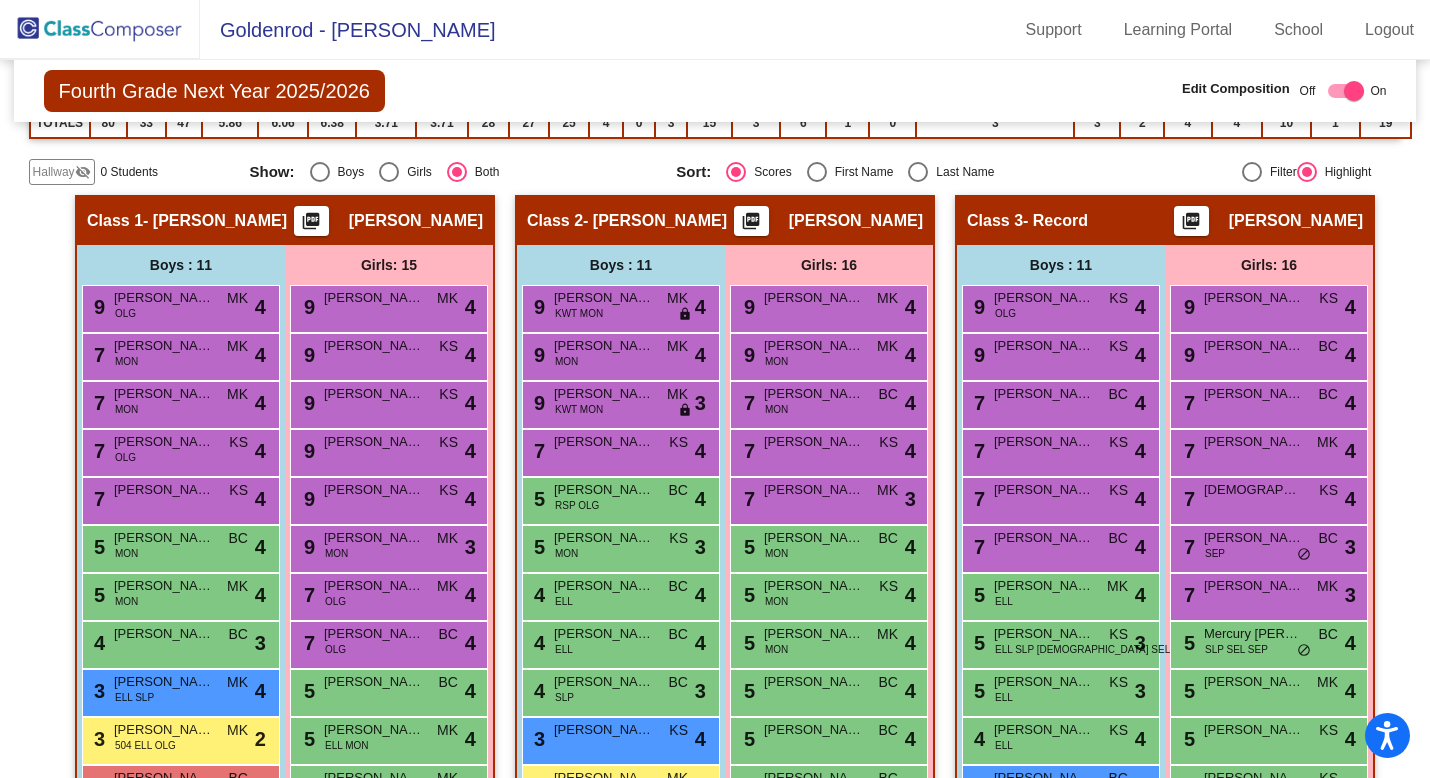 scroll, scrollTop: 380, scrollLeft: 0, axis: vertical 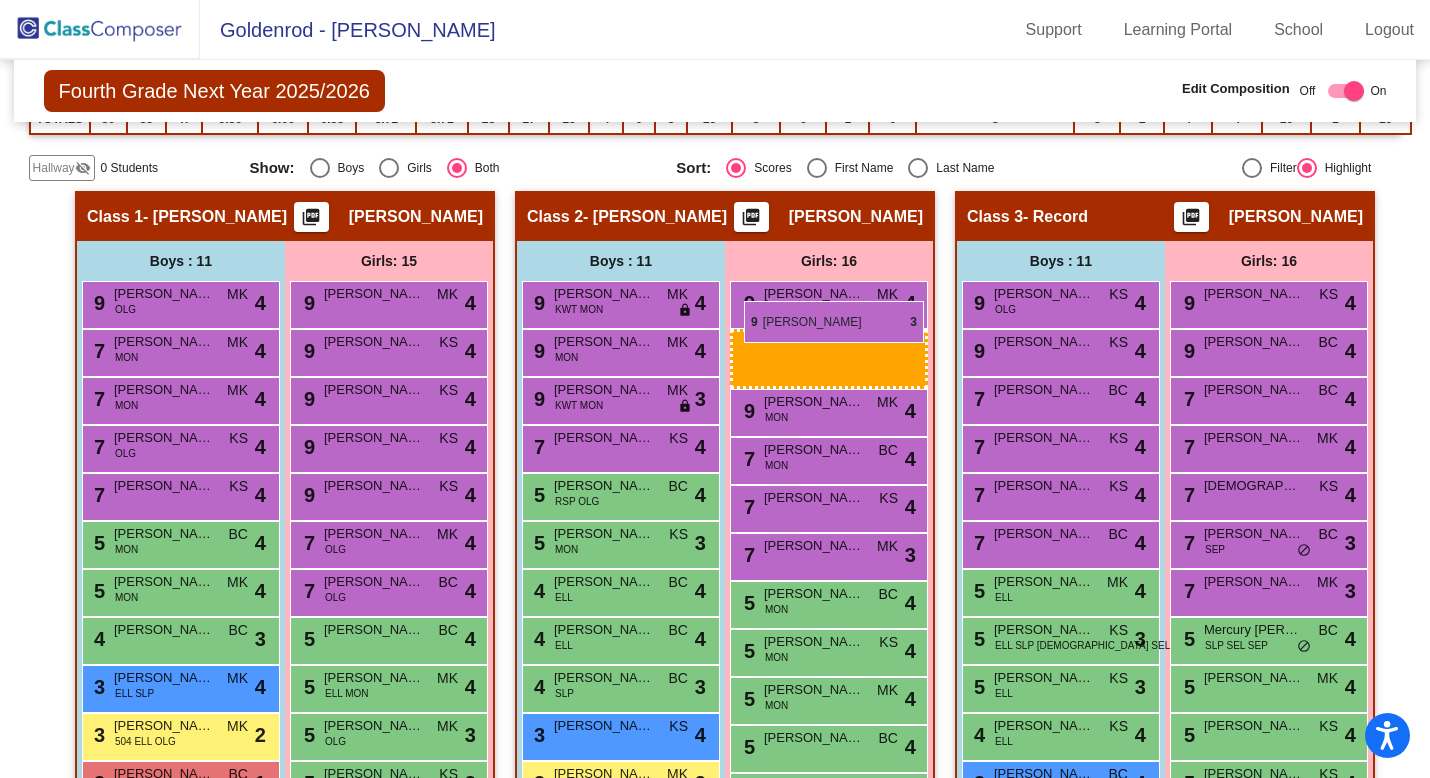 drag, startPoint x: 364, startPoint y: 519, endPoint x: 744, endPoint y: 300, distance: 438.58978 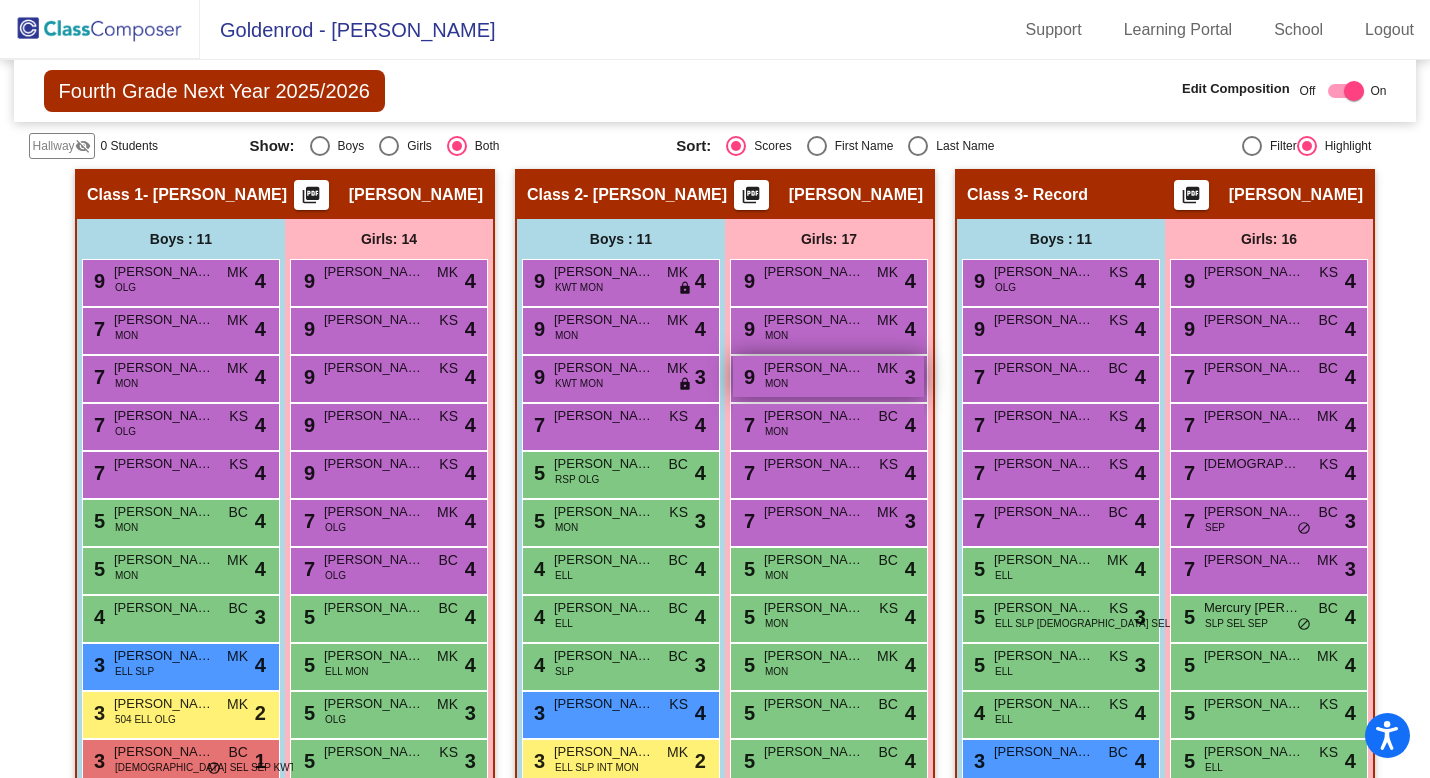 scroll, scrollTop: 409, scrollLeft: 0, axis: vertical 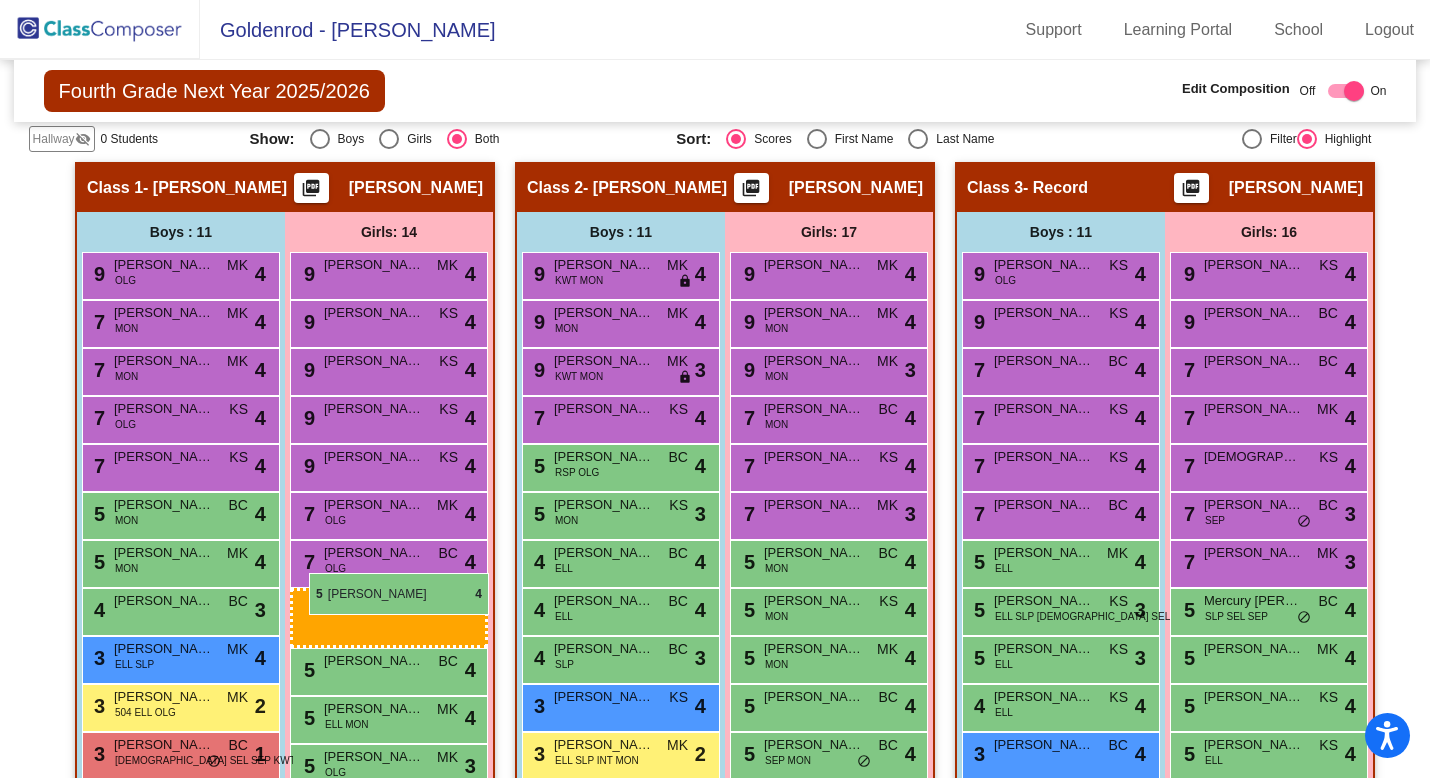drag, startPoint x: 804, startPoint y: 669, endPoint x: 309, endPoint y: 573, distance: 504.22318 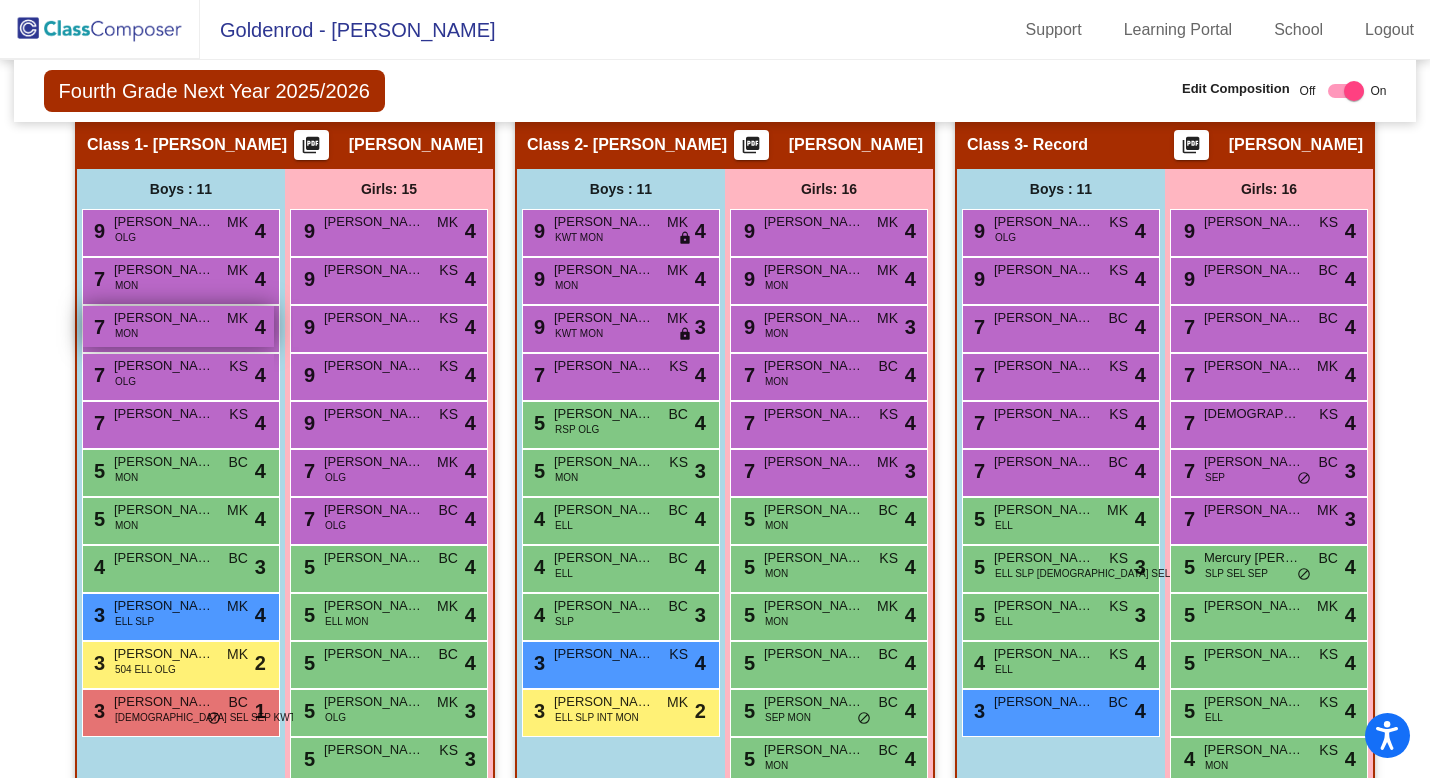 scroll, scrollTop: 448, scrollLeft: 0, axis: vertical 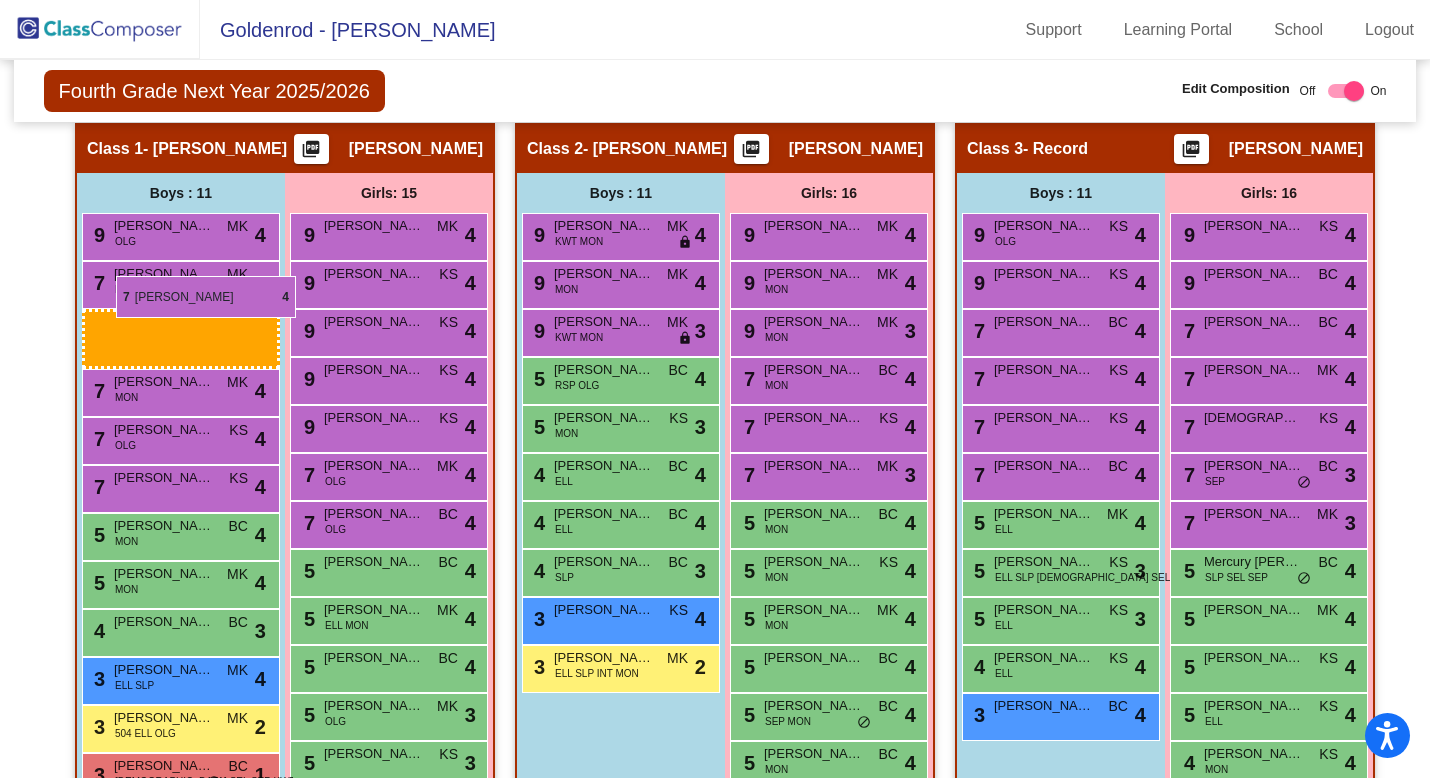 drag, startPoint x: 614, startPoint y: 355, endPoint x: 116, endPoint y: 275, distance: 504.38477 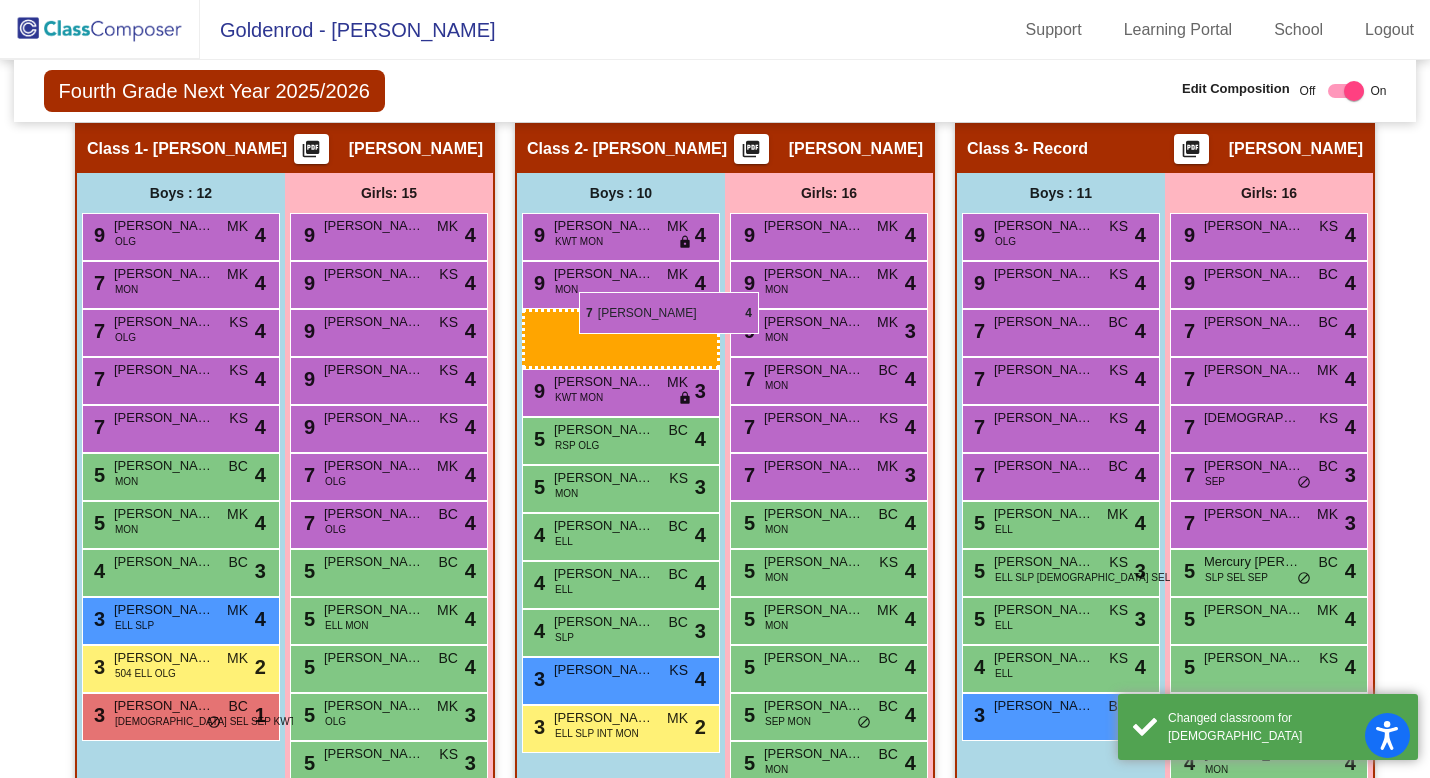 drag, startPoint x: 140, startPoint y: 284, endPoint x: 553, endPoint y: 288, distance: 413.01938 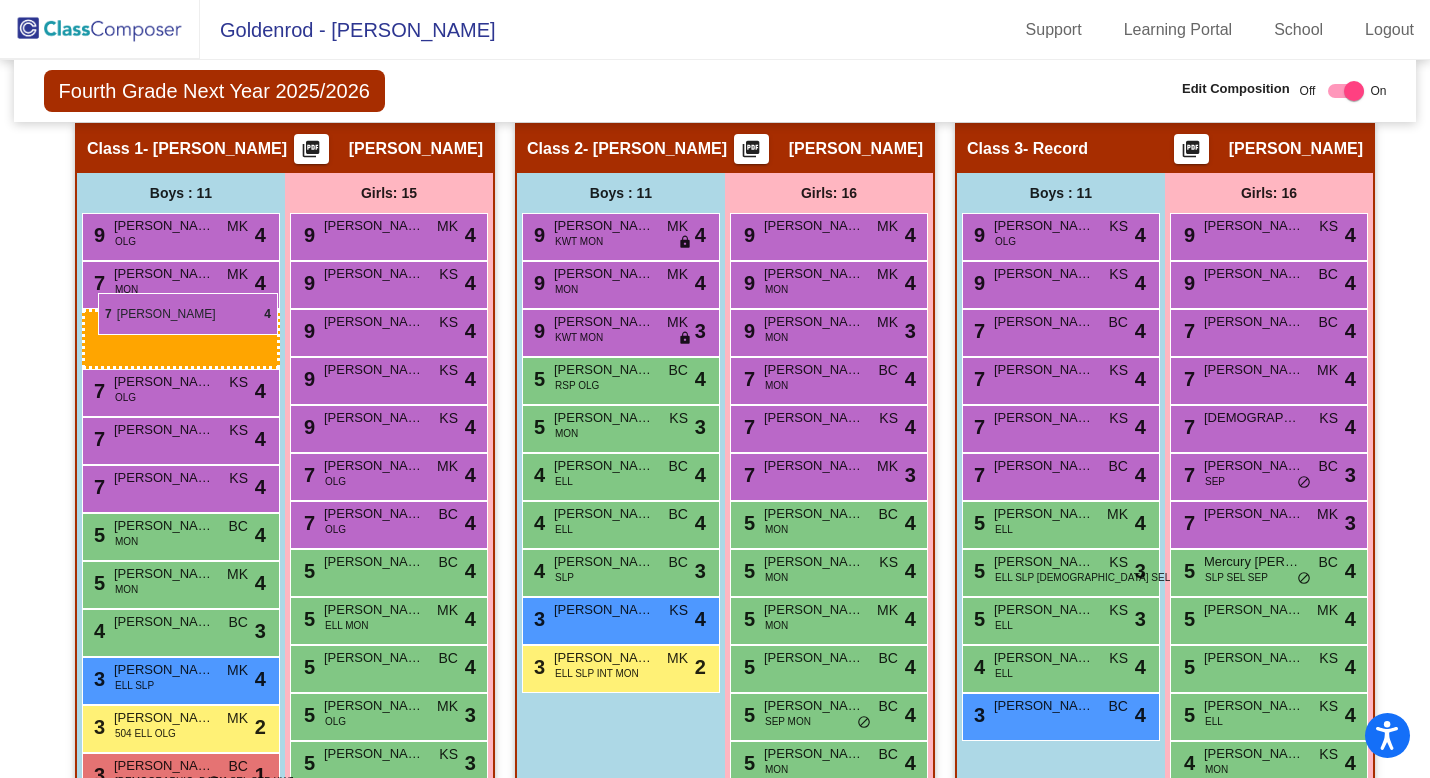 drag, startPoint x: 608, startPoint y: 338, endPoint x: 98, endPoint y: 292, distance: 512.0703 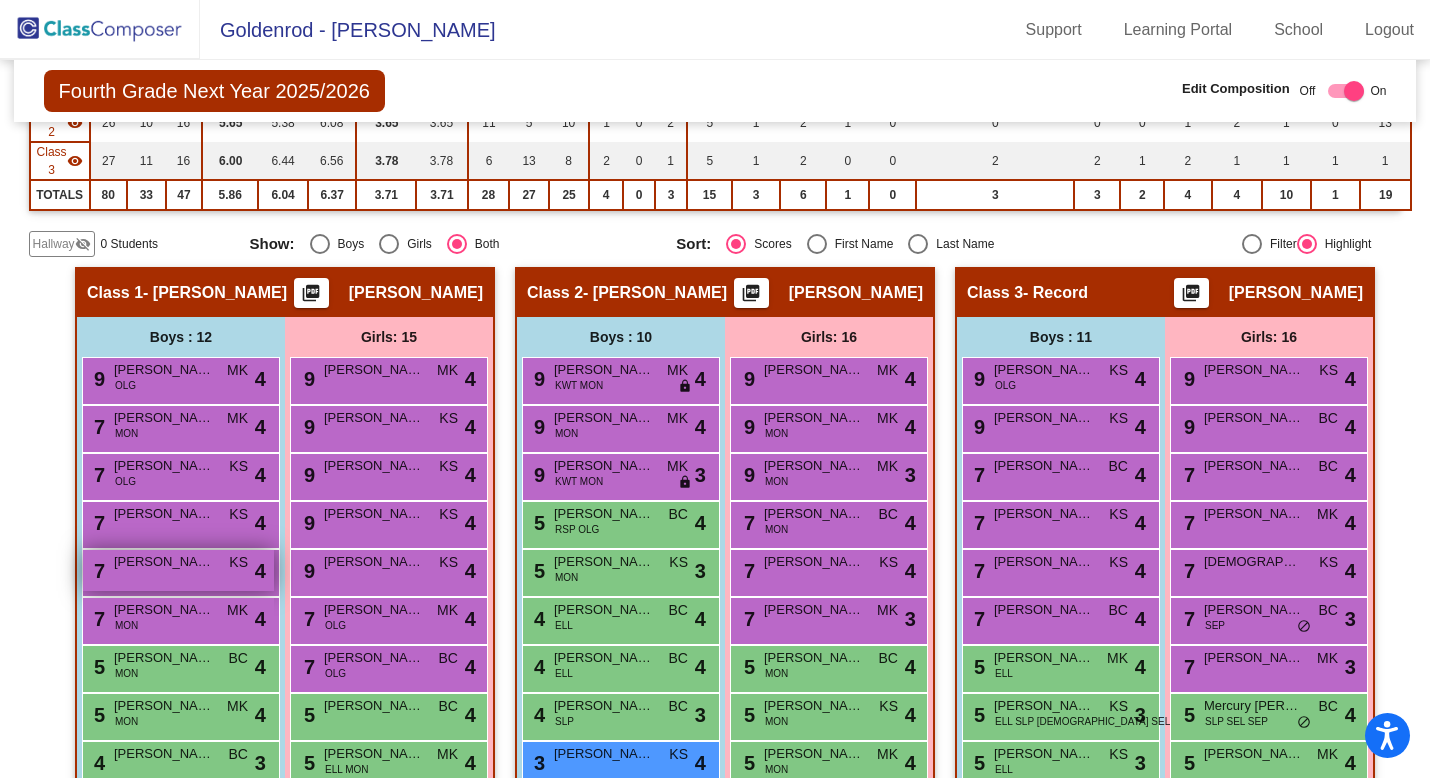 scroll, scrollTop: 322, scrollLeft: 0, axis: vertical 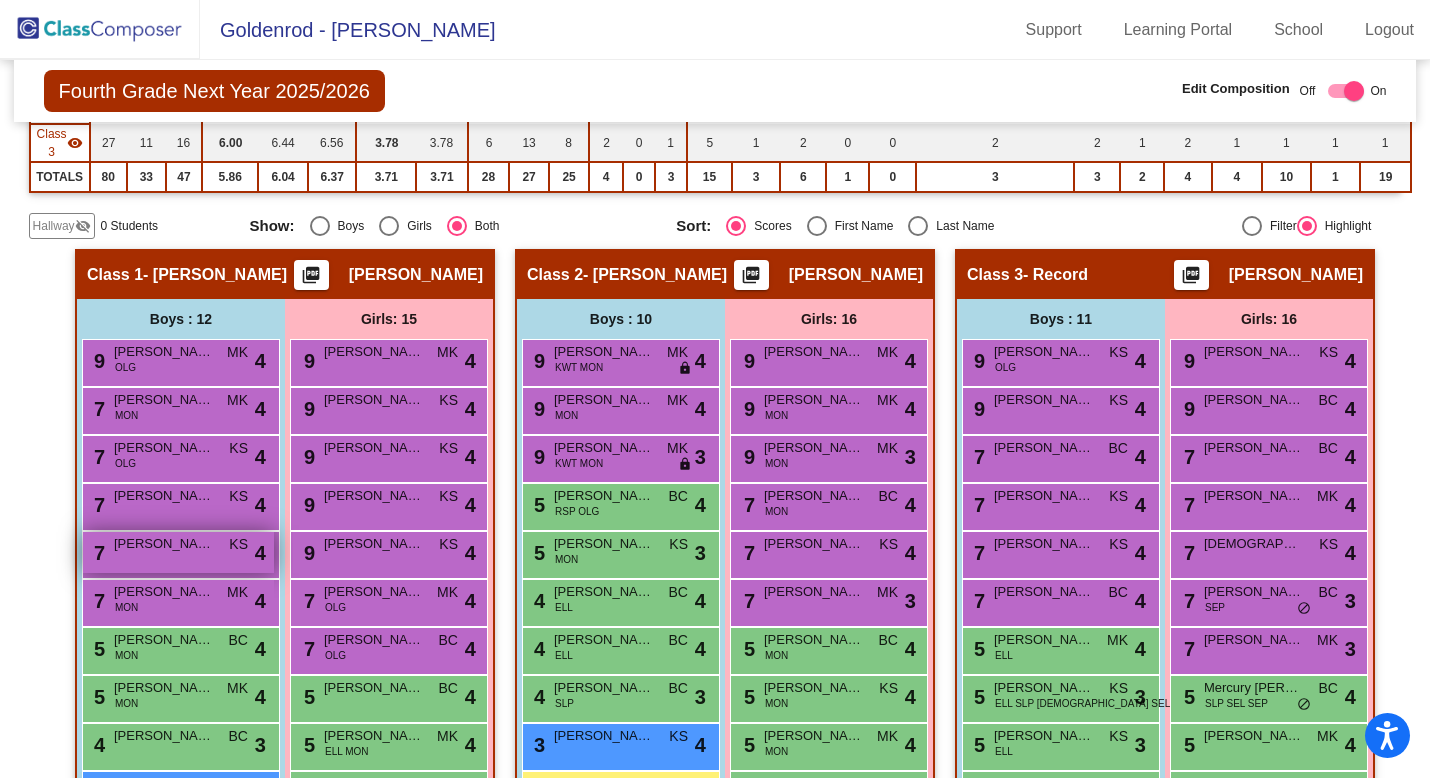 click on "7 Bodhi Rodriguez KS lock do_not_disturb_alt 4" at bounding box center [178, 552] 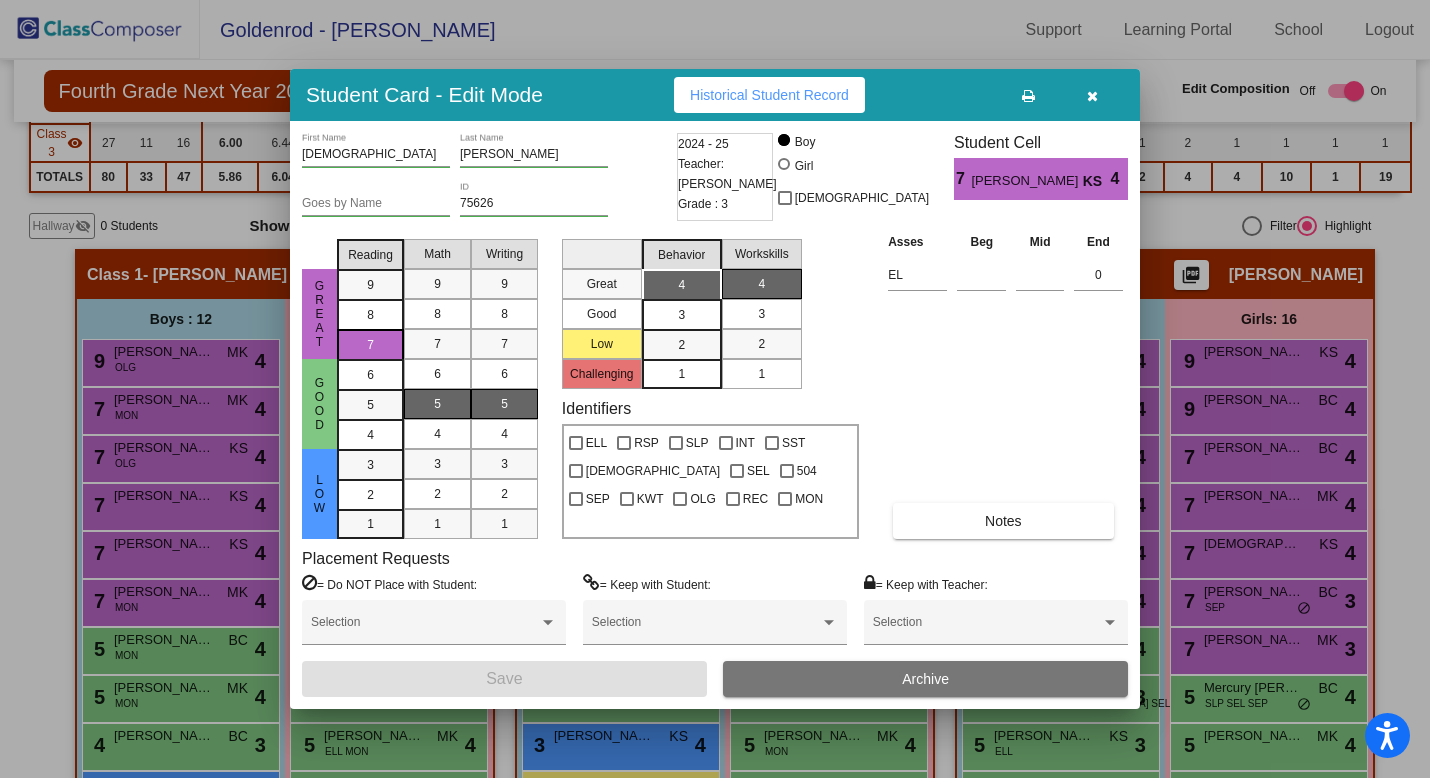 click at bounding box center (1092, 95) 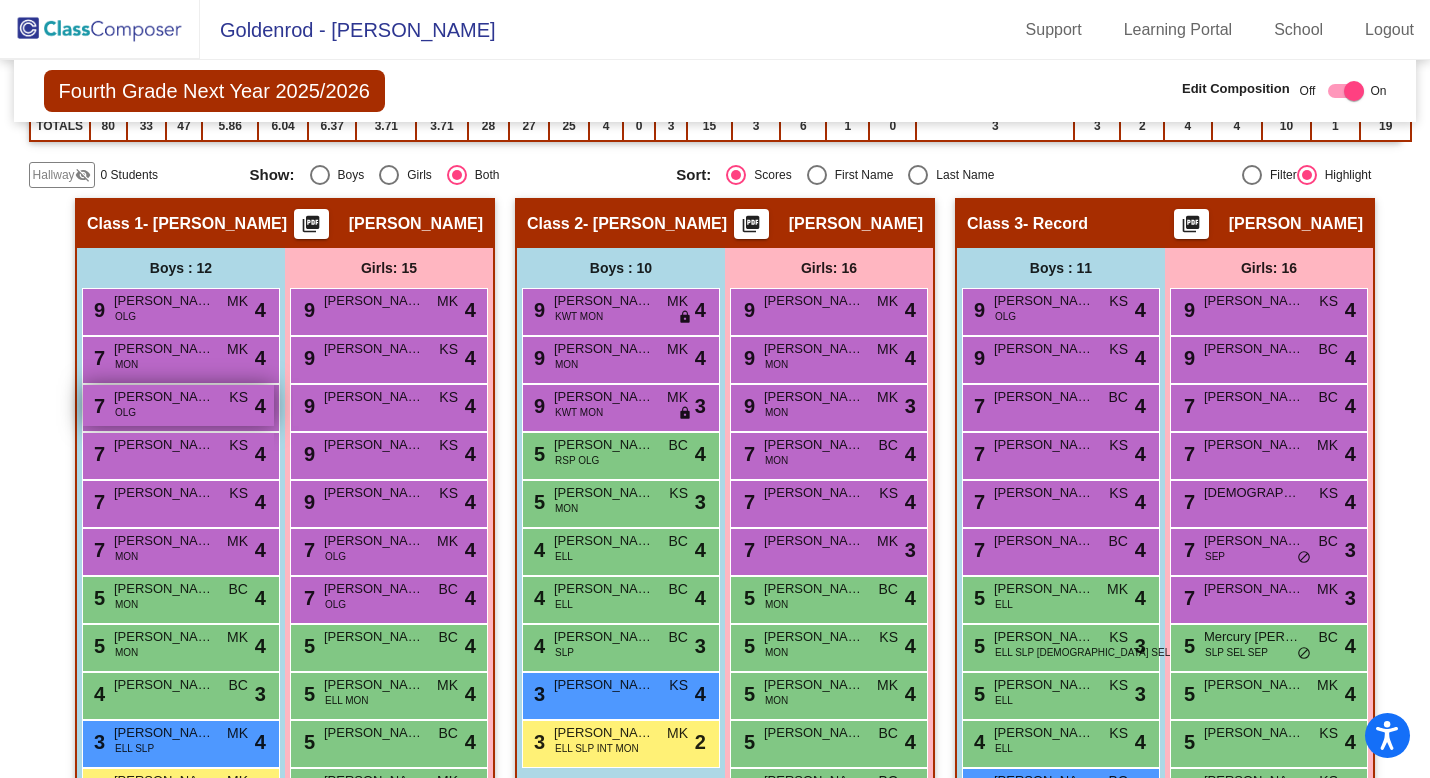 scroll, scrollTop: 438, scrollLeft: 0, axis: vertical 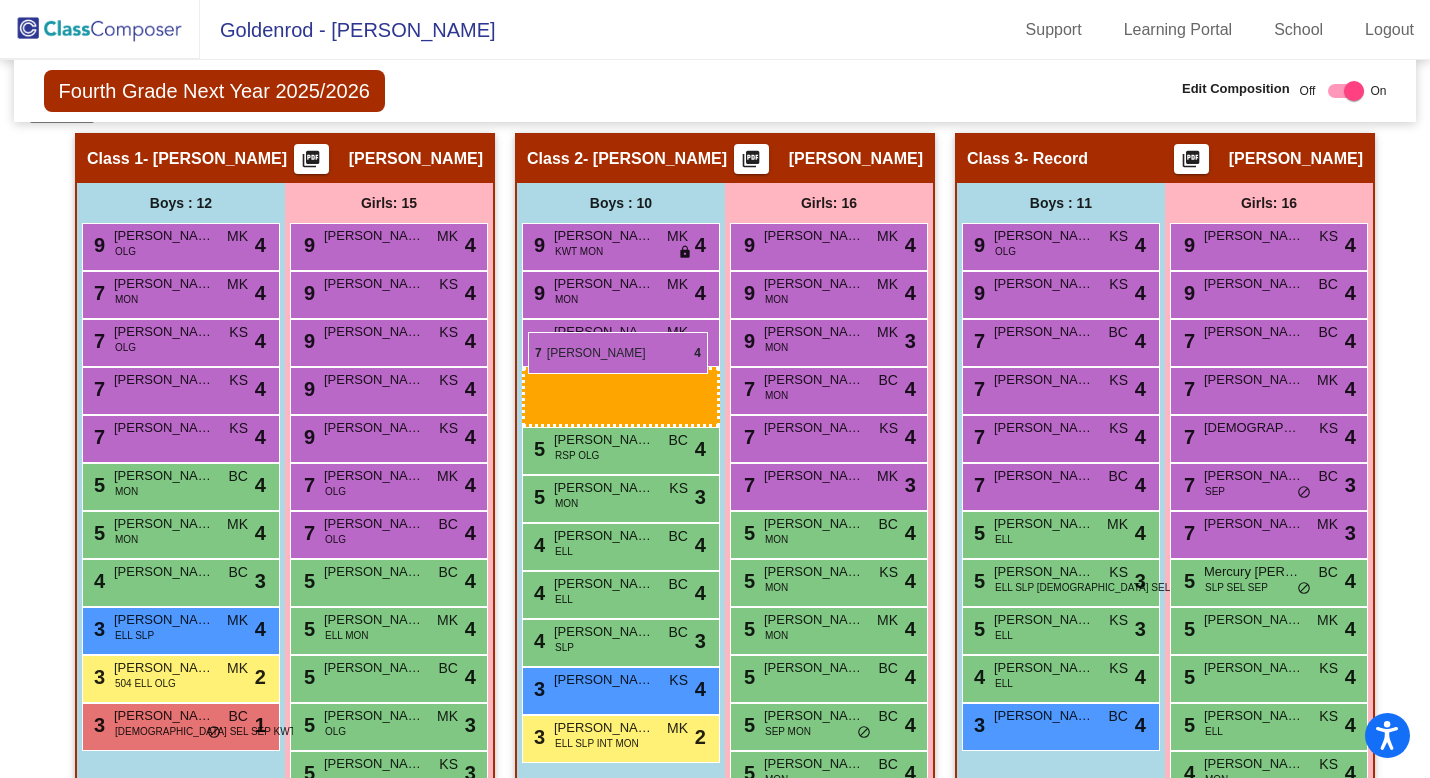 drag, startPoint x: 123, startPoint y: 452, endPoint x: 529, endPoint y: 331, distance: 423.64725 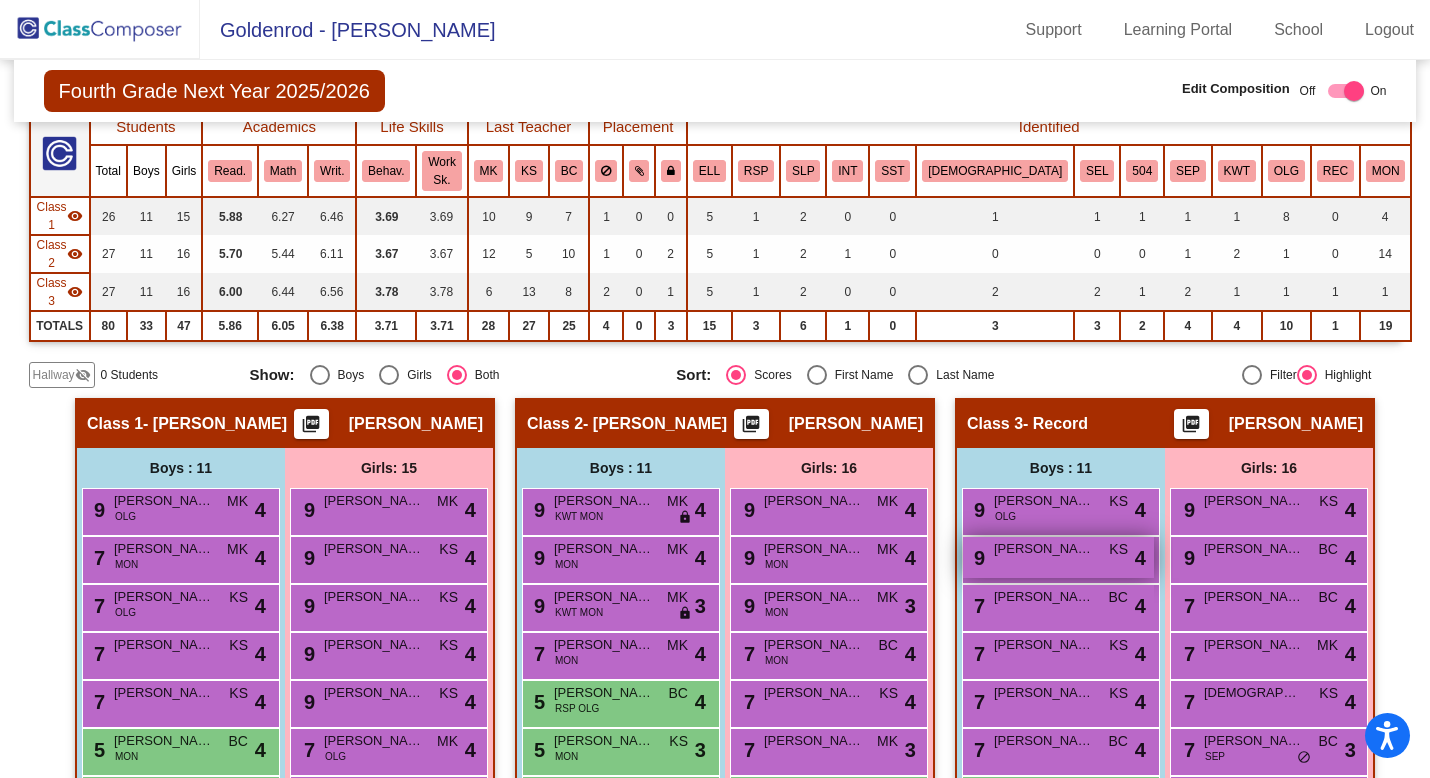 scroll, scrollTop: 174, scrollLeft: 0, axis: vertical 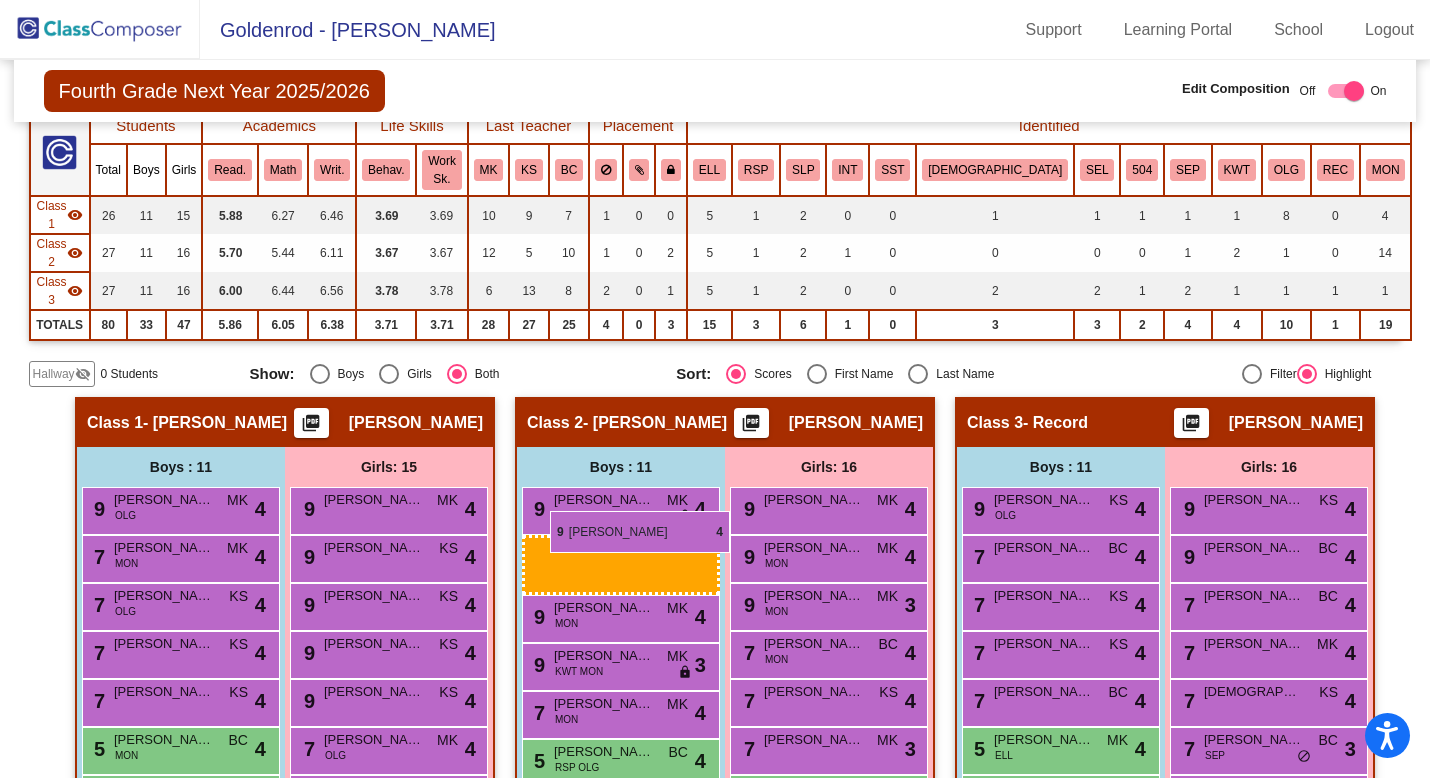 drag, startPoint x: 1019, startPoint y: 518, endPoint x: 548, endPoint y: 510, distance: 471.06793 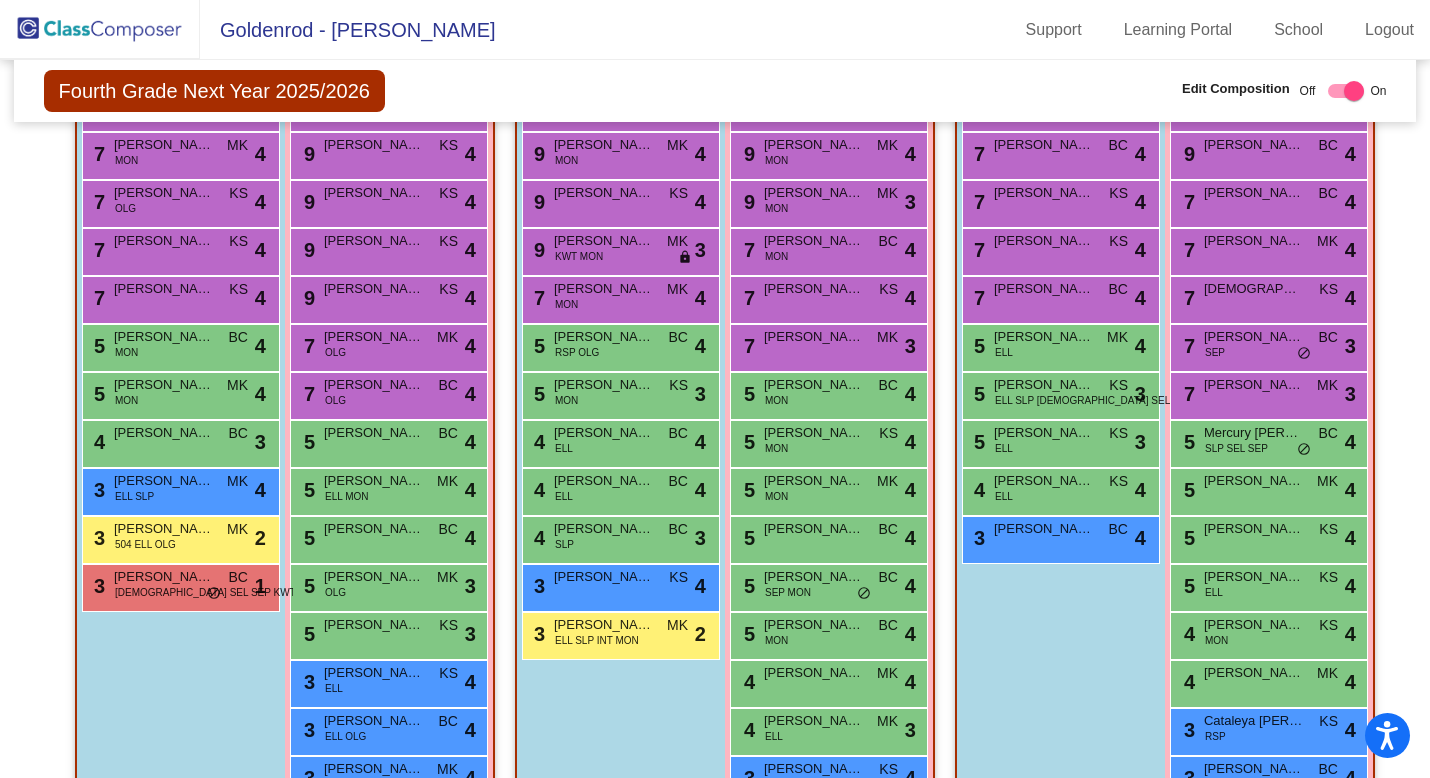 scroll, scrollTop: 576, scrollLeft: 0, axis: vertical 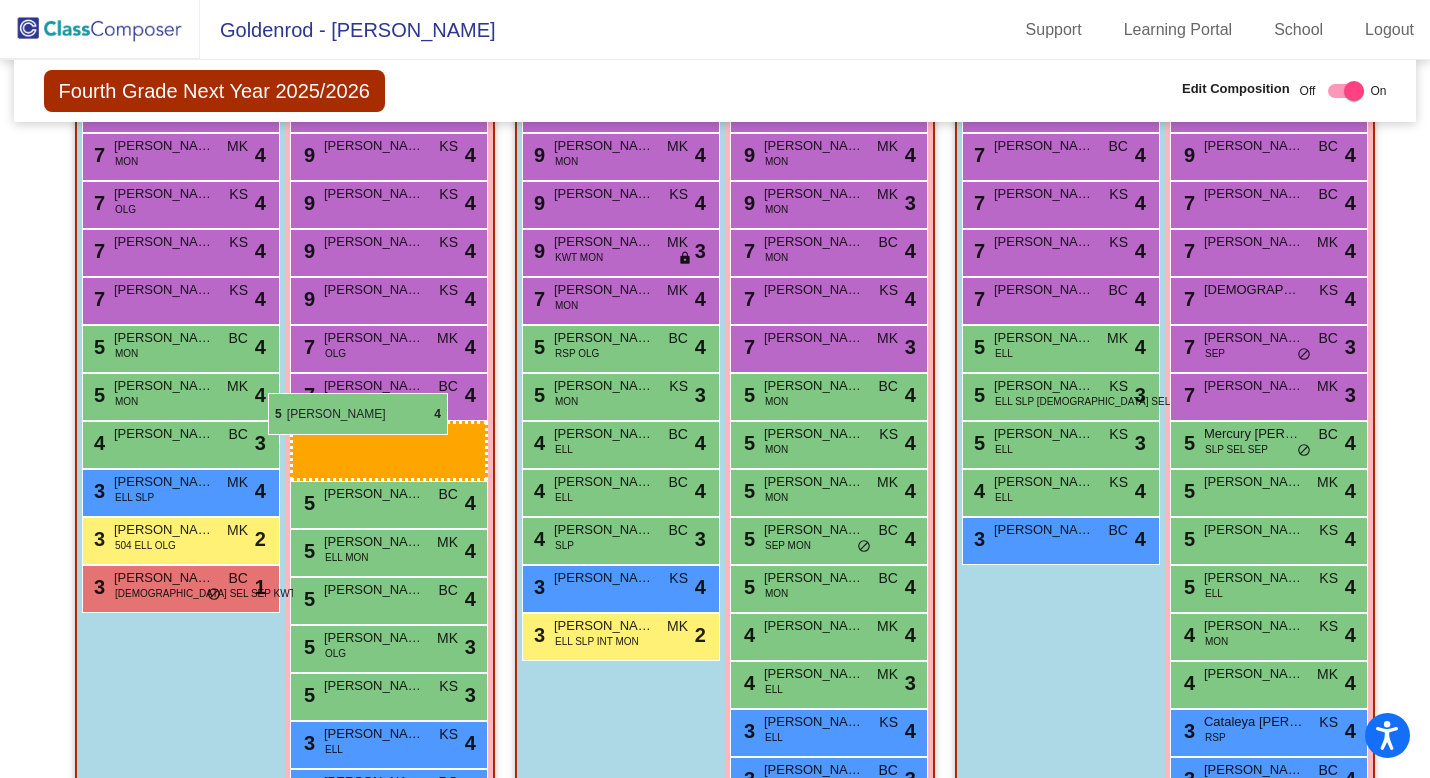drag, startPoint x: 814, startPoint y: 505, endPoint x: 270, endPoint y: 393, distance: 555.4097 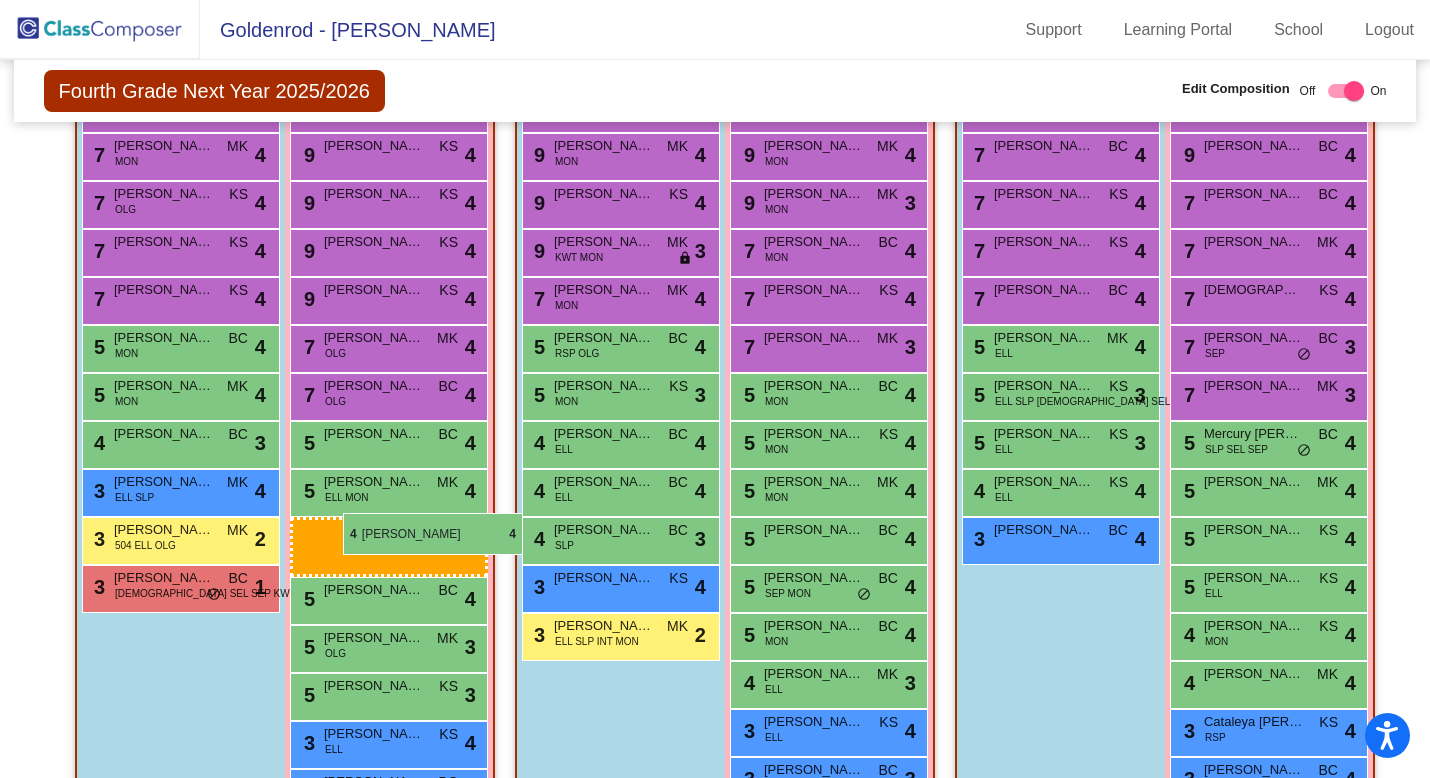 drag, startPoint x: 828, startPoint y: 638, endPoint x: 343, endPoint y: 512, distance: 501.0998 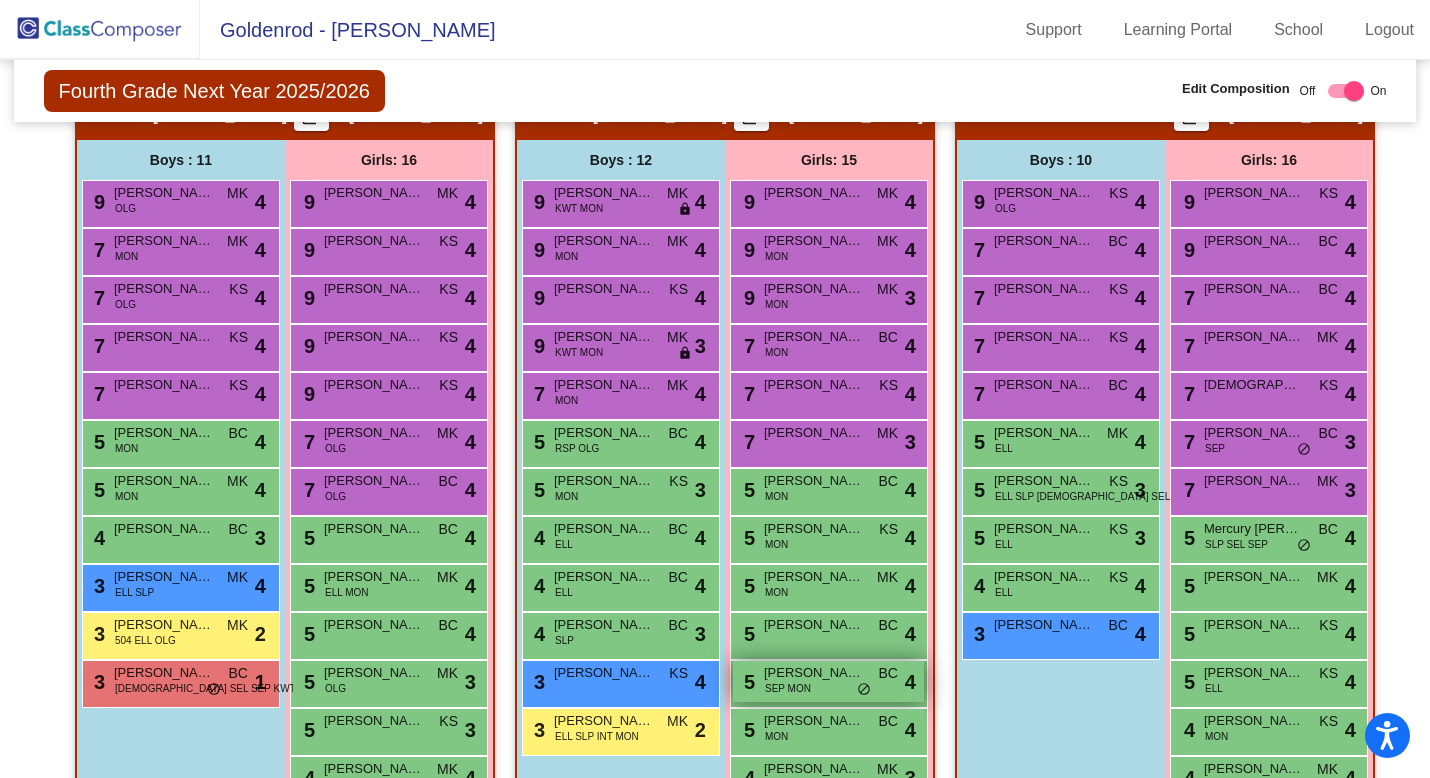 scroll, scrollTop: 500, scrollLeft: 0, axis: vertical 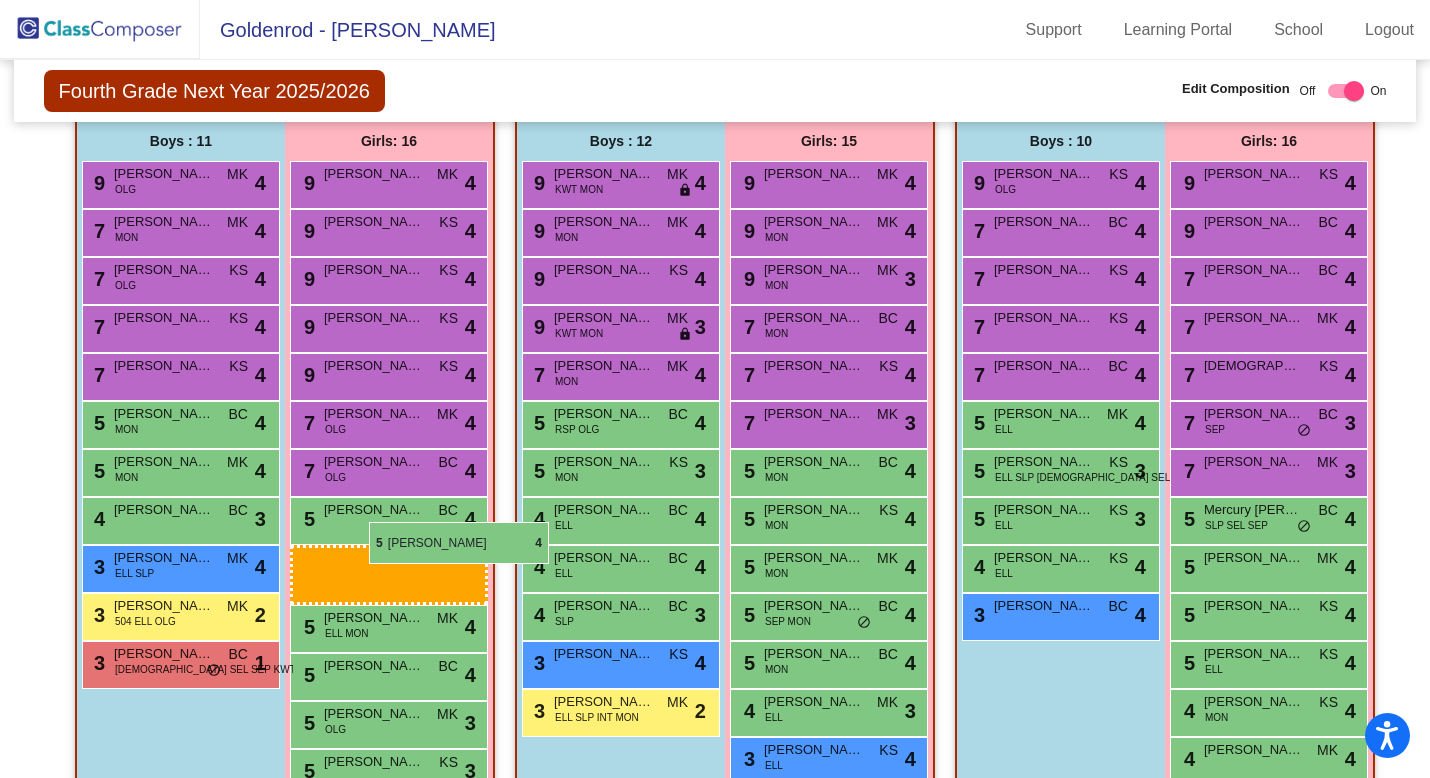 drag, startPoint x: 811, startPoint y: 576, endPoint x: 368, endPoint y: 521, distance: 446.40115 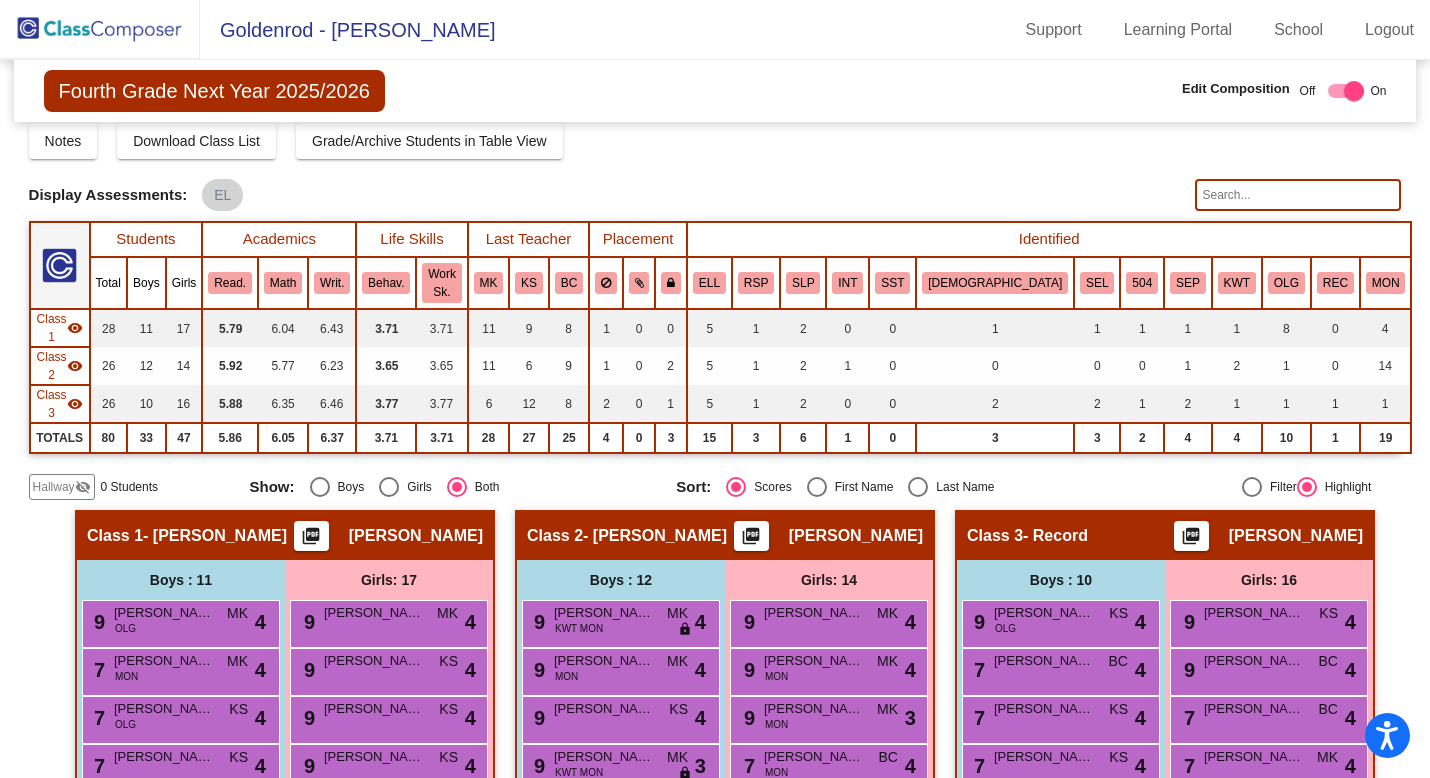 scroll, scrollTop: 62, scrollLeft: 0, axis: vertical 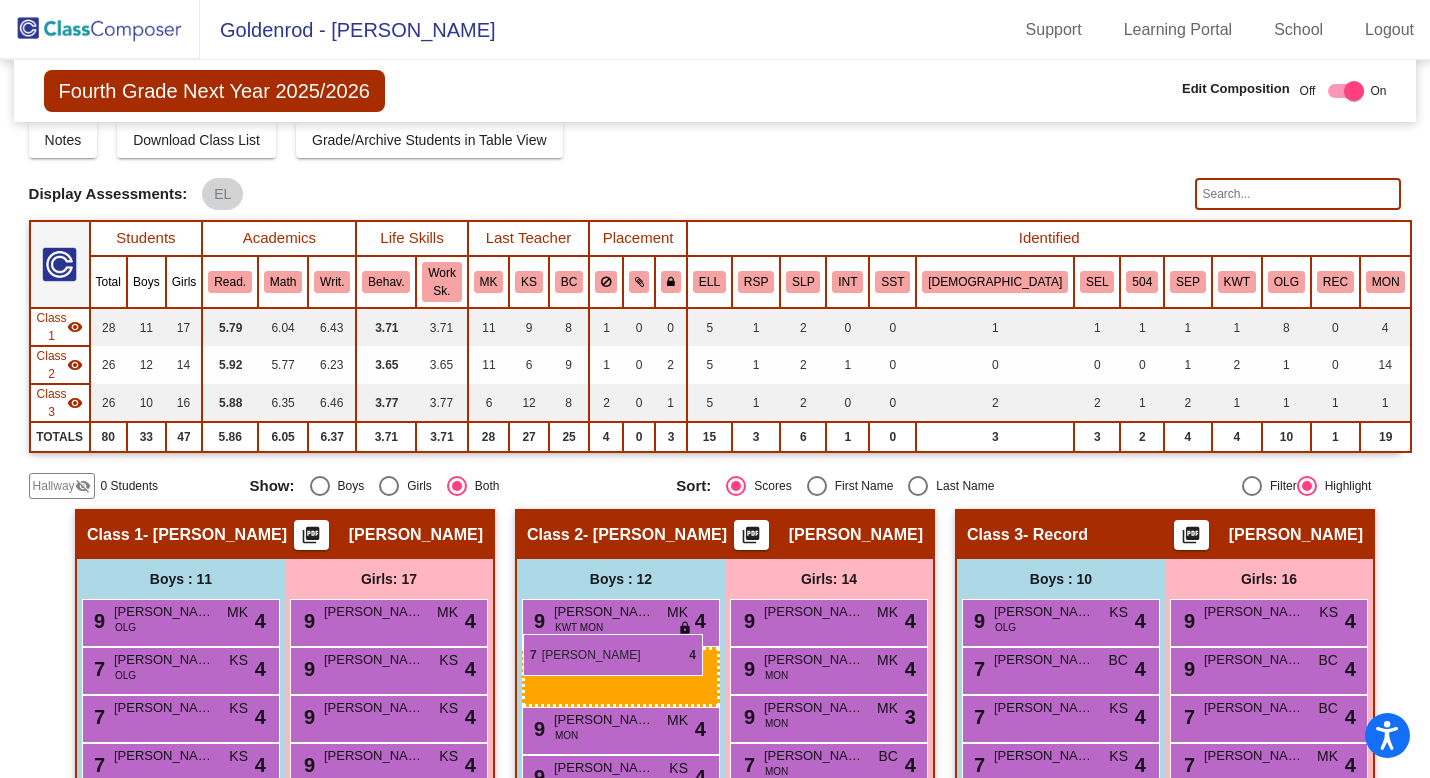 drag, startPoint x: 156, startPoint y: 628, endPoint x: 523, endPoint y: 634, distance: 367.04904 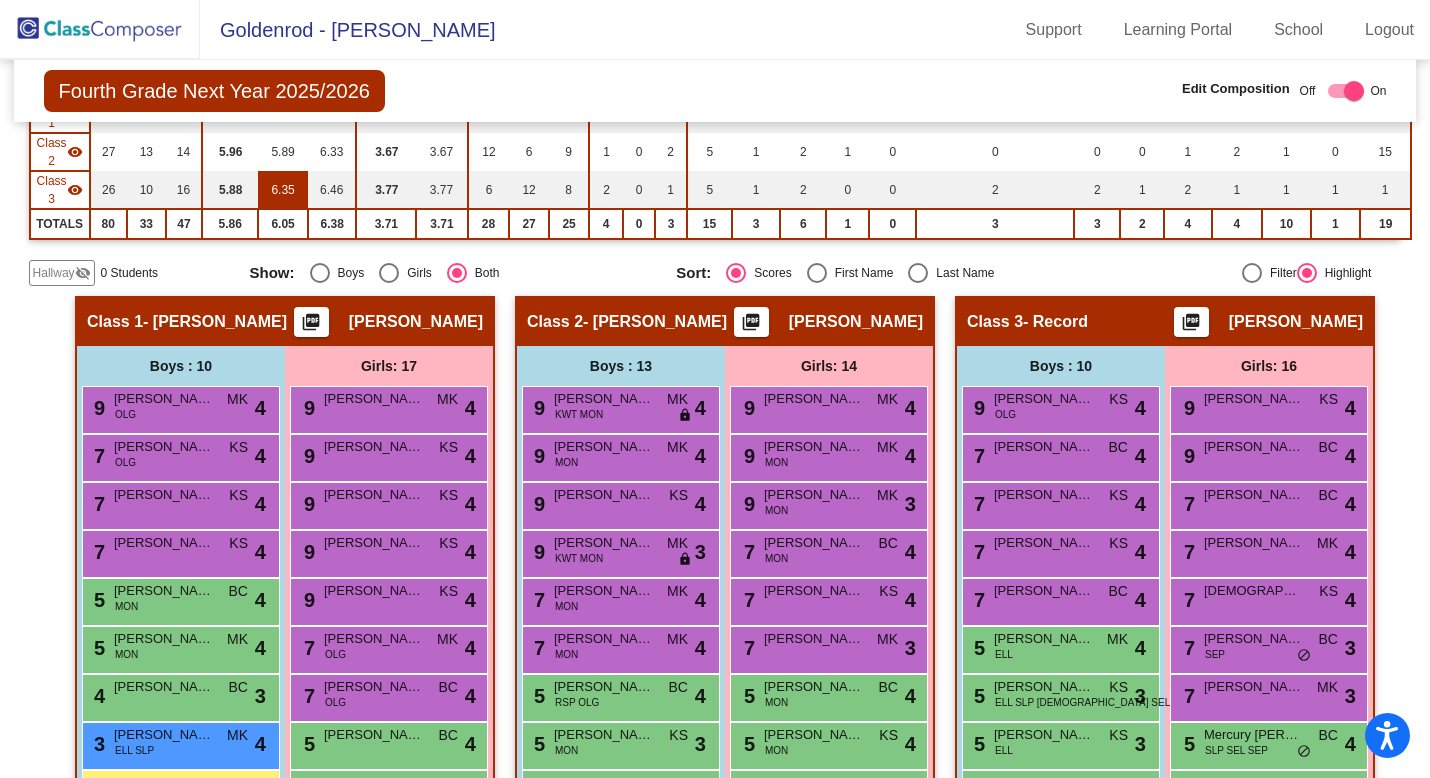 scroll, scrollTop: 323, scrollLeft: 0, axis: vertical 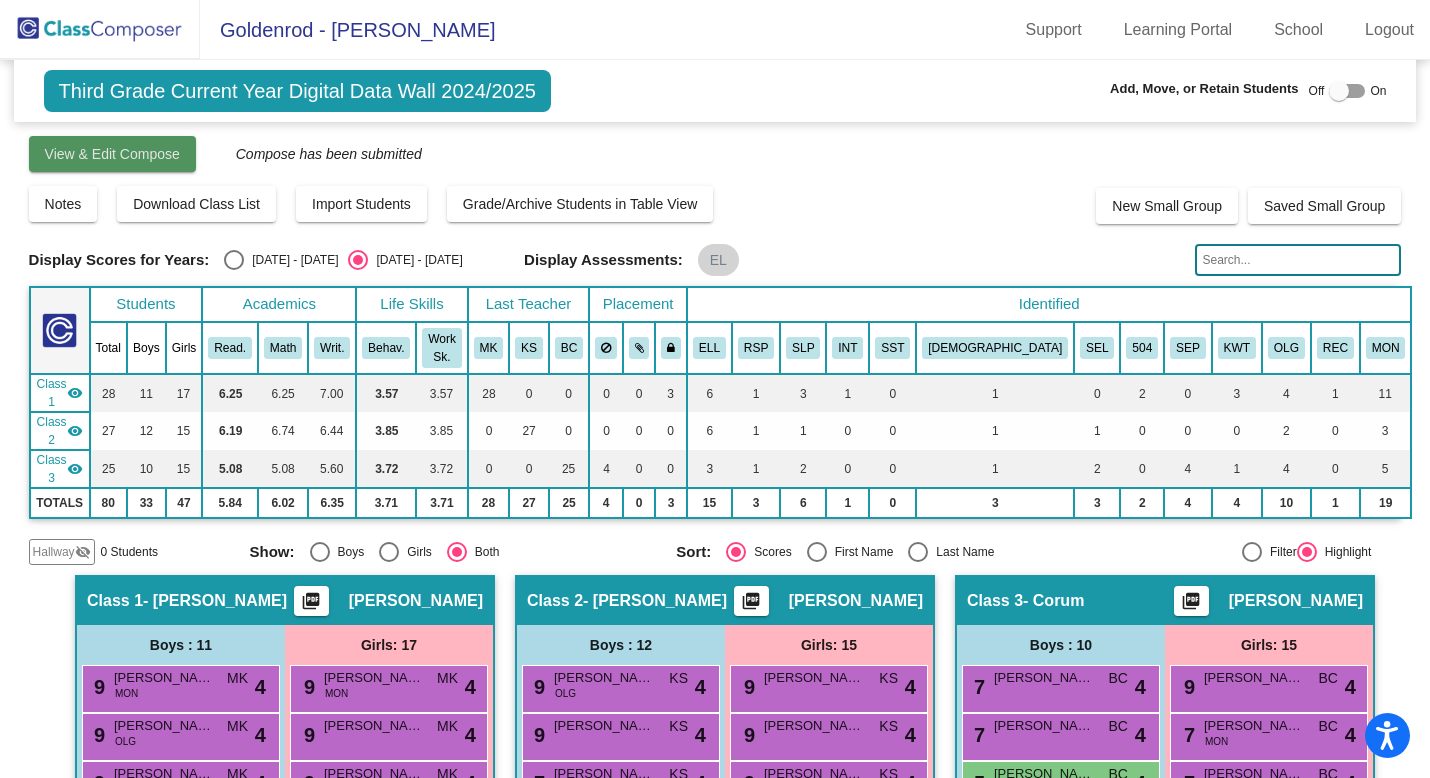 click on "View & Edit Compose" 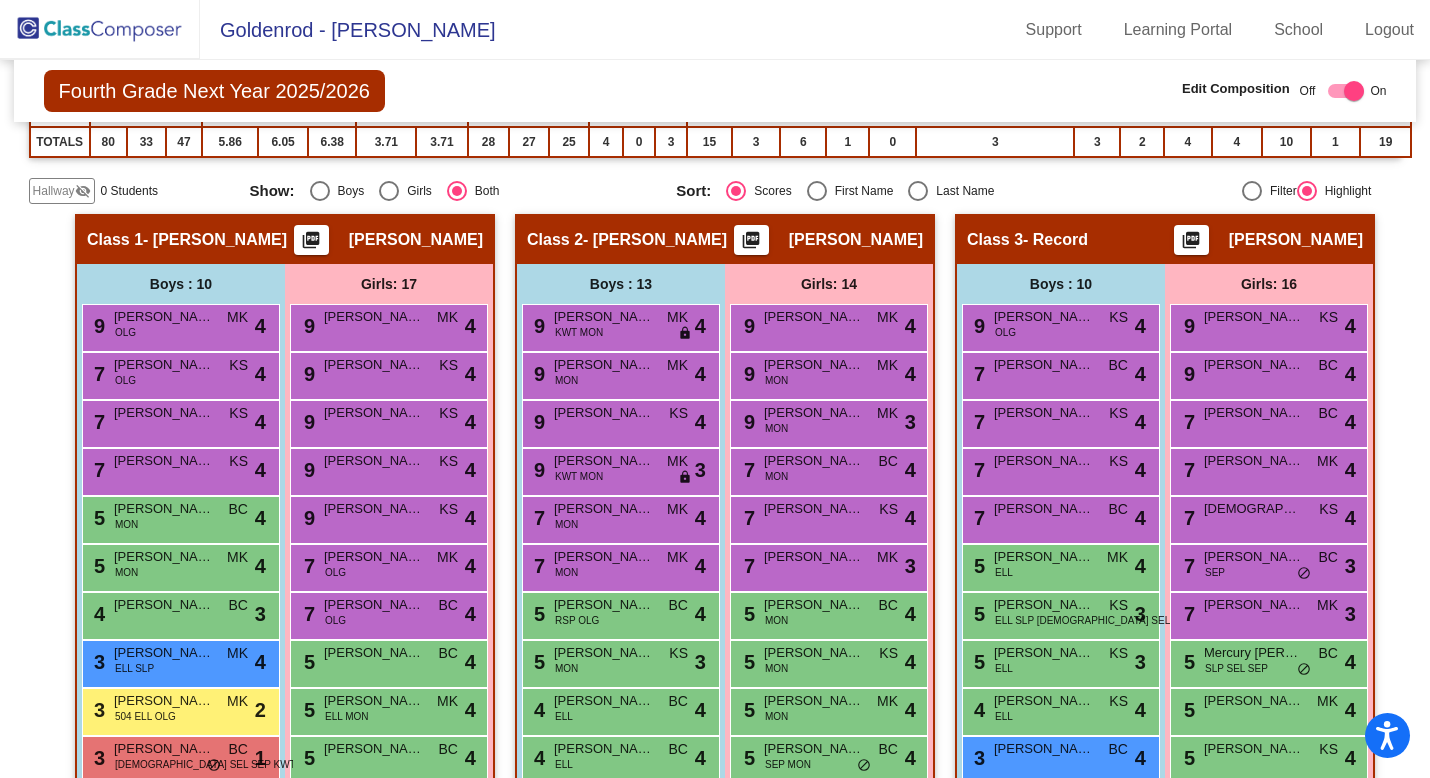 scroll, scrollTop: 358, scrollLeft: 0, axis: vertical 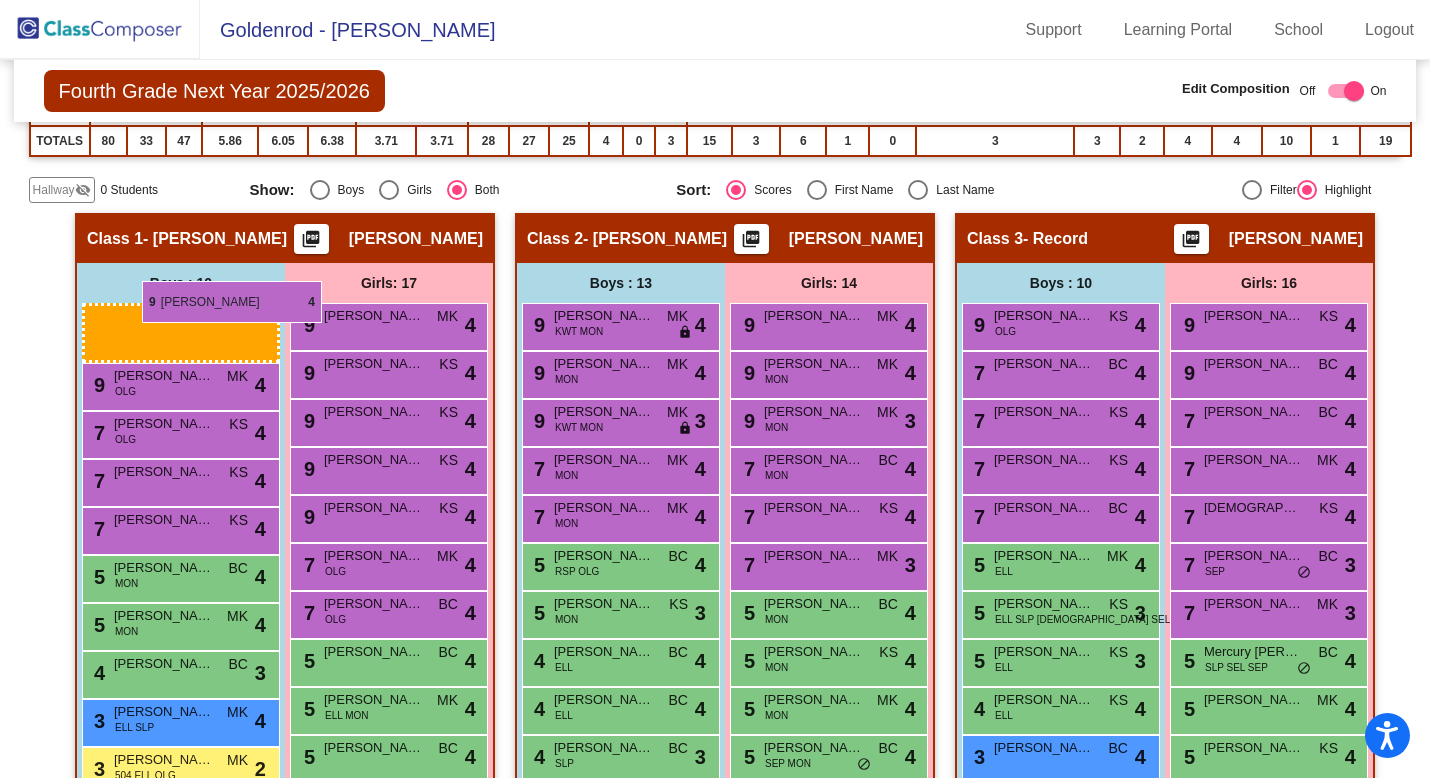 drag, startPoint x: 596, startPoint y: 382, endPoint x: 136, endPoint y: 275, distance: 472.28064 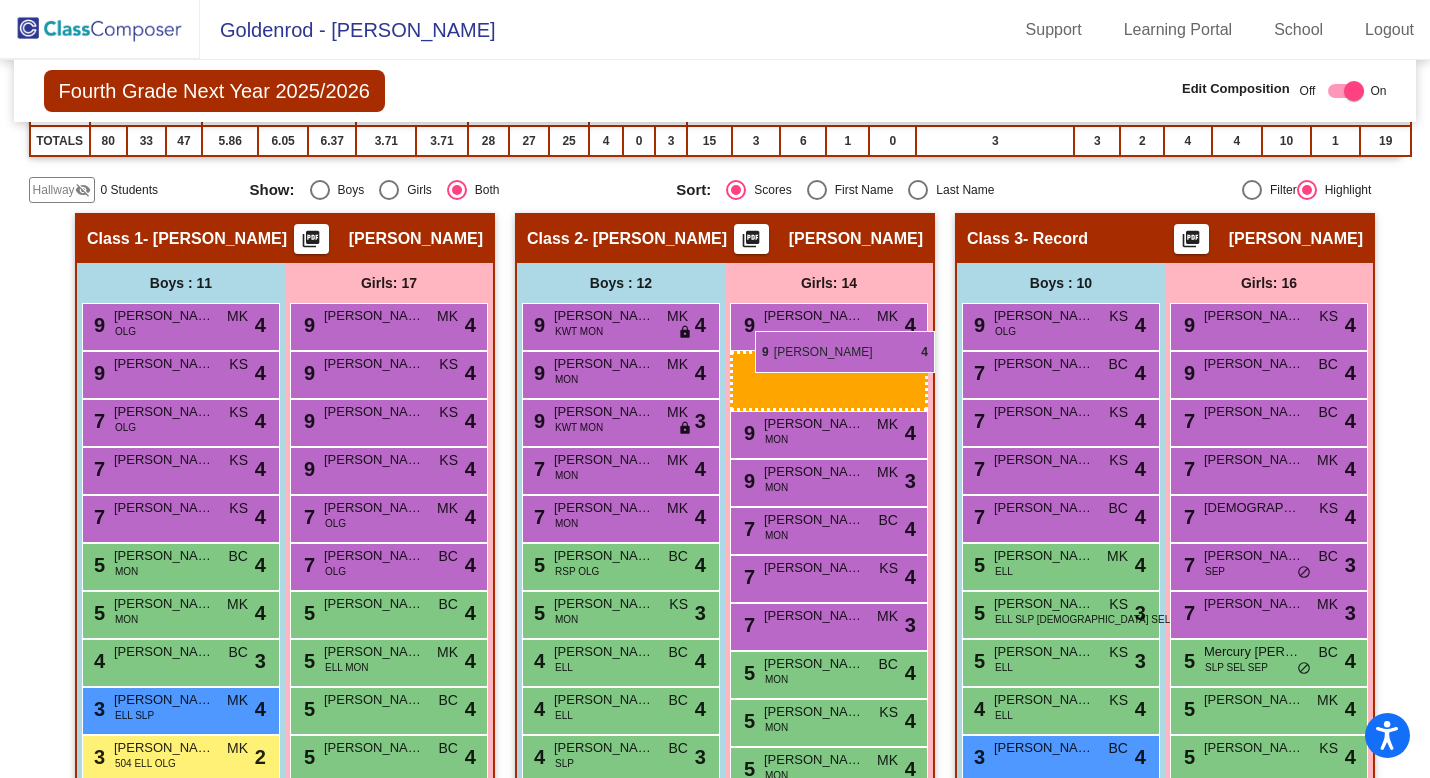 drag, startPoint x: 340, startPoint y: 331, endPoint x: 758, endPoint y: 329, distance: 418.0048 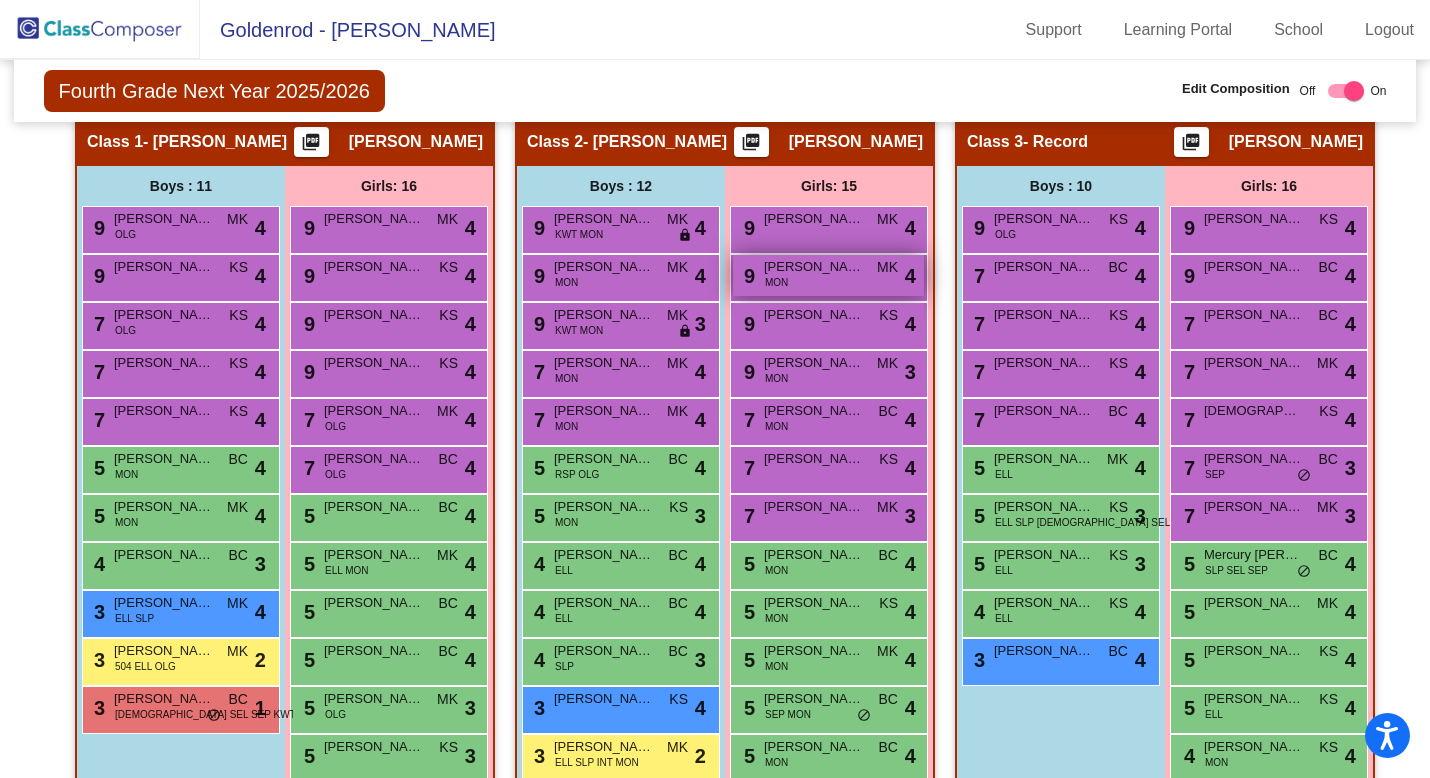 scroll, scrollTop: 453, scrollLeft: 0, axis: vertical 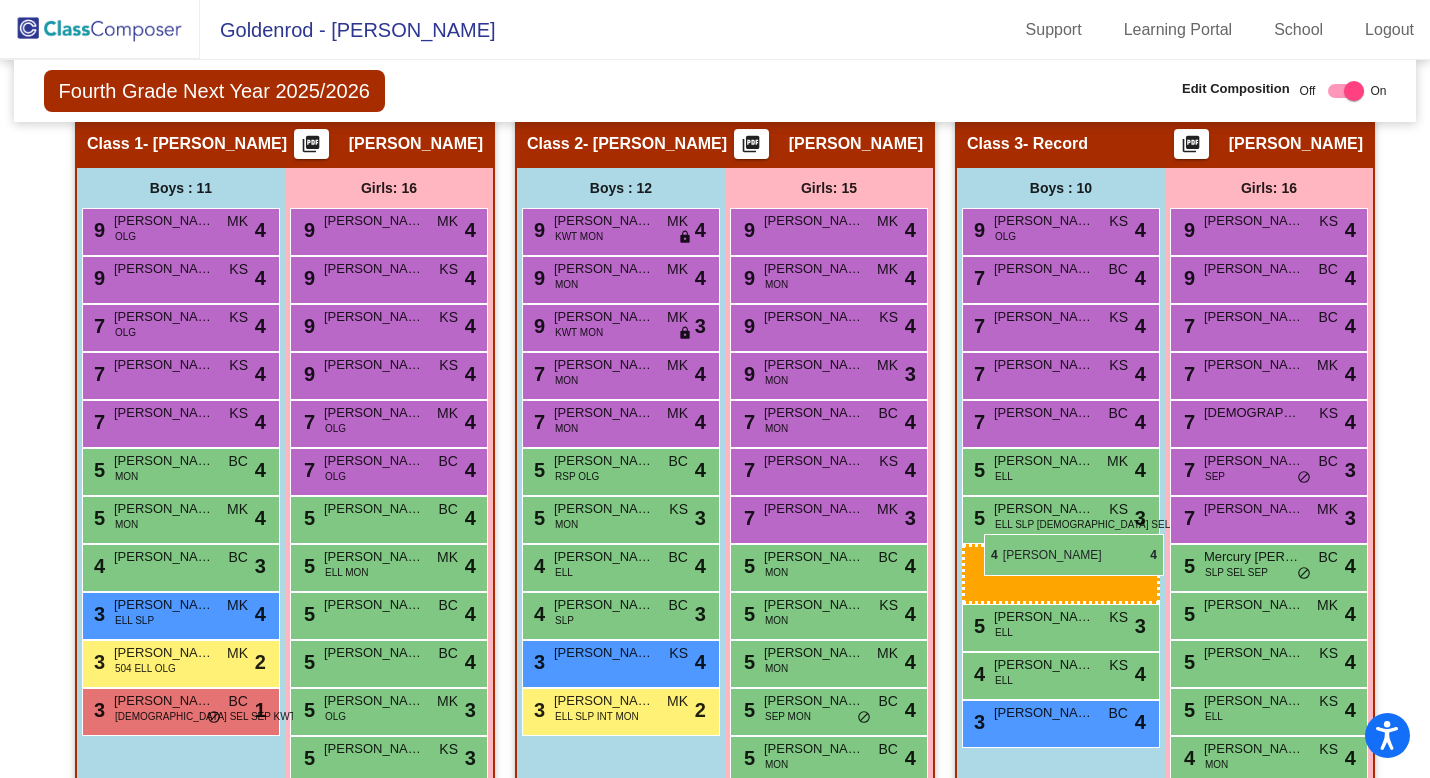 drag, startPoint x: 602, startPoint y: 524, endPoint x: 984, endPoint y: 534, distance: 382.13086 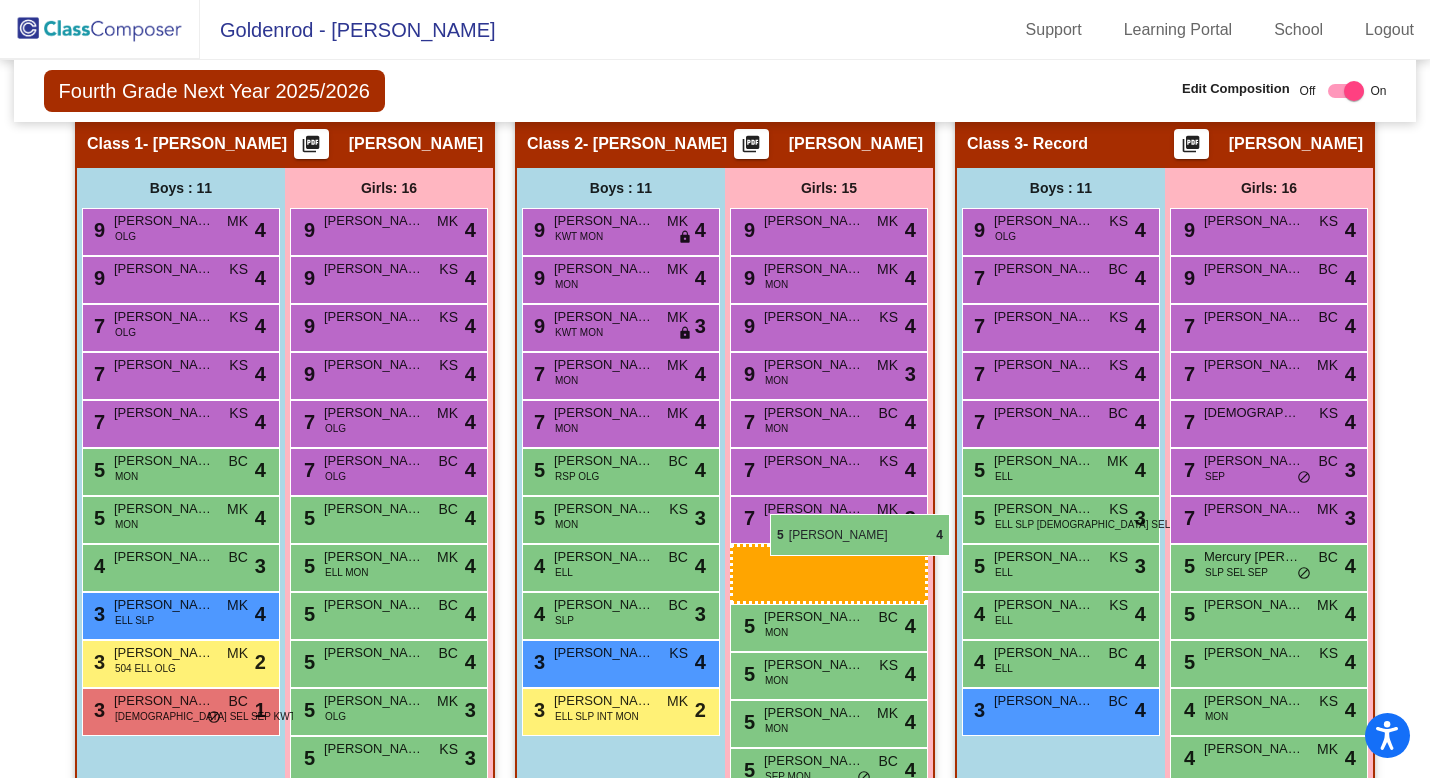 drag, startPoint x: 1256, startPoint y: 669, endPoint x: 770, endPoint y: 514, distance: 510.11862 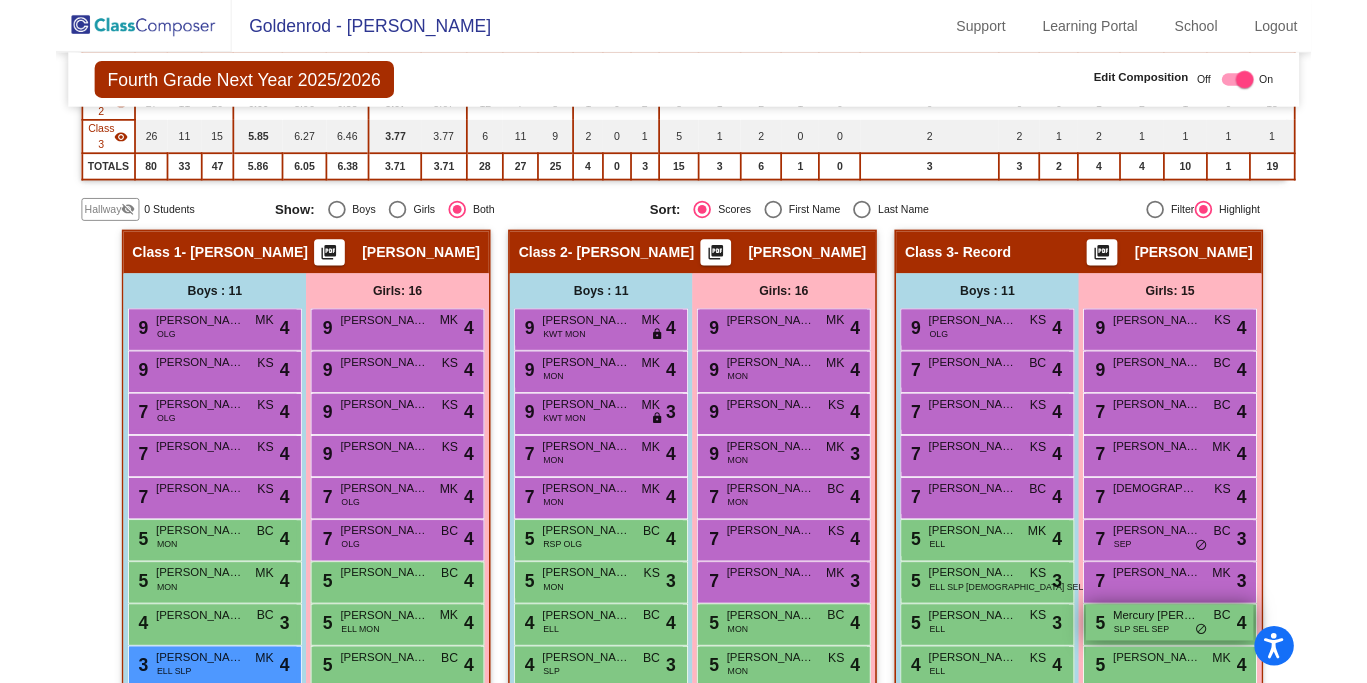 scroll, scrollTop: 0, scrollLeft: 0, axis: both 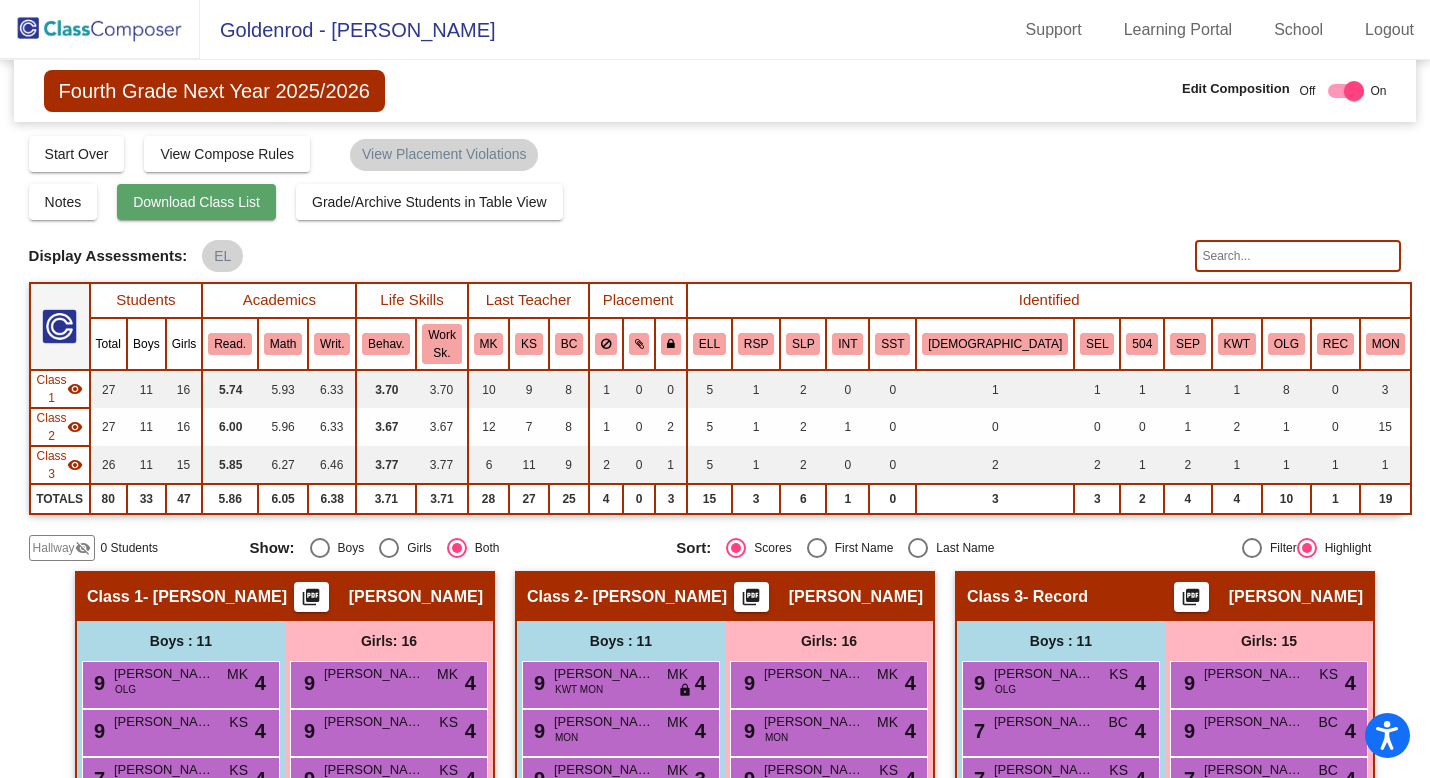 click on "Download Class List" 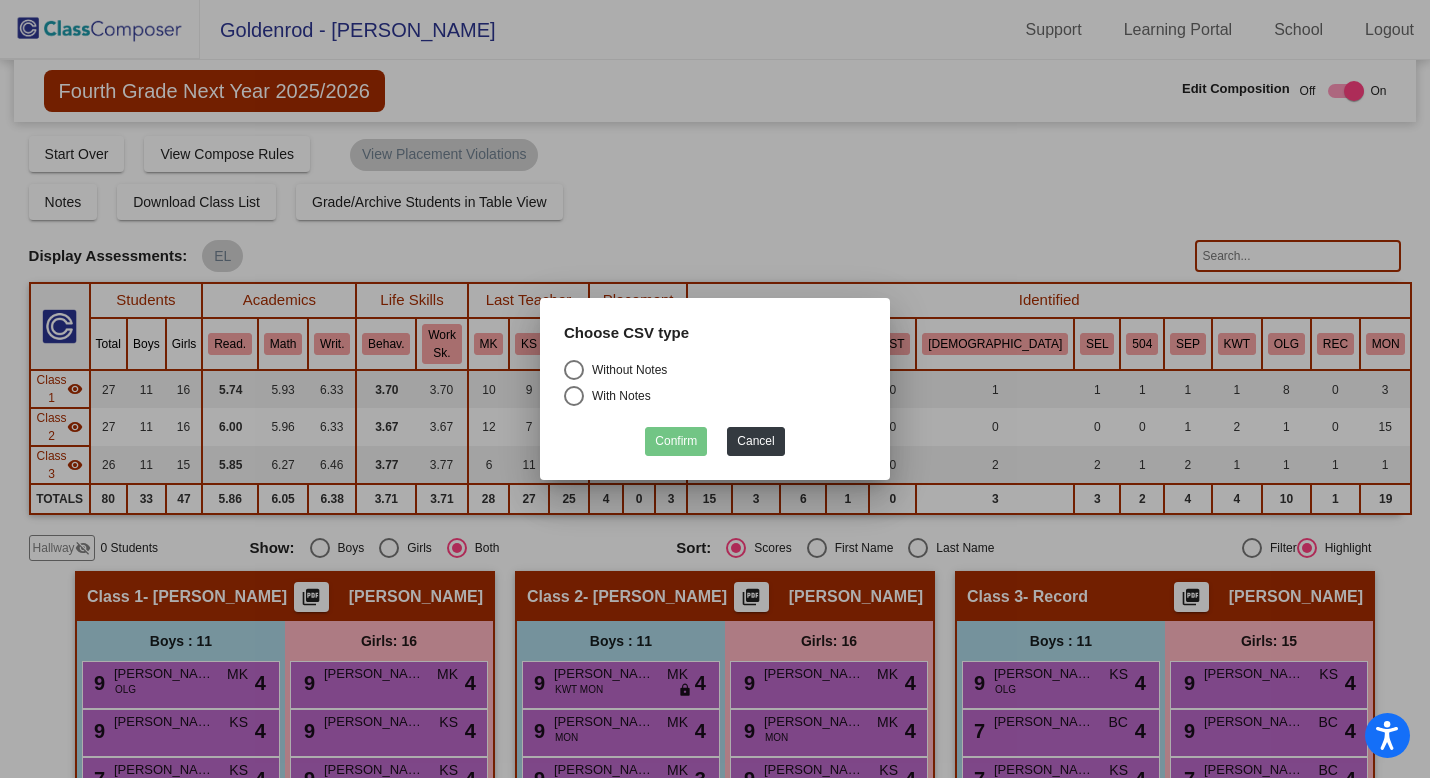 click at bounding box center [574, 370] 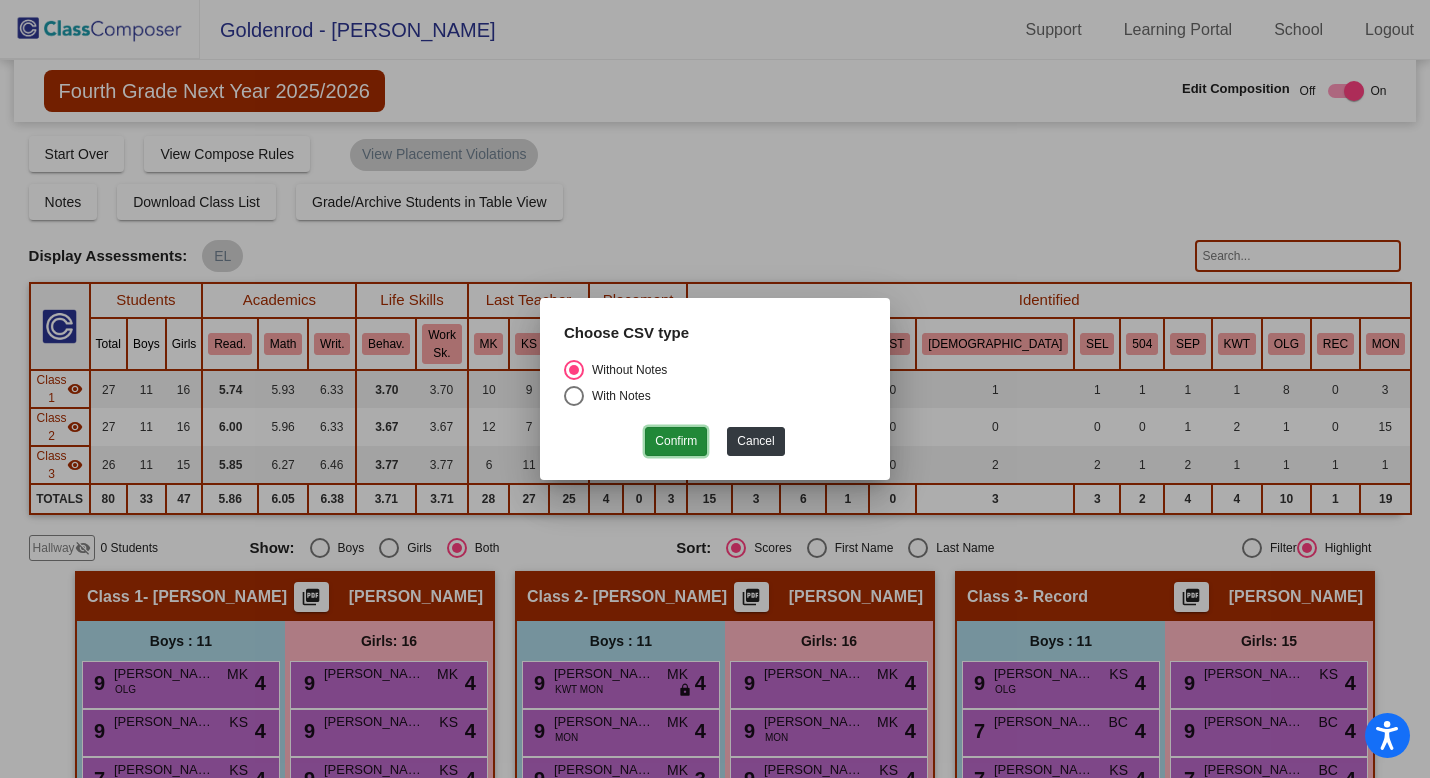 click on "Confirm" at bounding box center [676, 441] 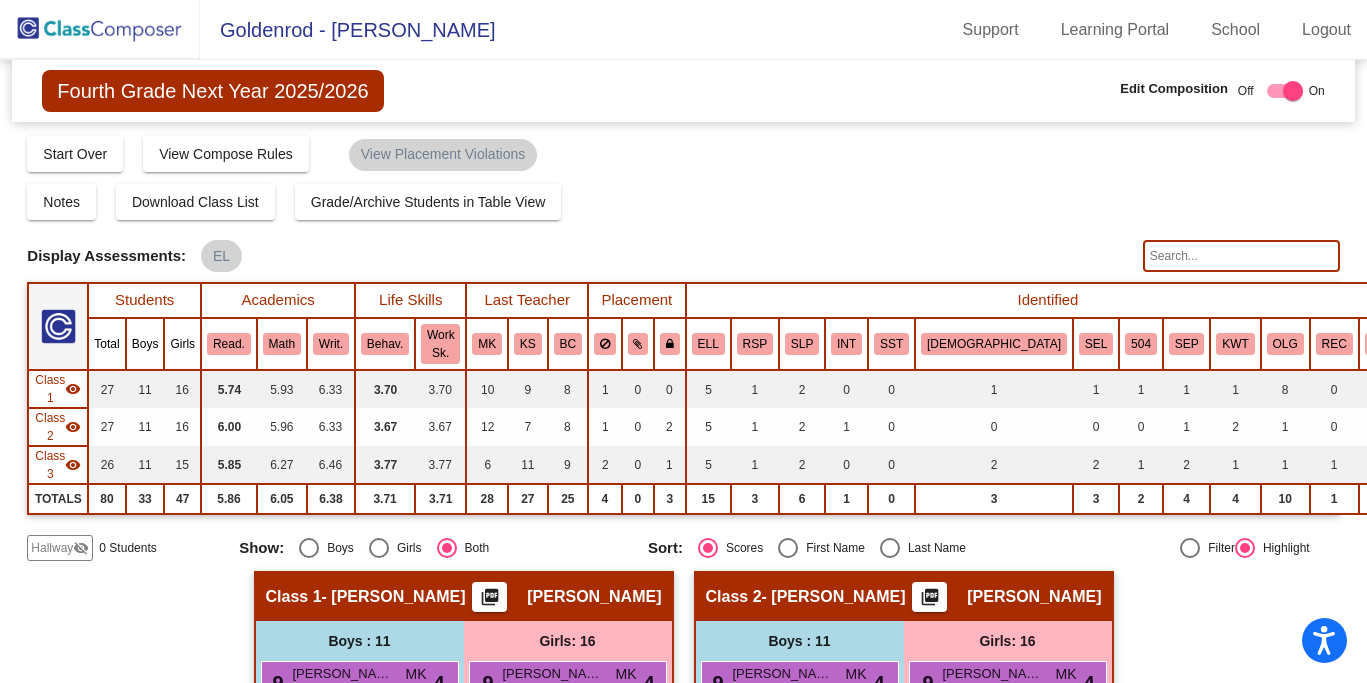 click 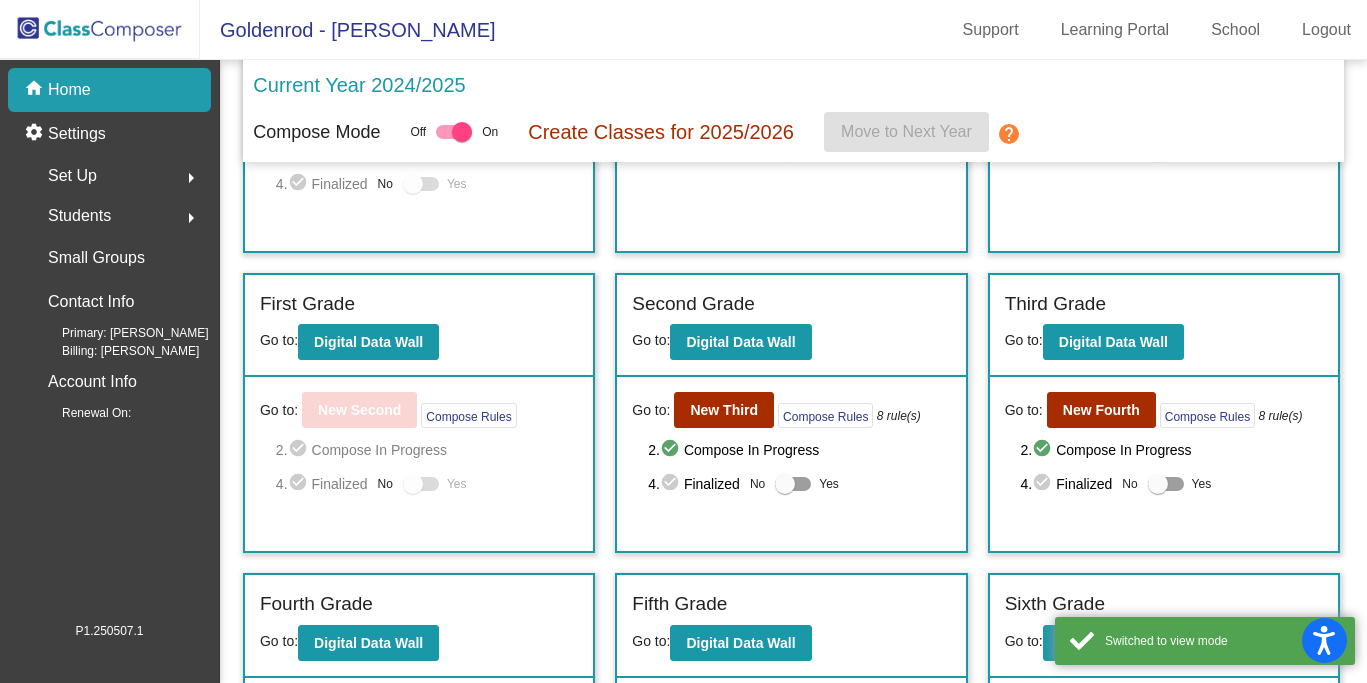 scroll, scrollTop: 407, scrollLeft: 0, axis: vertical 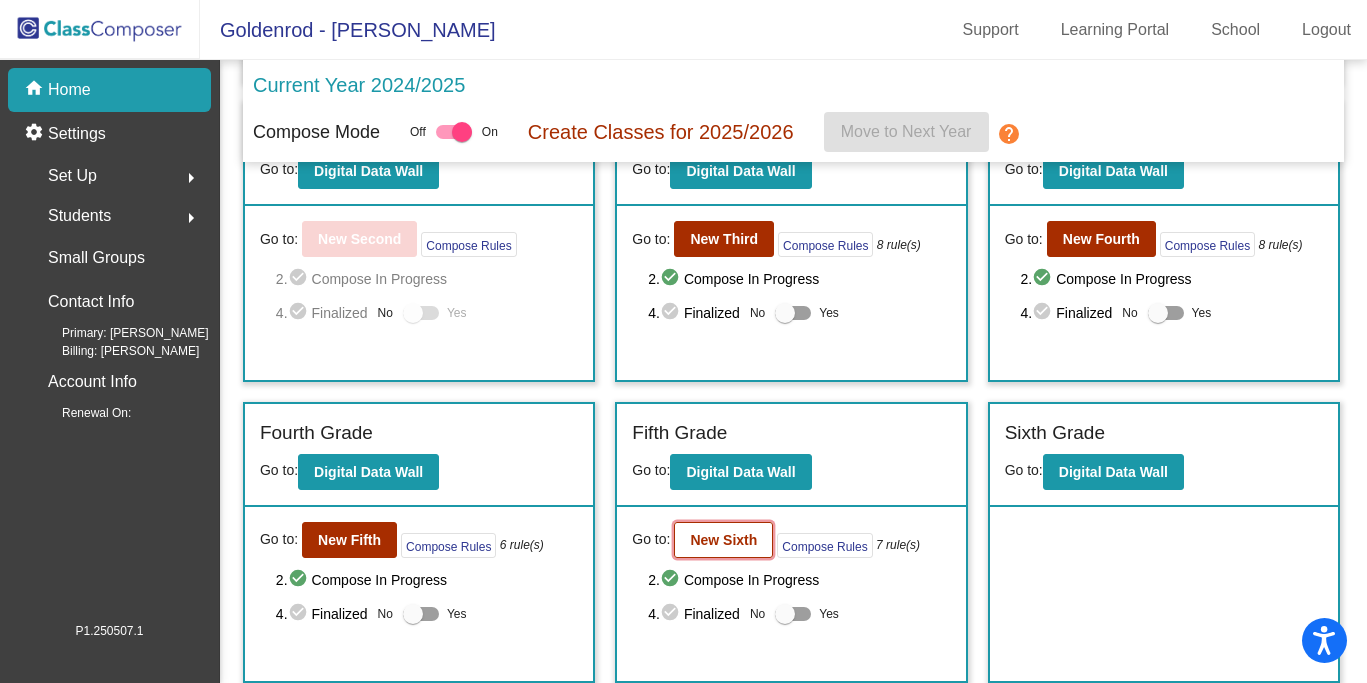 click on "New Sixth" 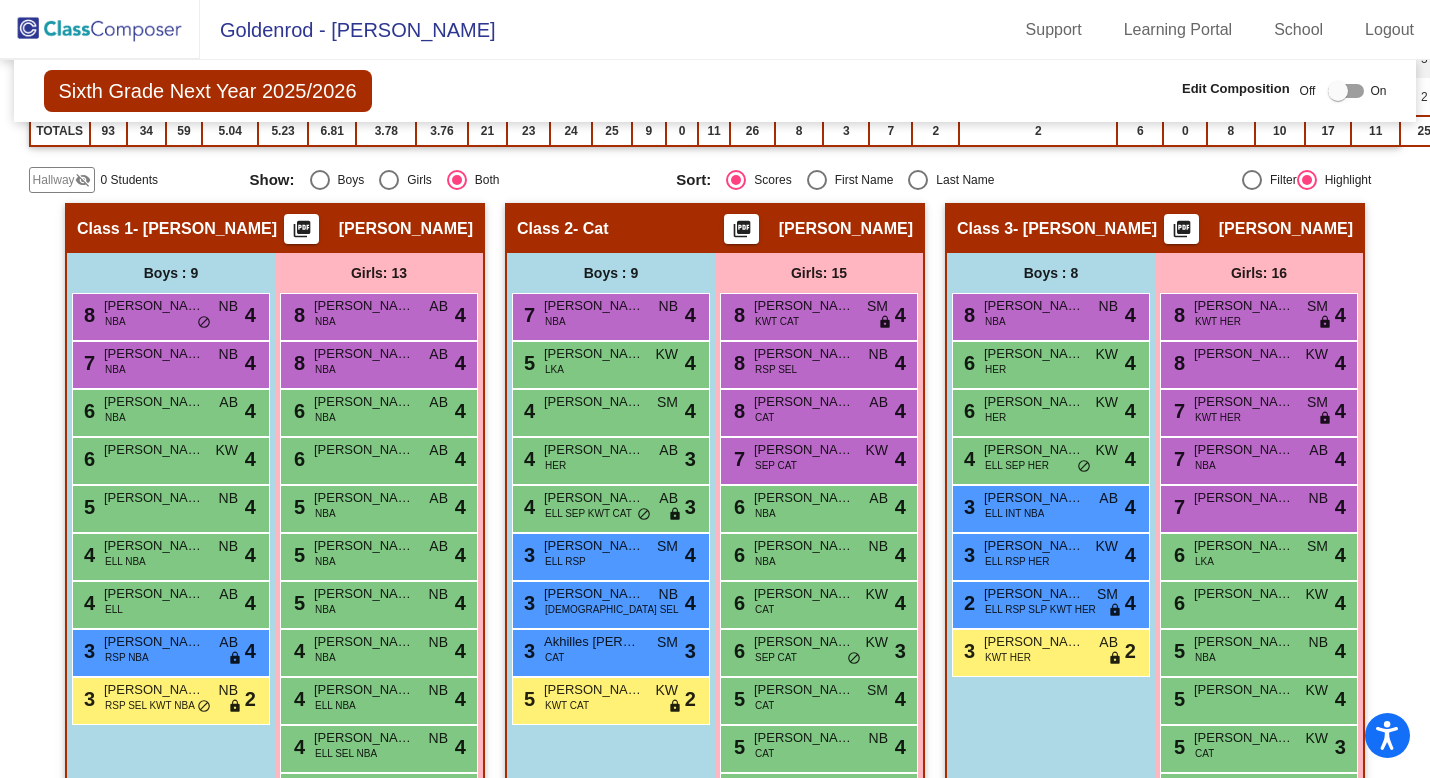 scroll, scrollTop: 474, scrollLeft: 0, axis: vertical 